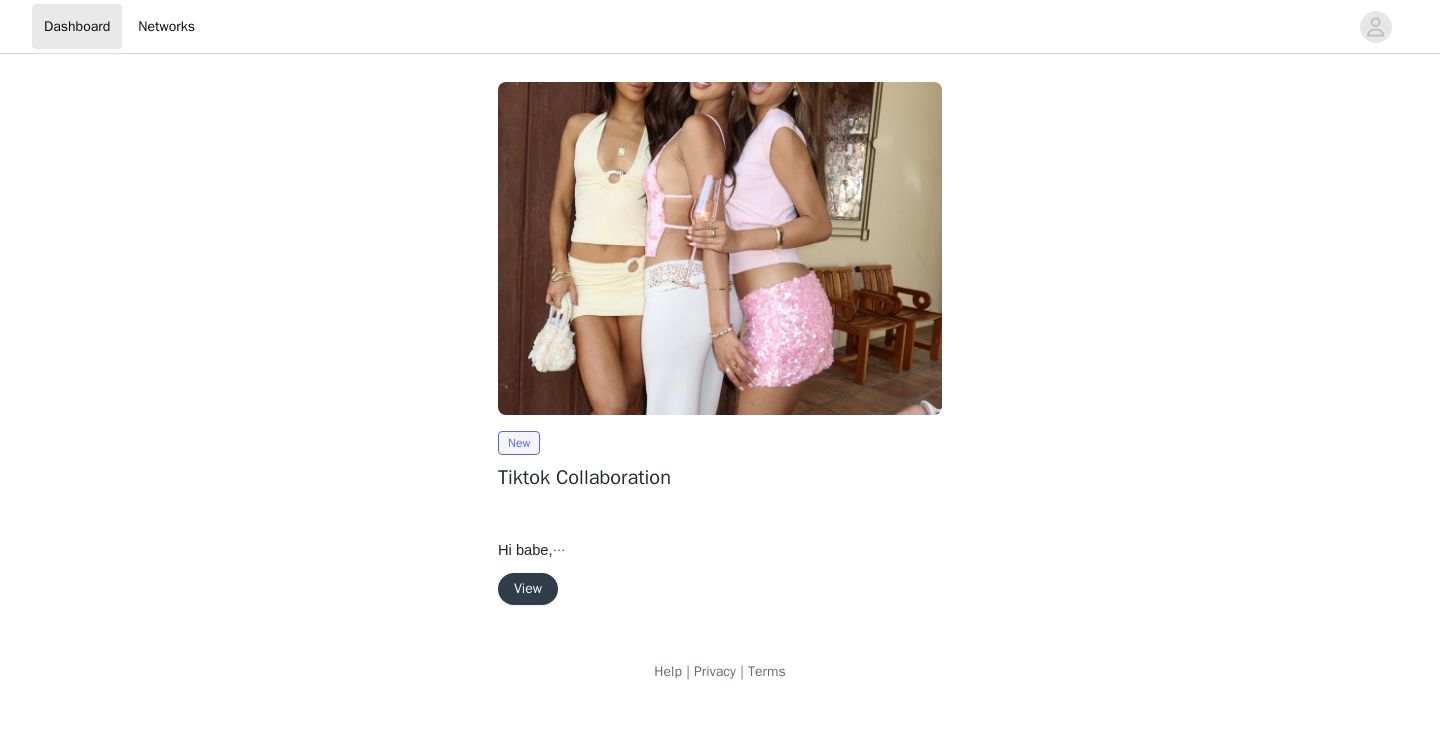 scroll, scrollTop: 0, scrollLeft: 0, axis: both 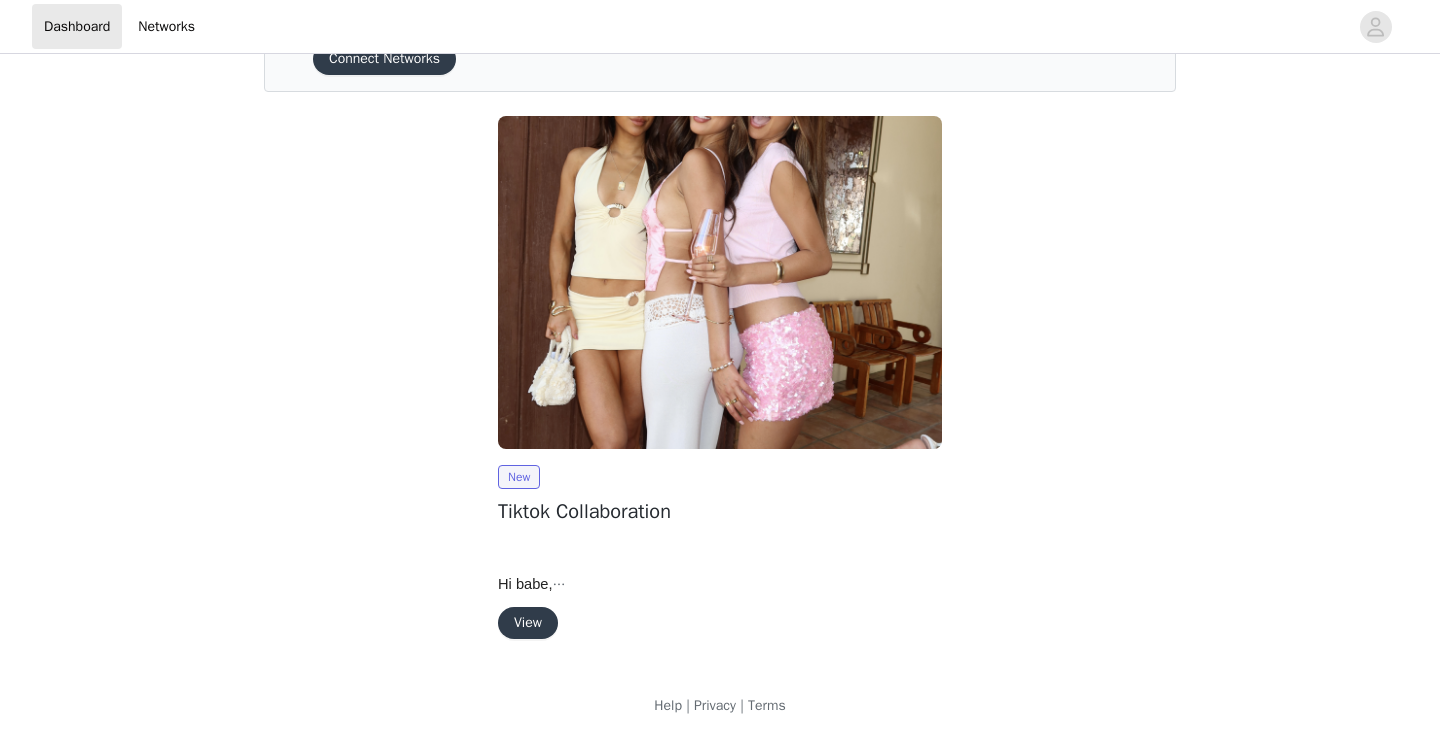 click on "View" at bounding box center (528, 623) 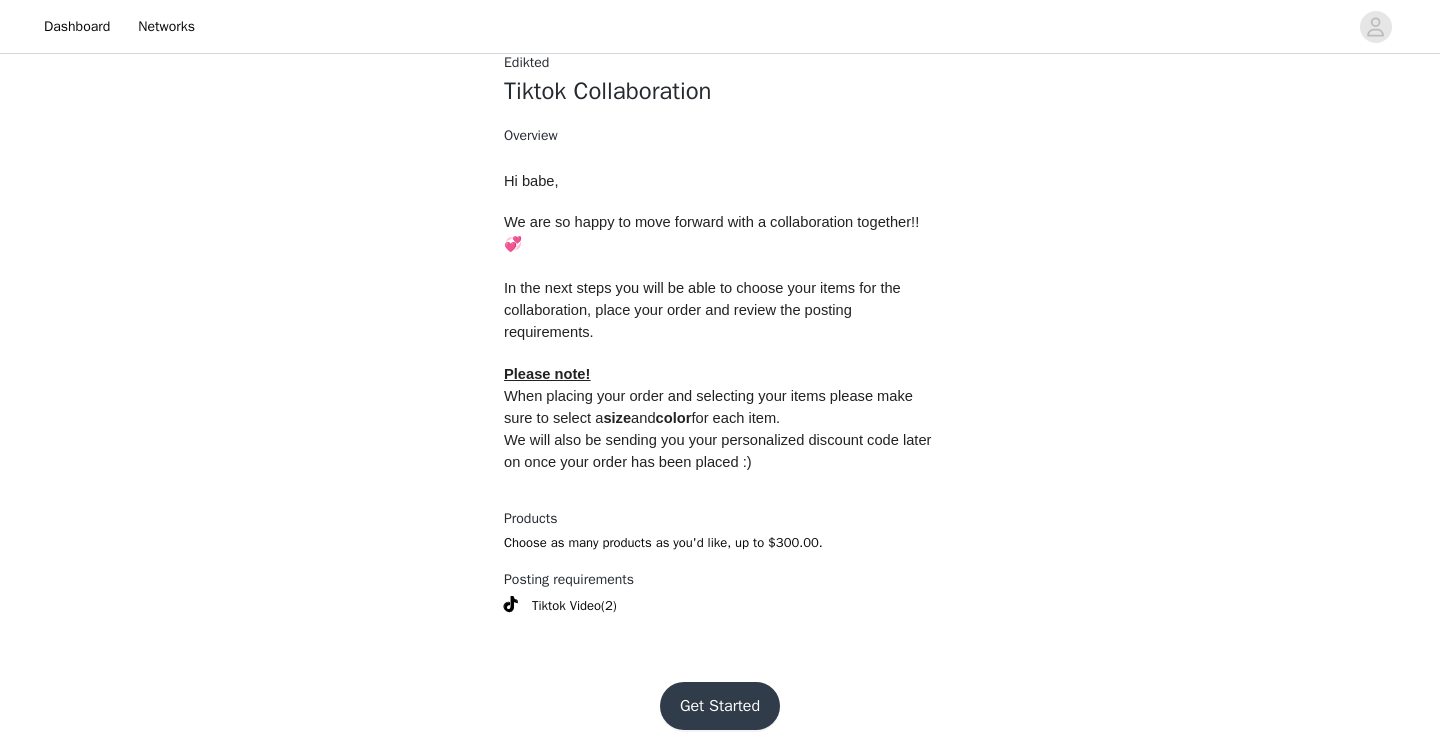 scroll, scrollTop: 781, scrollLeft: 0, axis: vertical 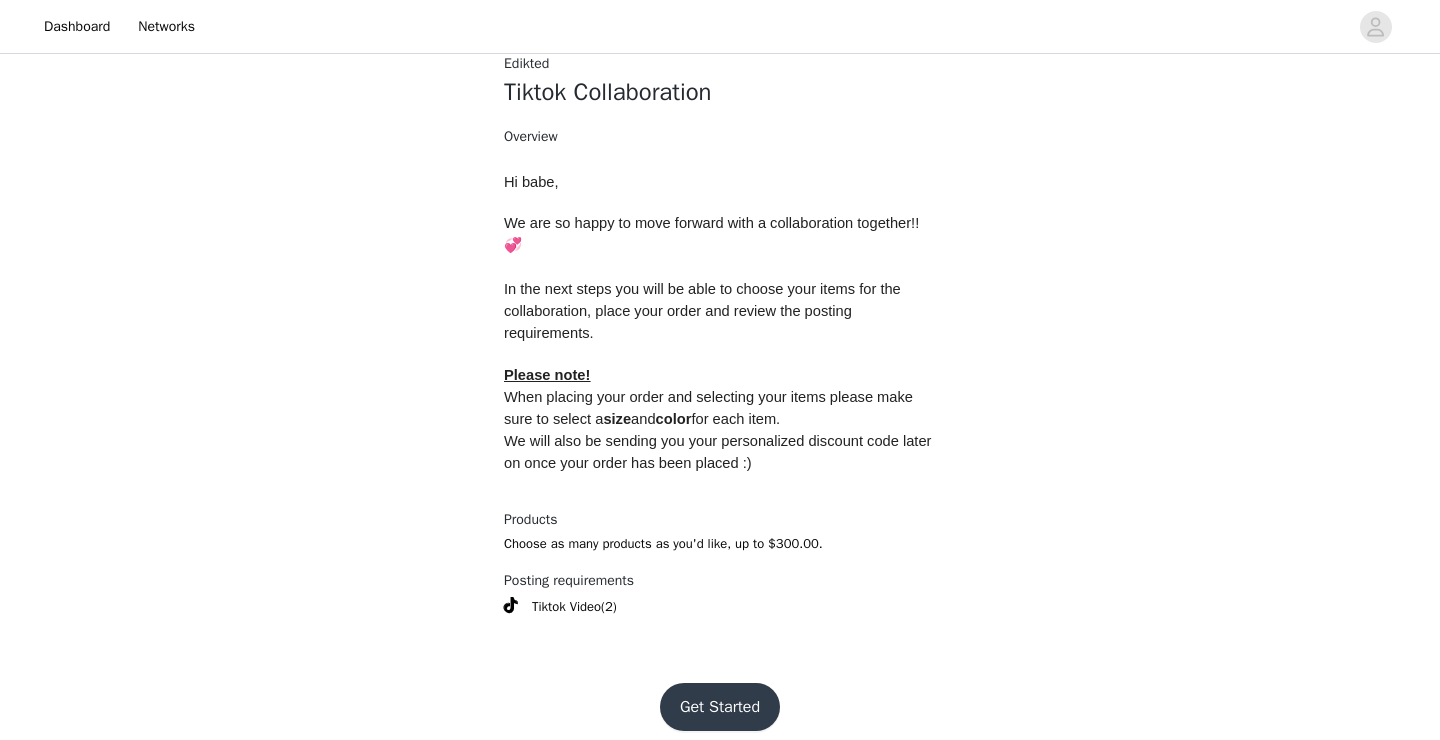 click on "Get Started" at bounding box center [720, 707] 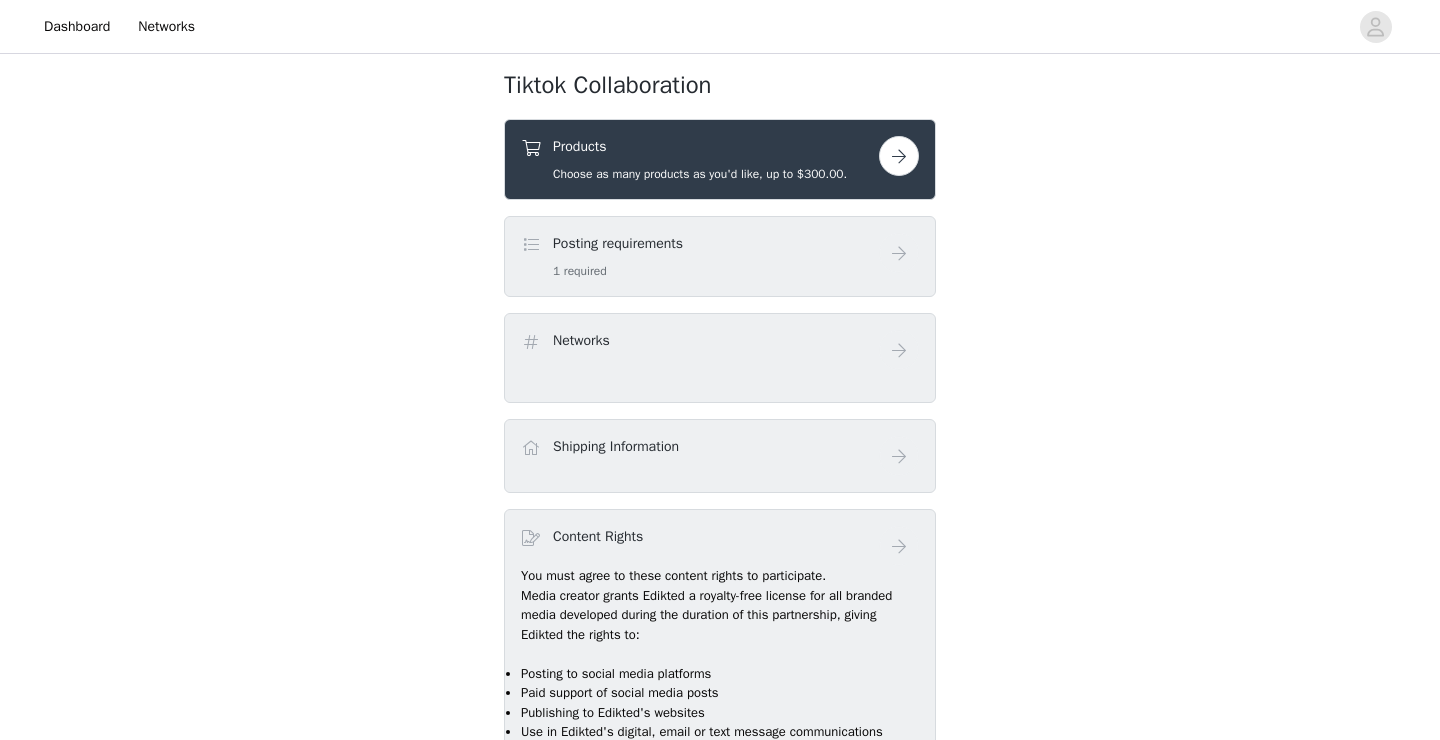 scroll, scrollTop: 705, scrollLeft: 0, axis: vertical 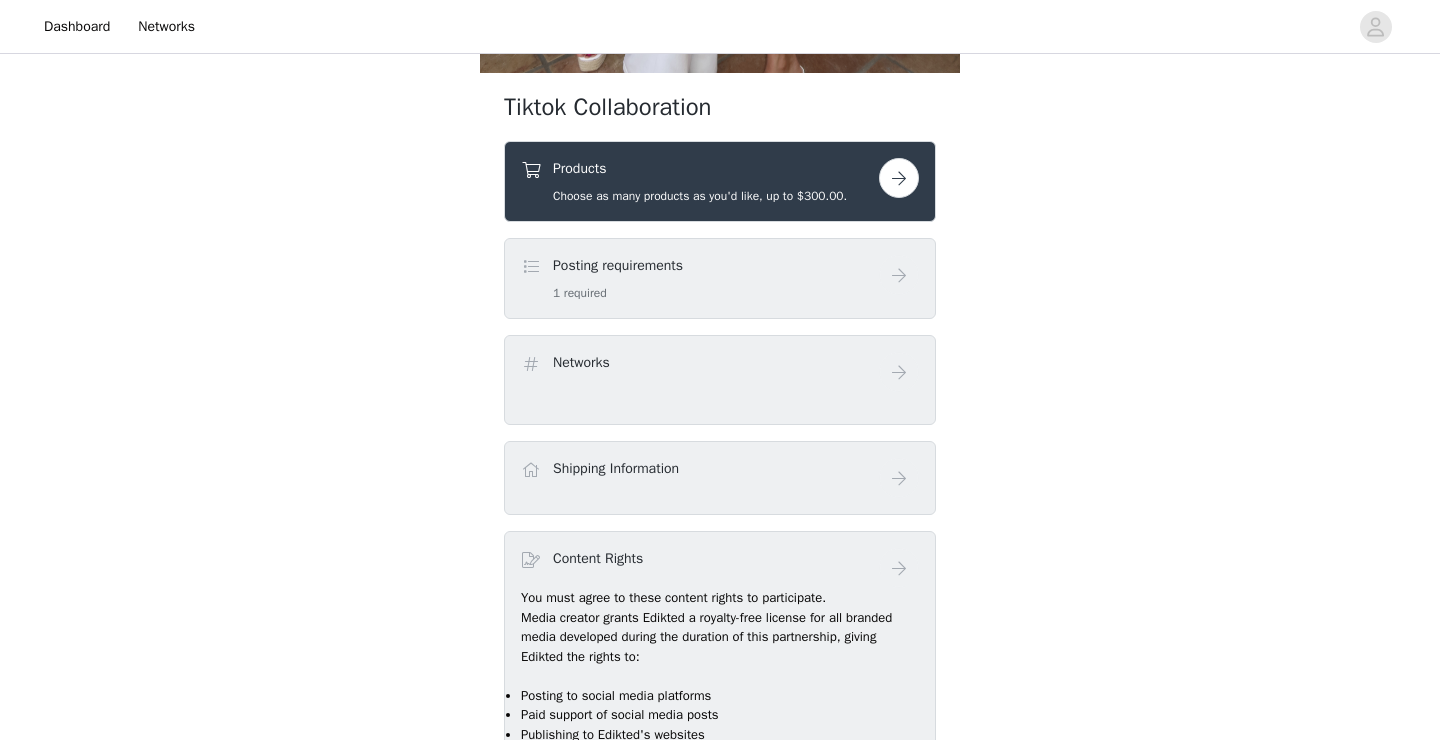 click at bounding box center [899, 178] 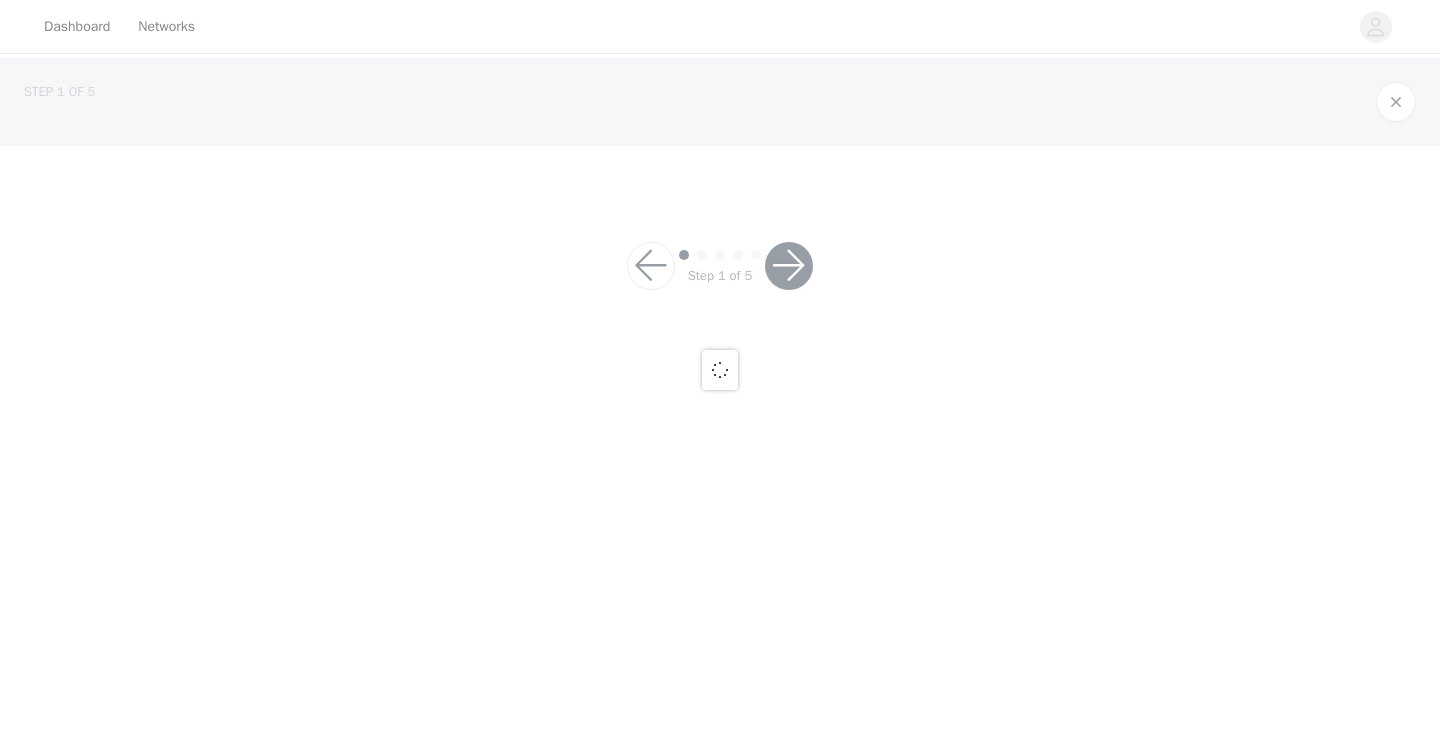 scroll, scrollTop: 0, scrollLeft: 0, axis: both 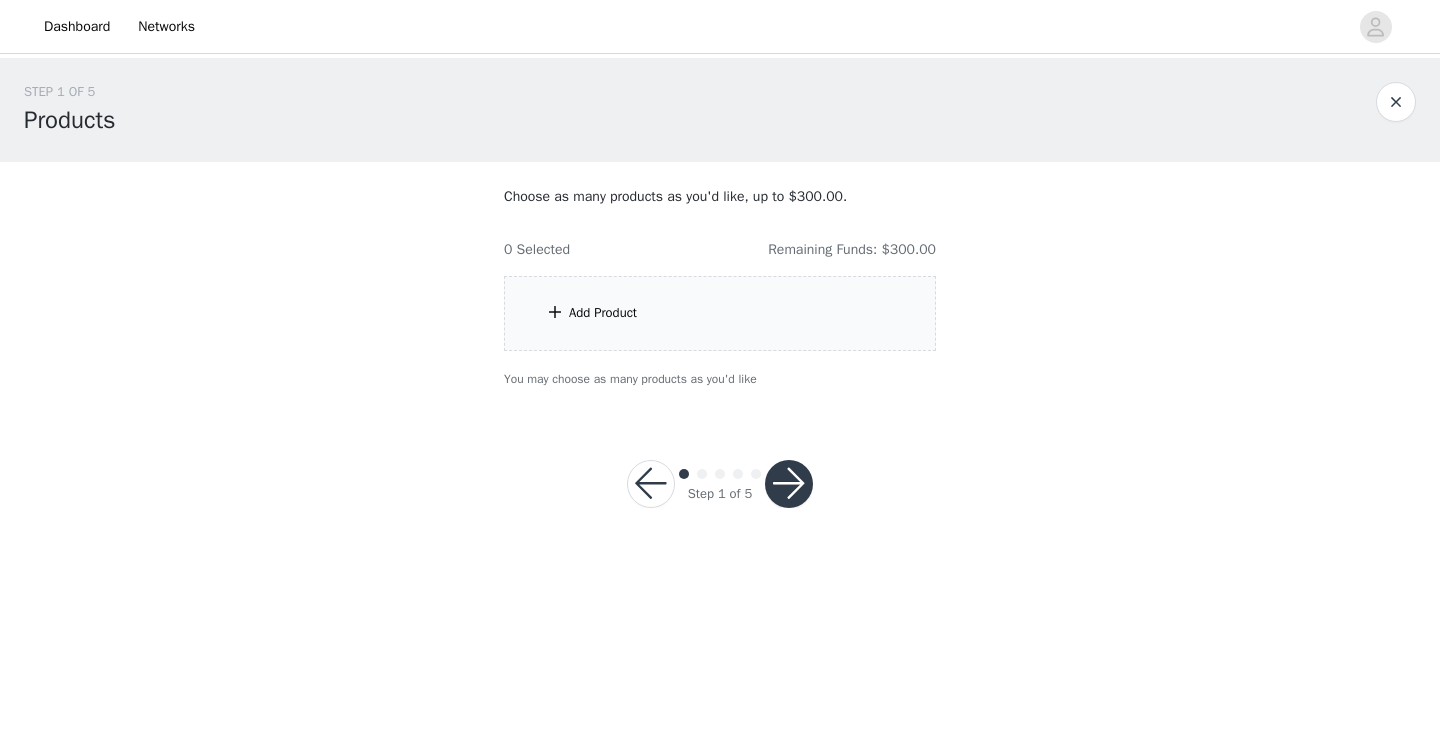 click on "Add Product" at bounding box center [720, 313] 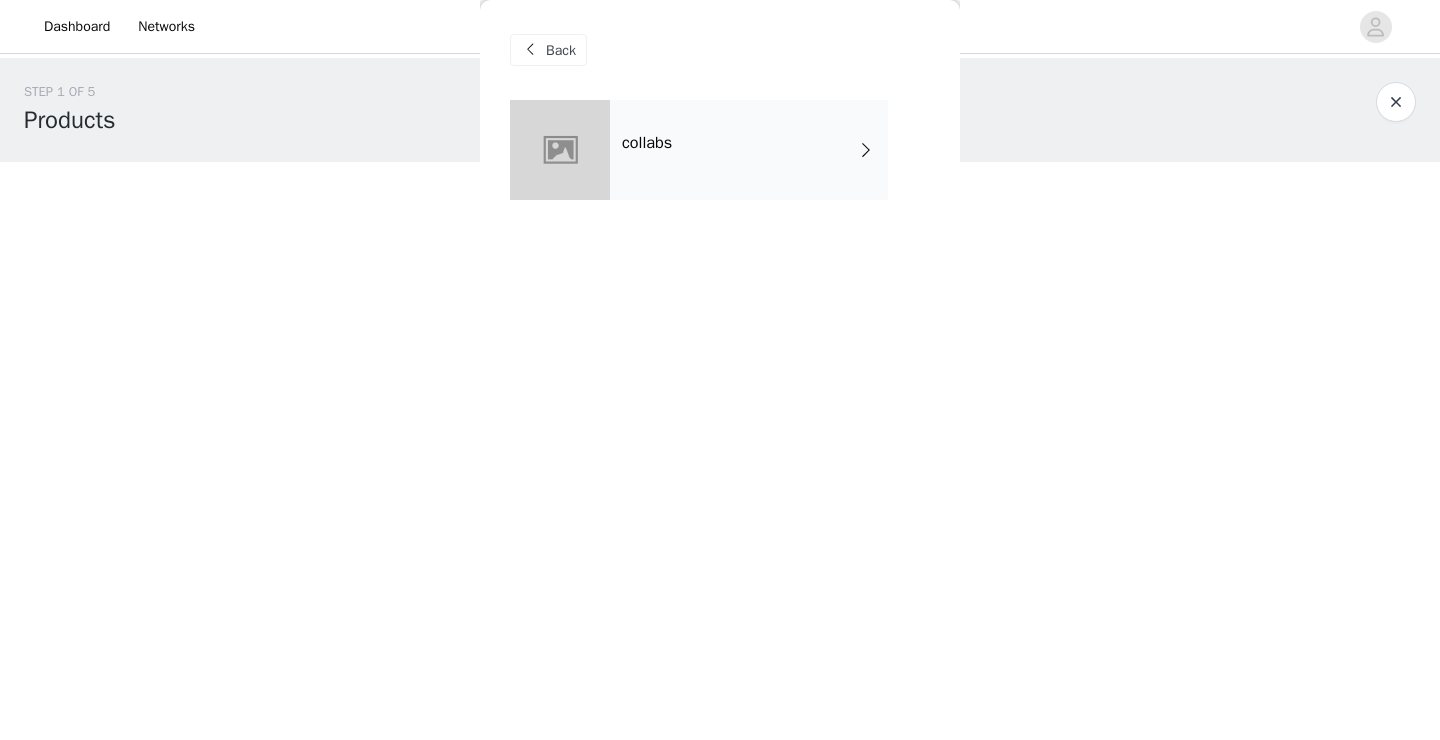 click on "collabs" at bounding box center [647, 143] 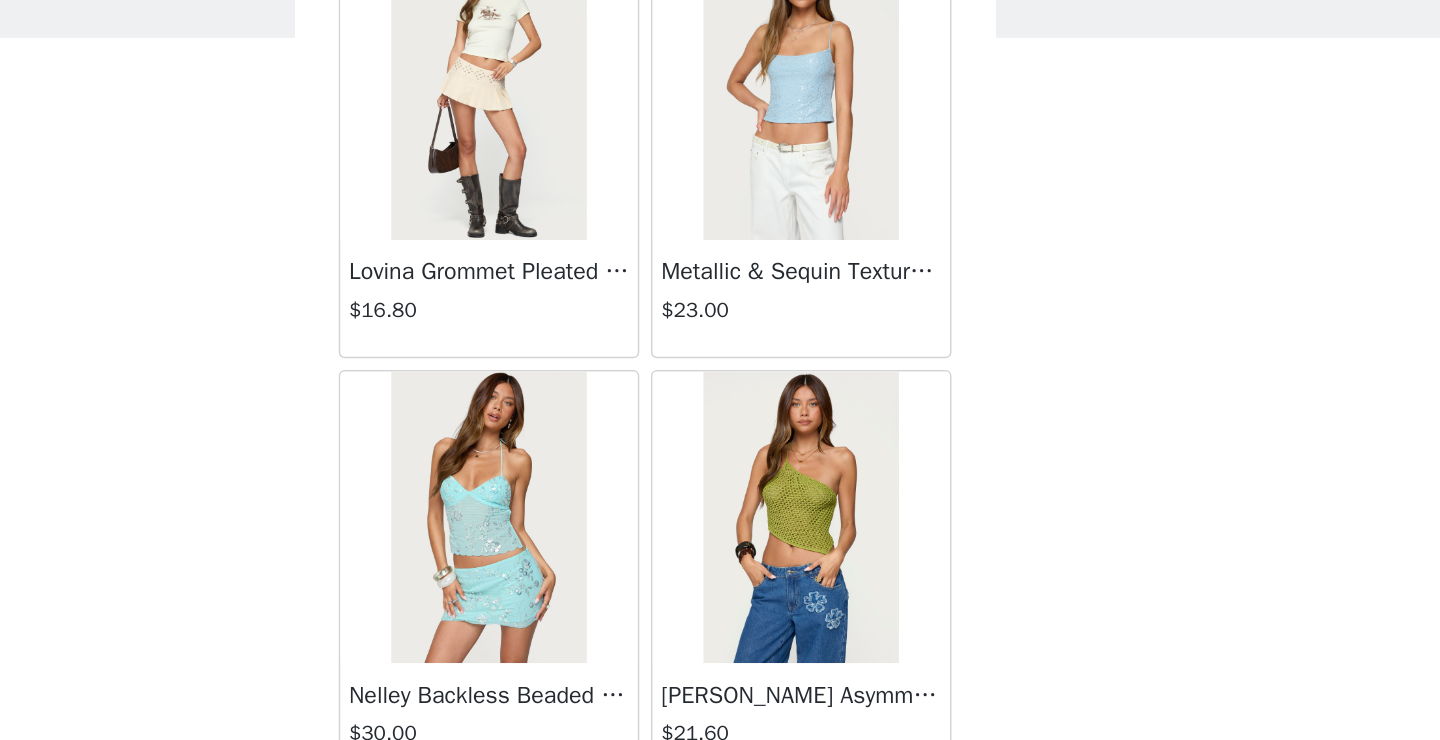 scroll, scrollTop: 101, scrollLeft: 0, axis: vertical 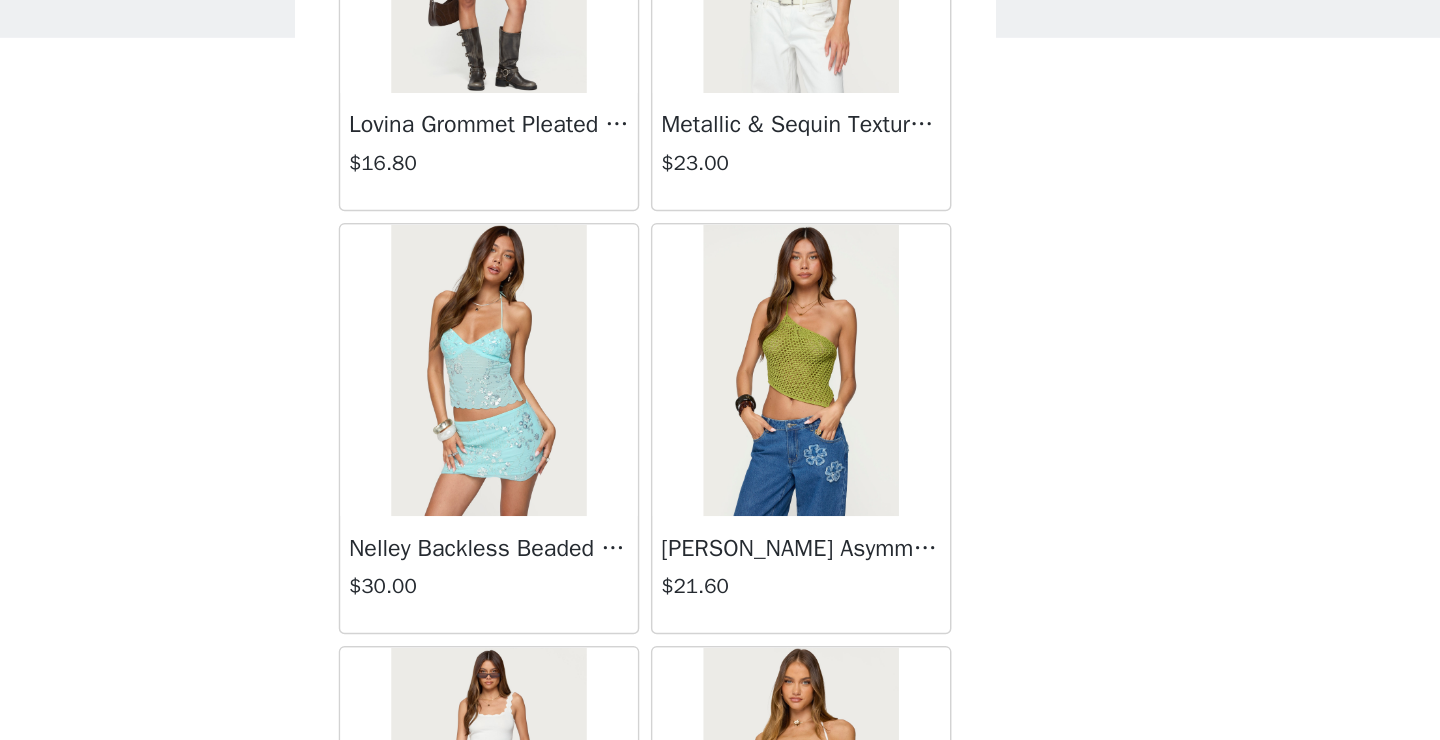 click at bounding box center (826, 390) 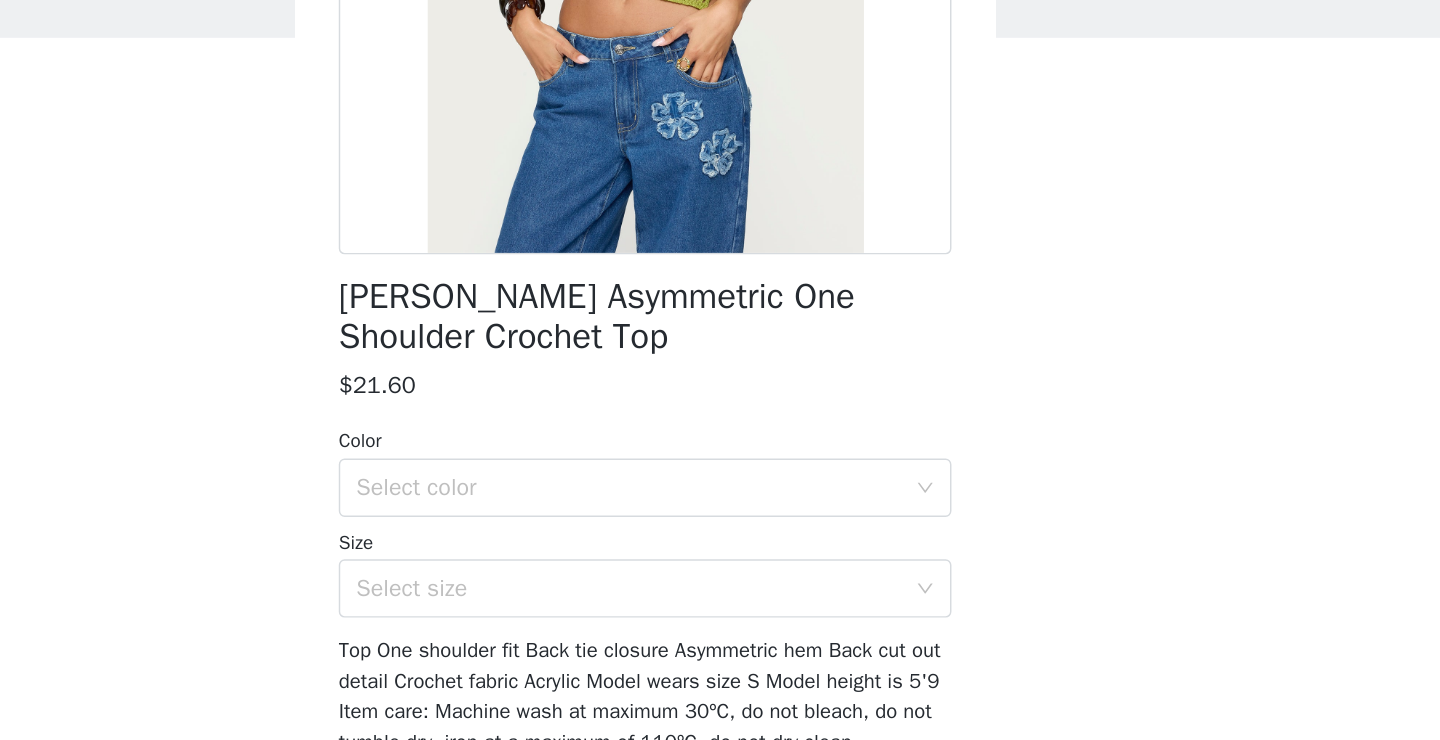 scroll, scrollTop: 238, scrollLeft: 0, axis: vertical 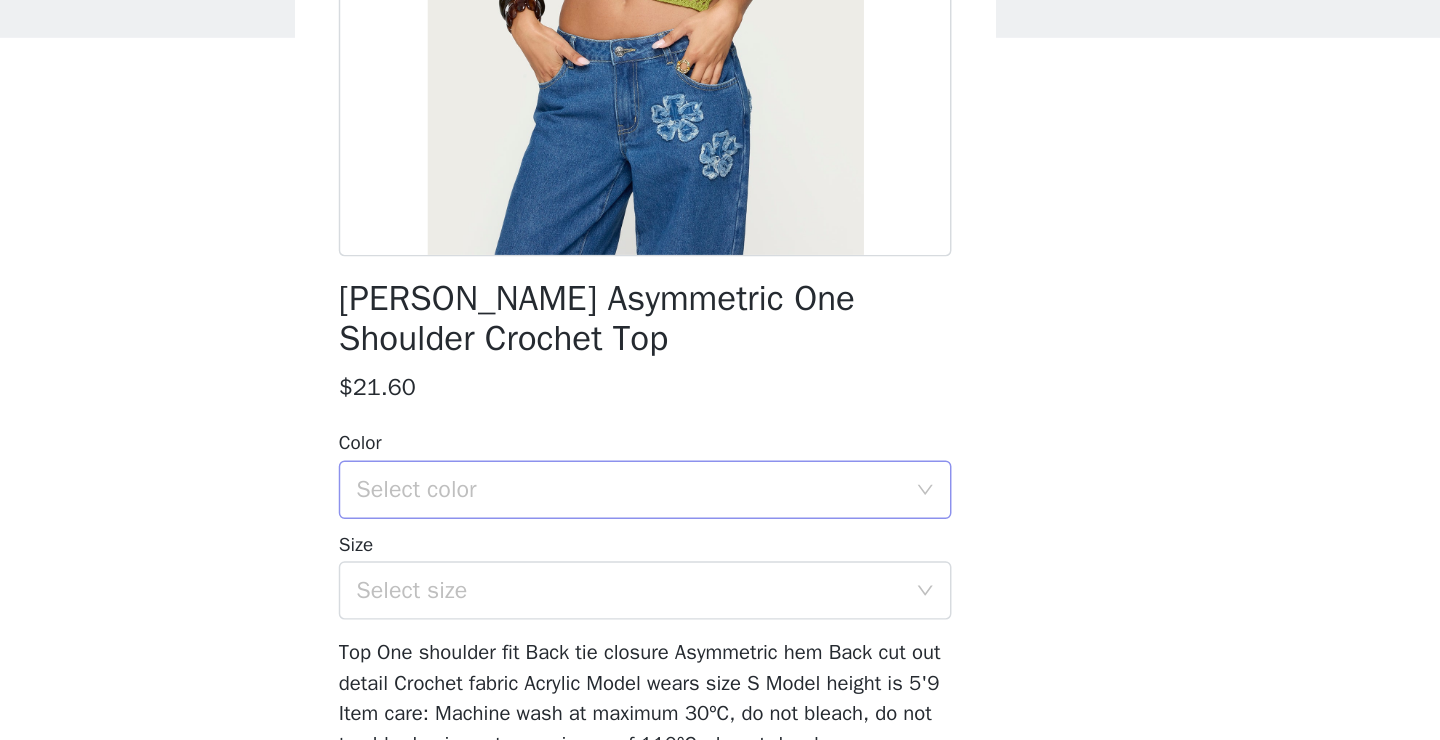 click on "Select color" at bounding box center (713, 472) 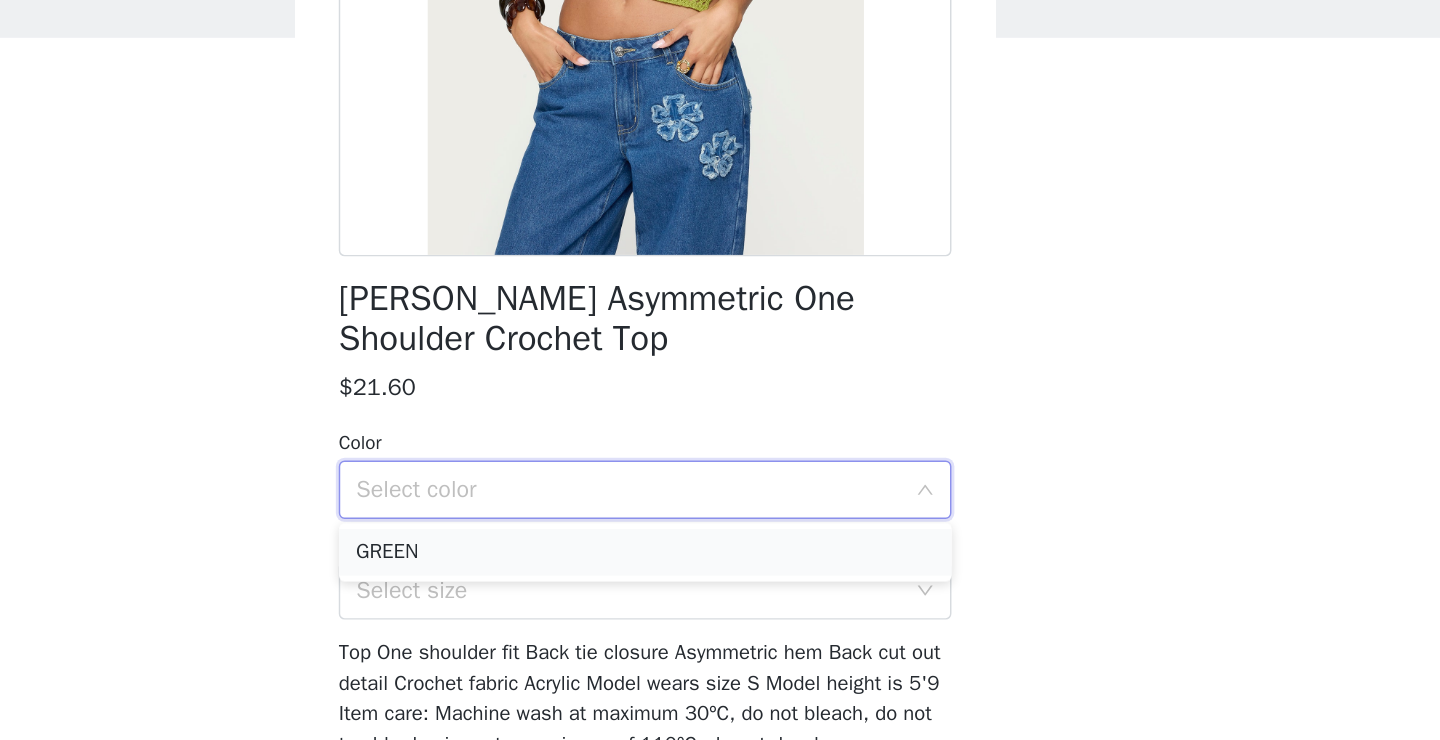 click on "GREEN" at bounding box center (720, 515) 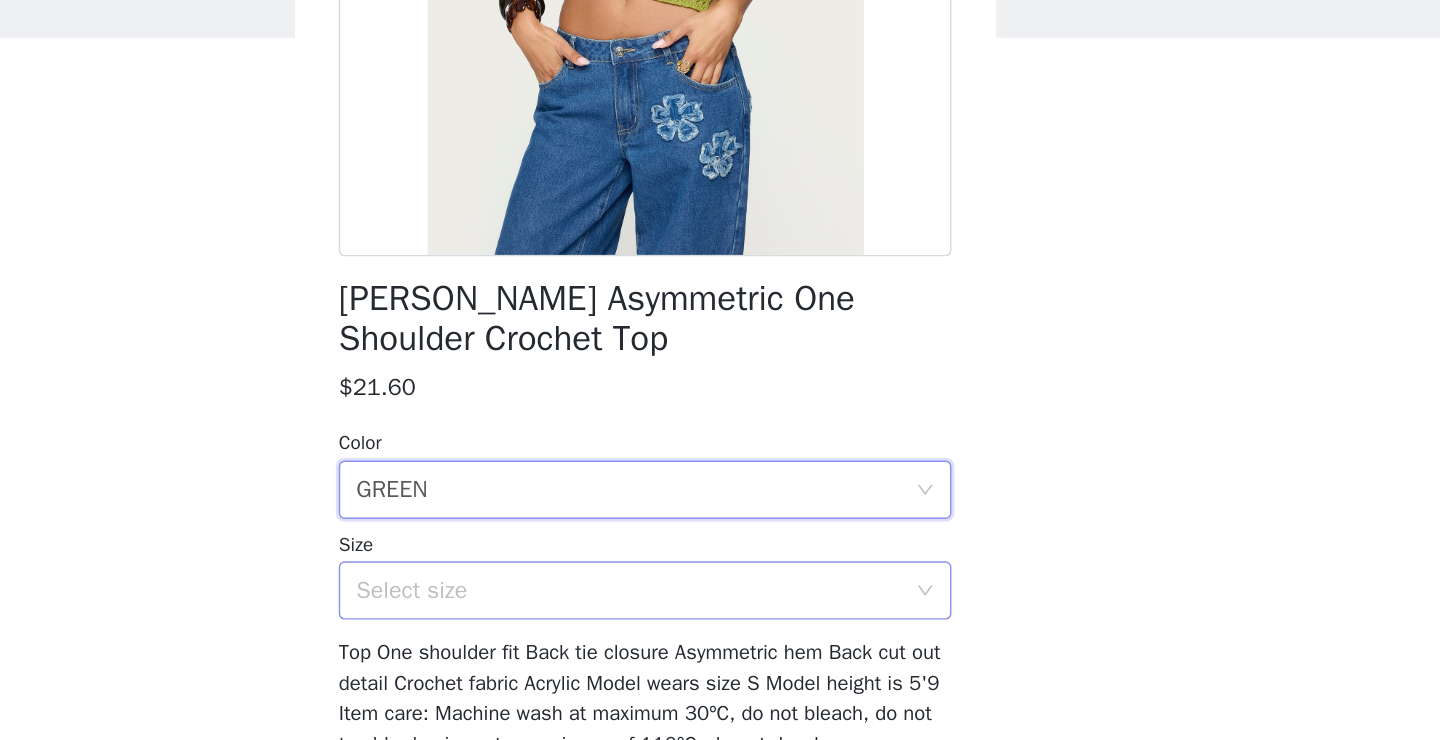 click on "Select size" at bounding box center [709, 541] 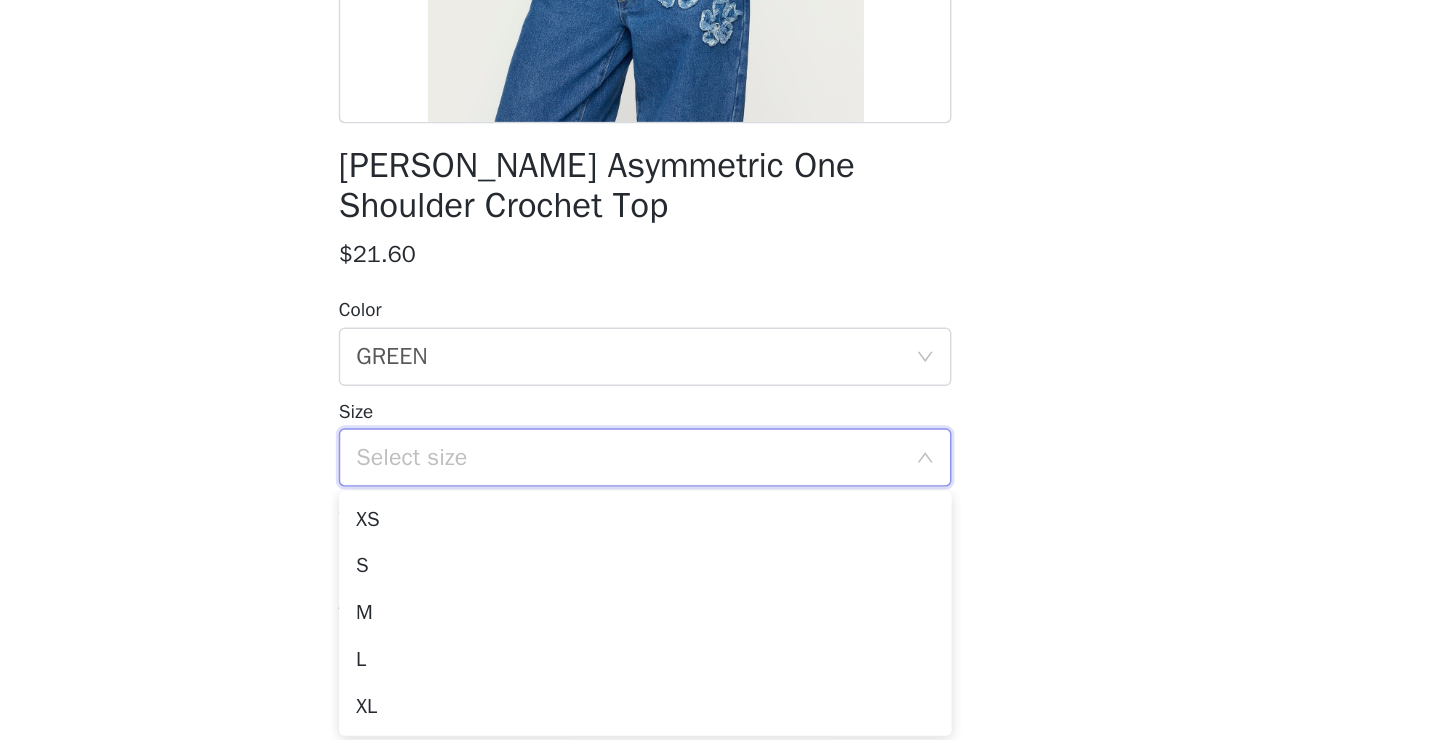 click on "STEP 1 OF 5
Products
Choose as many products as you'd like, up to $300.00.       0 Selected   Remaining Funds: $300.00         Add Product     You may choose as many products as you'd like     Back     [PERSON_NAME] Asymmetric One Shoulder Crochet Top       $21.60         Color   Select color GREEN Size   Select size   Top One shoulder fit Back tie closure Asymmetric hem Back cut out detail Crochet fabric Acrylic Model wears size S Model height is 5'9 Item care: Machine wash at maximum 30ºC, do not bleach, do not tumble dry, iron at a maximum of 110ºC, do not dry clean   Add Product
Step 1 of 5" at bounding box center [720, 307] 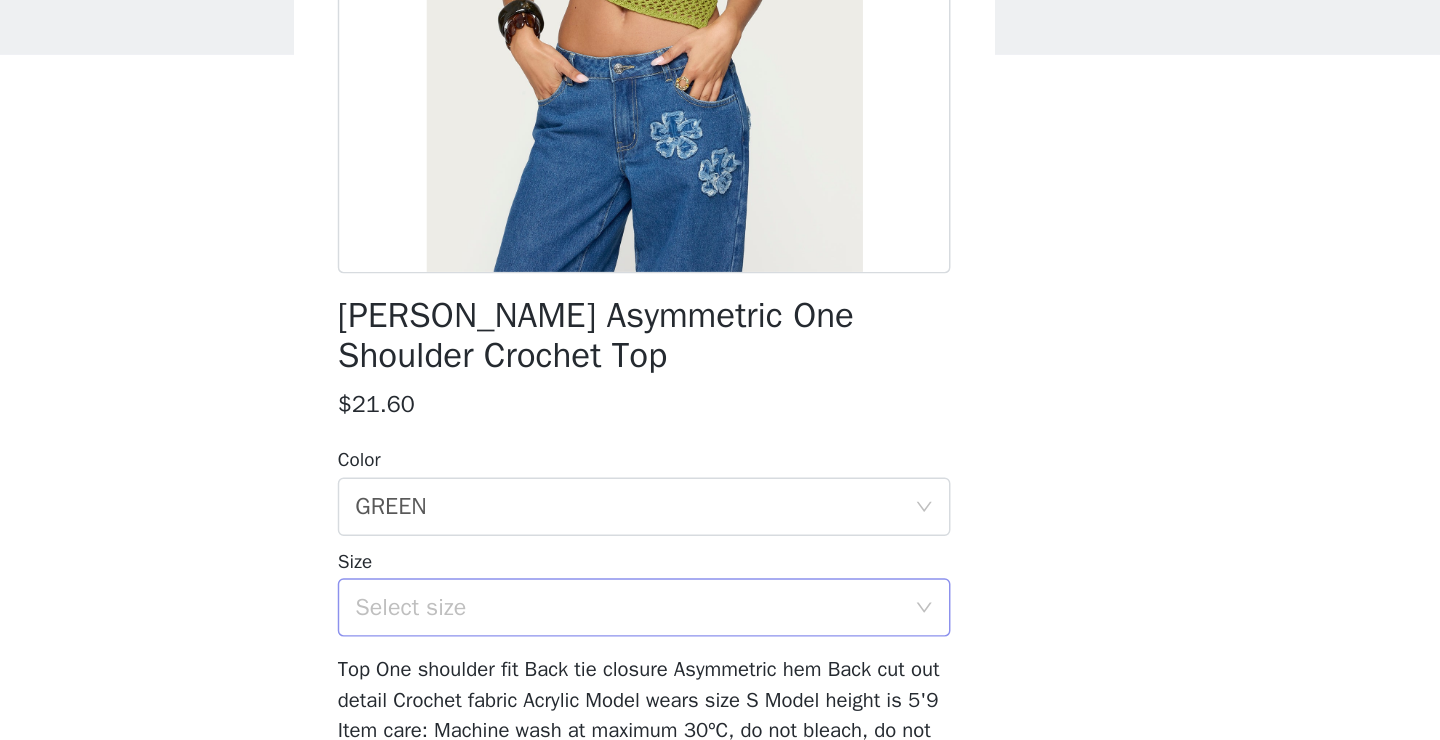 click on "Select size" at bounding box center [709, 541] 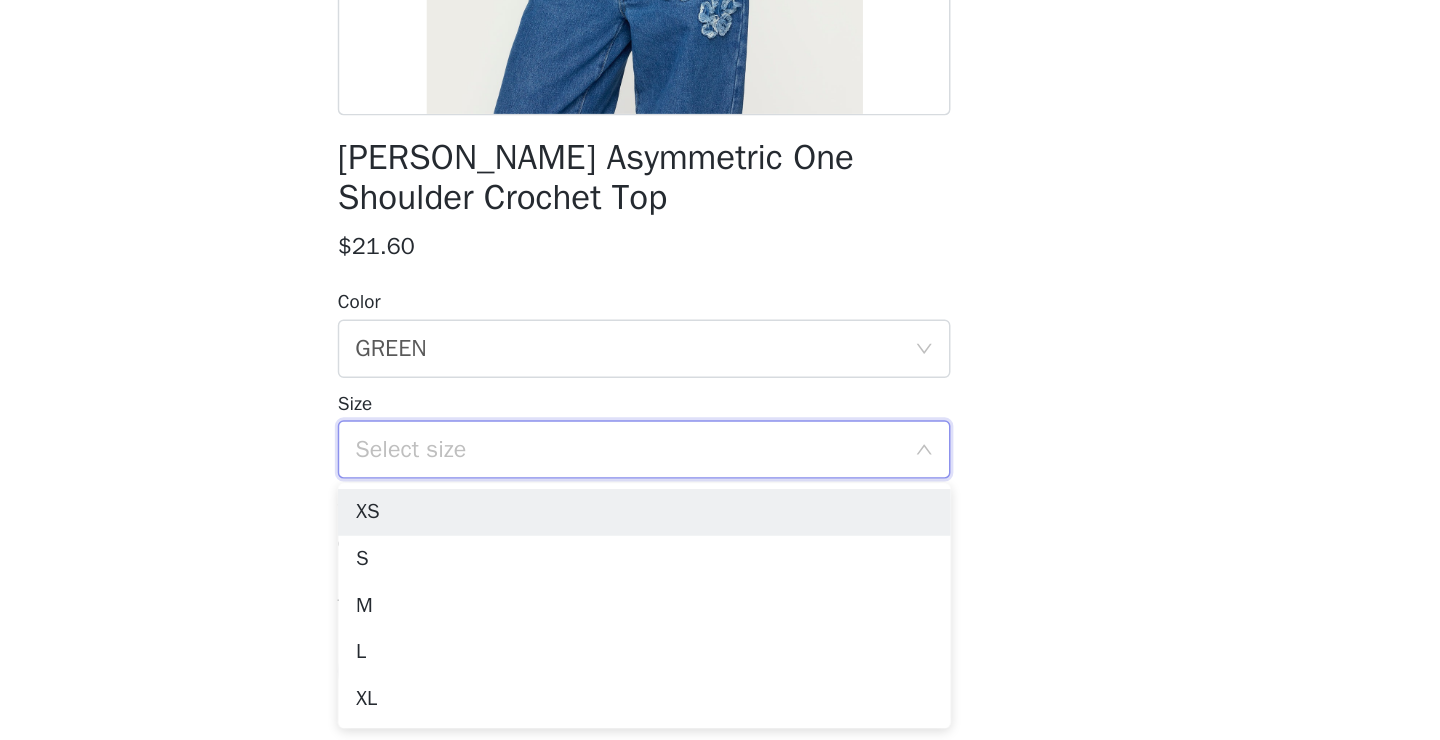 scroll, scrollTop: 0, scrollLeft: 0, axis: both 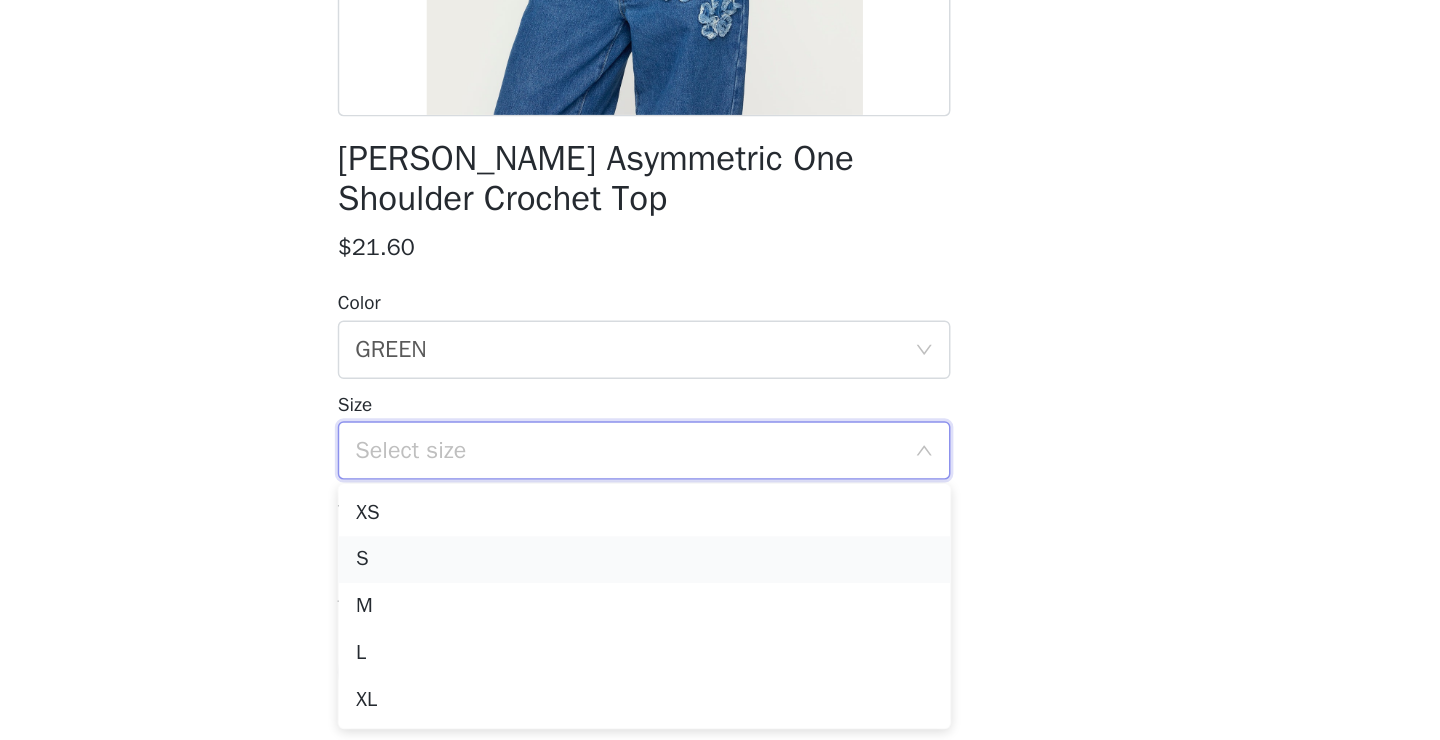 click on "S" at bounding box center [720, 616] 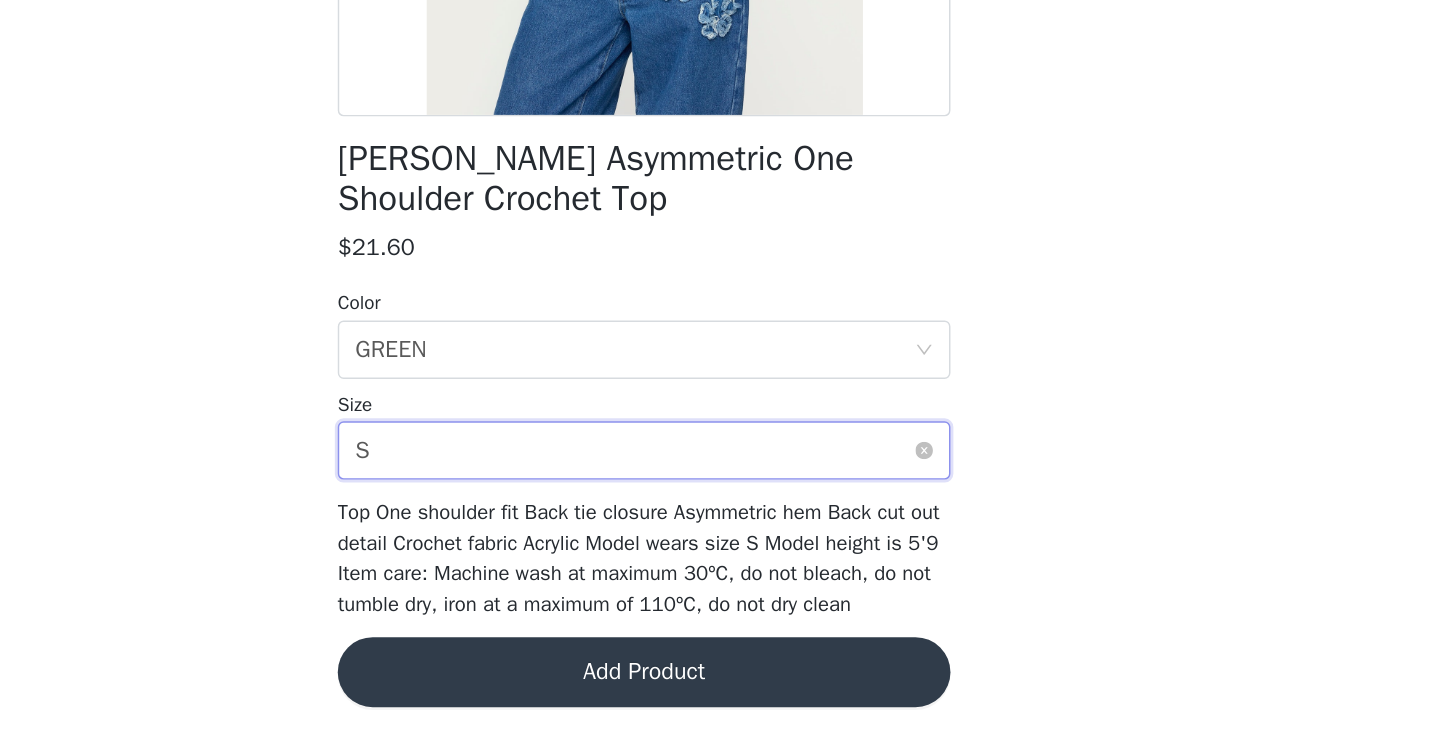 click on "Select size S" at bounding box center [713, 541] 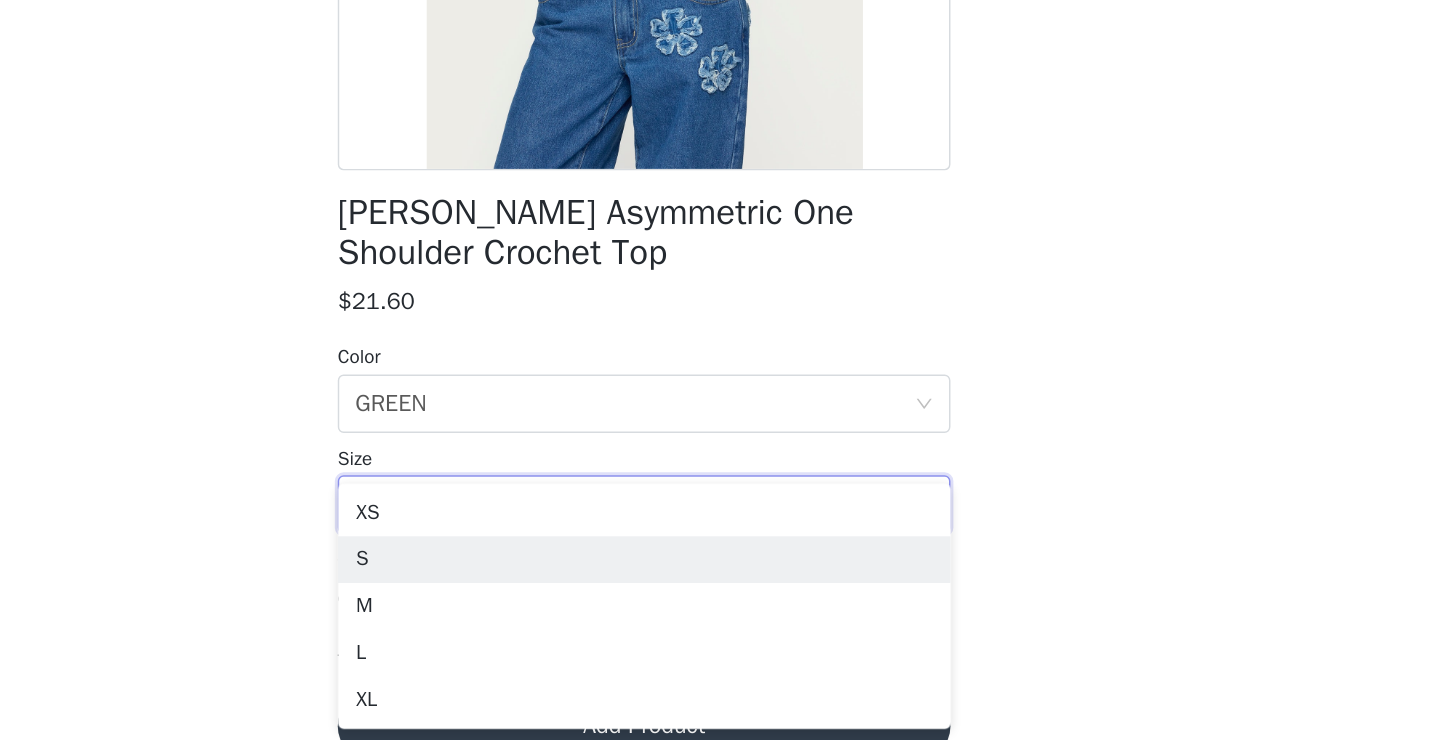 scroll, scrollTop: 213, scrollLeft: 0, axis: vertical 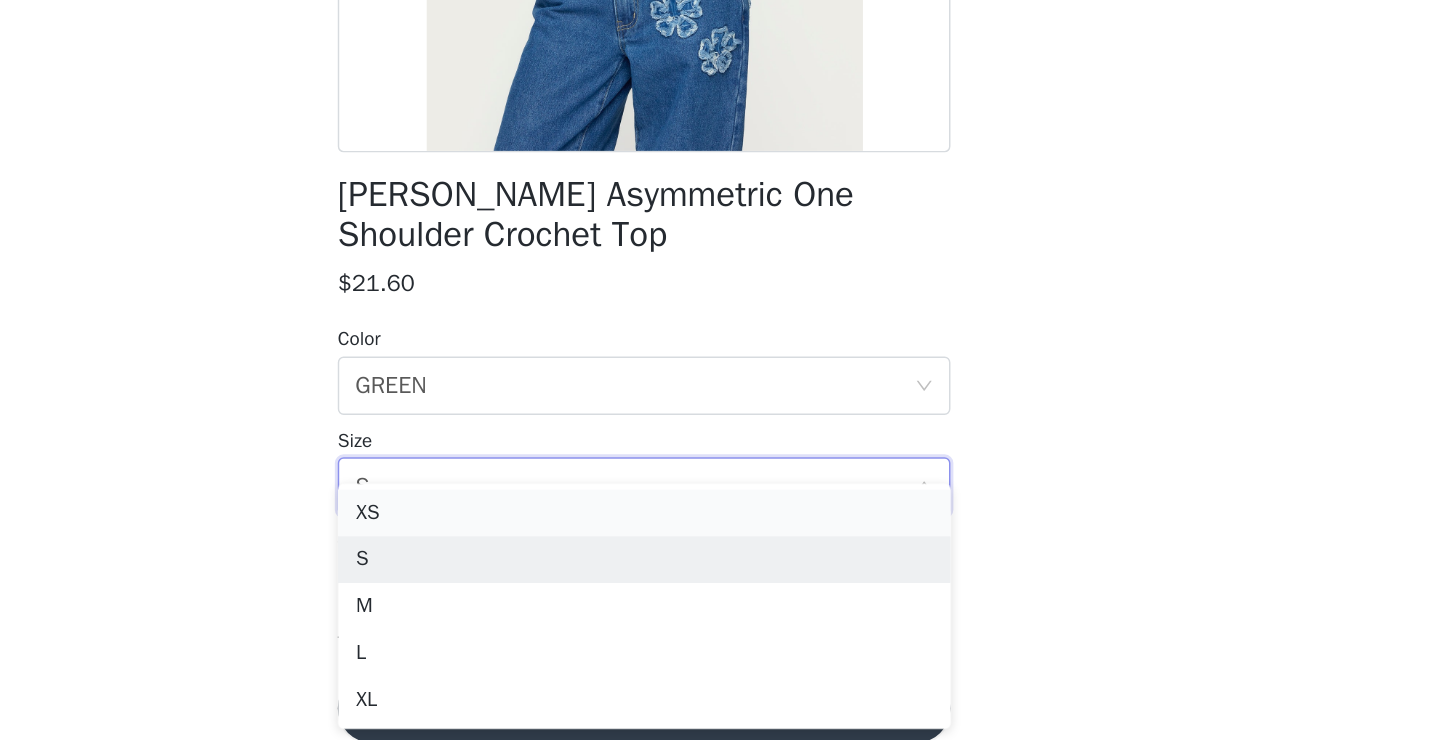 click on "XS" at bounding box center [720, 584] 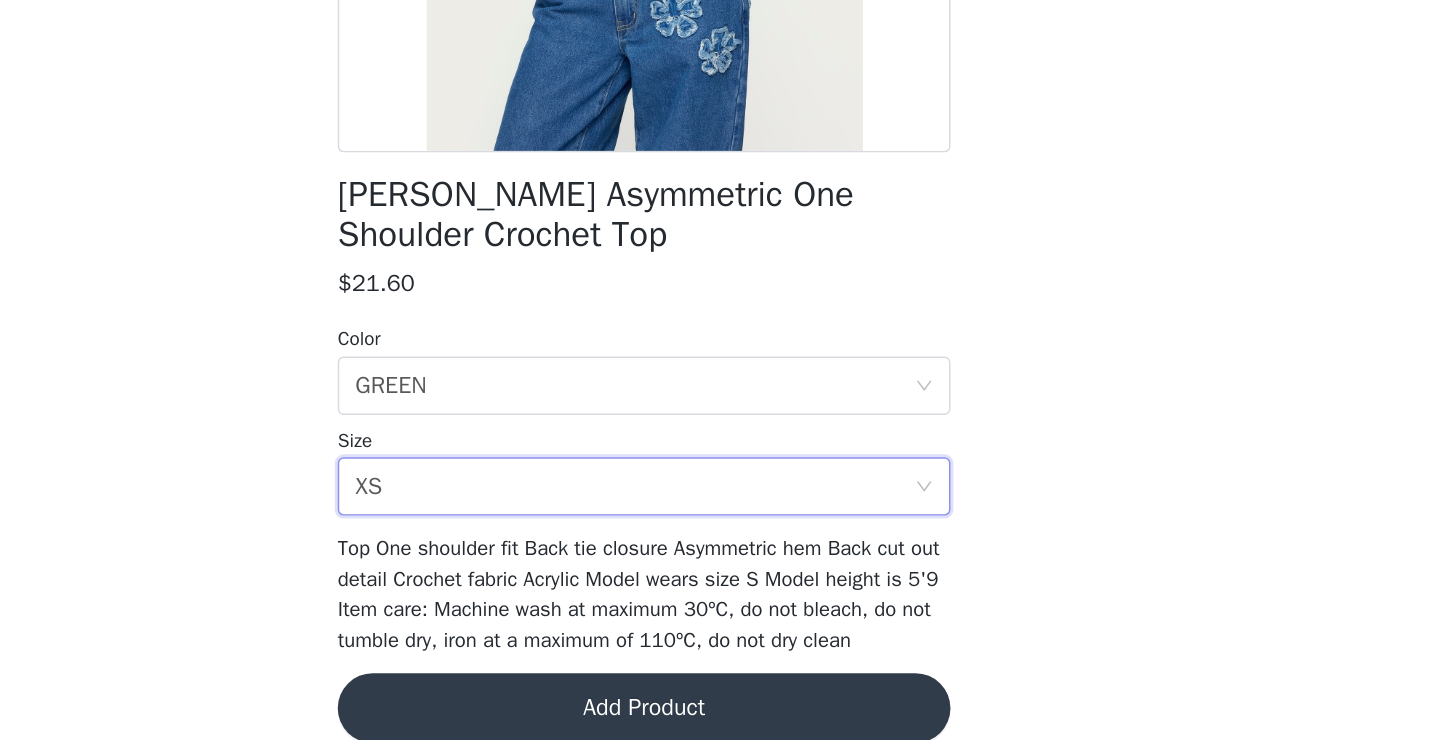 click on "Add Product" at bounding box center [720, 718] 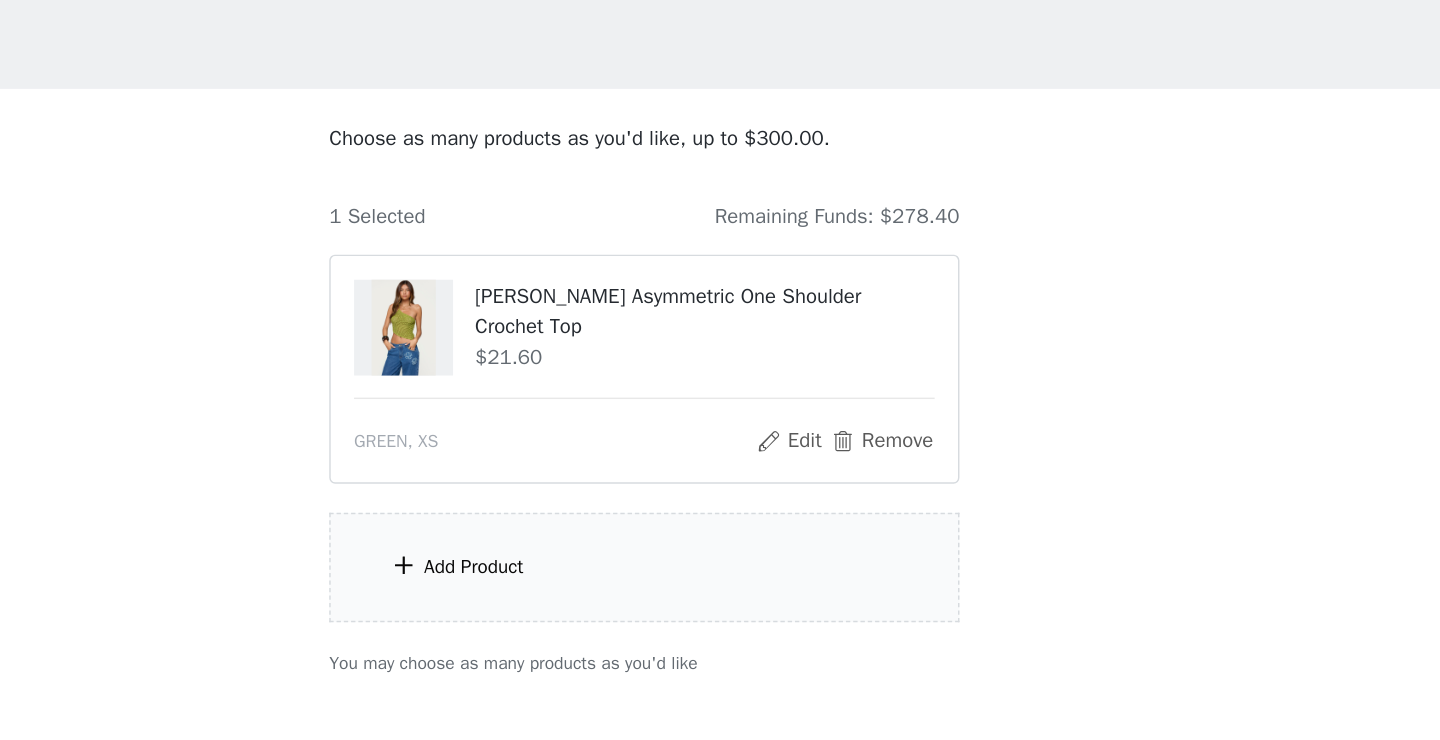 click on "Add Product" at bounding box center (720, 490) 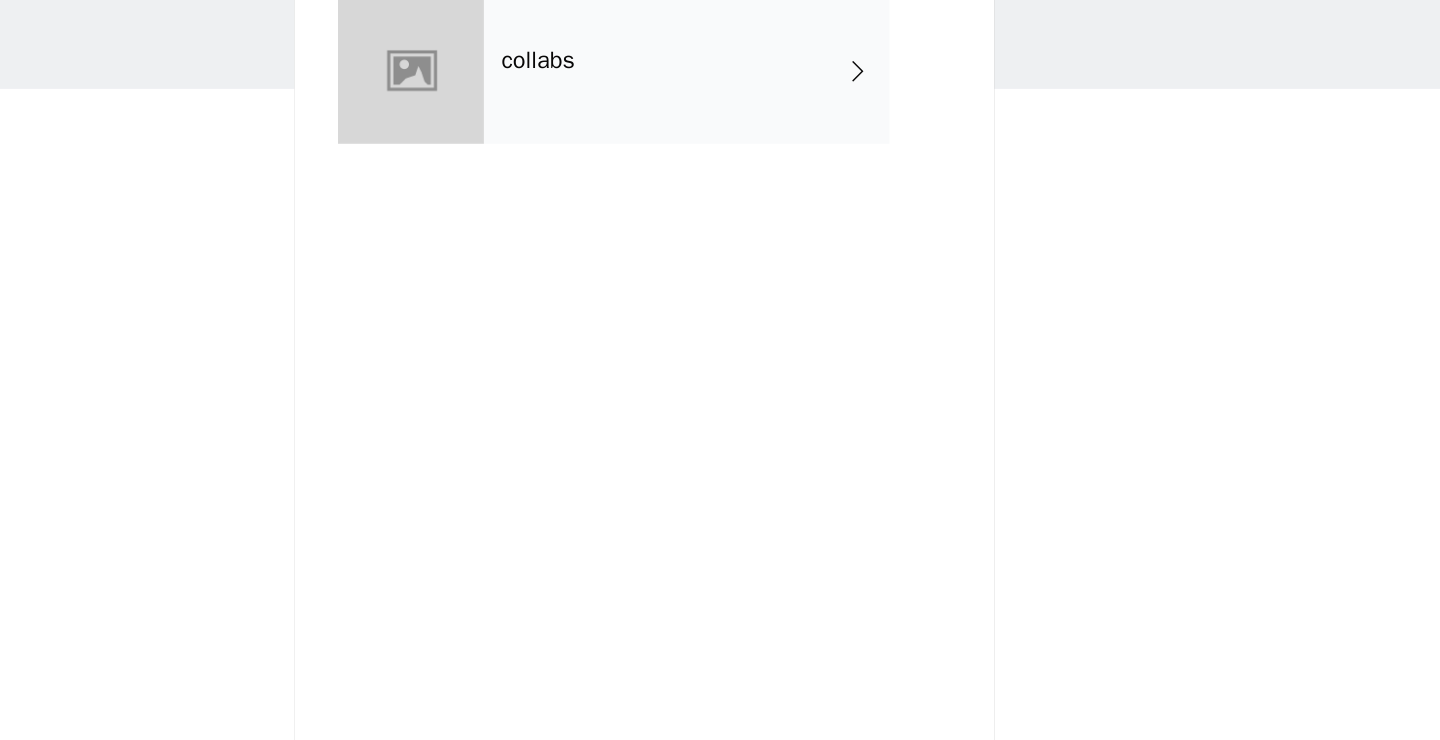 click on "collabs" at bounding box center [749, 150] 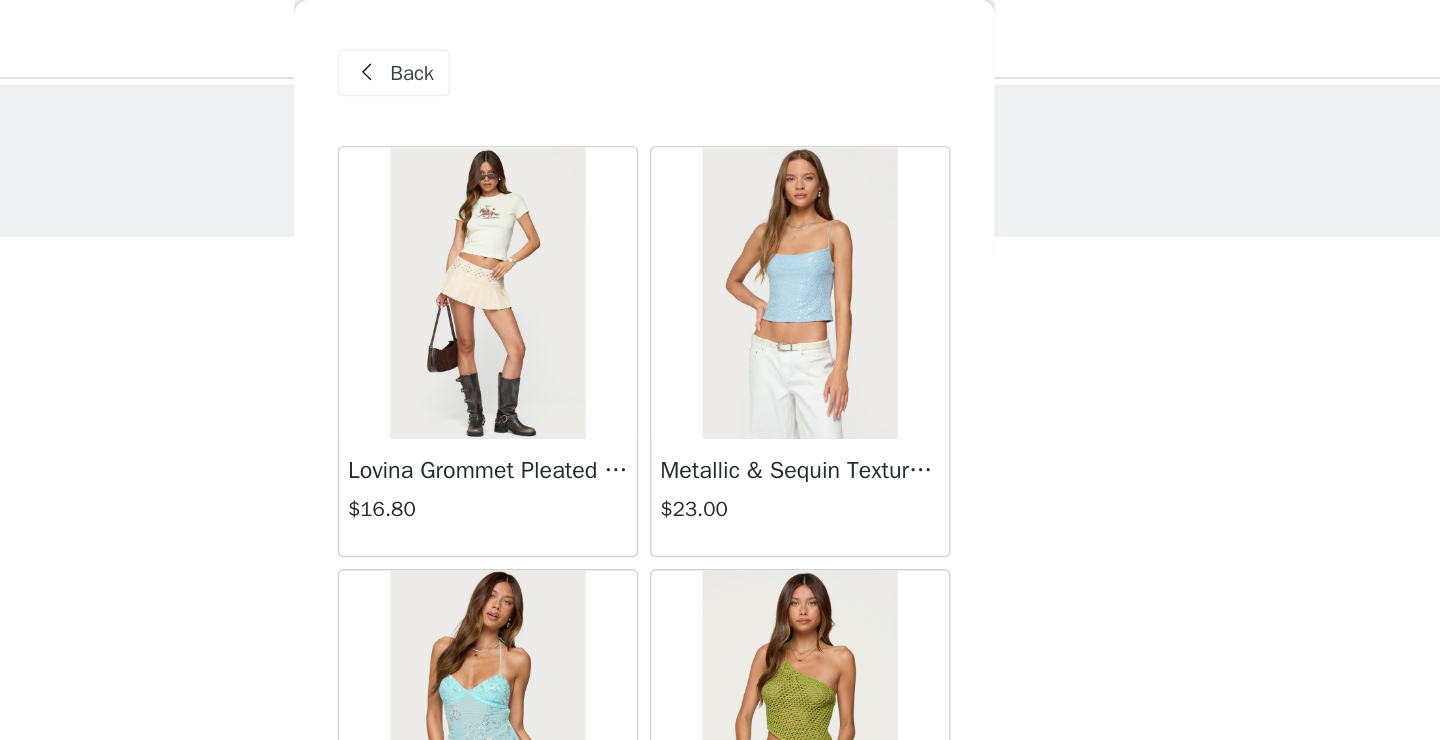scroll, scrollTop: -2, scrollLeft: 0, axis: vertical 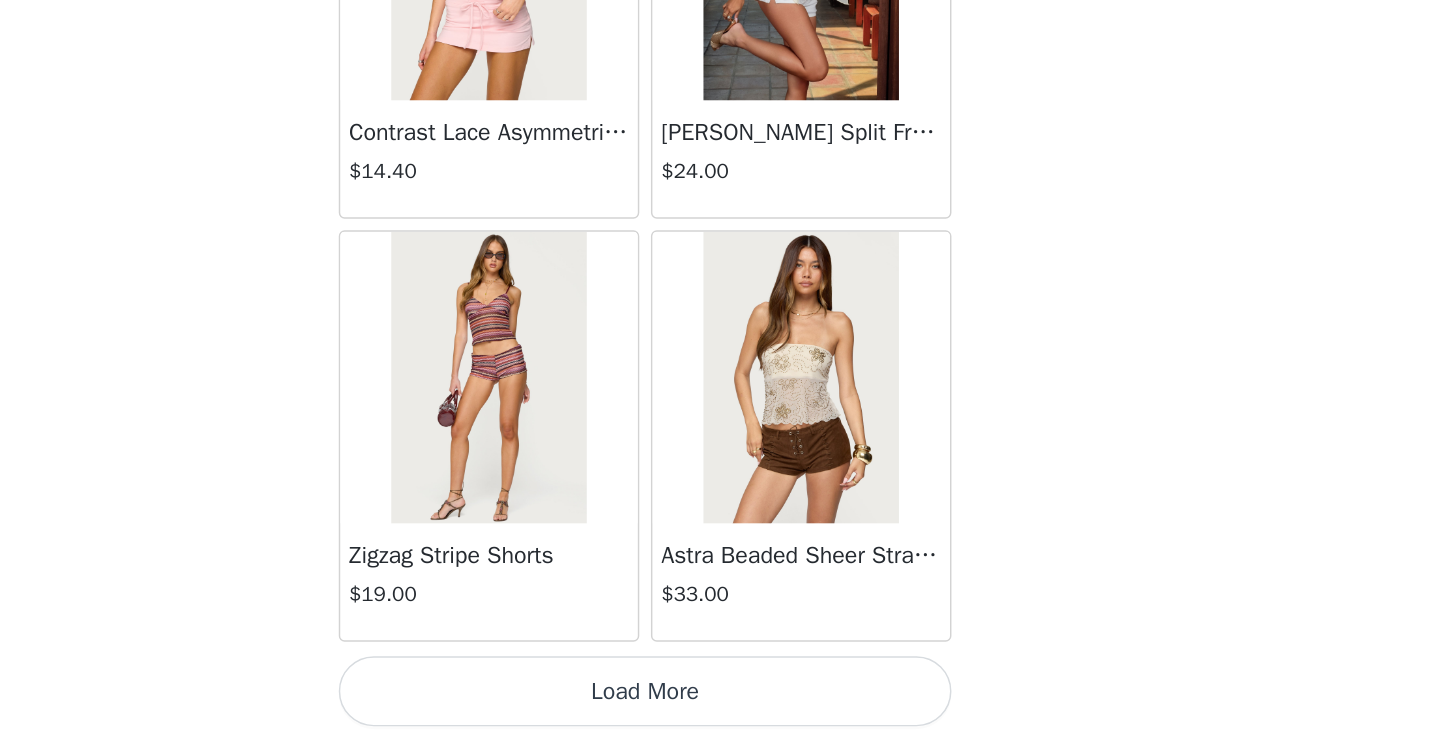 click on "Load More" at bounding box center [720, 706] 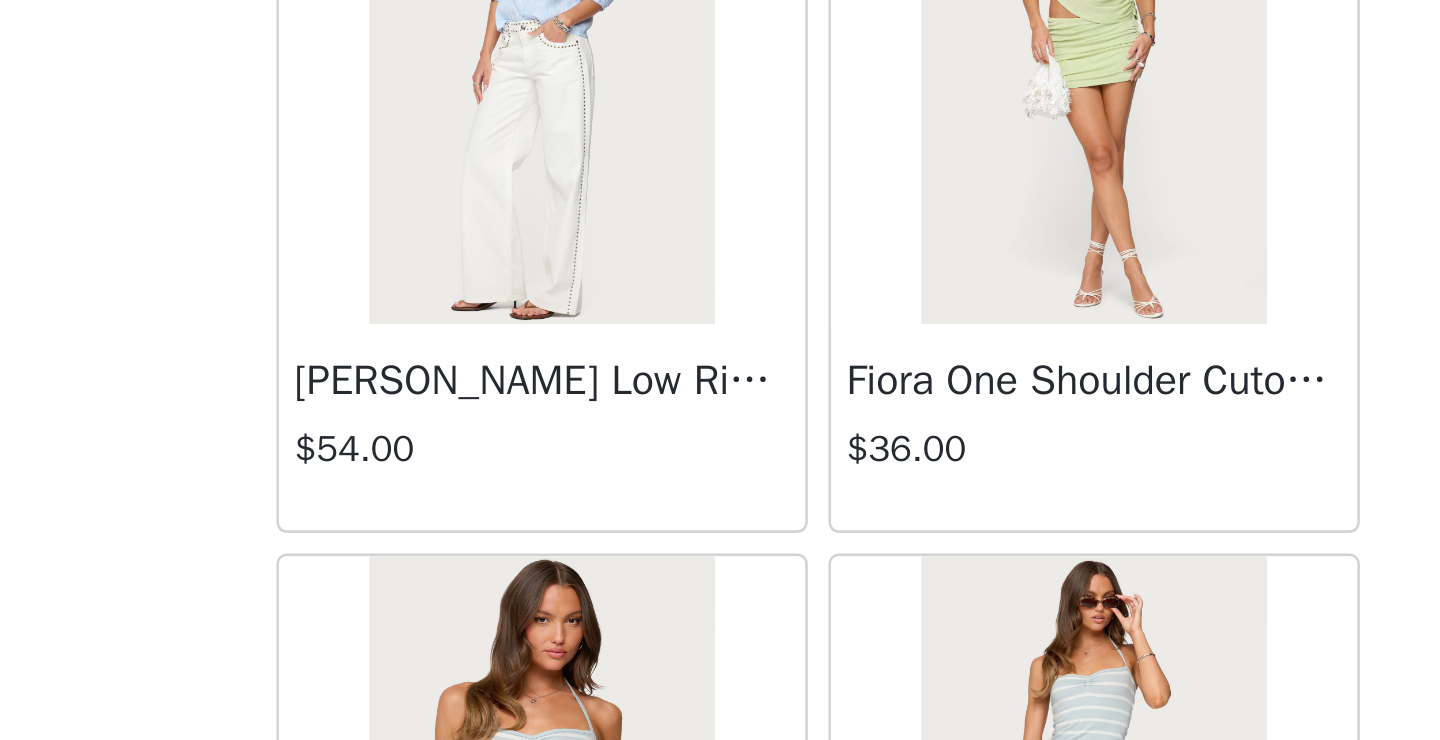 scroll, scrollTop: 5220, scrollLeft: 0, axis: vertical 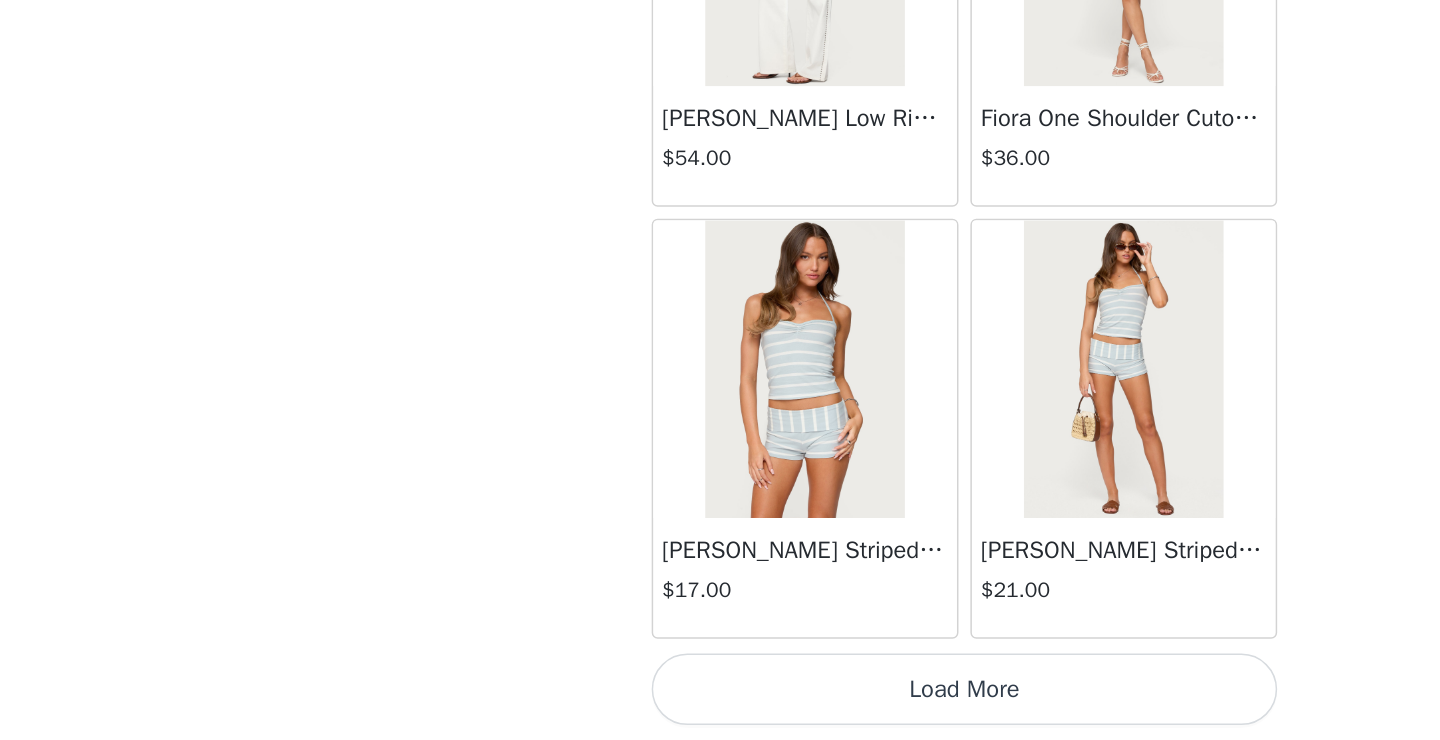click on "Load More" at bounding box center (720, 706) 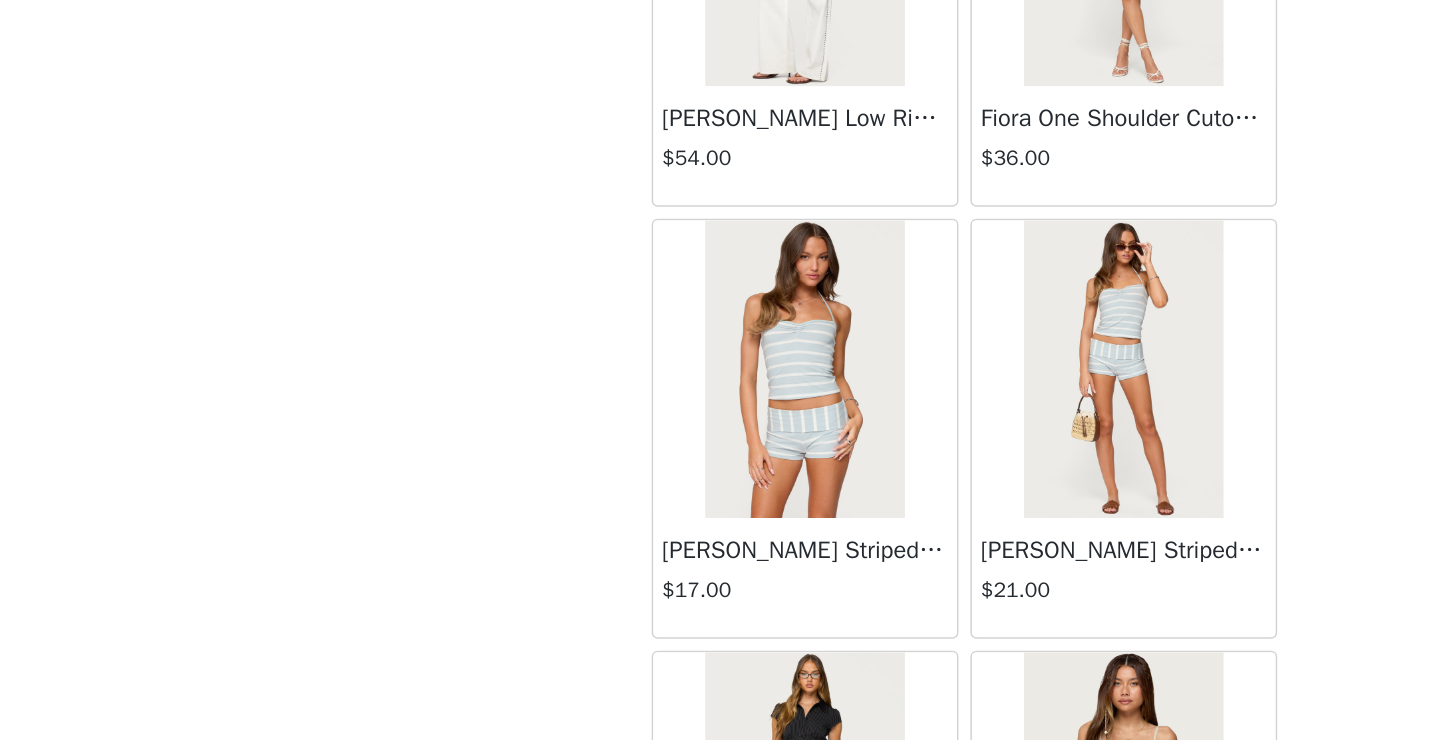 scroll, scrollTop: 3, scrollLeft: 0, axis: vertical 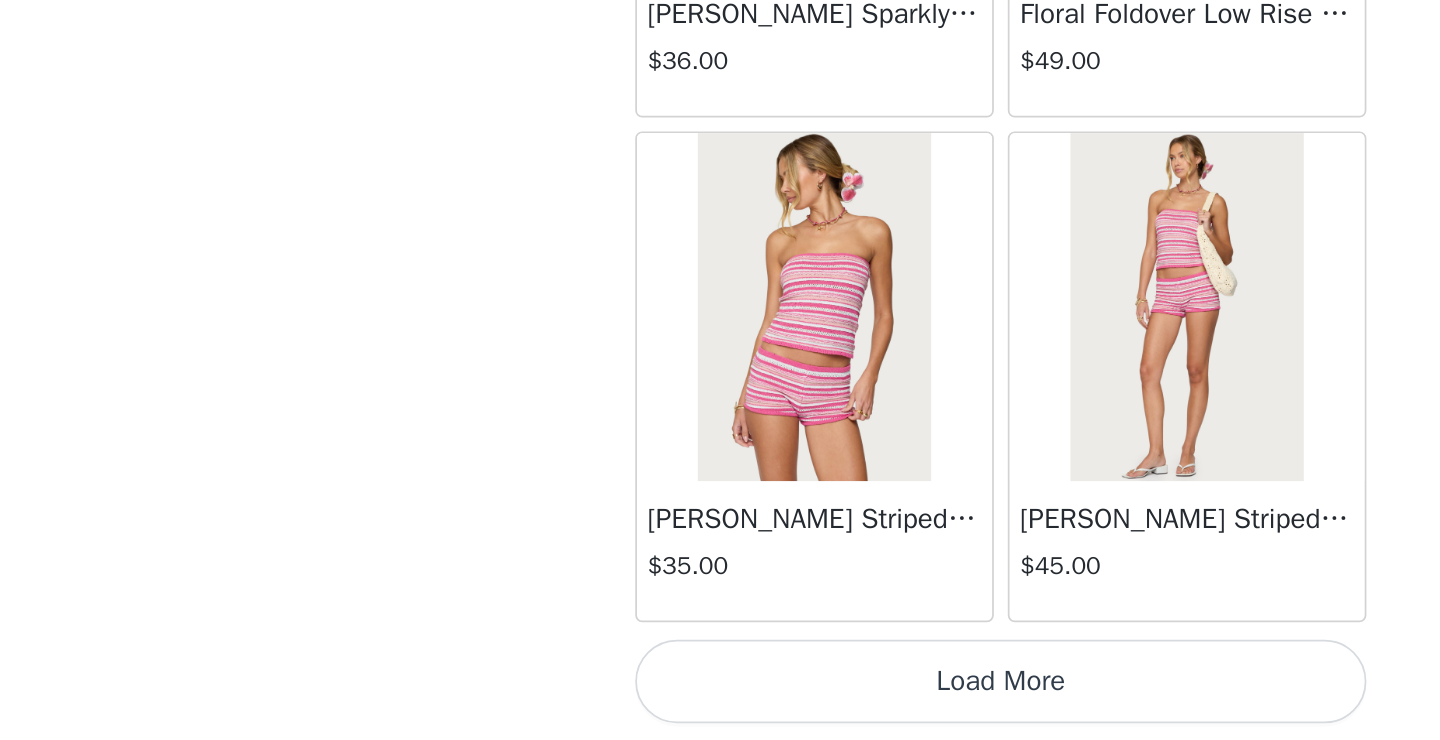 click on "Load More" at bounding box center [720, 706] 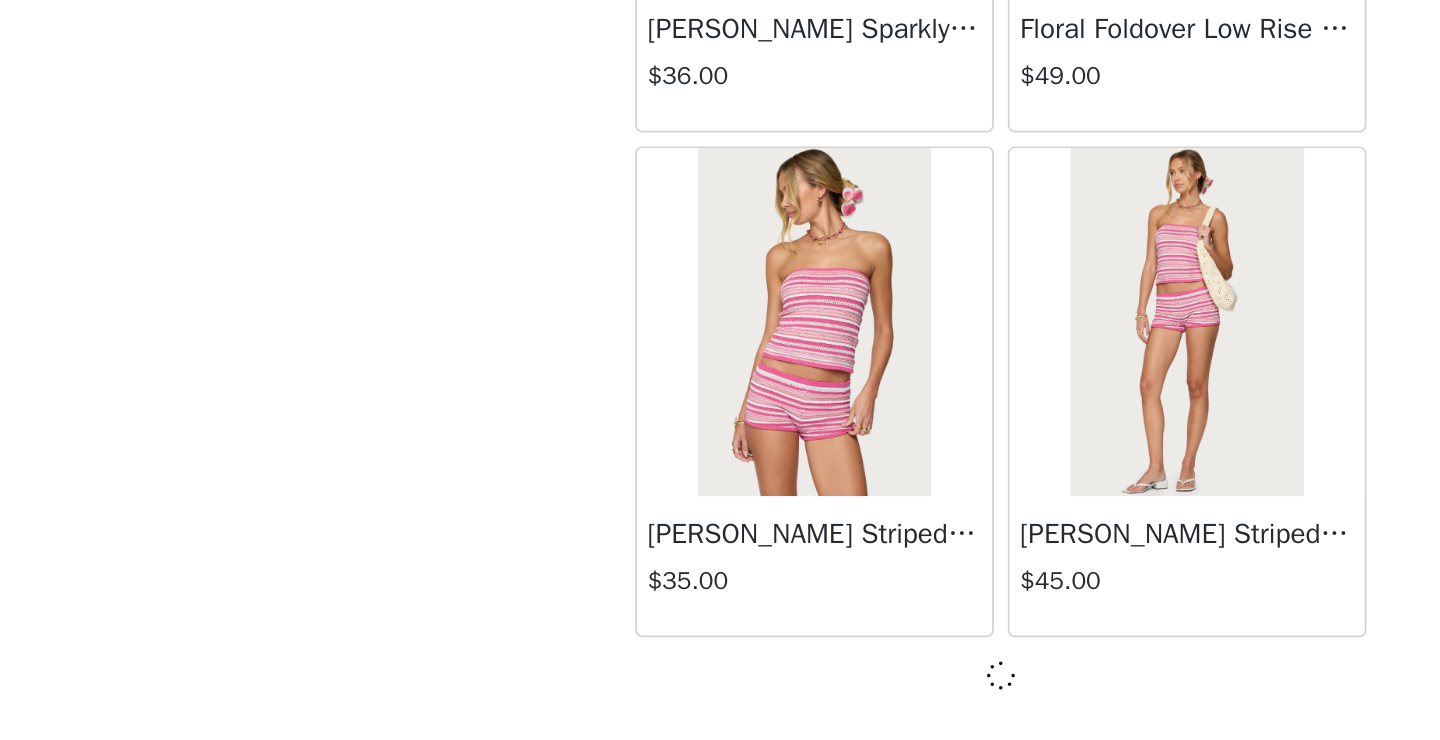 scroll, scrollTop: 2, scrollLeft: 0, axis: vertical 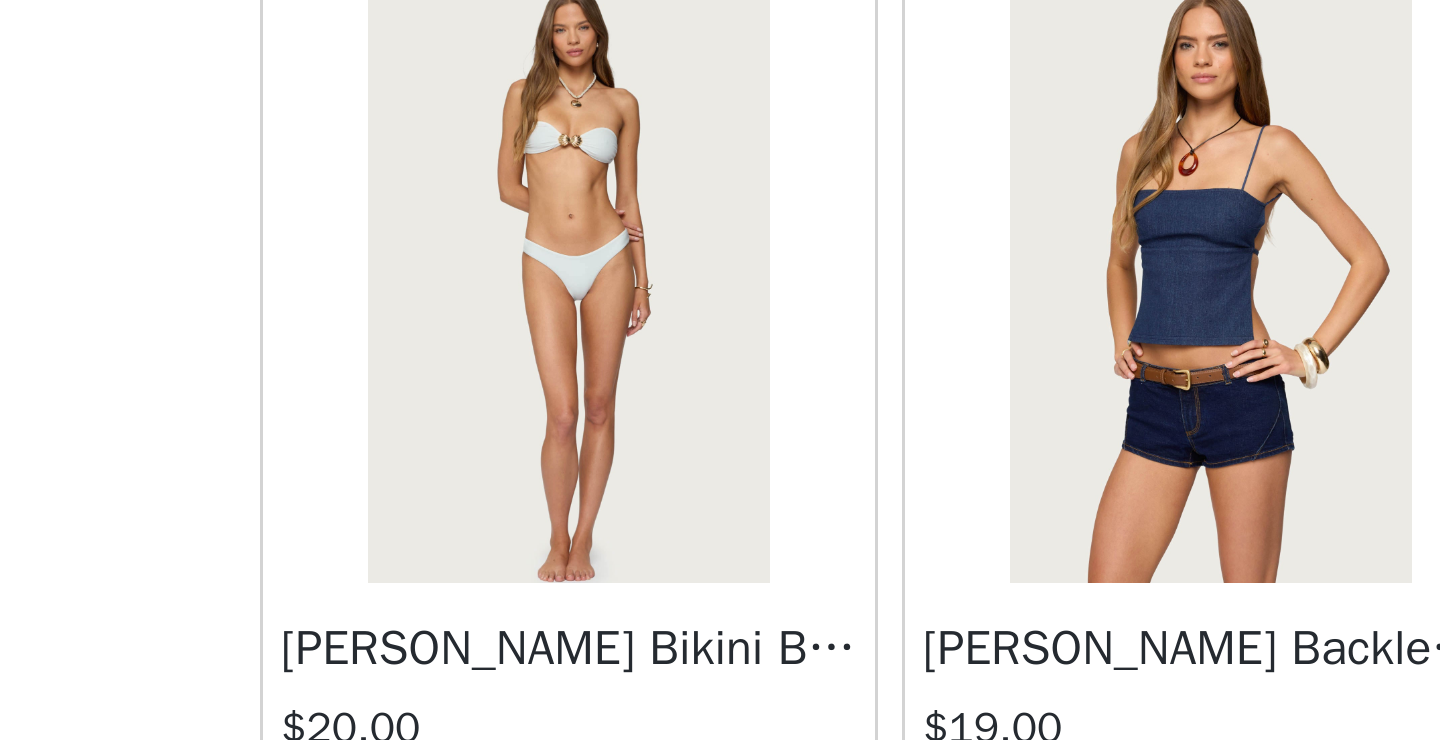 click at bounding box center [826, 554] 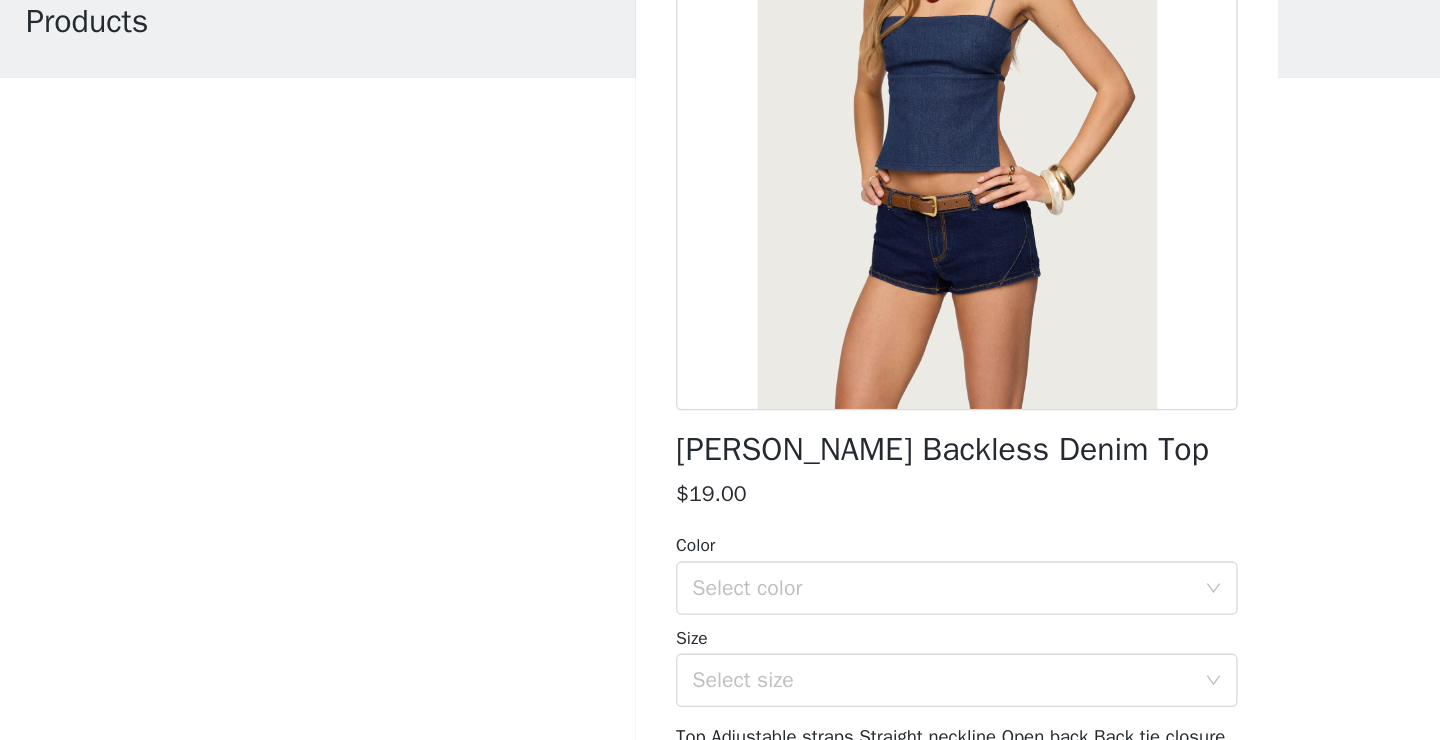 scroll, scrollTop: 161, scrollLeft: 0, axis: vertical 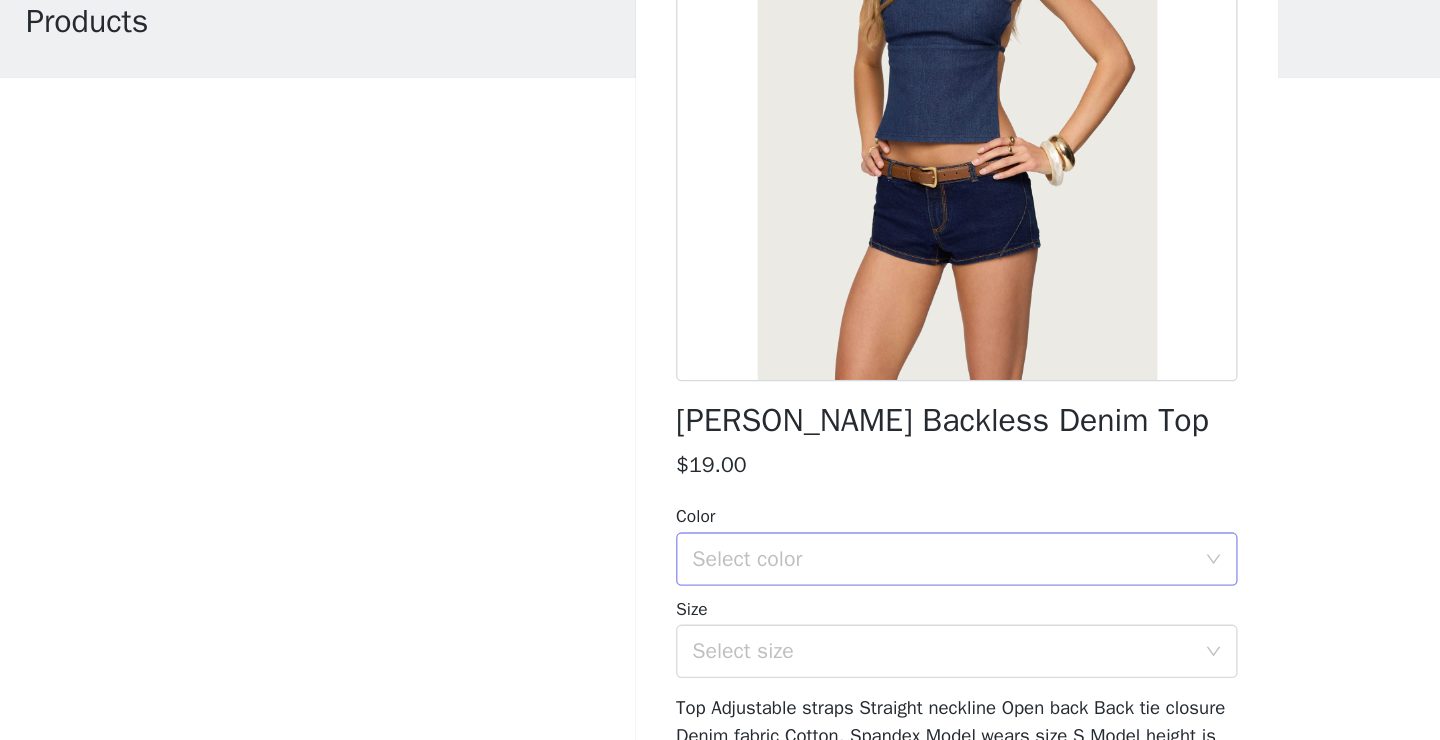 click on "Select color" at bounding box center [709, 522] 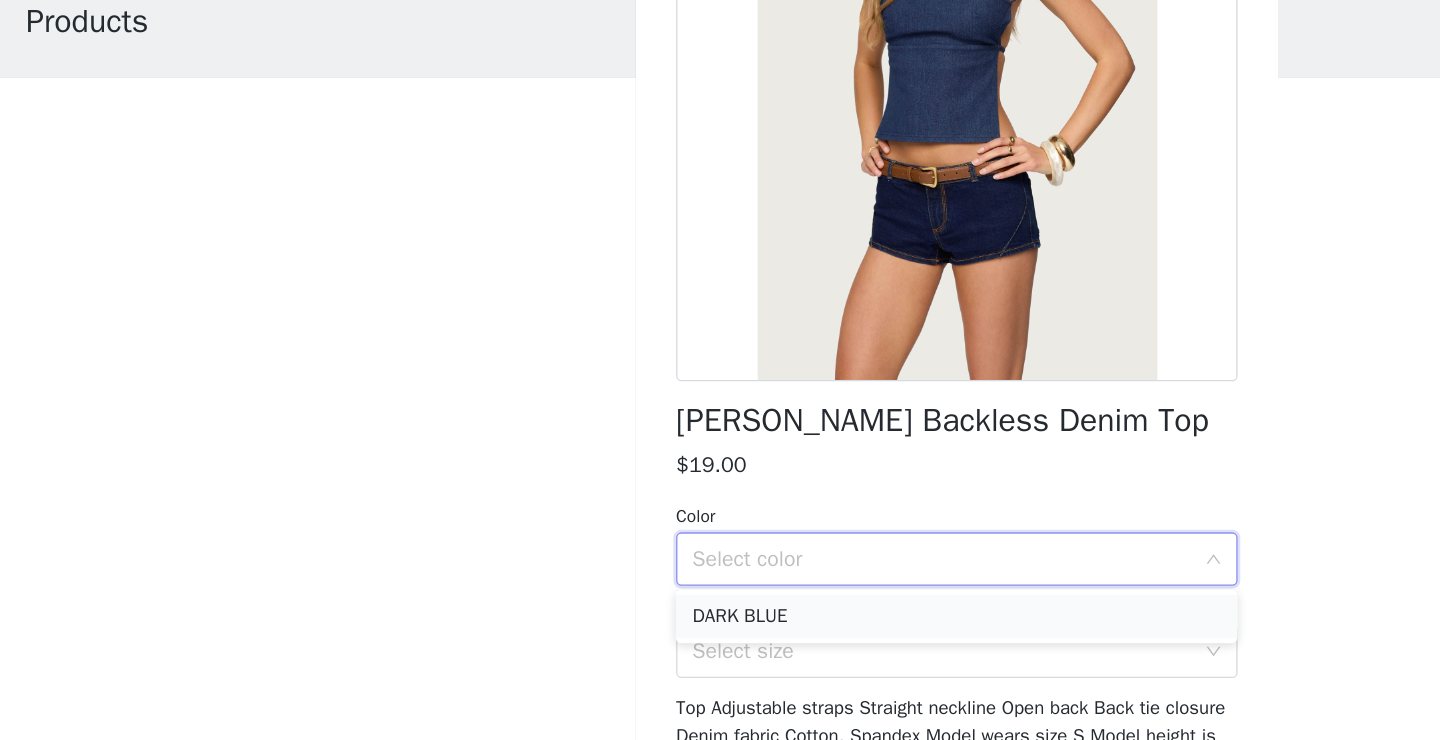 click on "DARK BLUE" at bounding box center [720, 565] 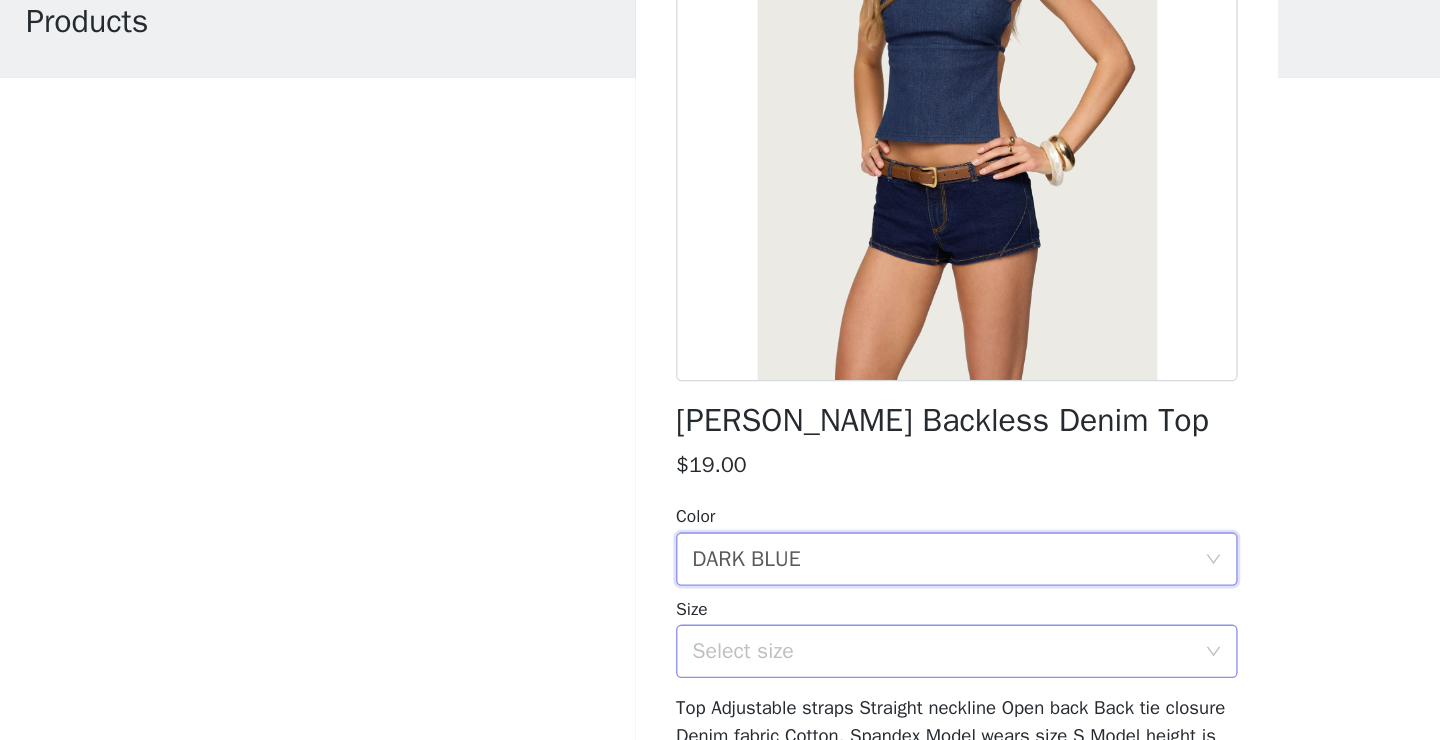click on "Select size" at bounding box center (709, 591) 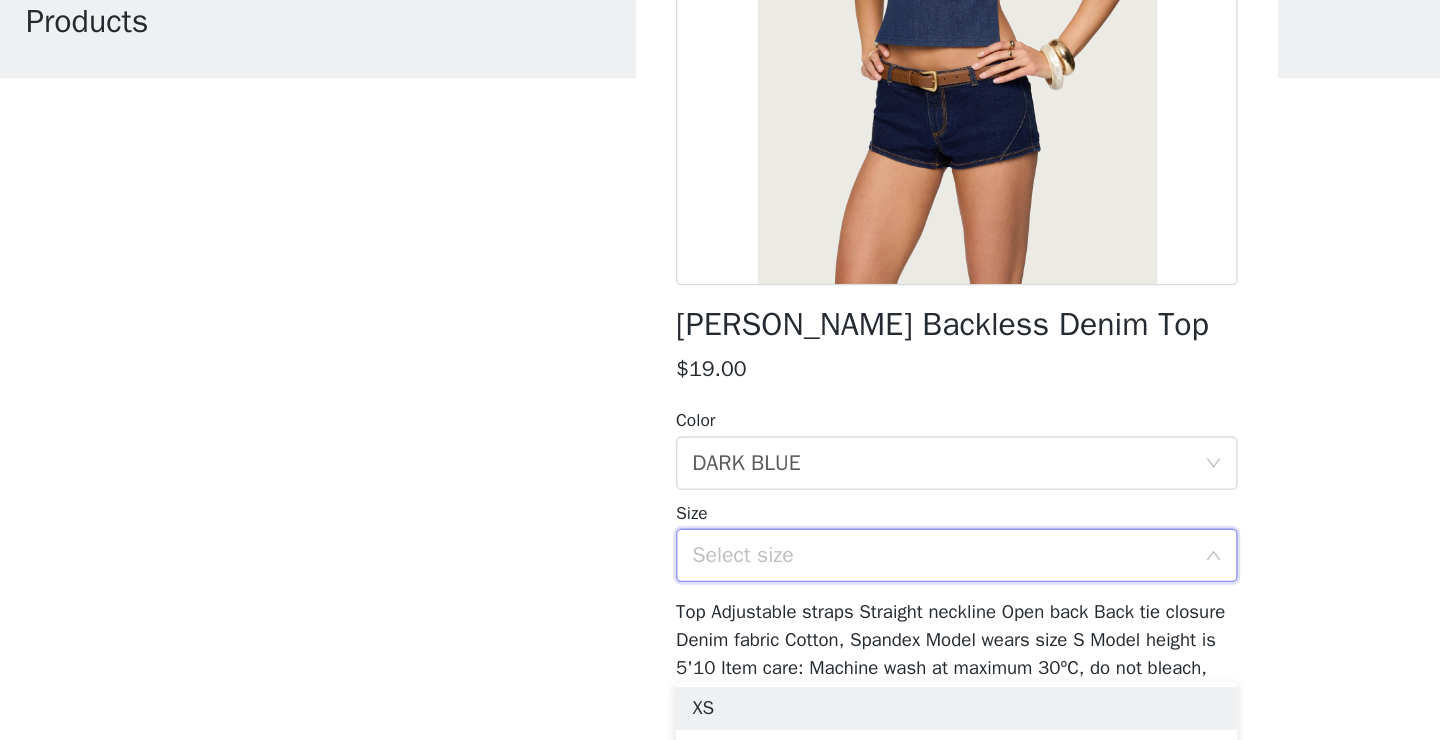 scroll, scrollTop: 232, scrollLeft: 0, axis: vertical 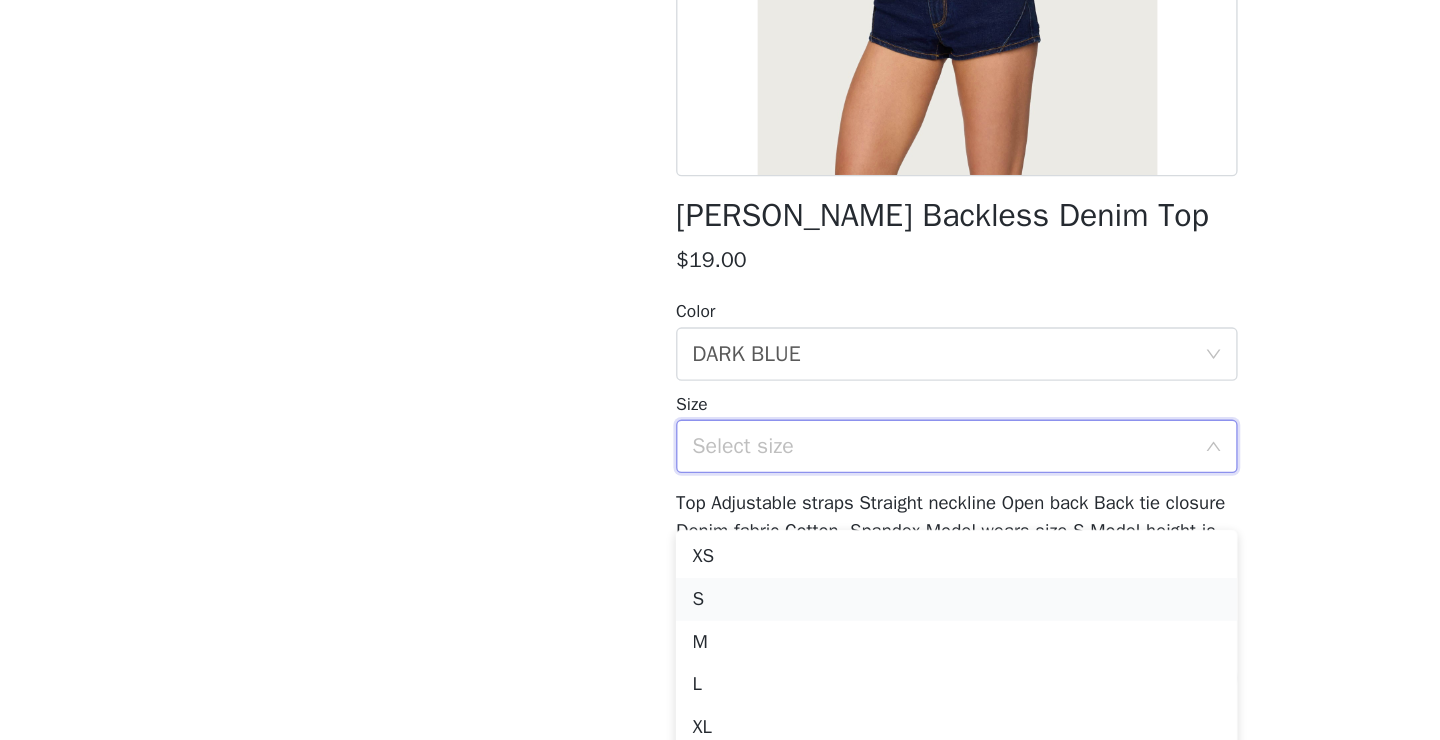 click on "S" at bounding box center (720, 635) 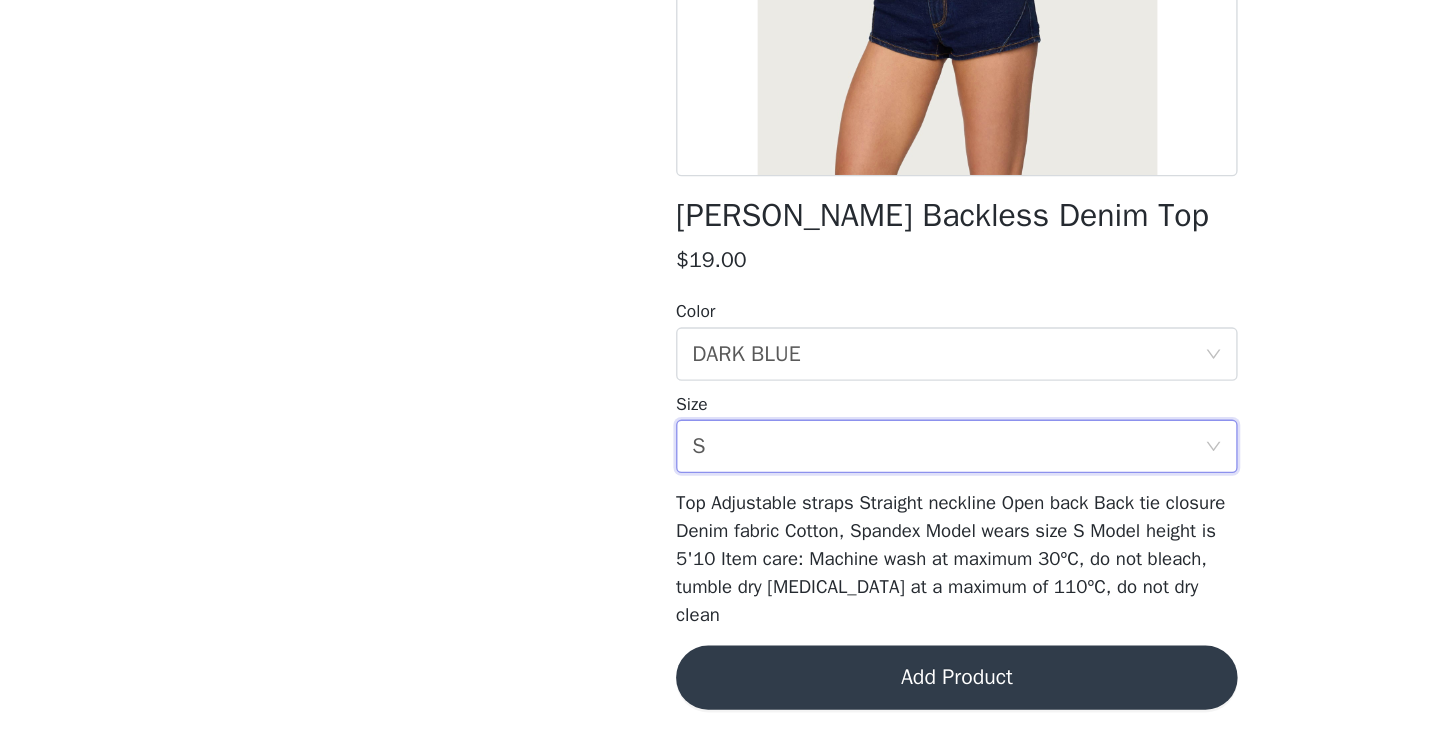 scroll, scrollTop: 0, scrollLeft: 0, axis: both 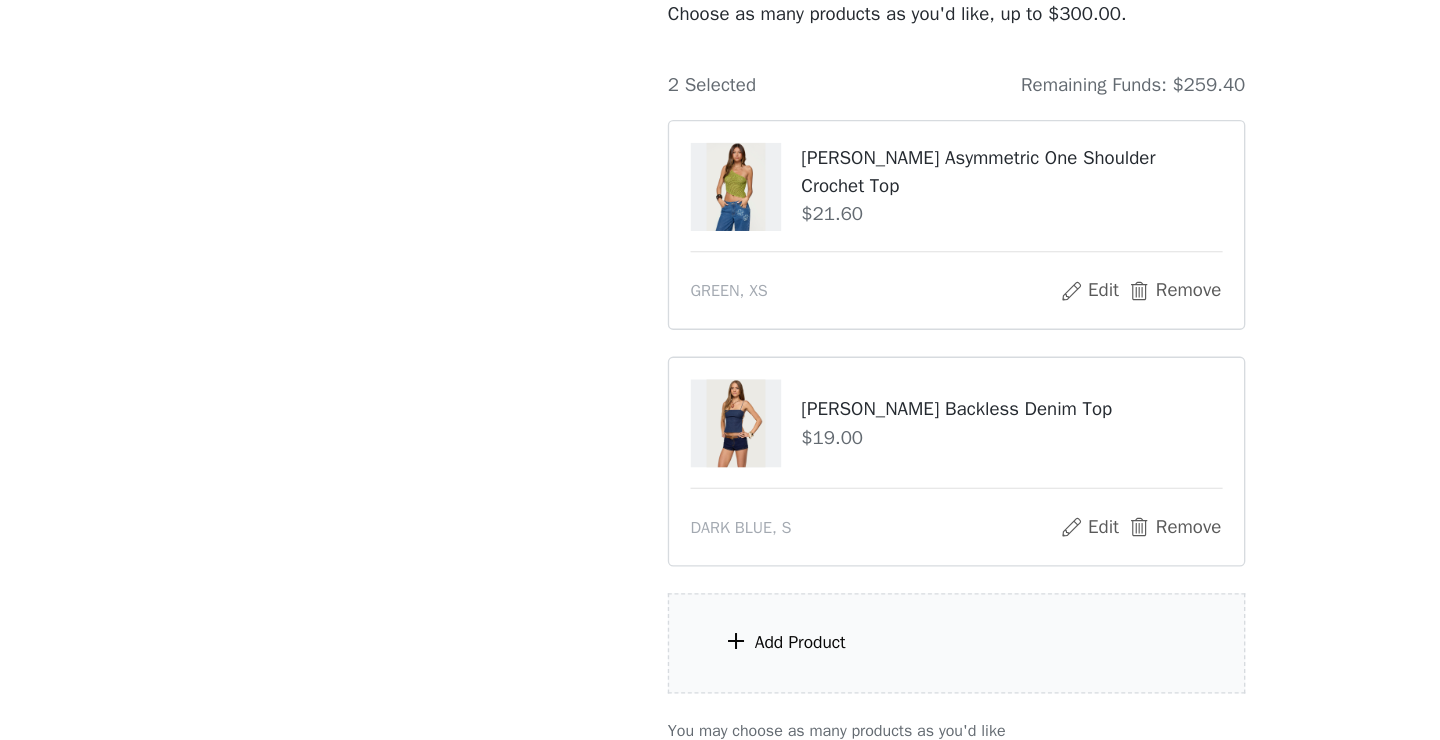 click on "Add Product" at bounding box center [720, 667] 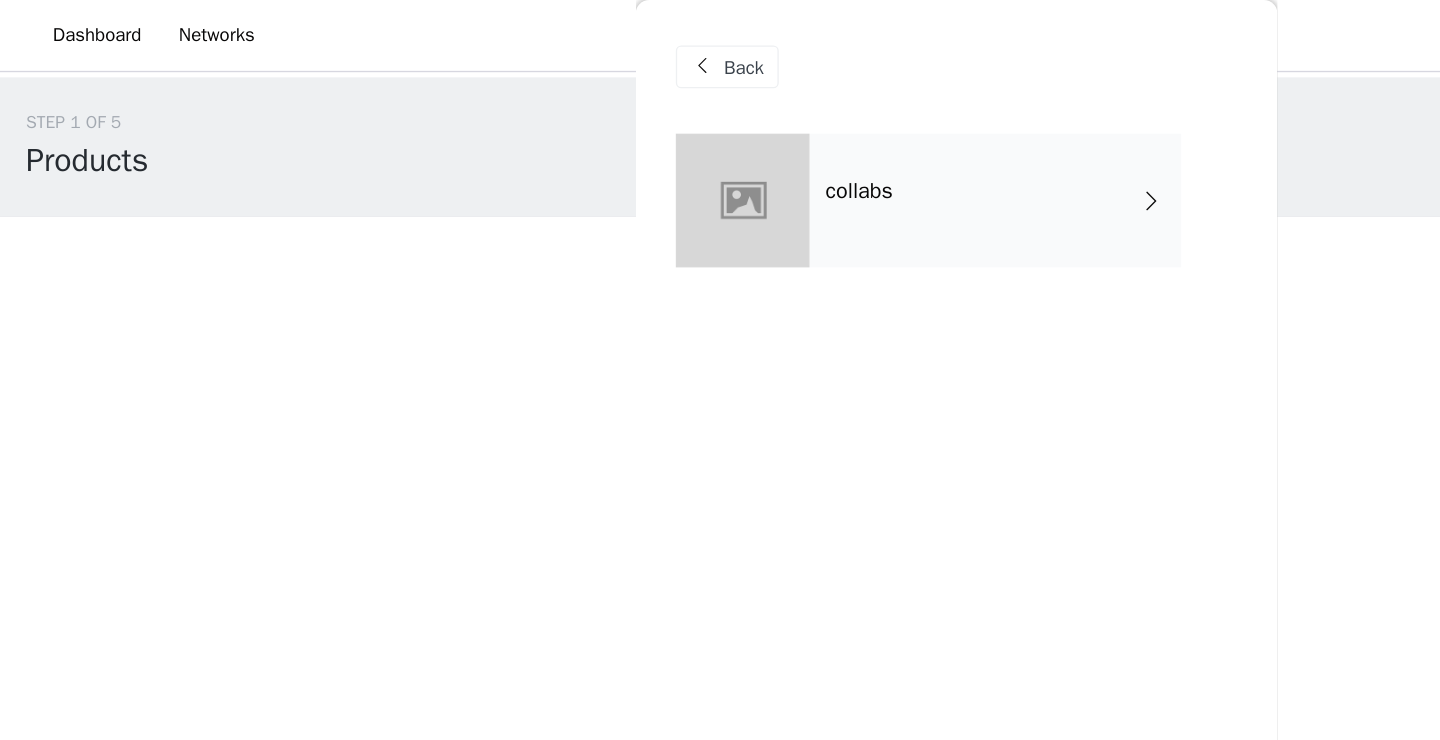 scroll, scrollTop: 0, scrollLeft: 0, axis: both 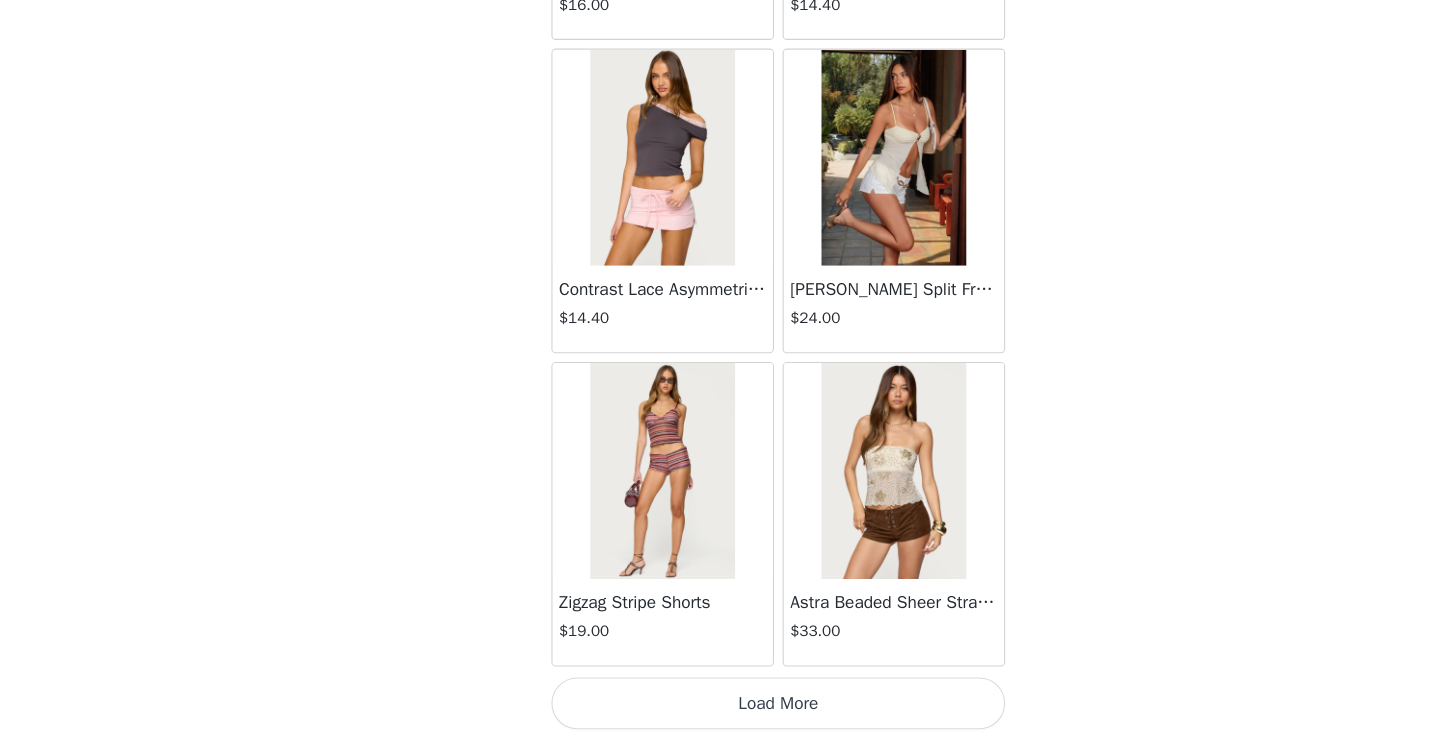 click on "Load More" at bounding box center (720, 706) 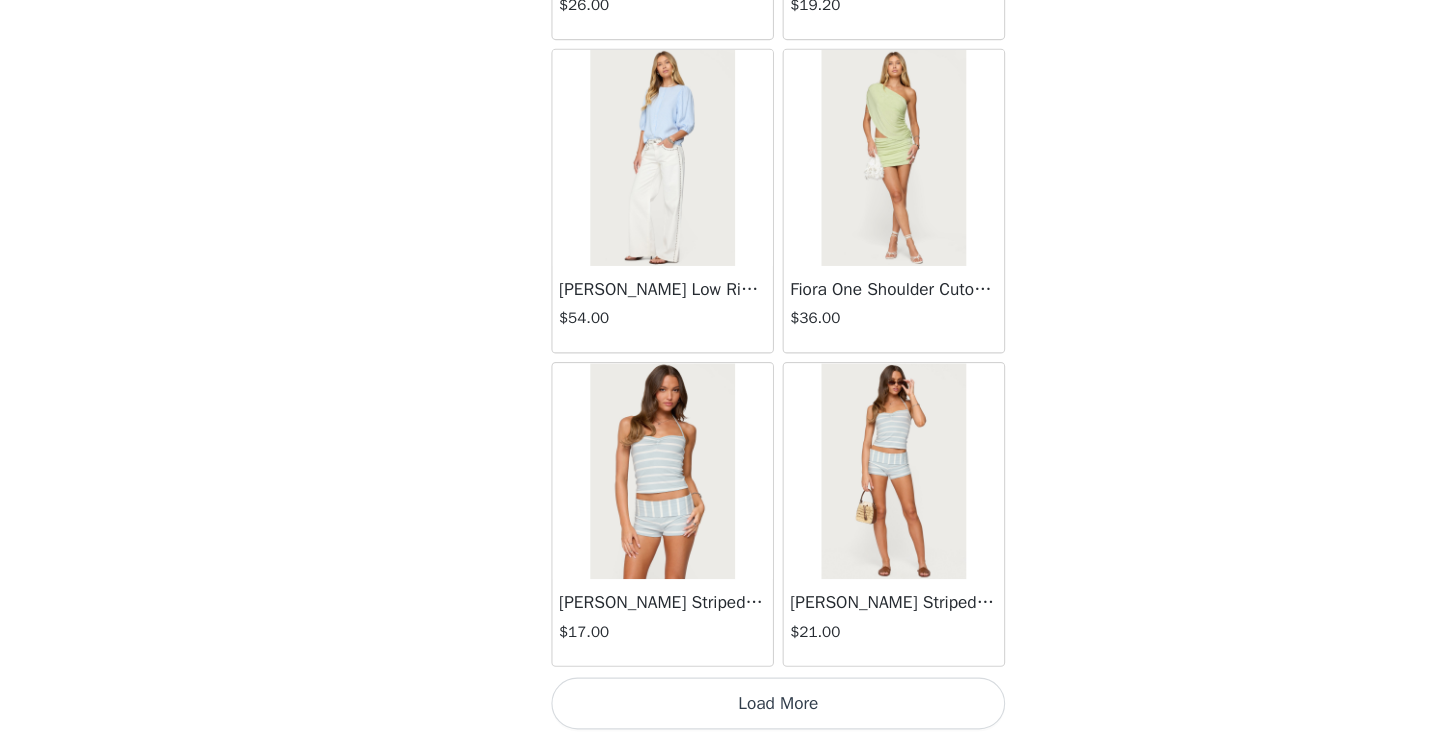 click on "Load More" at bounding box center [720, 706] 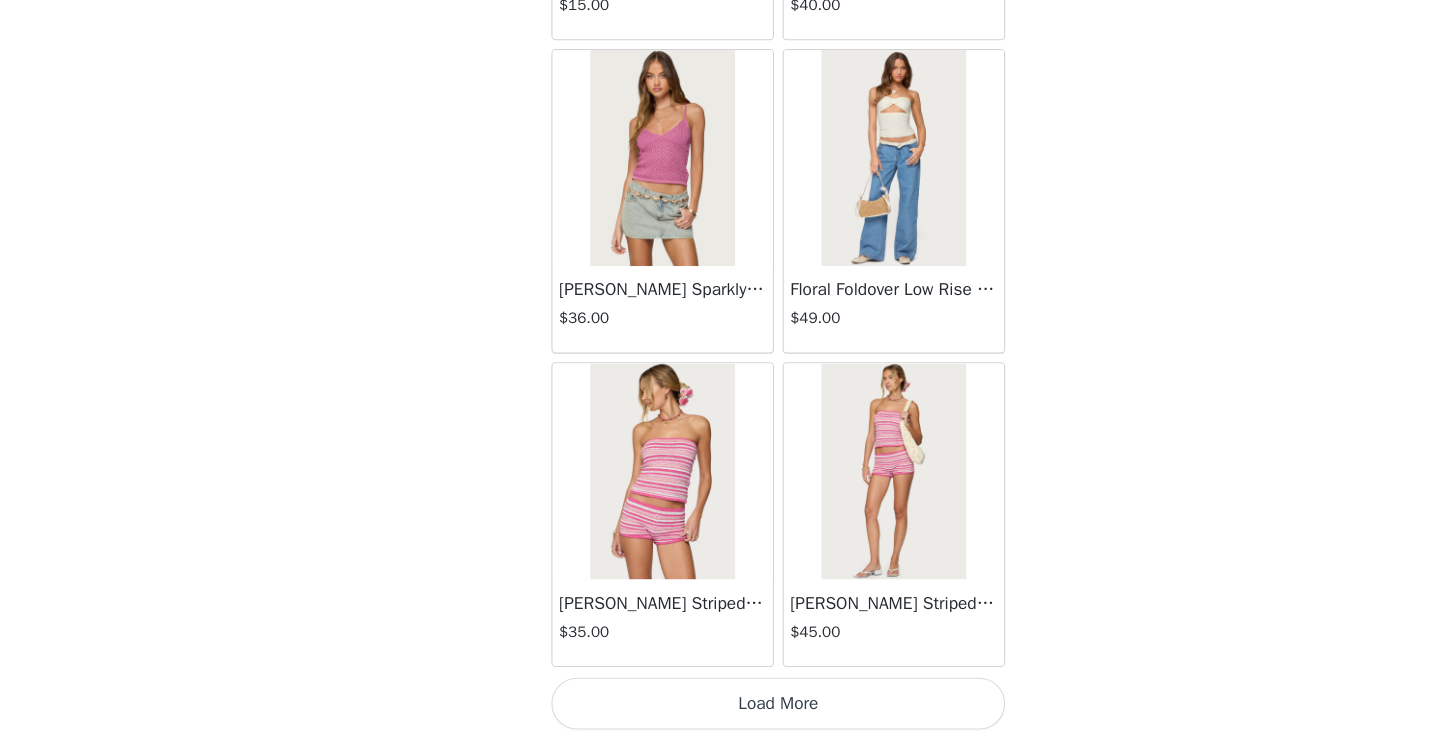 click on "Load More" at bounding box center (720, 706) 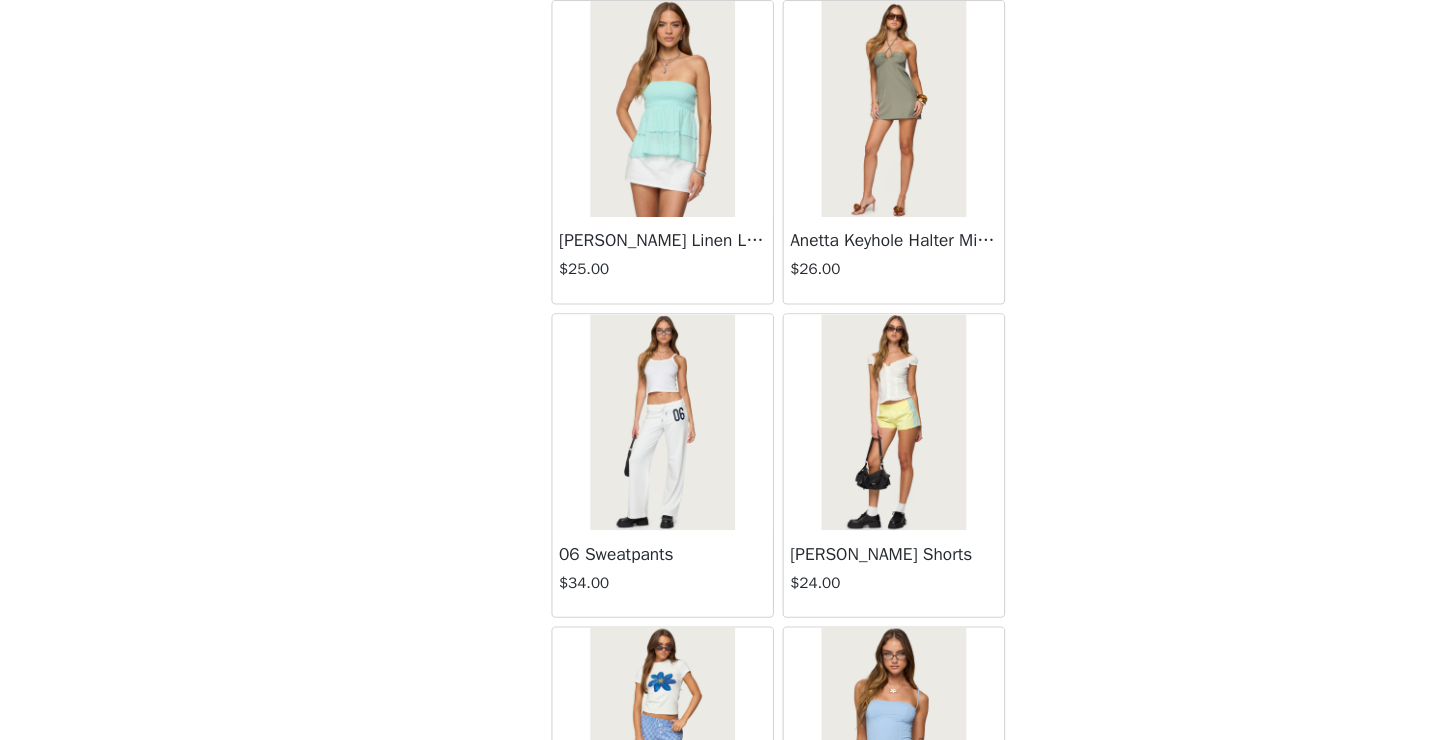 scroll, scrollTop: 9909, scrollLeft: 0, axis: vertical 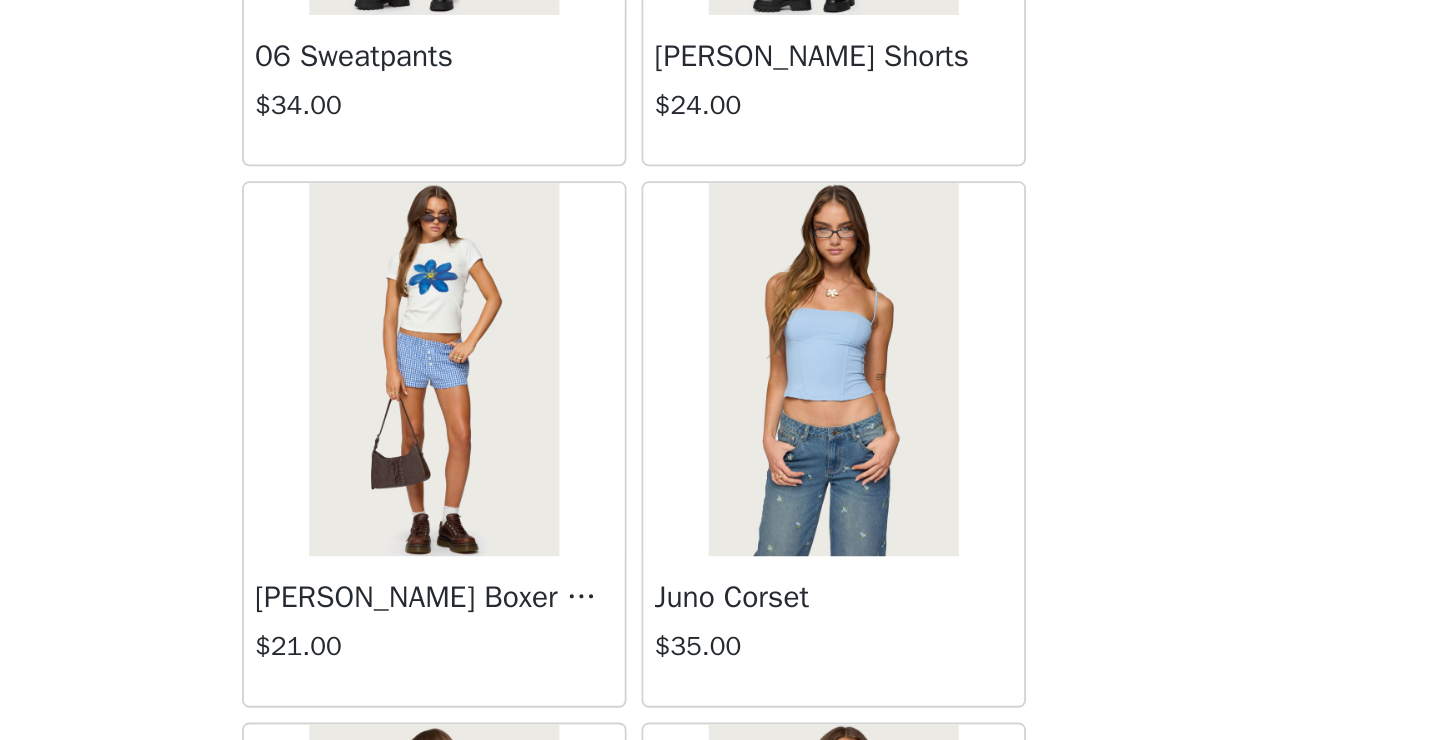 click at bounding box center [612, 500] 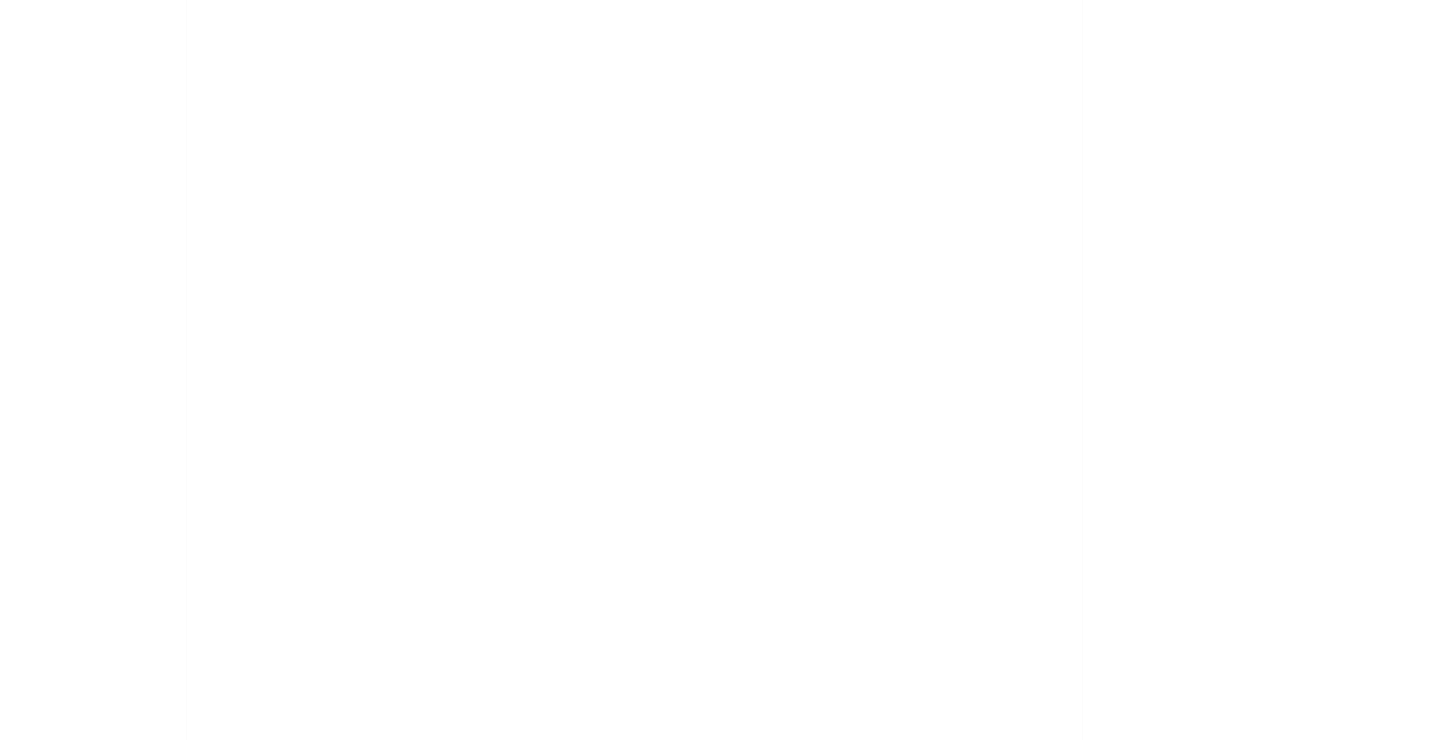 scroll, scrollTop: 0, scrollLeft: 0, axis: both 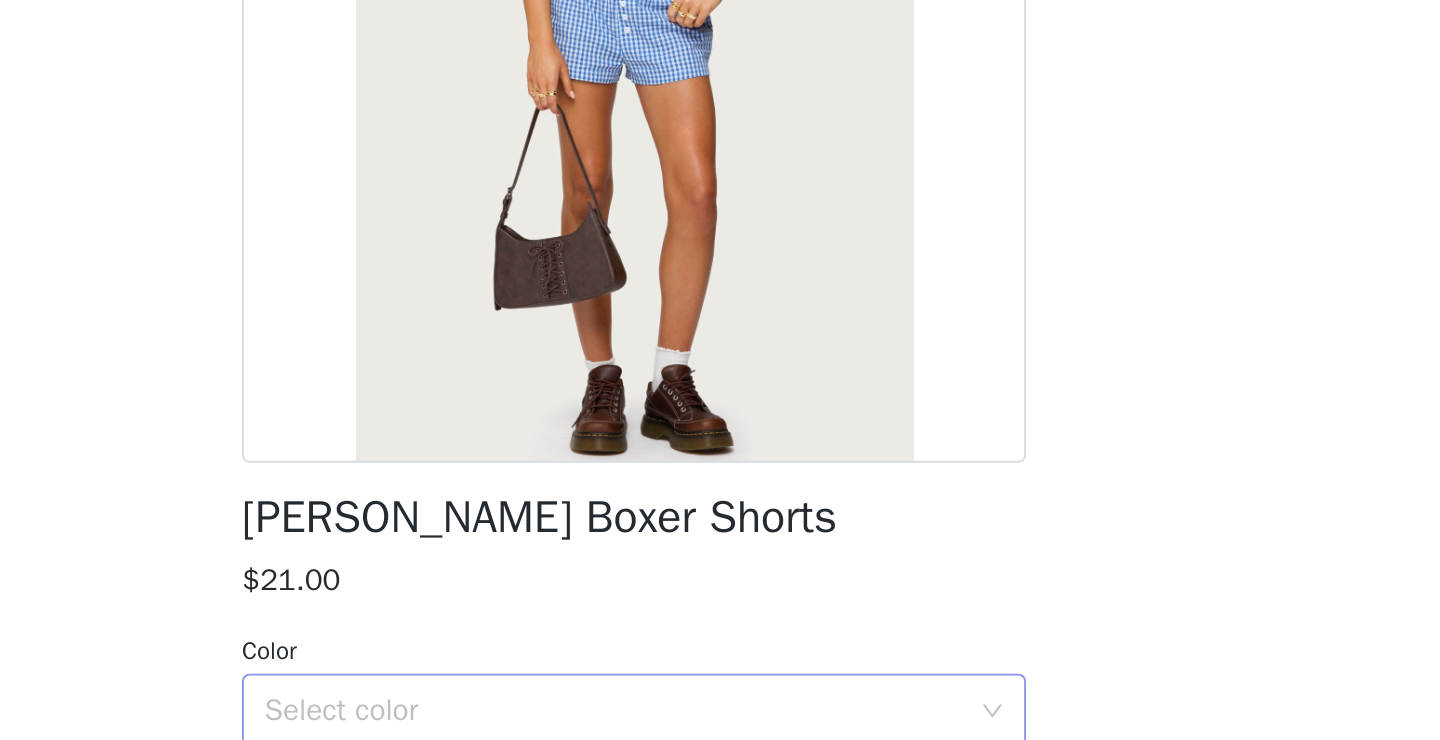 click on "Select color" at bounding box center [709, 683] 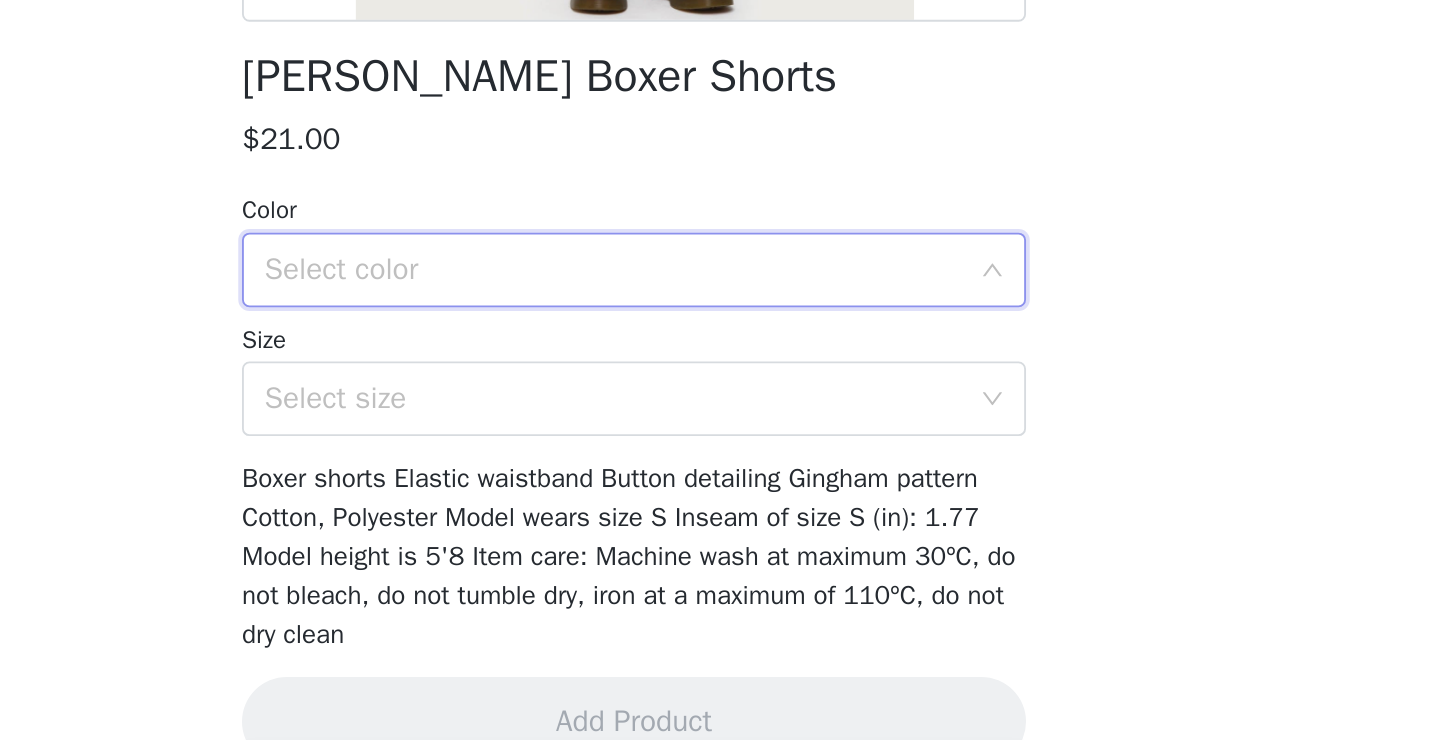 scroll, scrollTop: 232, scrollLeft: 0, axis: vertical 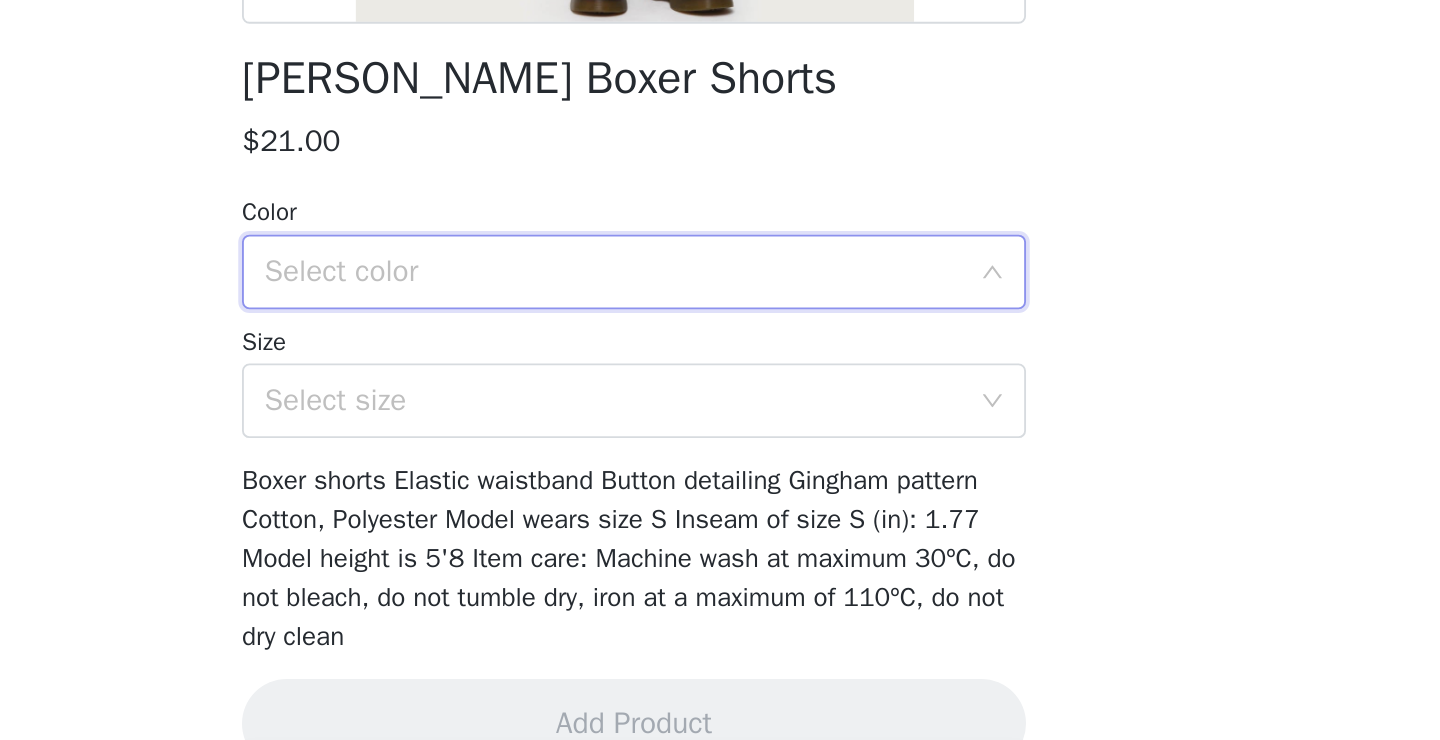 click on "Select color" at bounding box center [709, 451] 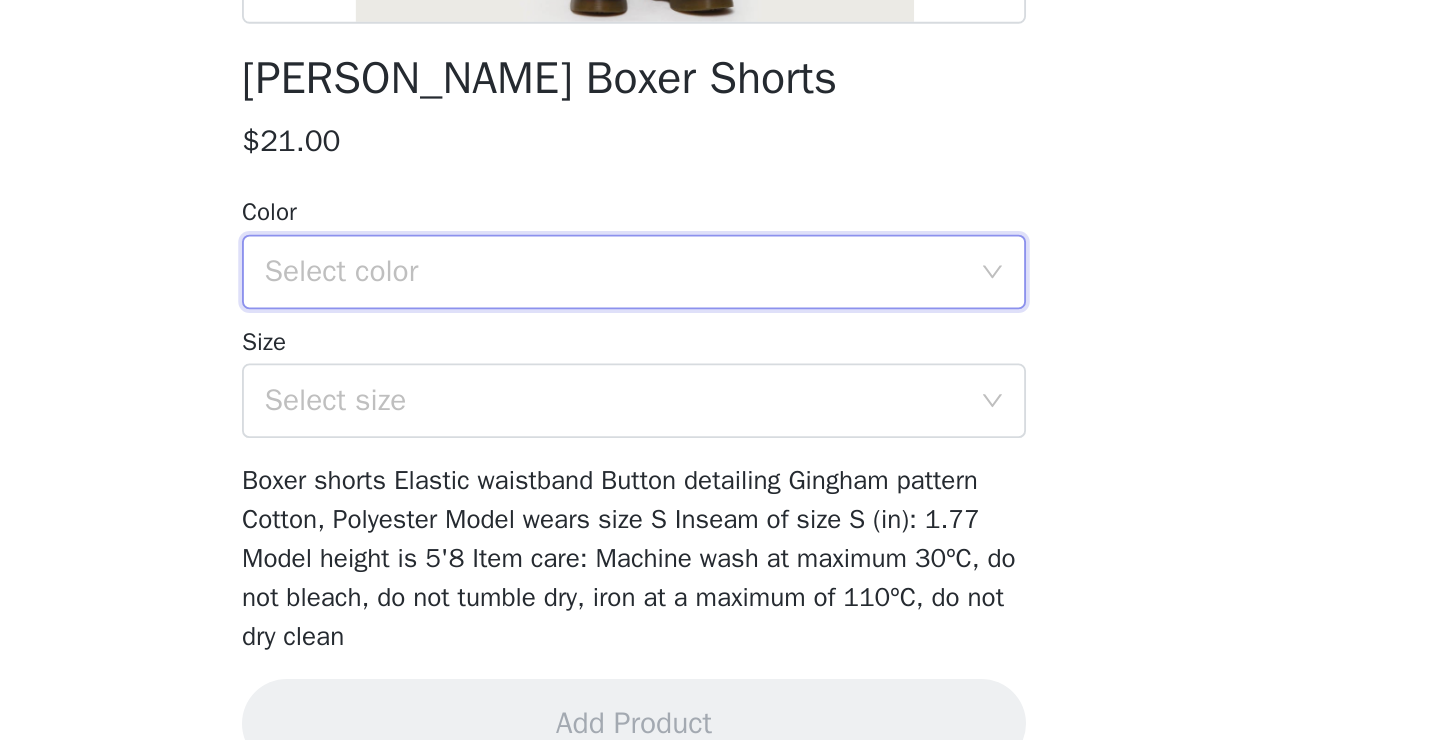 click on "Select color" at bounding box center (709, 451) 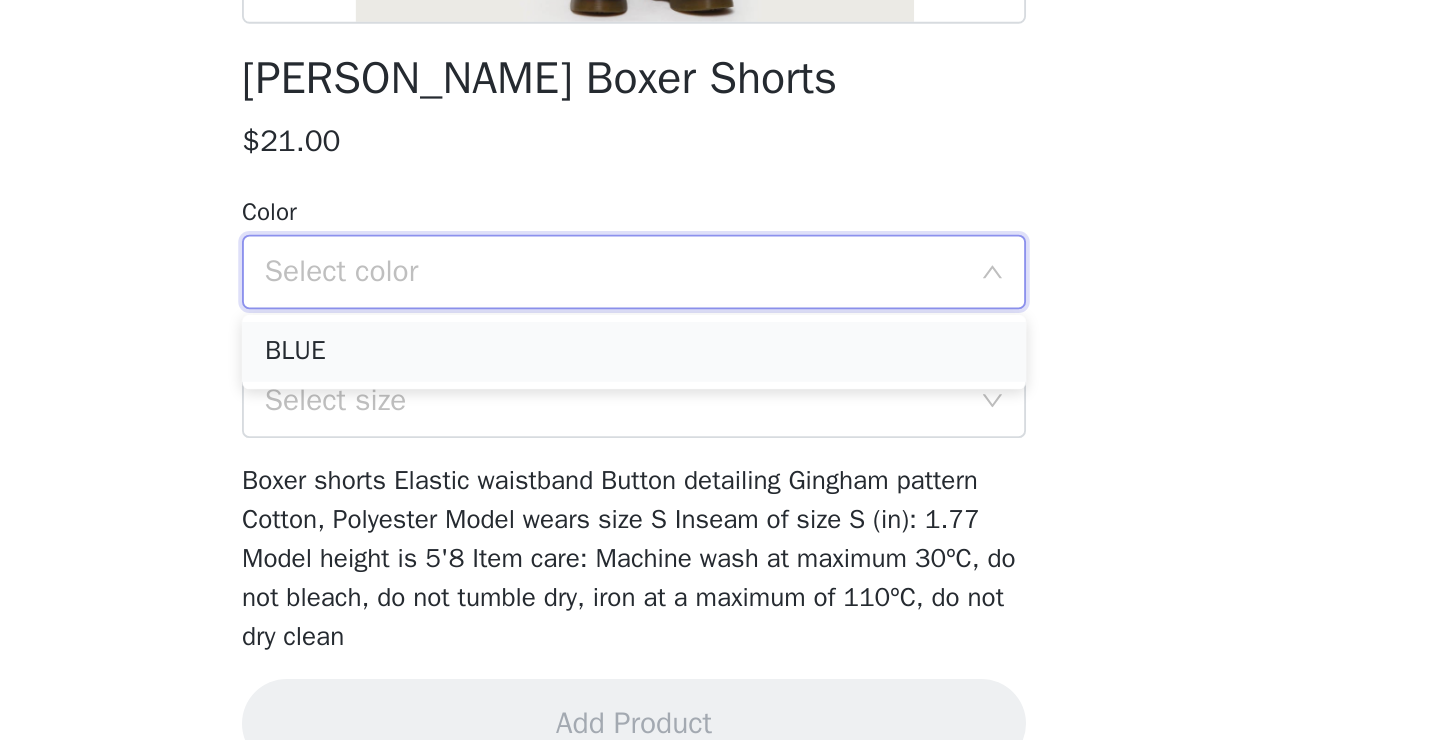 click on "BLUE" at bounding box center [720, 494] 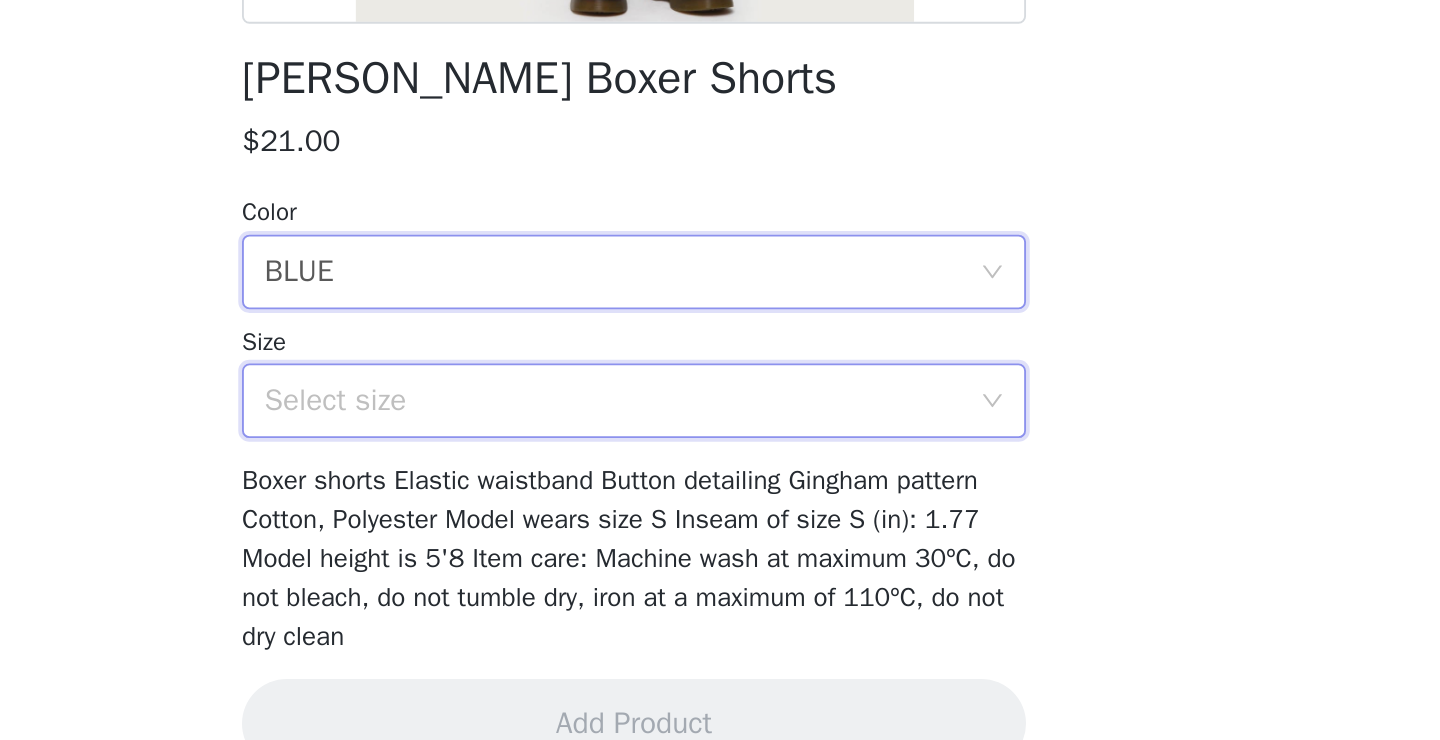 click on "Select size" at bounding box center (713, 520) 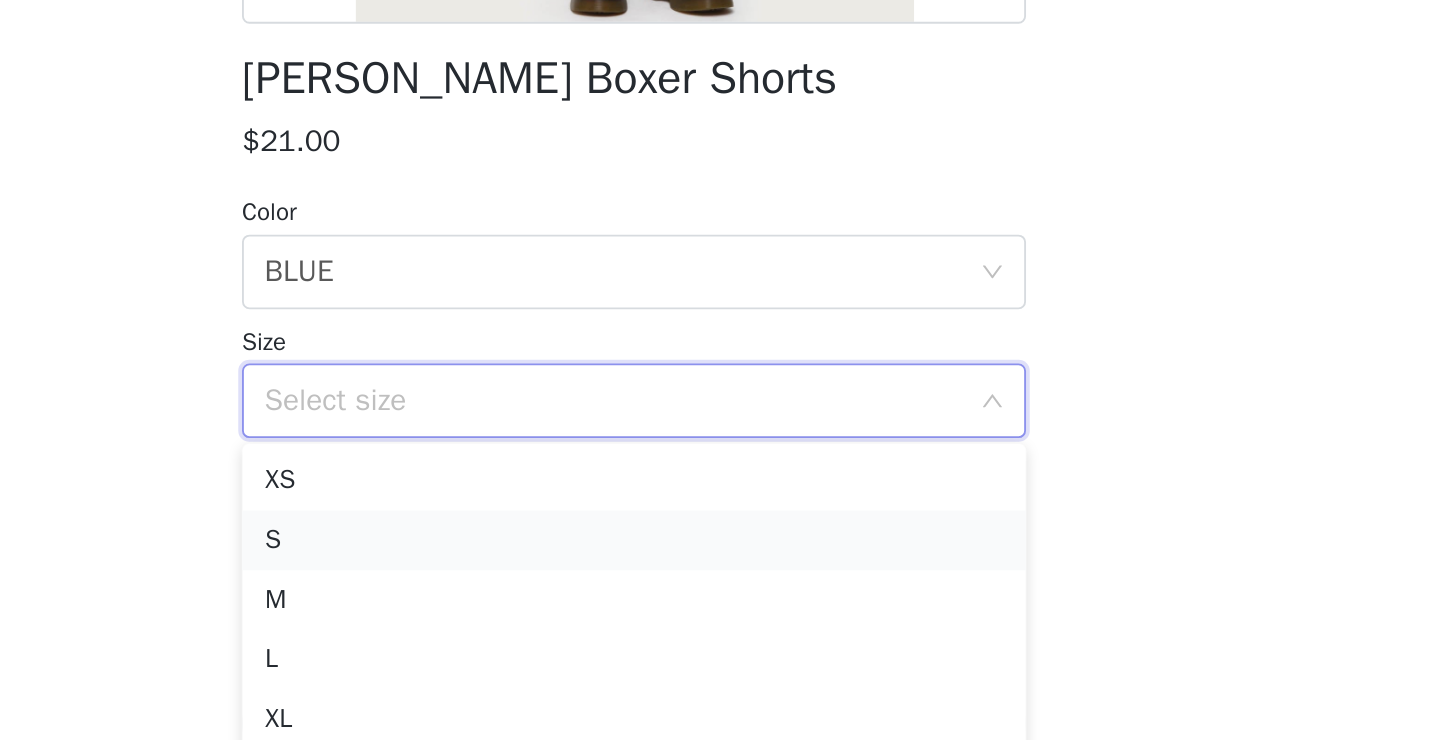 click on "S" at bounding box center (720, 595) 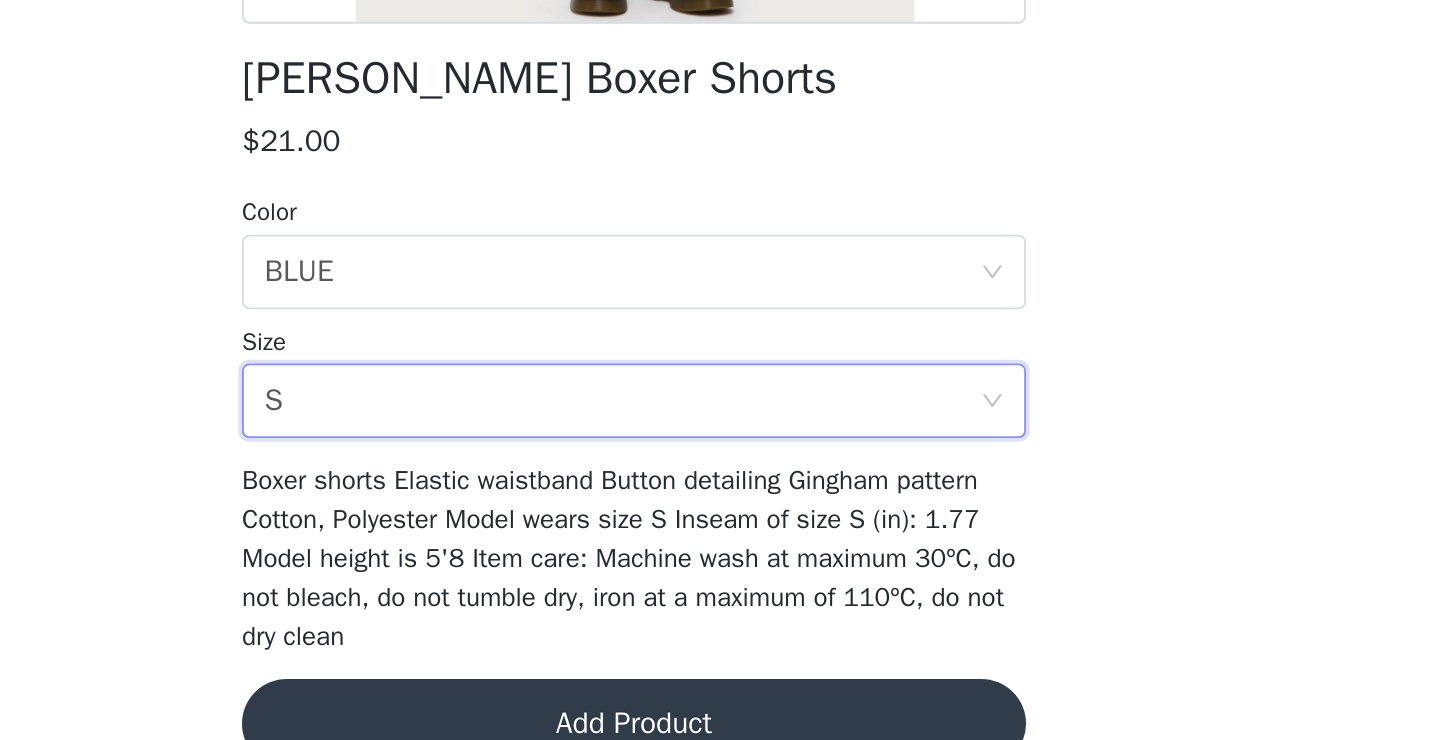 click on "Add Product" at bounding box center [720, 693] 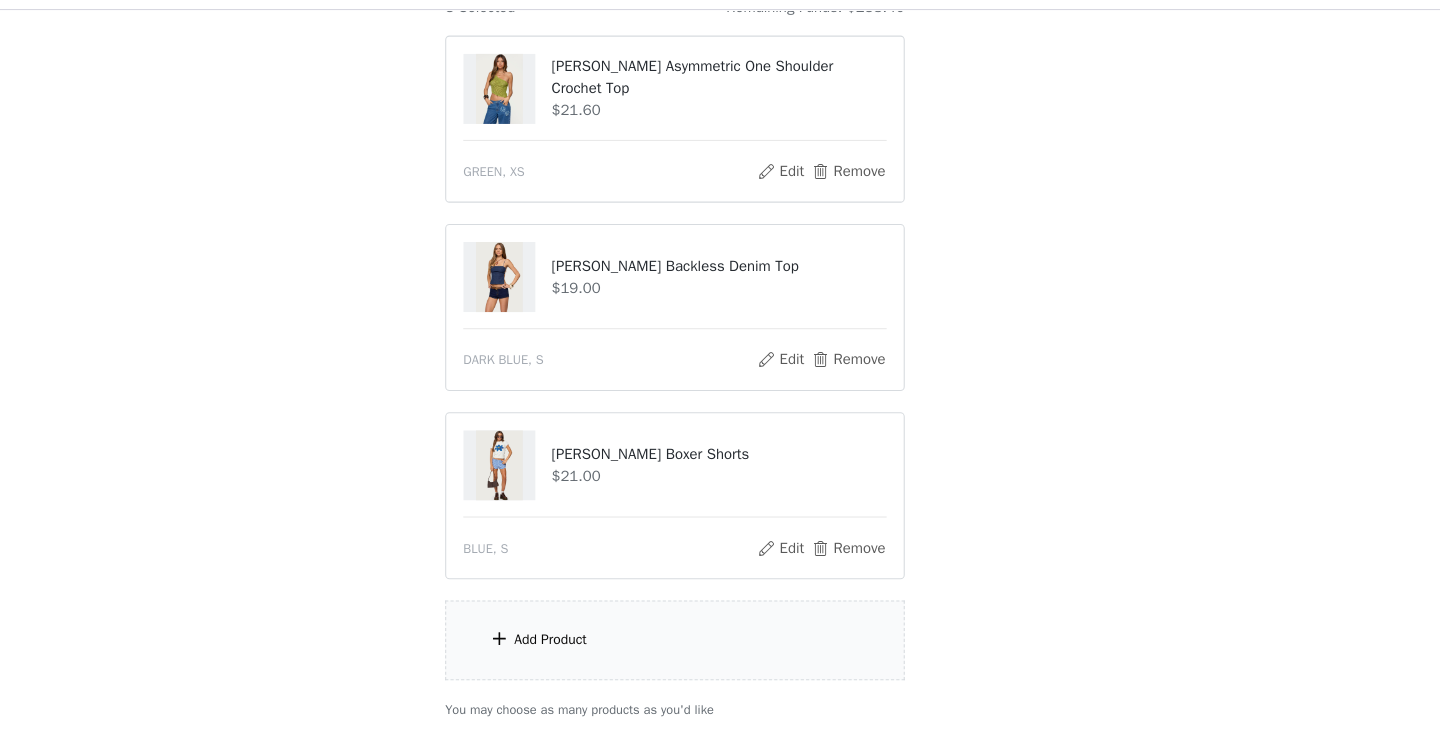 scroll, scrollTop: 199, scrollLeft: 0, axis: vertical 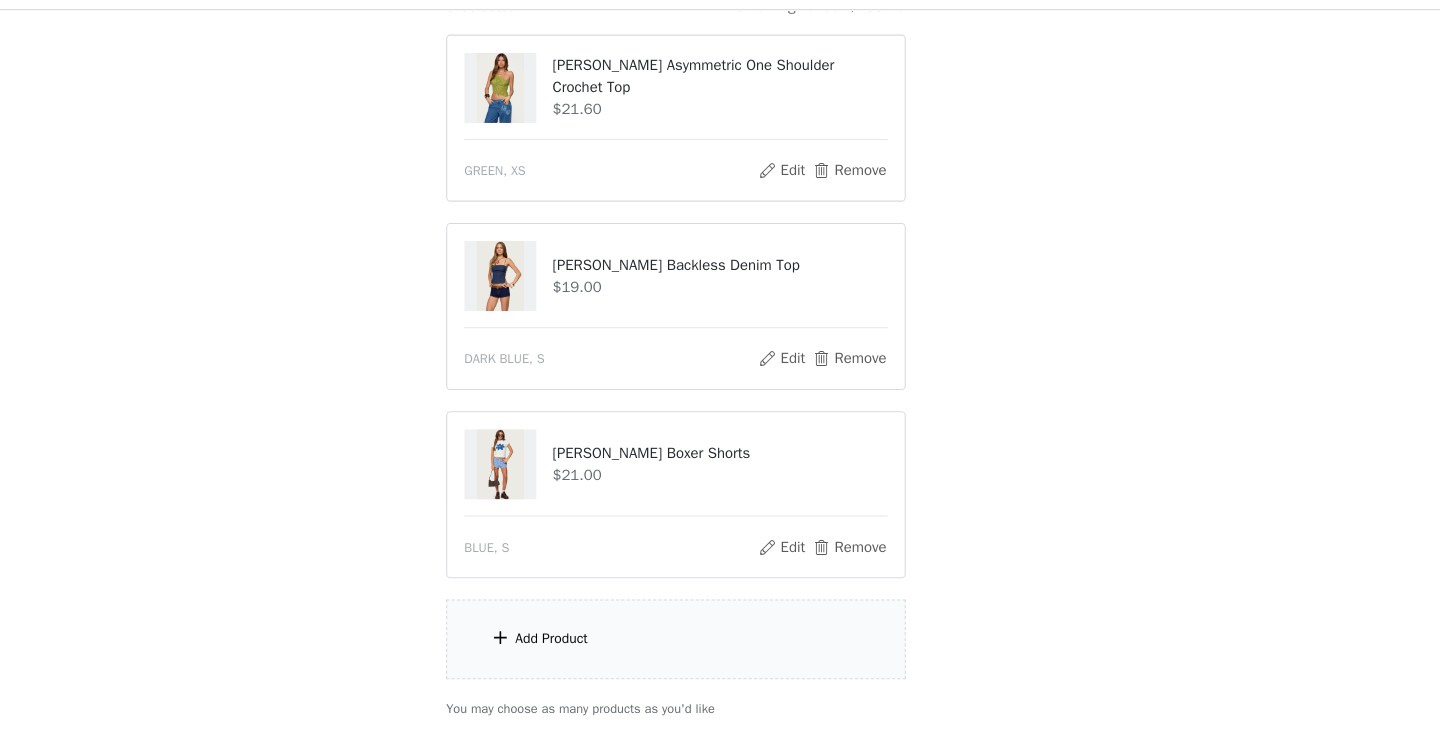 click on "Add Product" at bounding box center [720, 645] 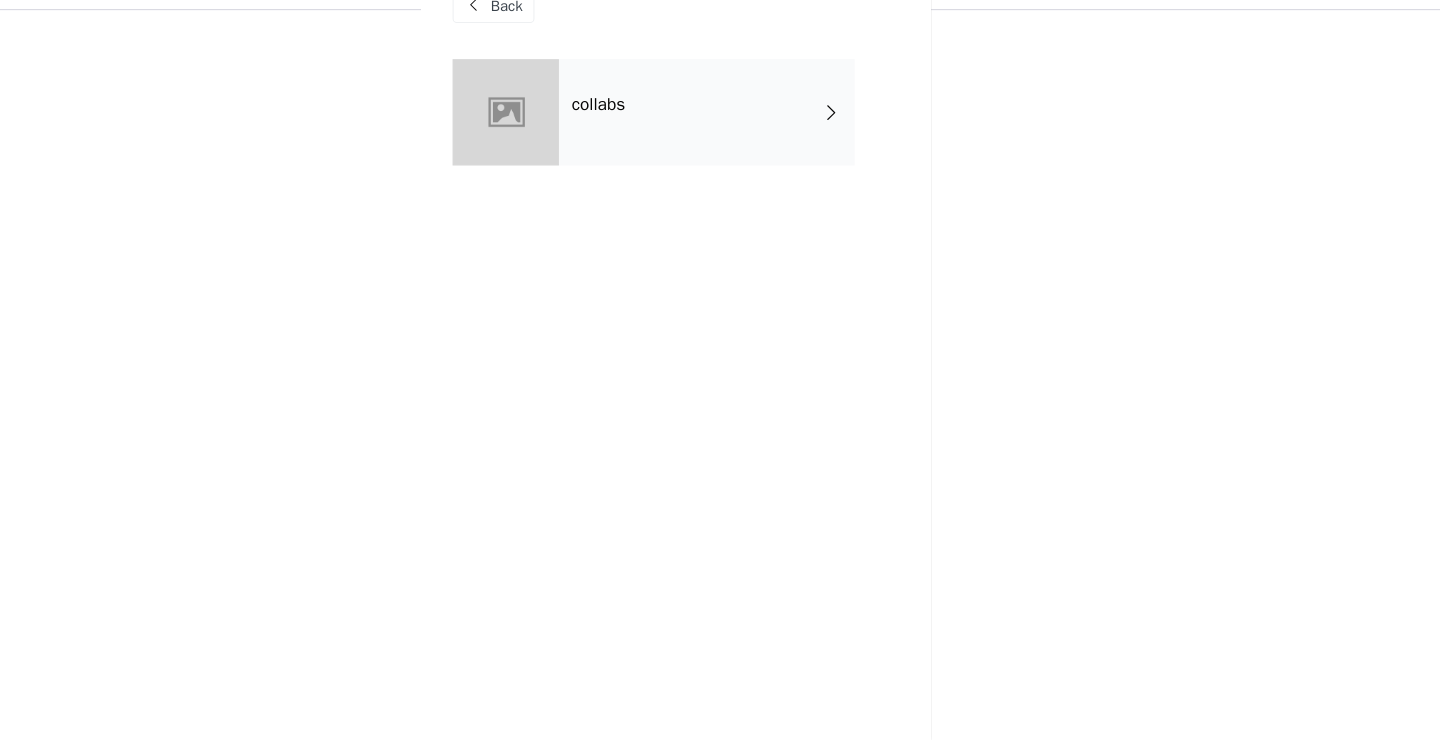 click on "collabs" at bounding box center [749, 150] 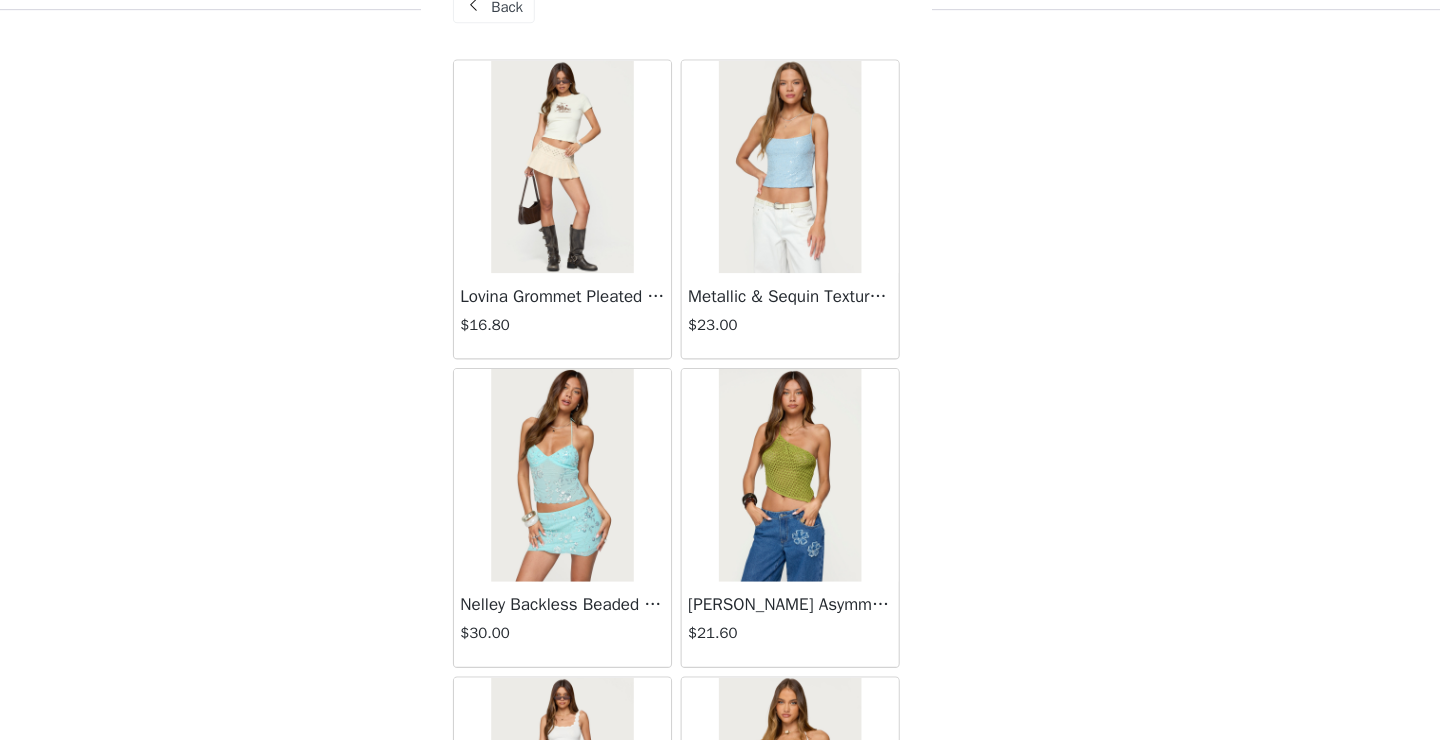 scroll, scrollTop: 0, scrollLeft: 0, axis: both 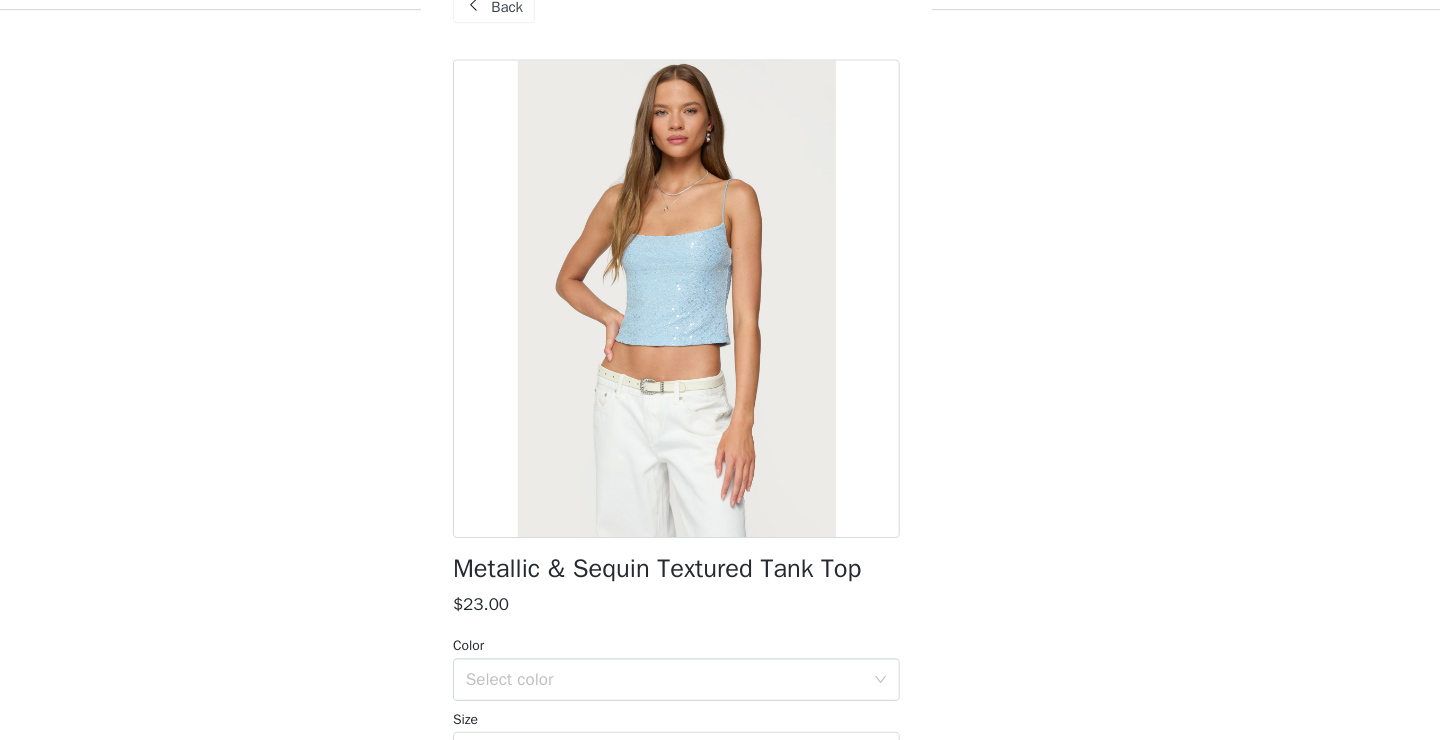 click on "Back" at bounding box center (561, 50) 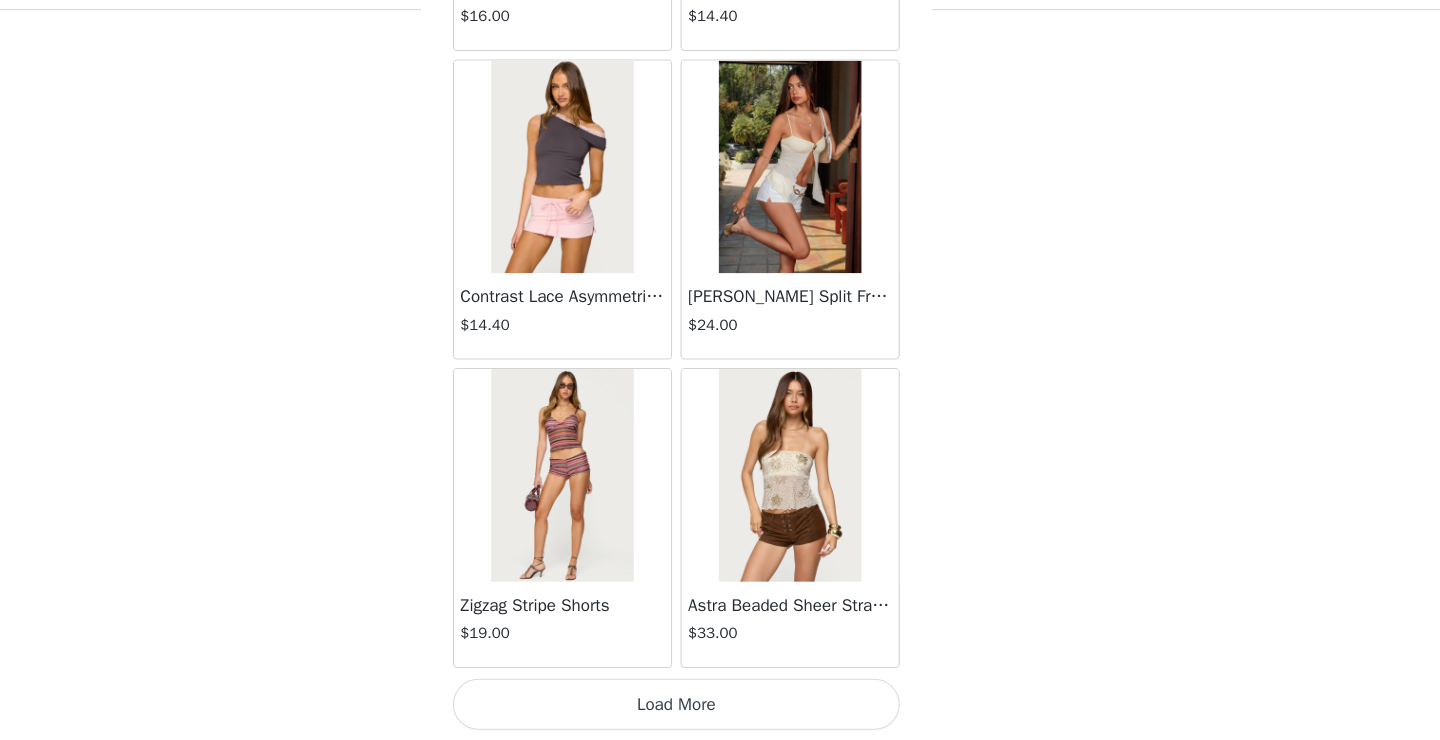 click on "Load More" at bounding box center [720, 706] 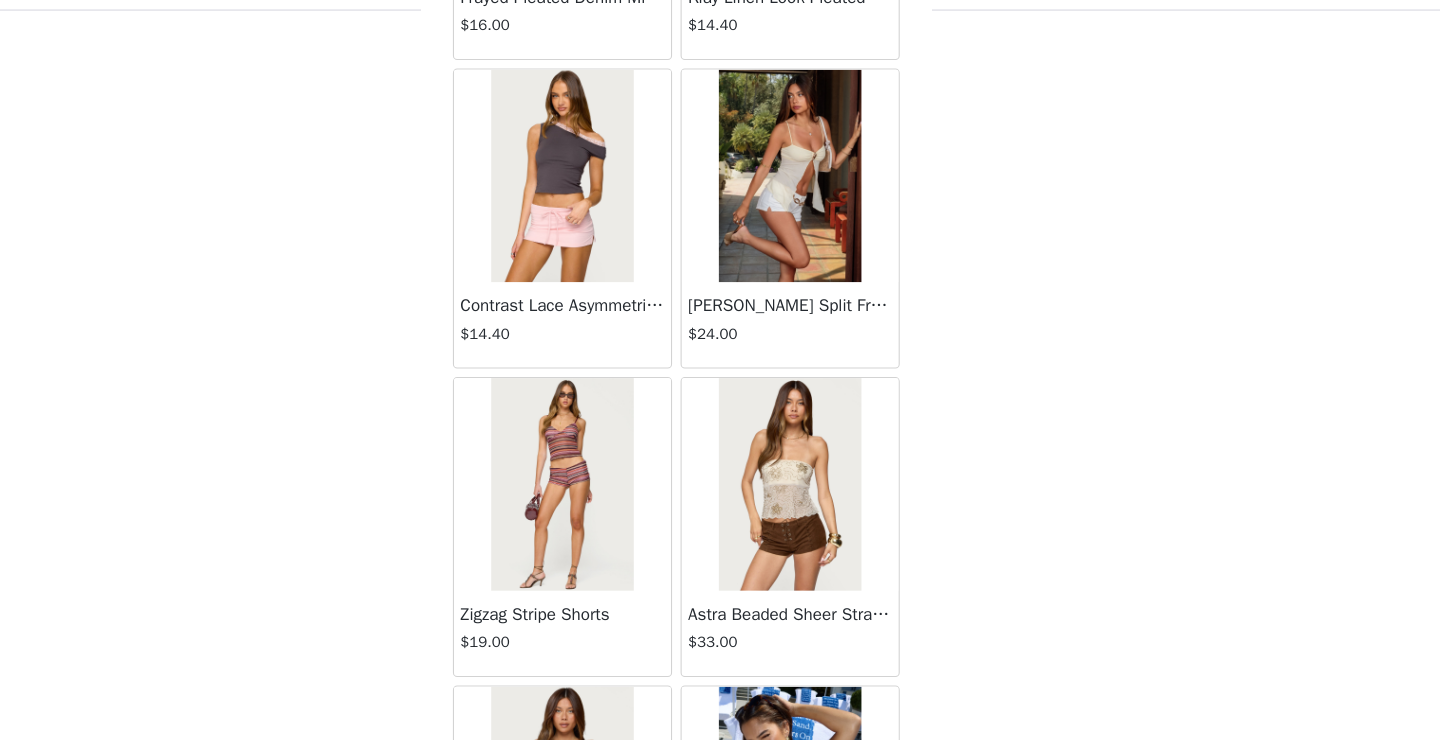 scroll, scrollTop: 346, scrollLeft: 0, axis: vertical 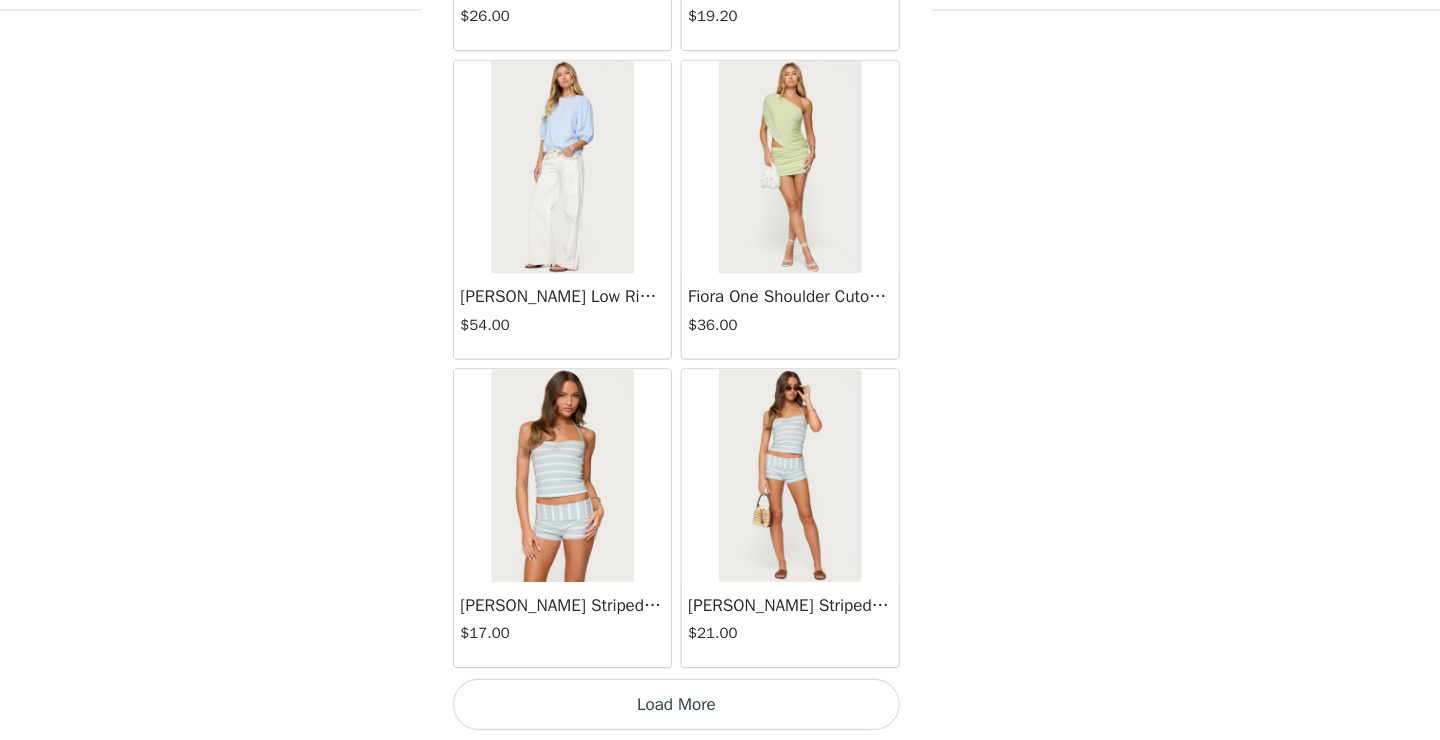 click on "Load More" at bounding box center [720, 706] 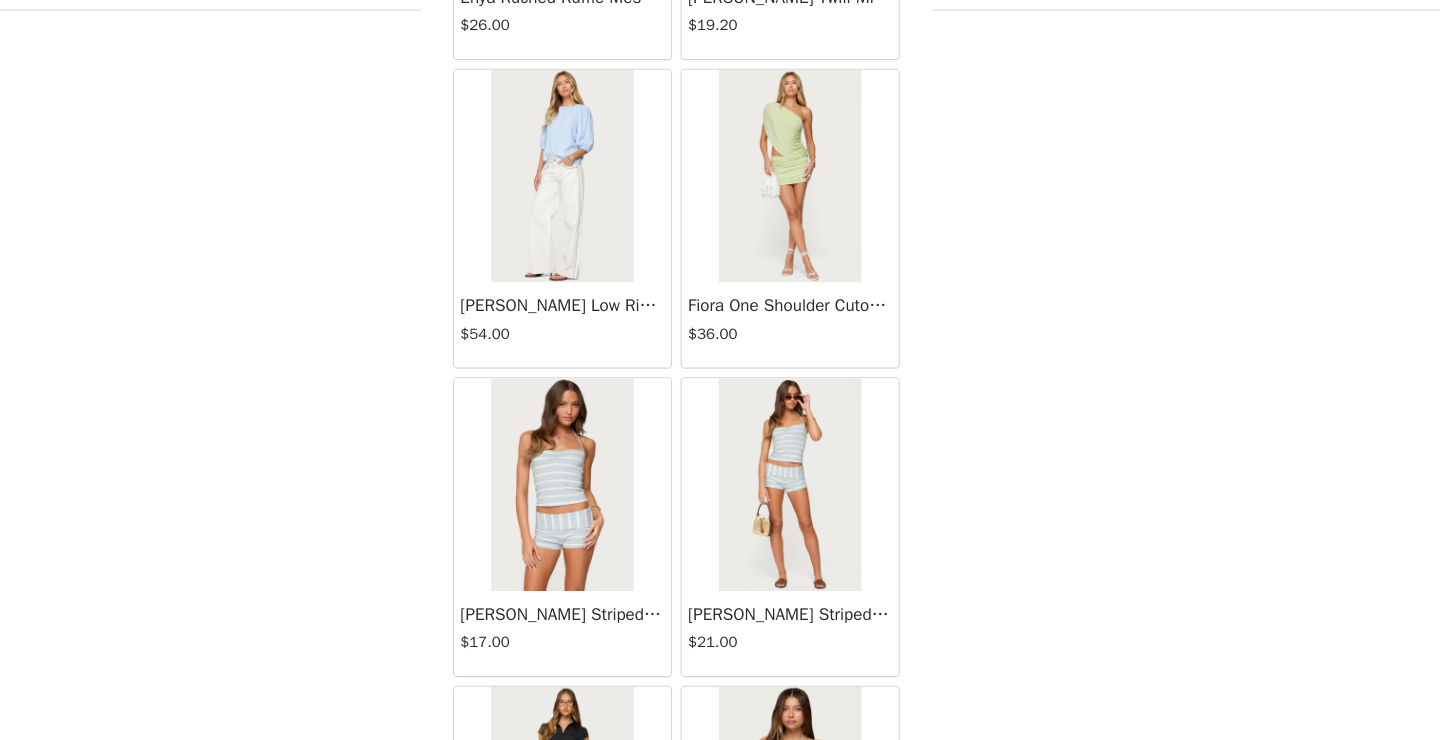 scroll, scrollTop: 346, scrollLeft: 0, axis: vertical 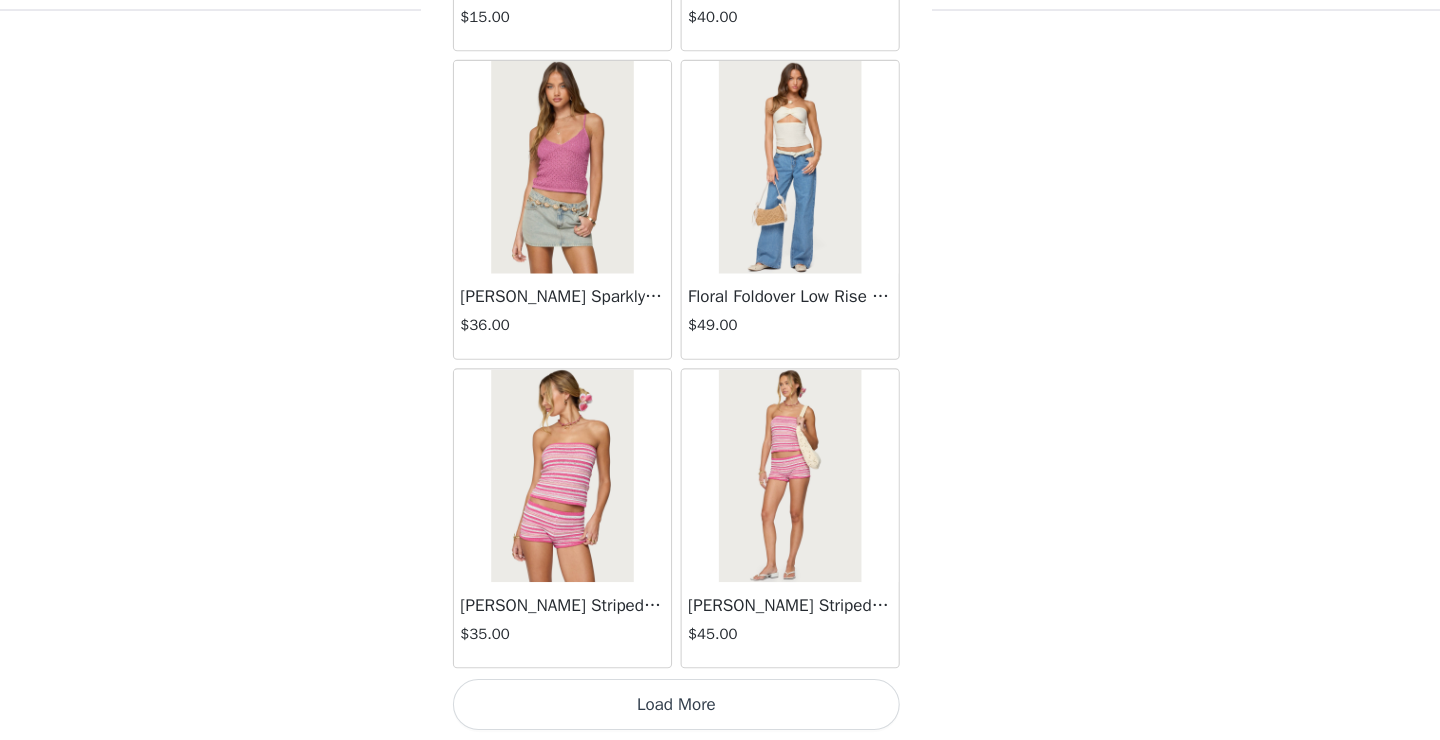 click on "Load More" at bounding box center (720, 706) 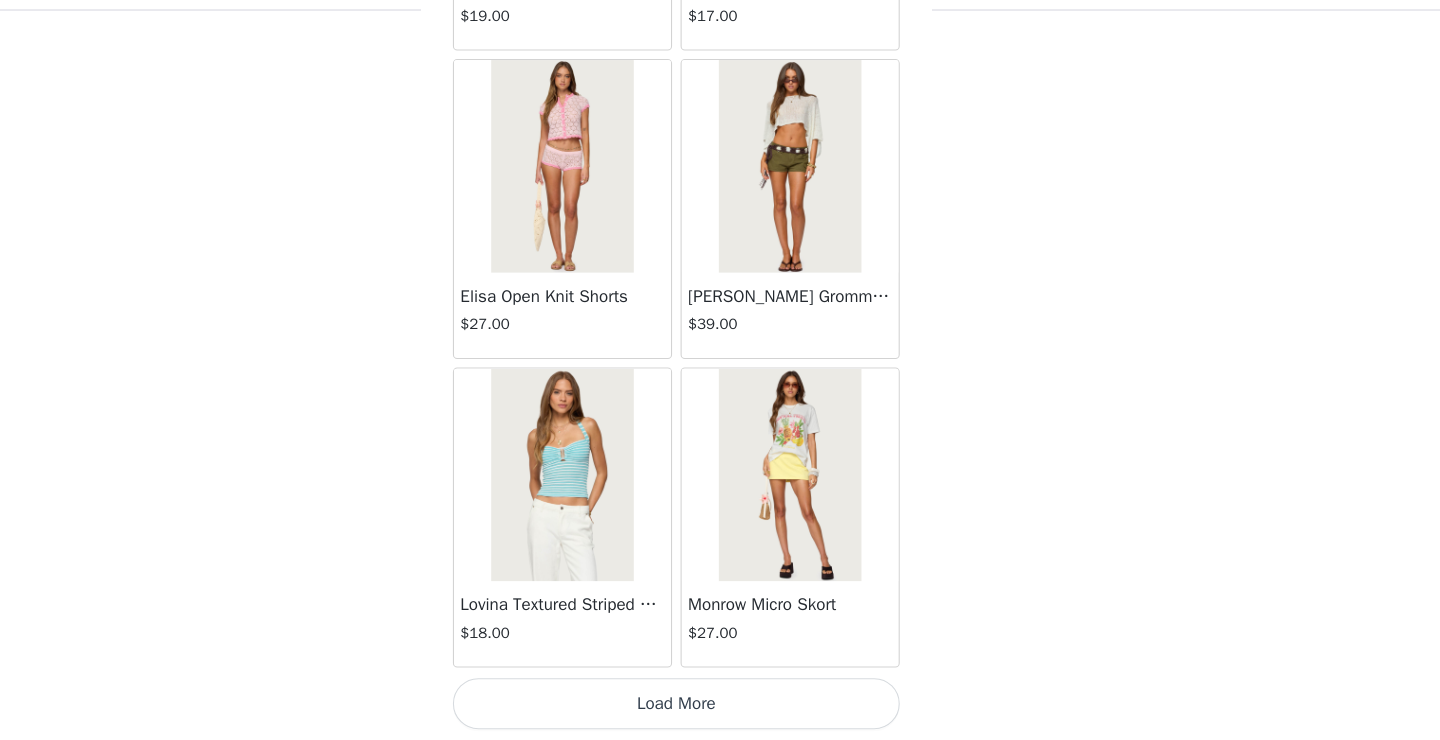 scroll, scrollTop: 11020, scrollLeft: 0, axis: vertical 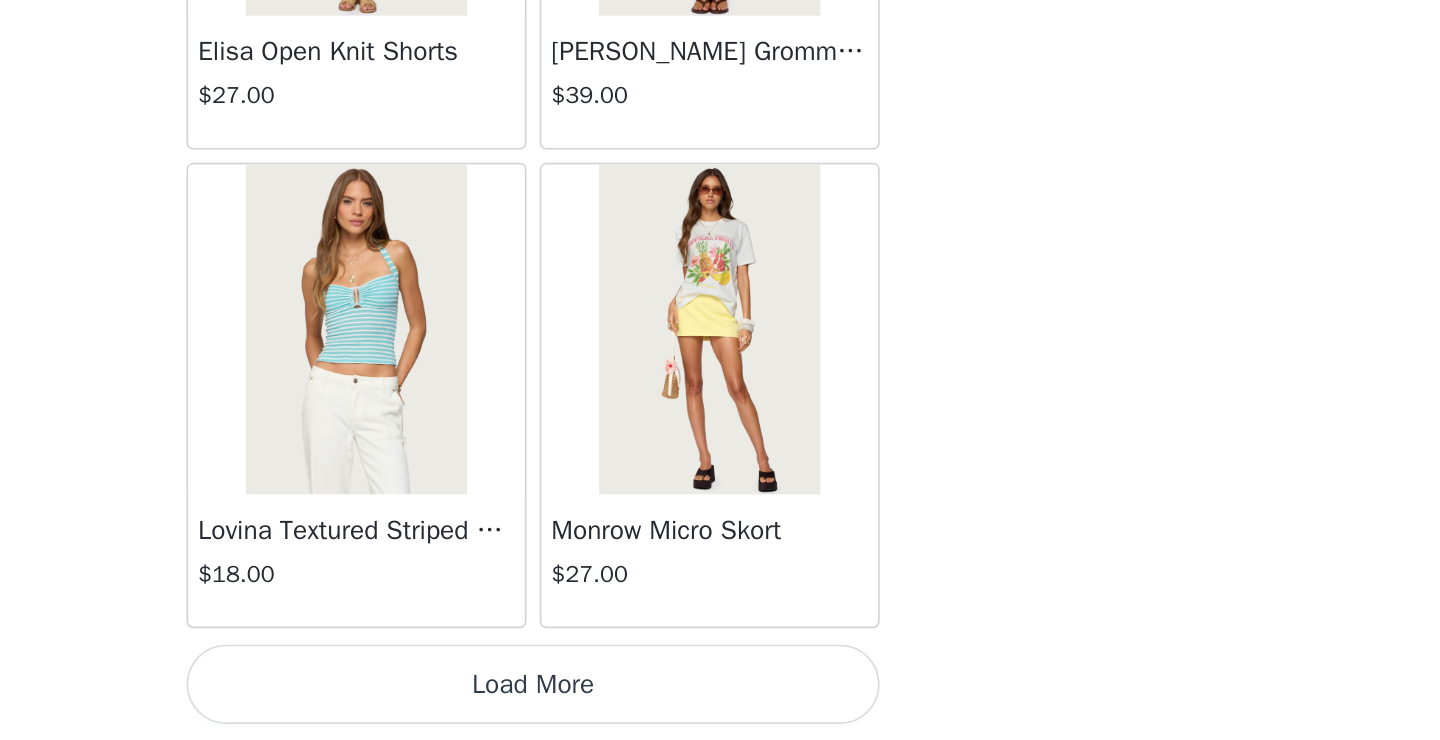 click at bounding box center [826, 491] 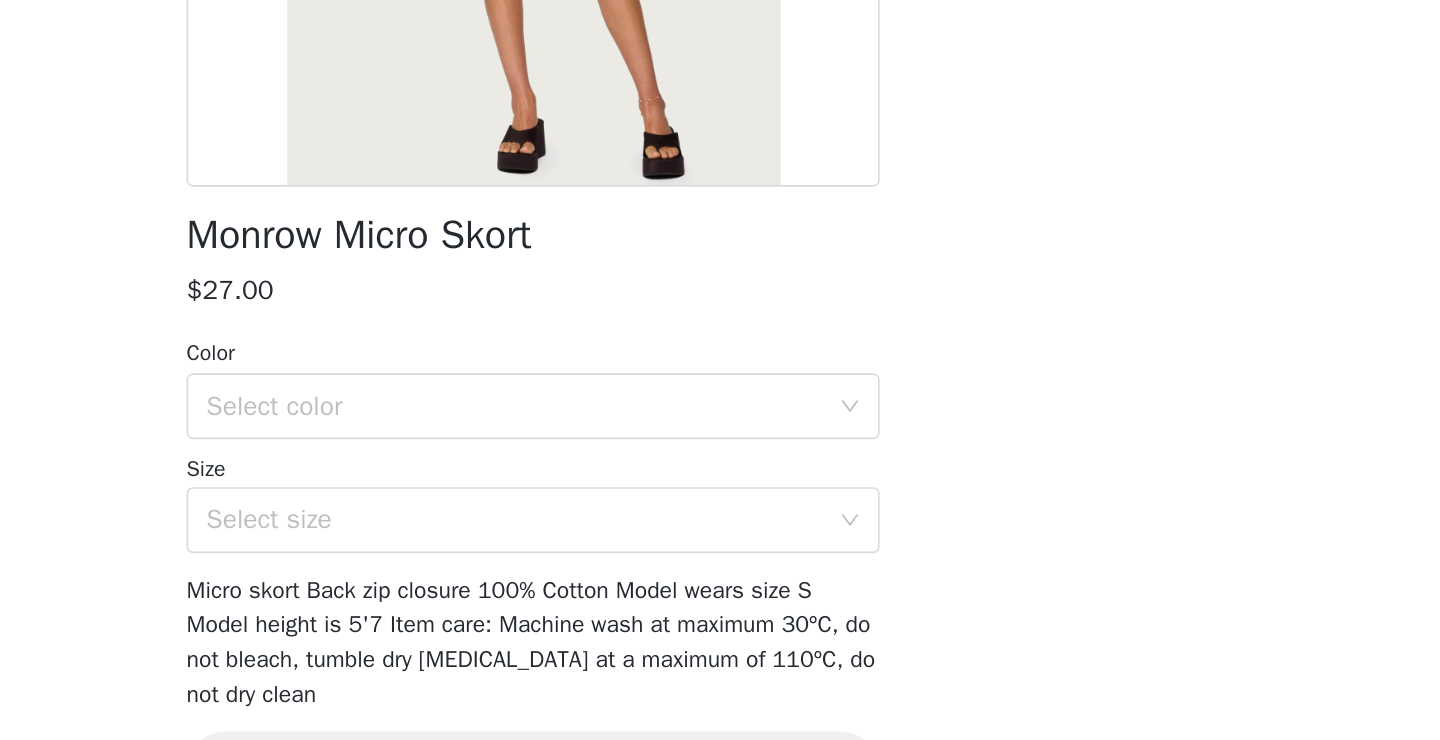 scroll, scrollTop: 211, scrollLeft: 0, axis: vertical 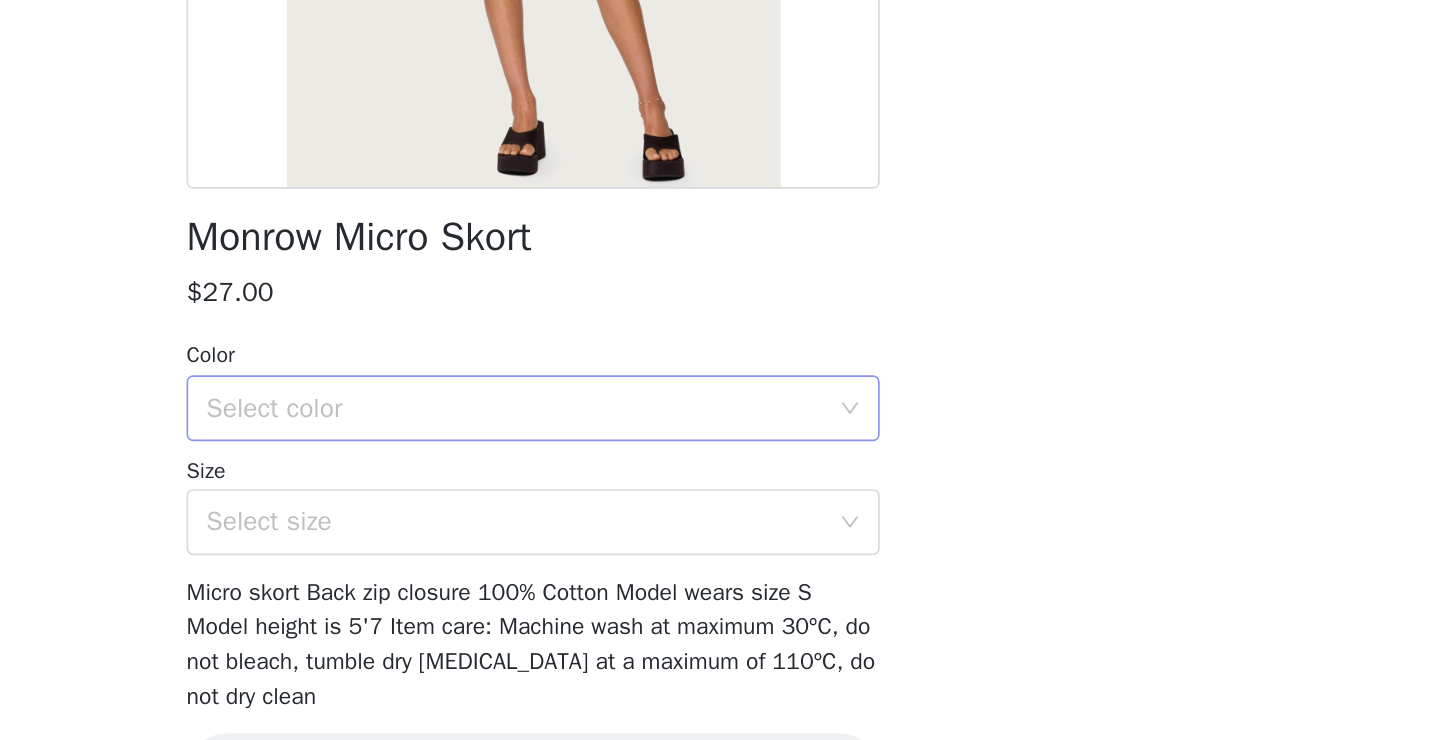 click on "Select color" at bounding box center [709, 472] 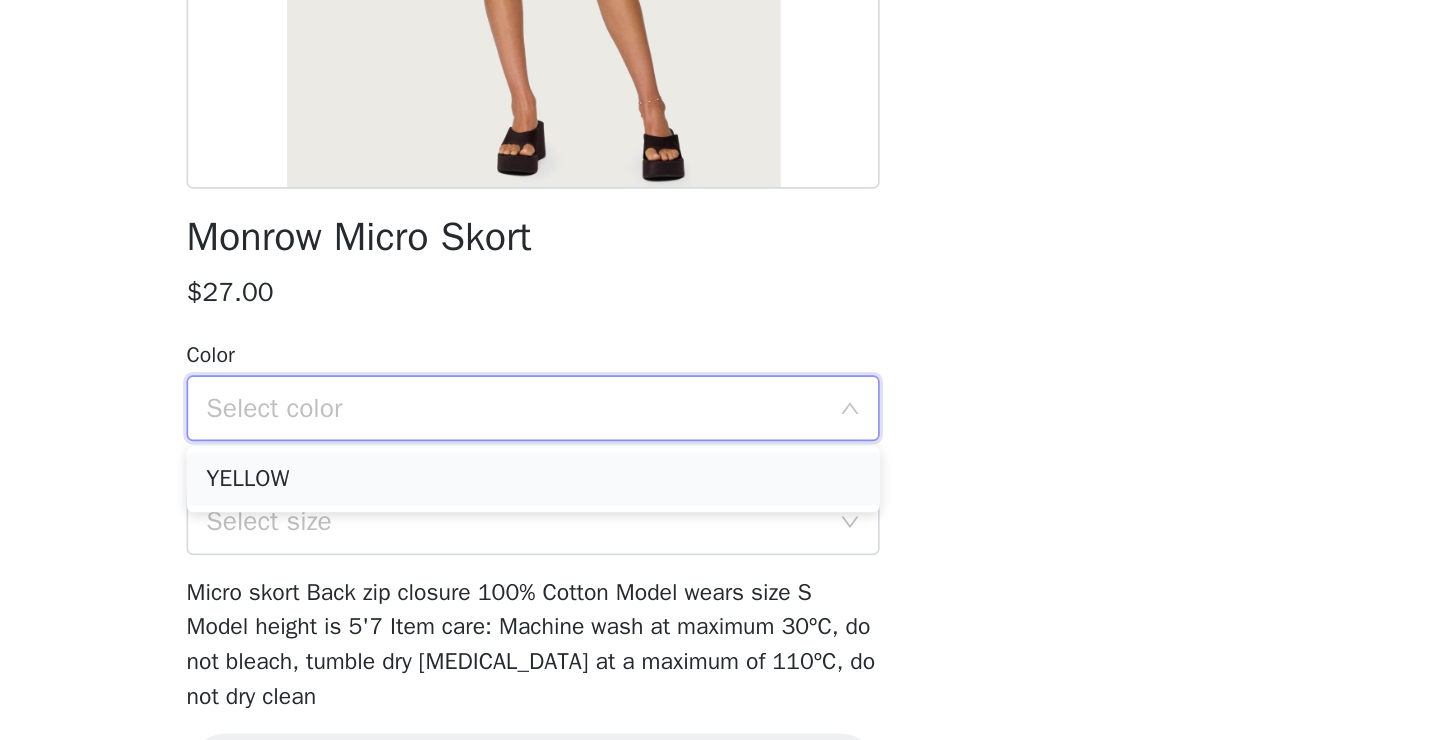 click on "YELLOW" at bounding box center (720, 515) 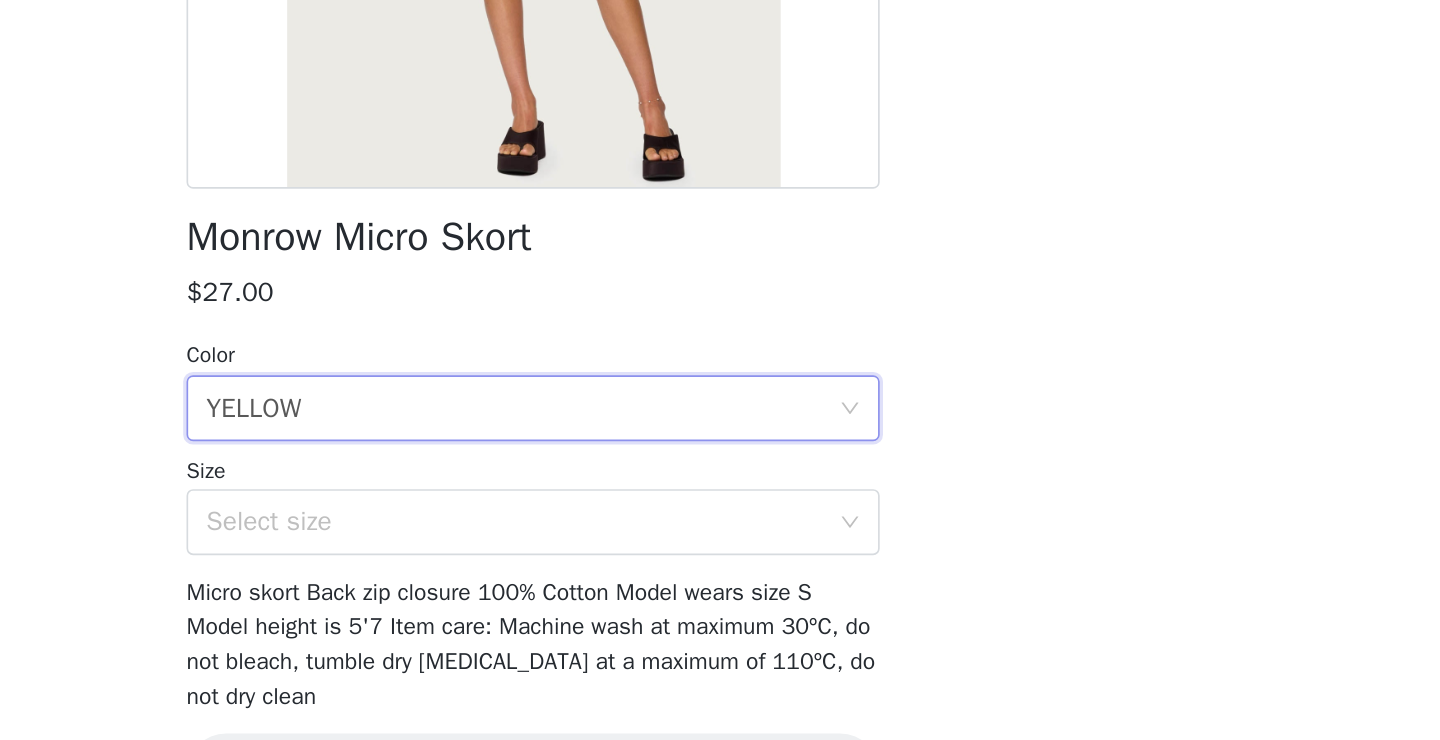 click on "Monrow Micro Skort       $27.00         Color   Select color YELLOW Size   Select size   Micro skort Back zip closure 100% Cotton Model wears size S Model height is 5'7 Item care: Machine wash at maximum 30ºC, do not bleach, tumble dry [MEDICAL_DATA] at a maximum of 110ºC, do not dry clean   Add Product" at bounding box center [720, 315] 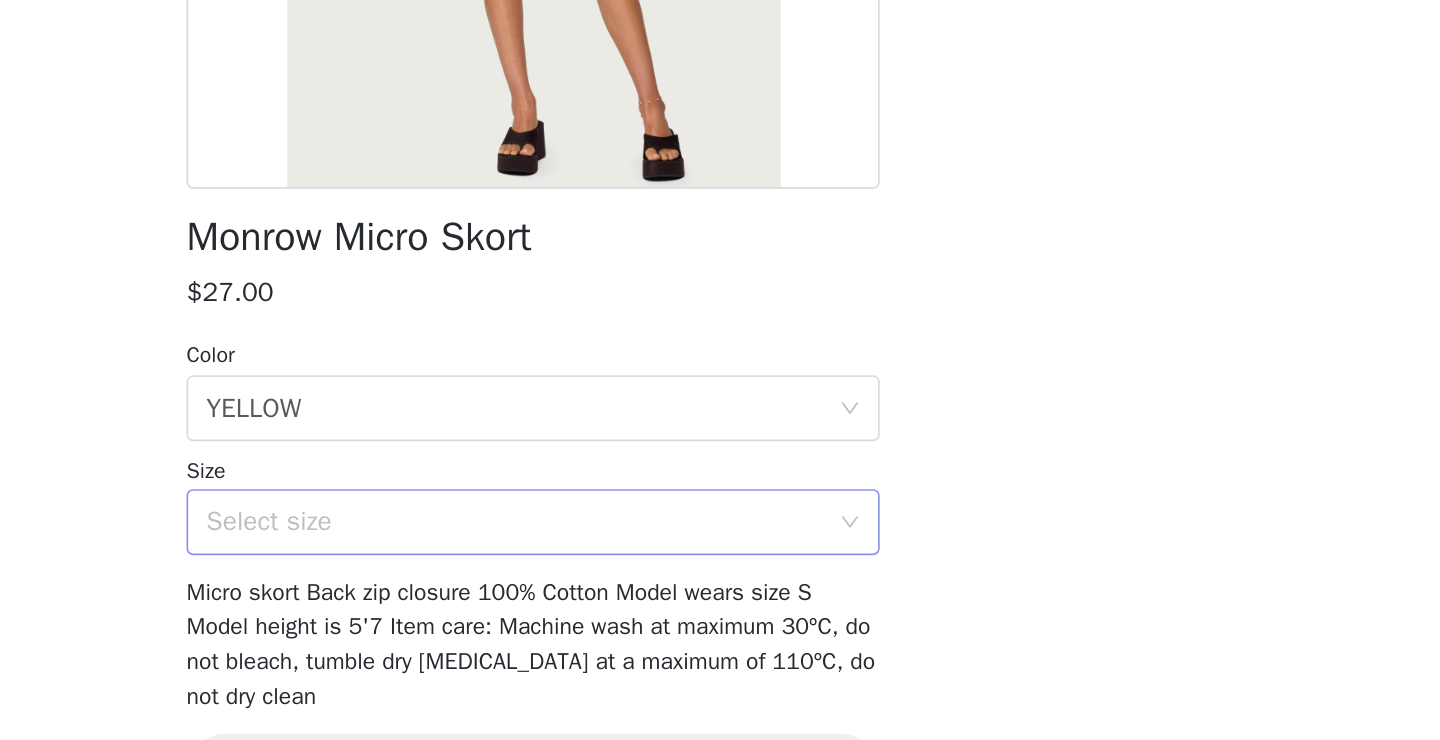 click on "Select size" at bounding box center (709, 541) 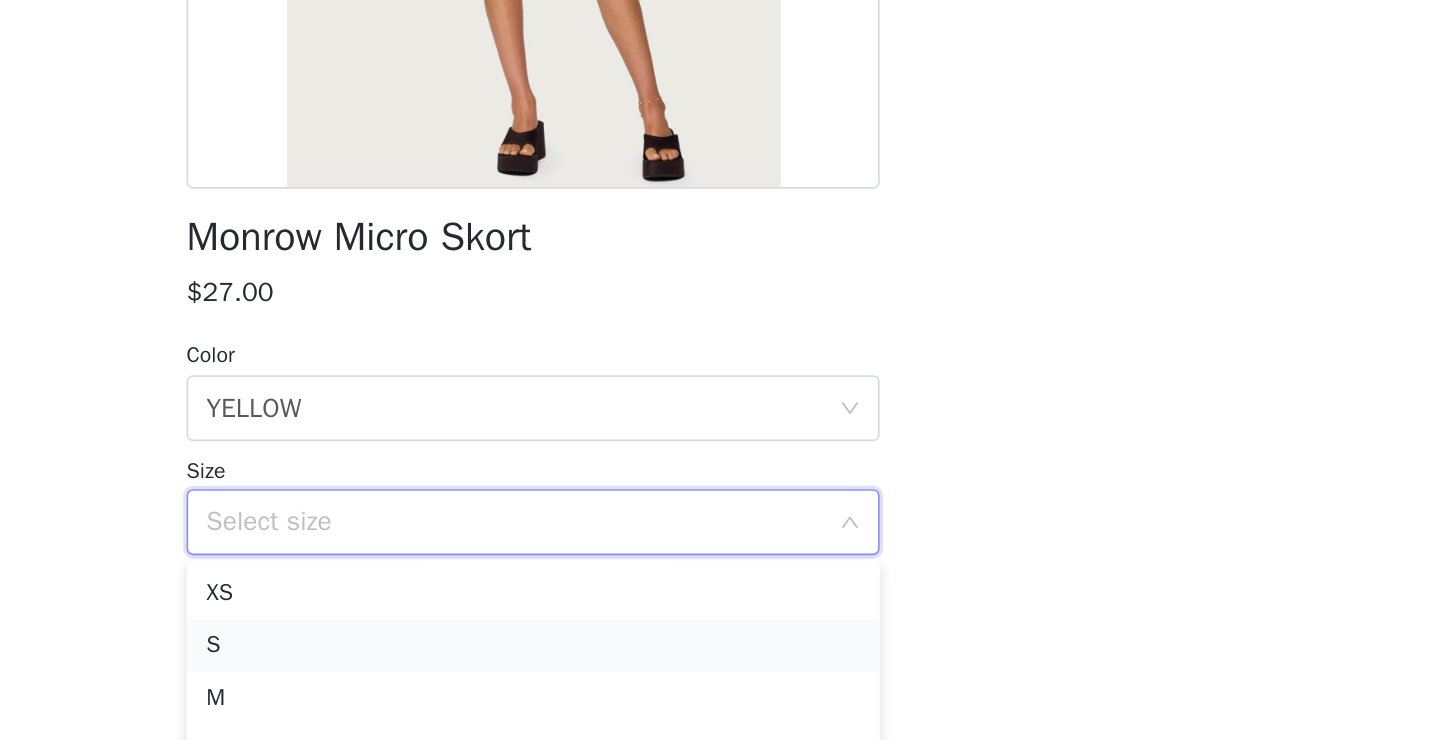 click on "S" at bounding box center (720, 616) 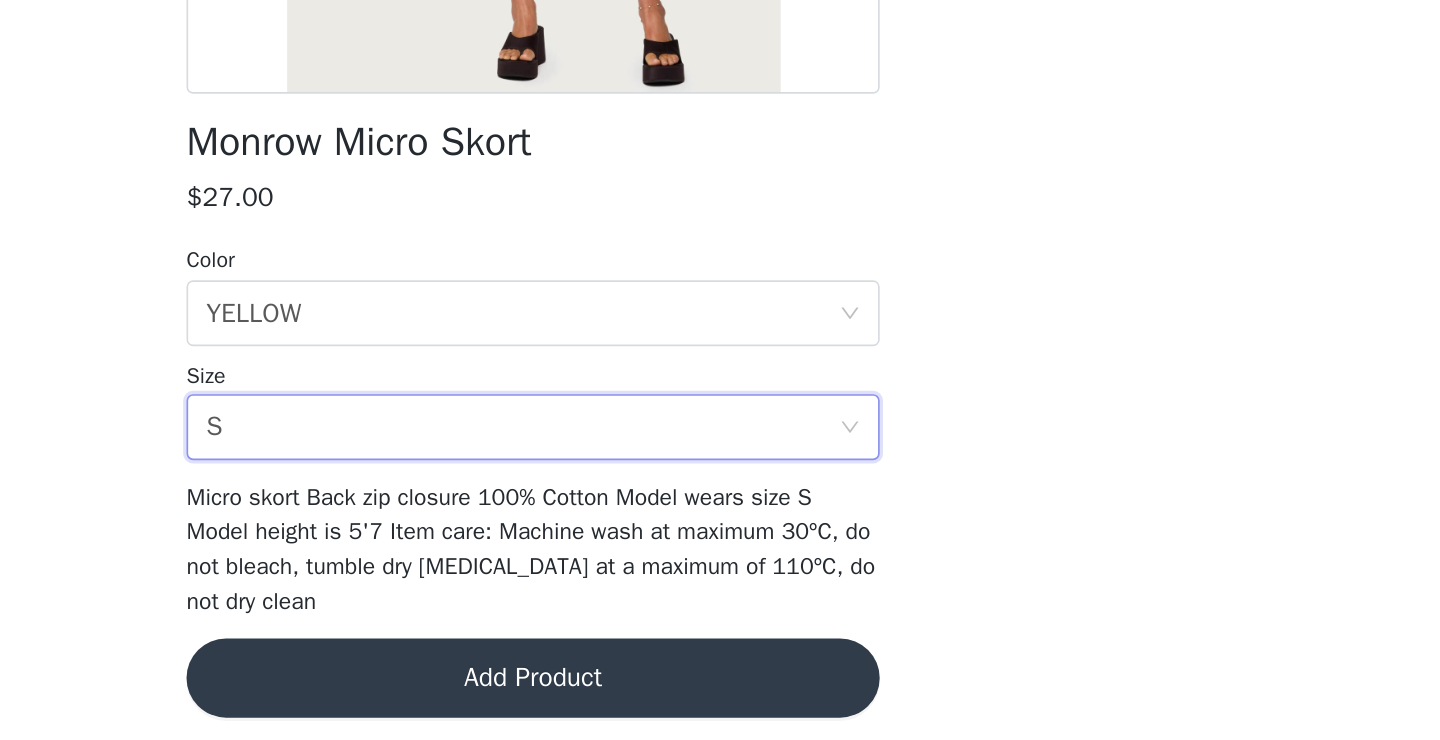 click on "Add Product" at bounding box center (720, 693) 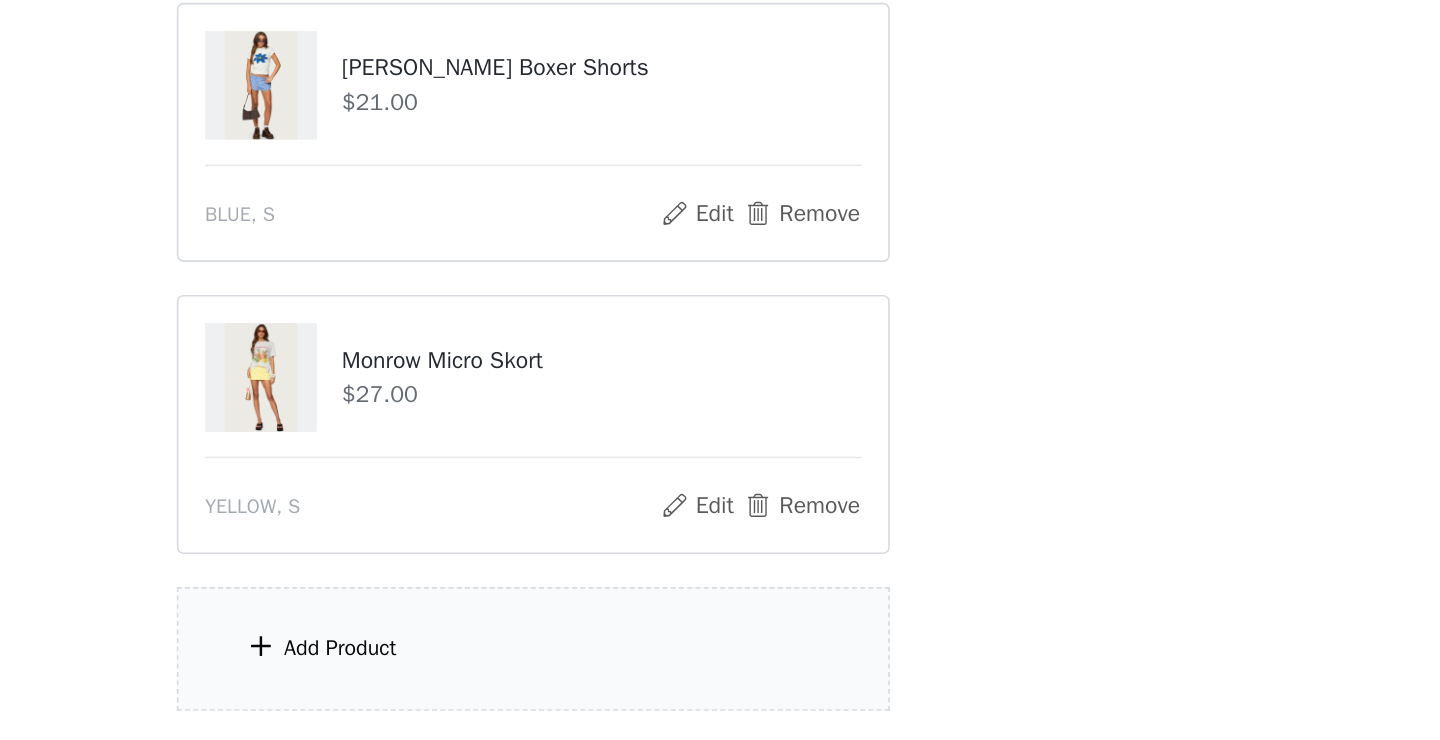 click on "Add Product" at bounding box center [720, 675] 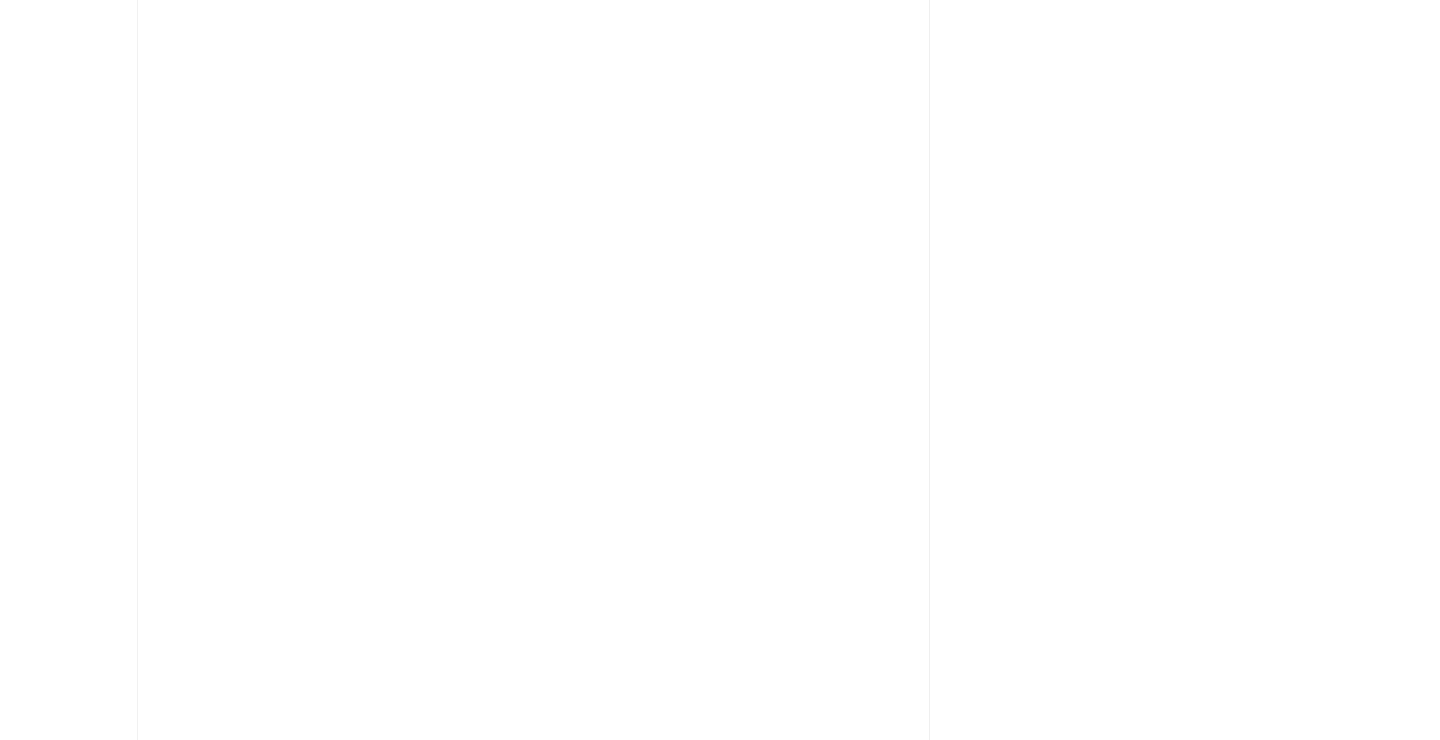 scroll, scrollTop: 464, scrollLeft: 0, axis: vertical 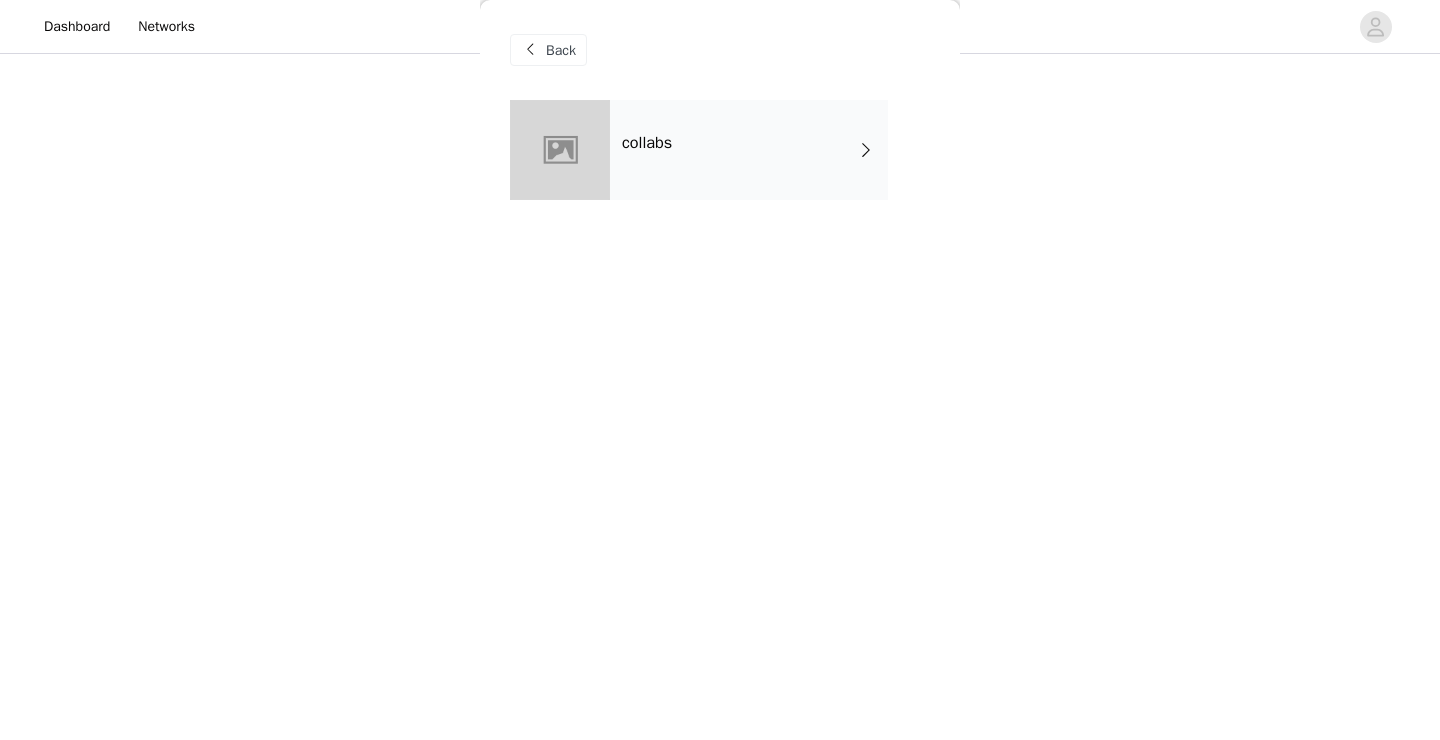 click on "collabs" at bounding box center [749, 150] 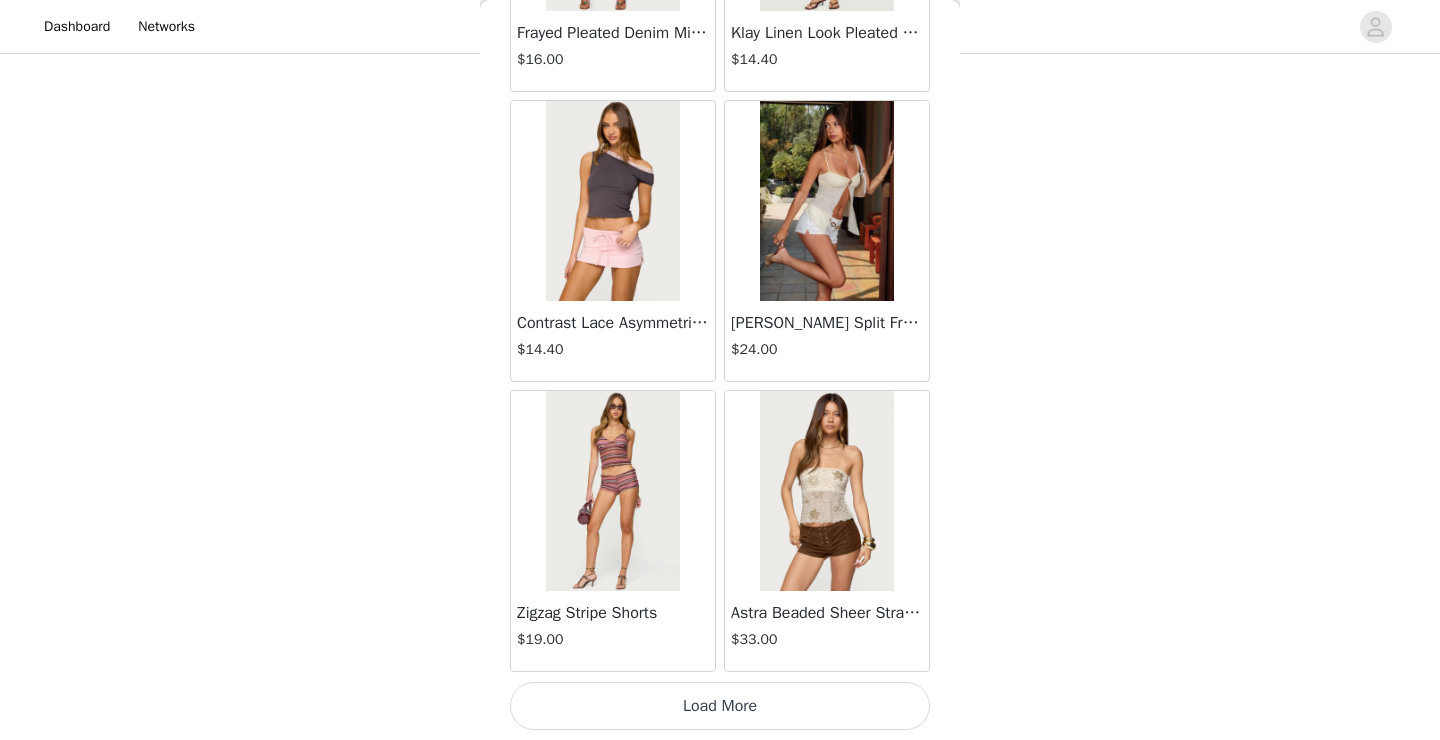 scroll, scrollTop: 2320, scrollLeft: 0, axis: vertical 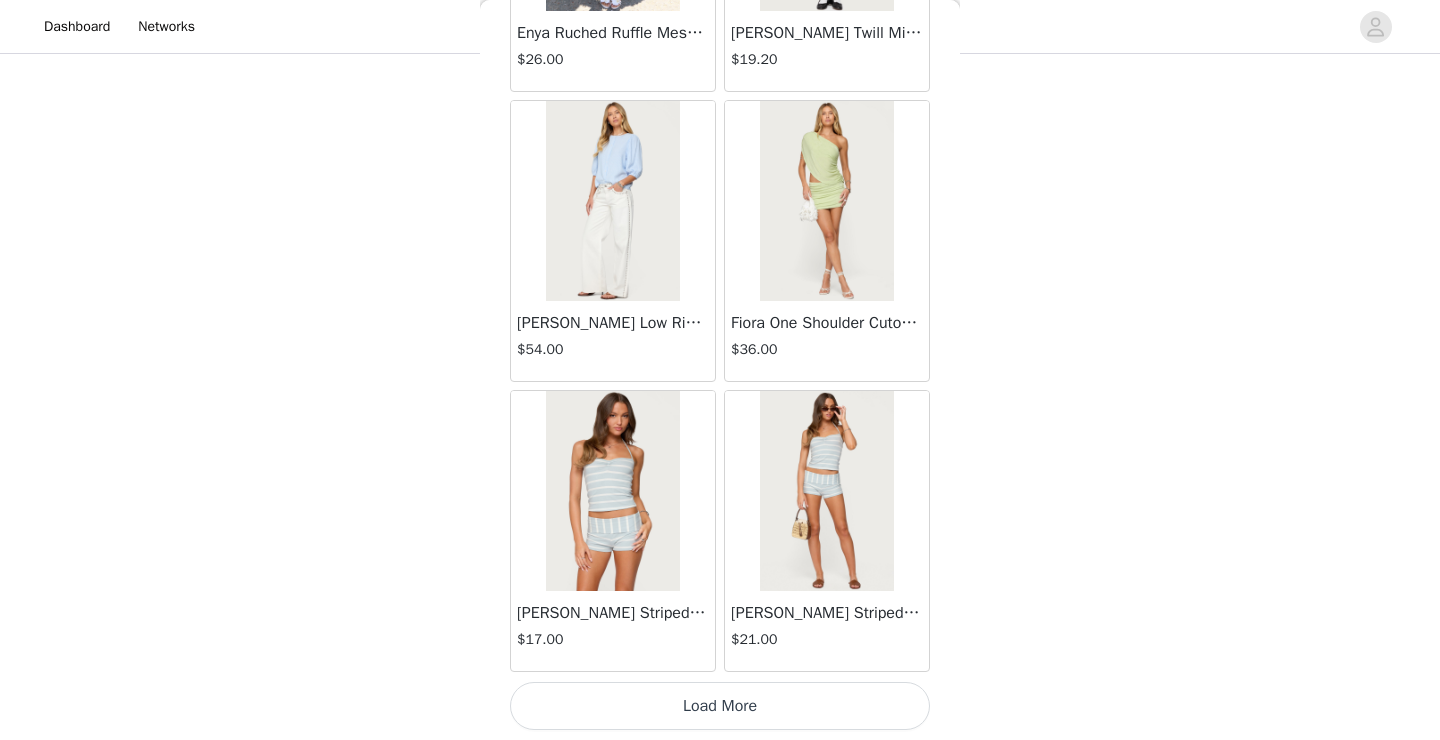click on "Load More" at bounding box center (720, 706) 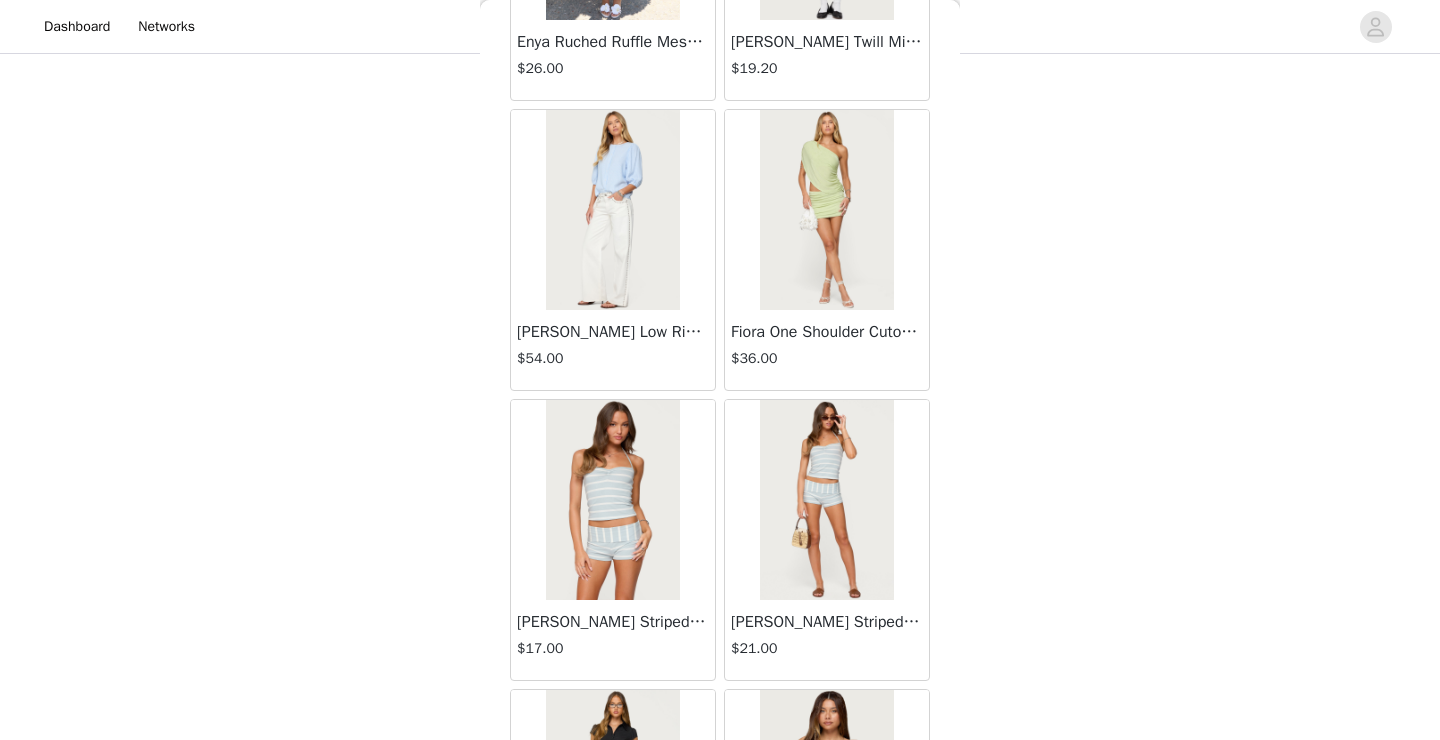 scroll, scrollTop: 524, scrollLeft: 0, axis: vertical 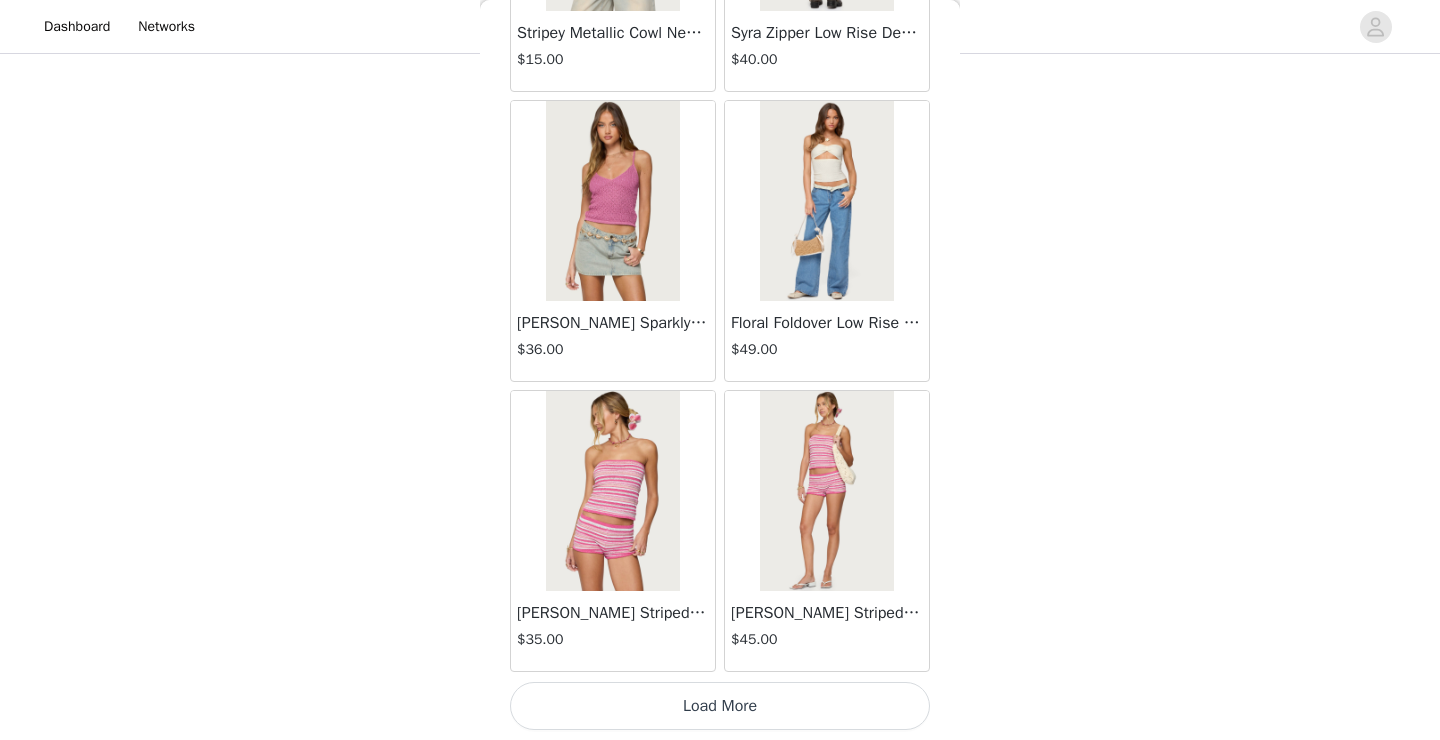 click on "Load More" at bounding box center (720, 706) 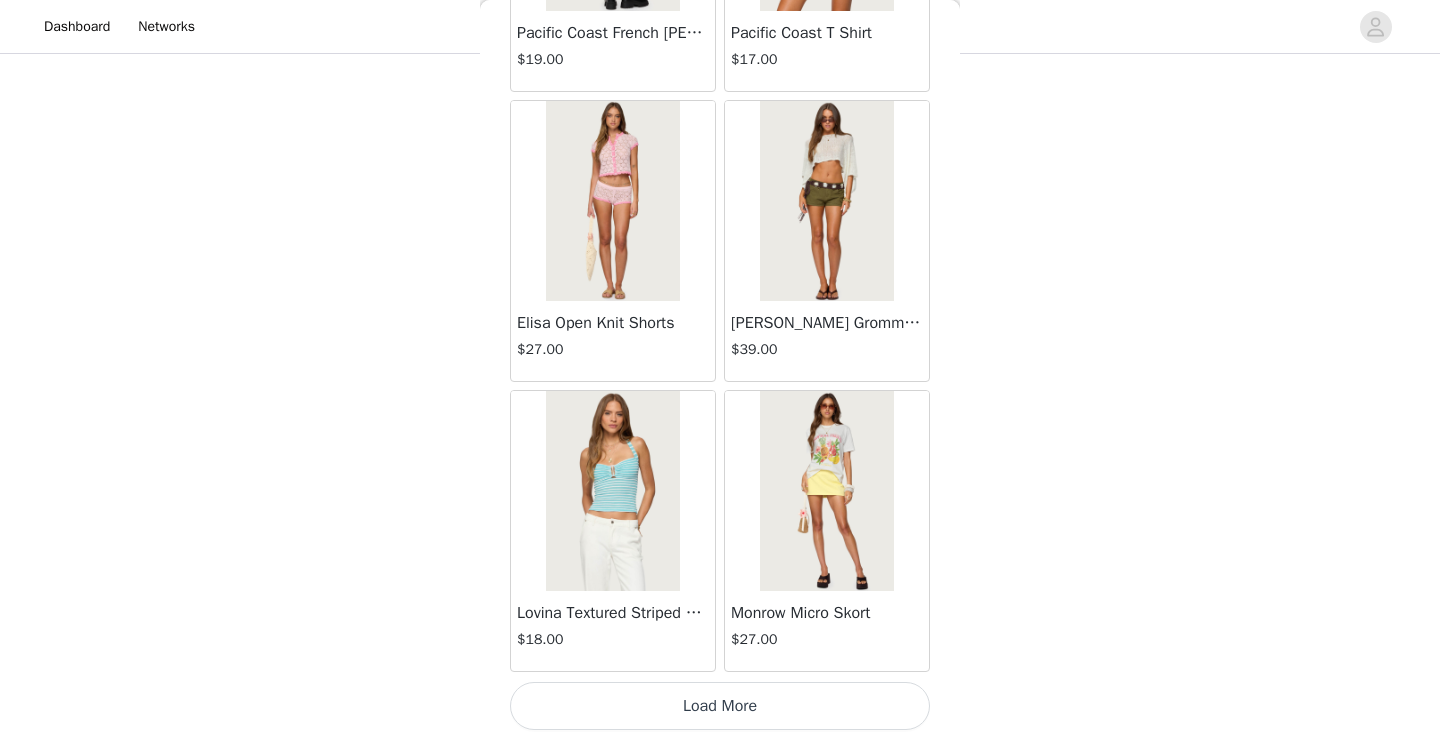 click on "Load More" at bounding box center [720, 706] 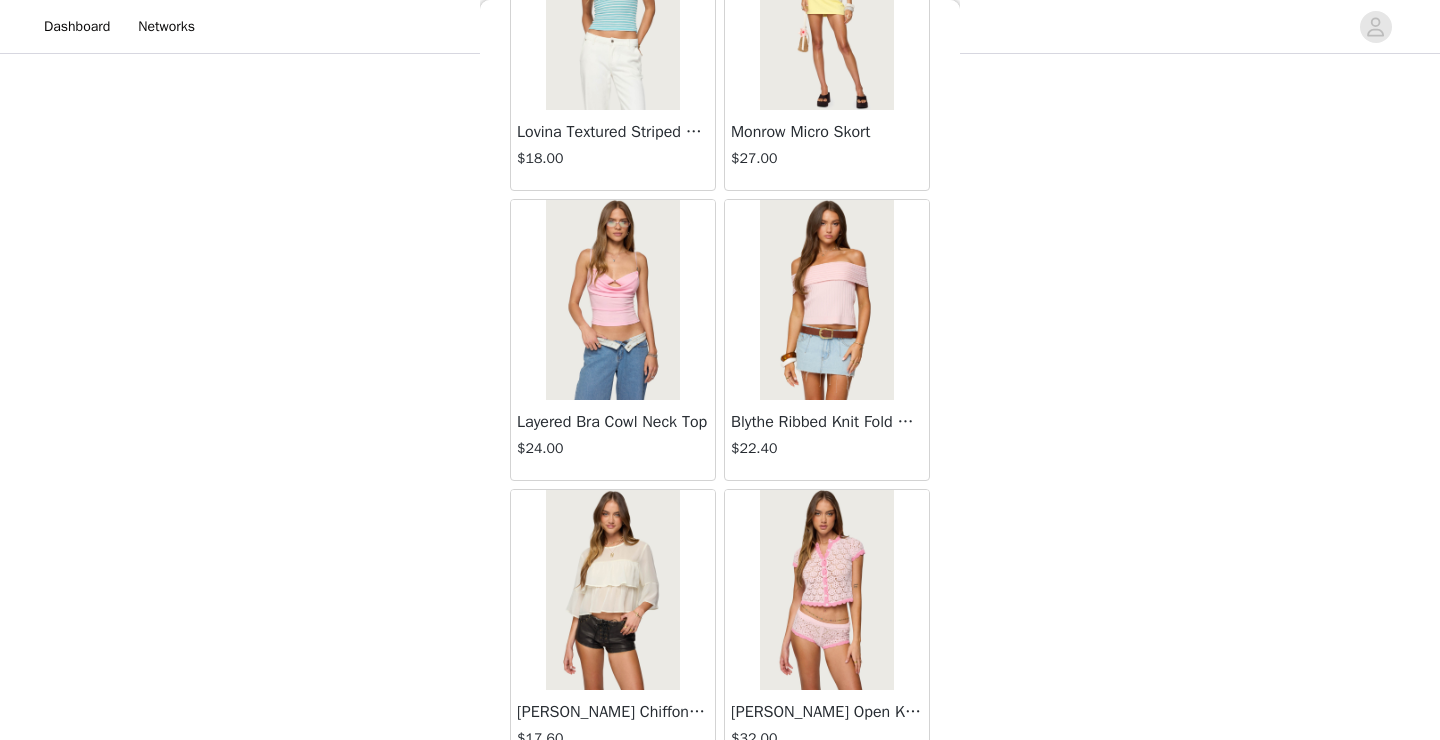 scroll, scrollTop: 11522, scrollLeft: 0, axis: vertical 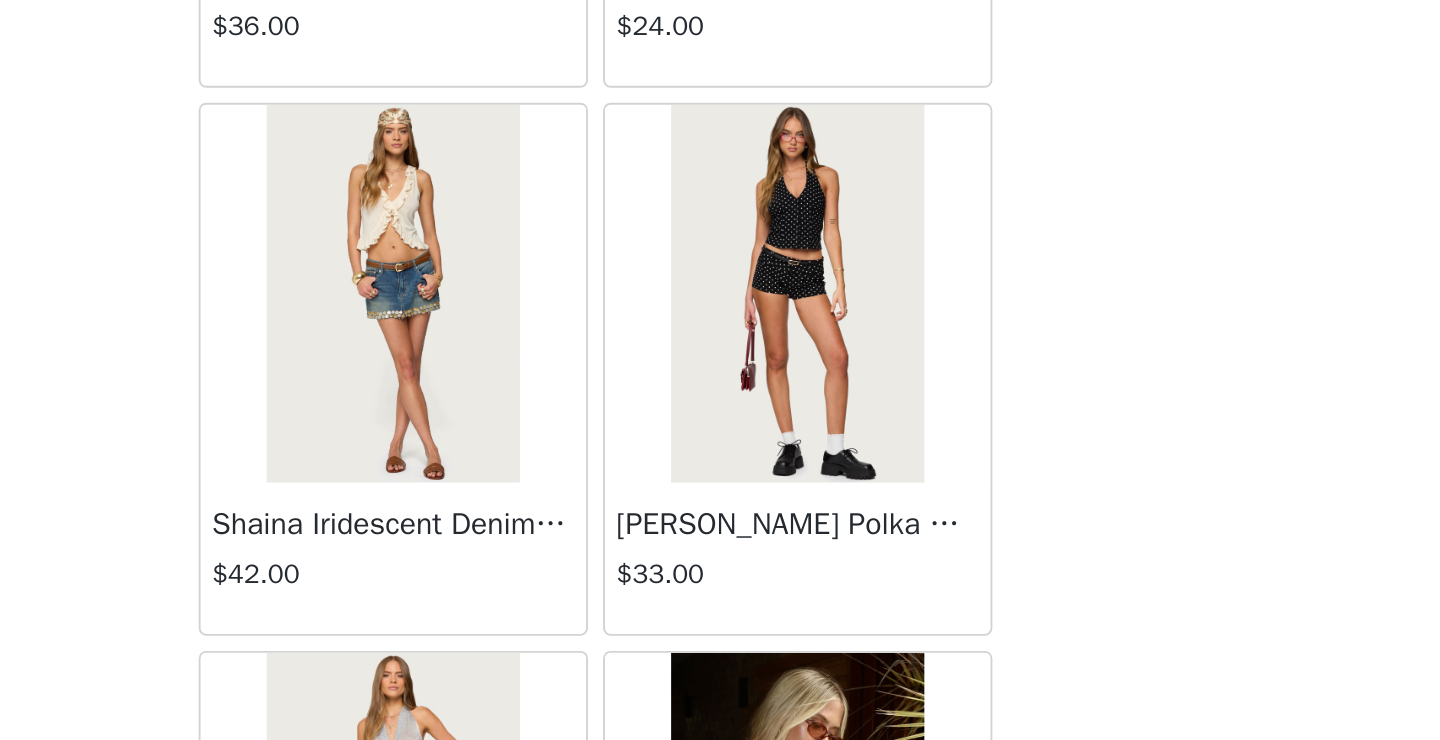 click at bounding box center (612, 504) 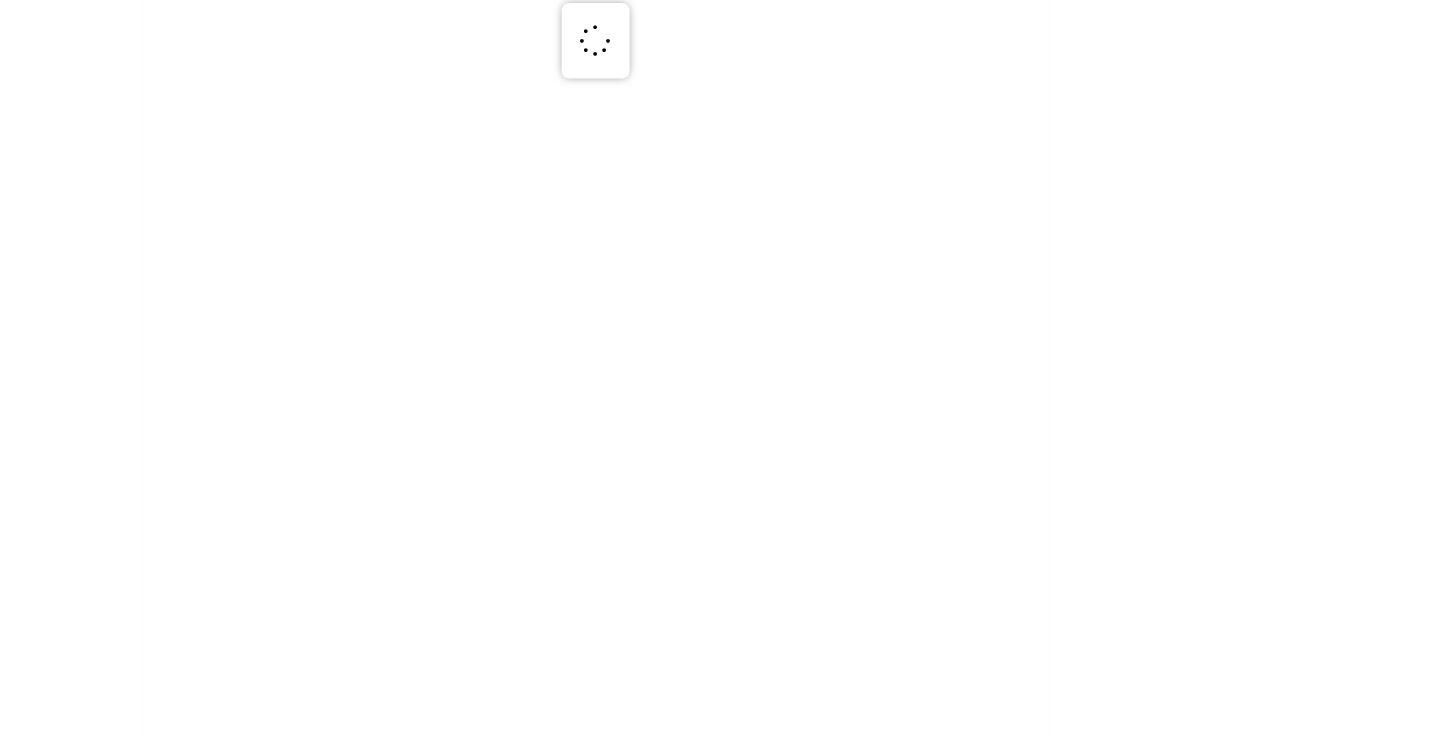 scroll, scrollTop: 0, scrollLeft: 0, axis: both 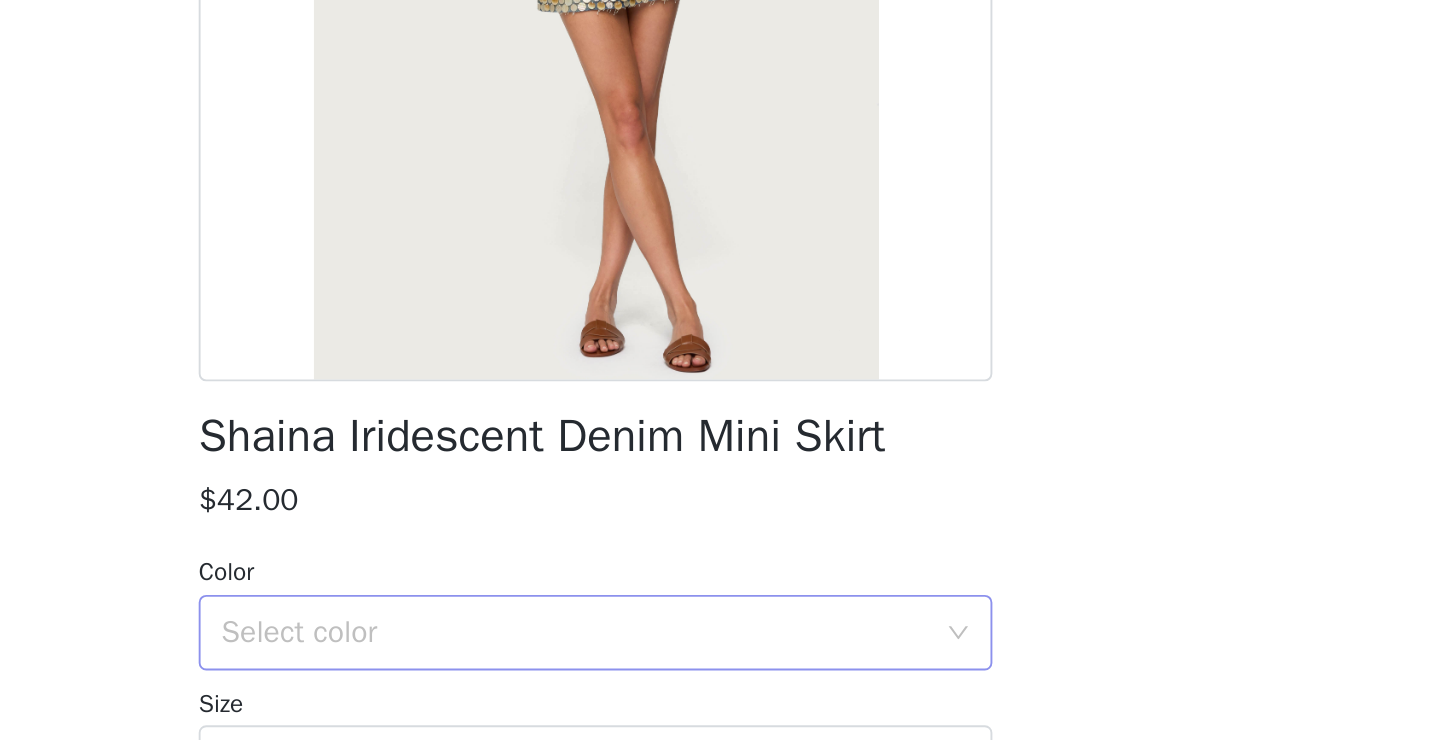 click on "Select color" at bounding box center [709, 683] 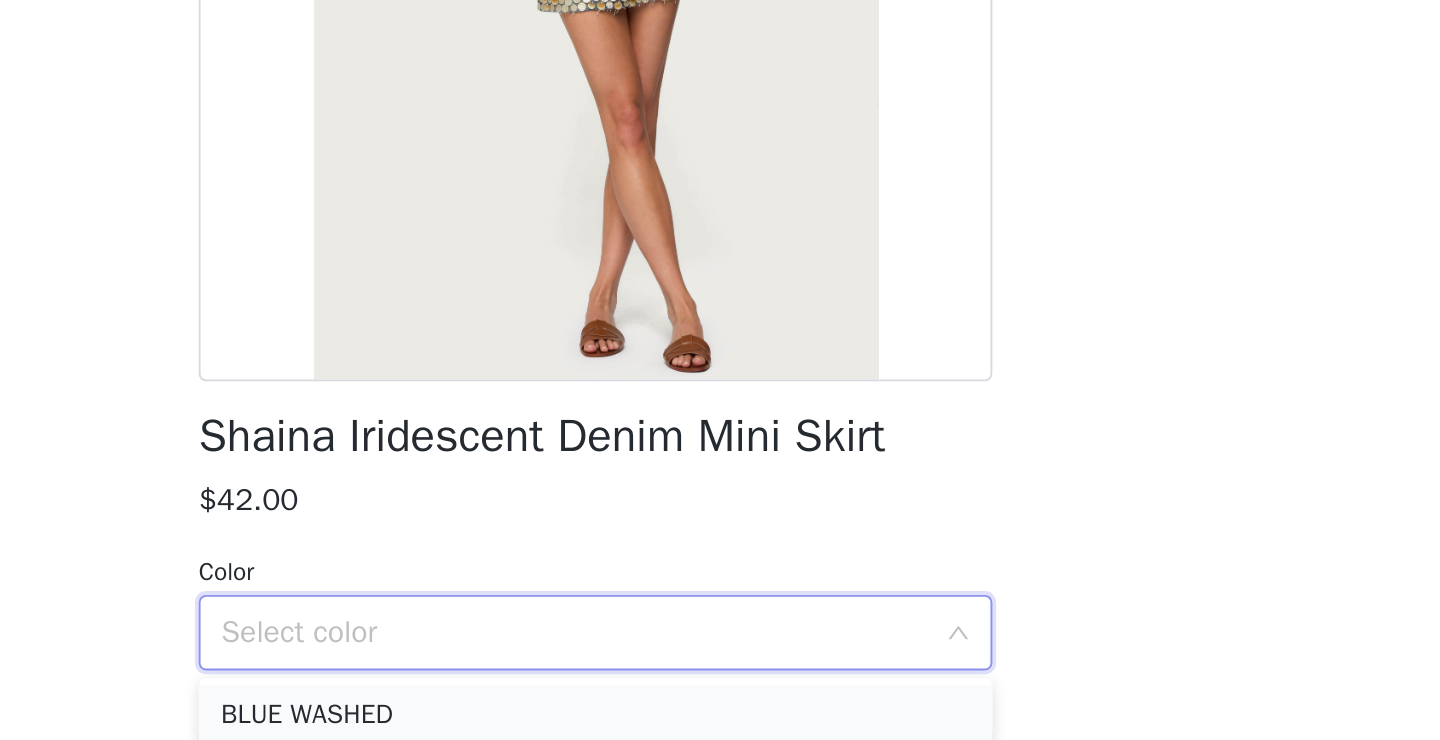click on "BLUE WASHED" at bounding box center (720, 727) 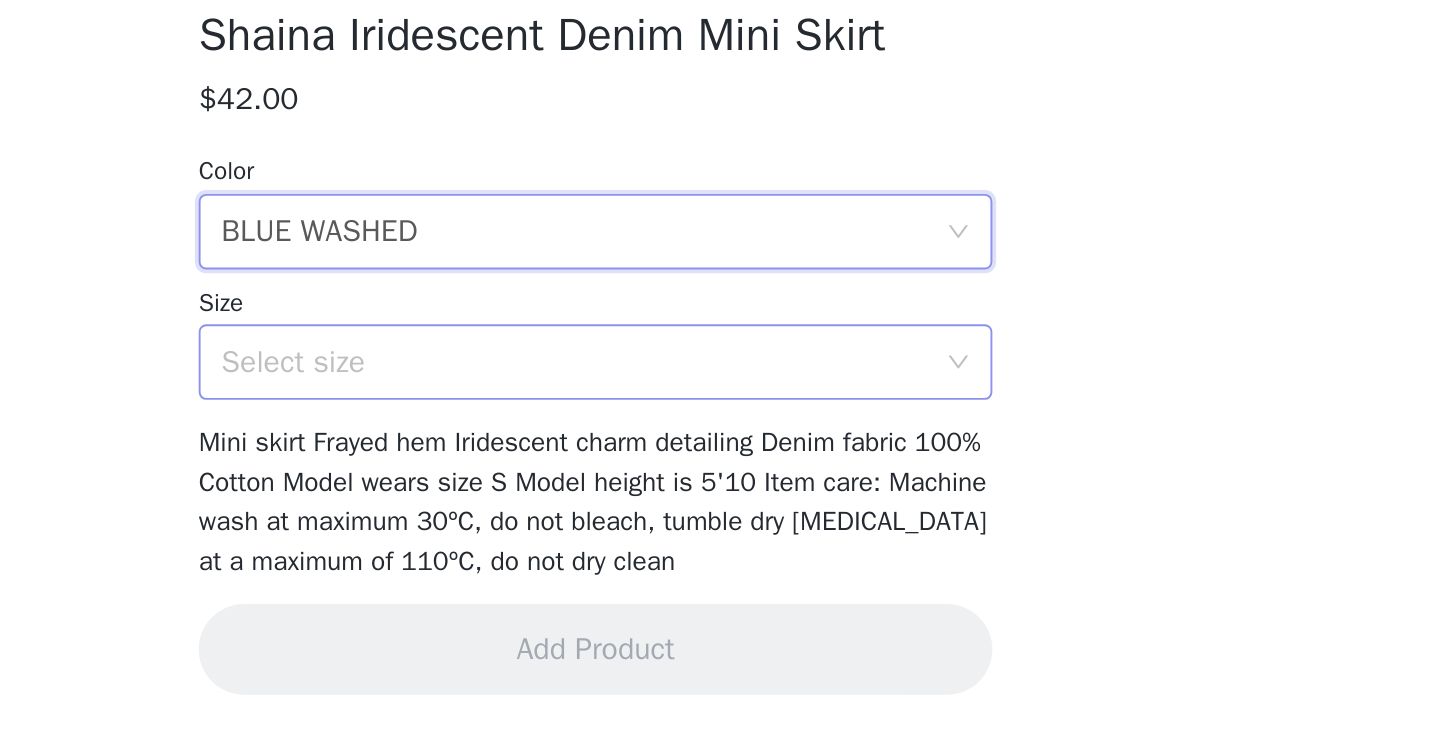 scroll, scrollTop: 211, scrollLeft: 0, axis: vertical 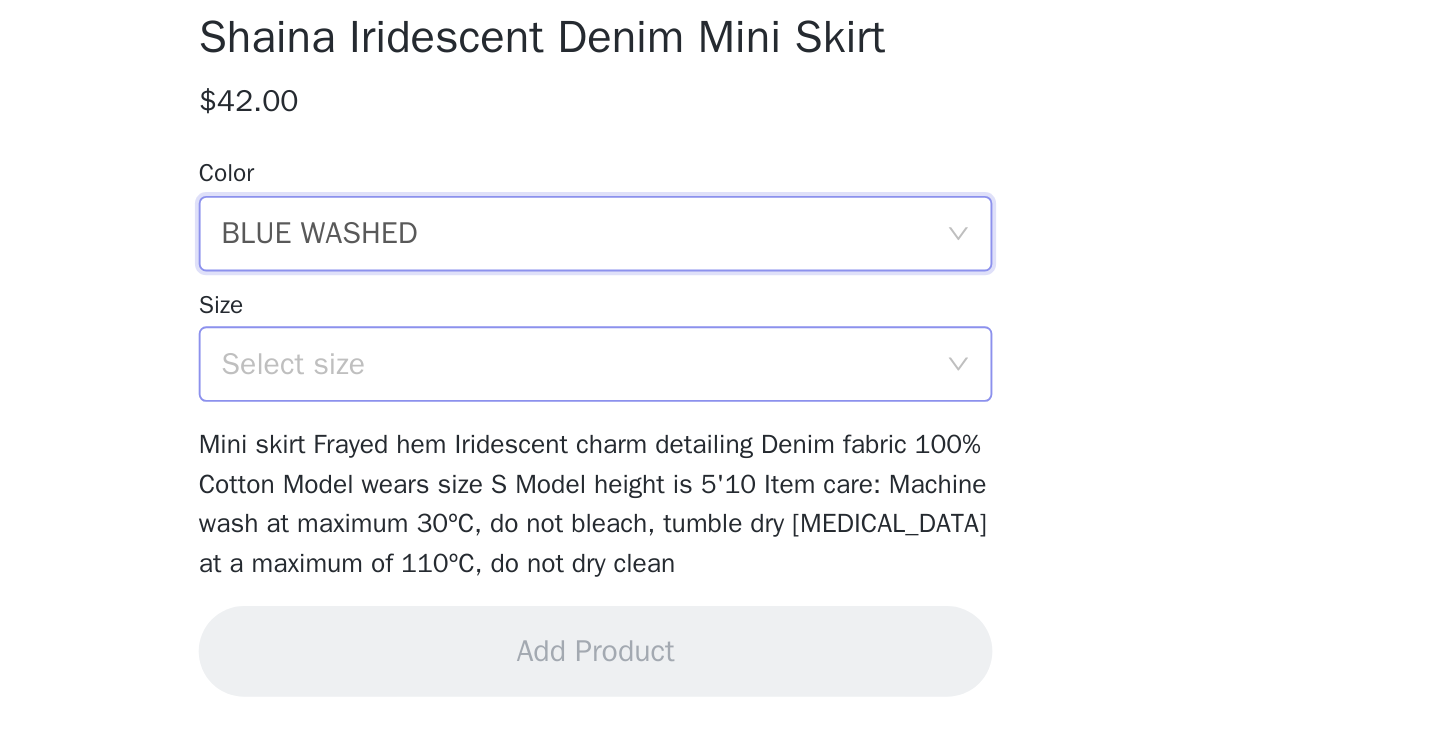 click on "Select size" at bounding box center [709, 541] 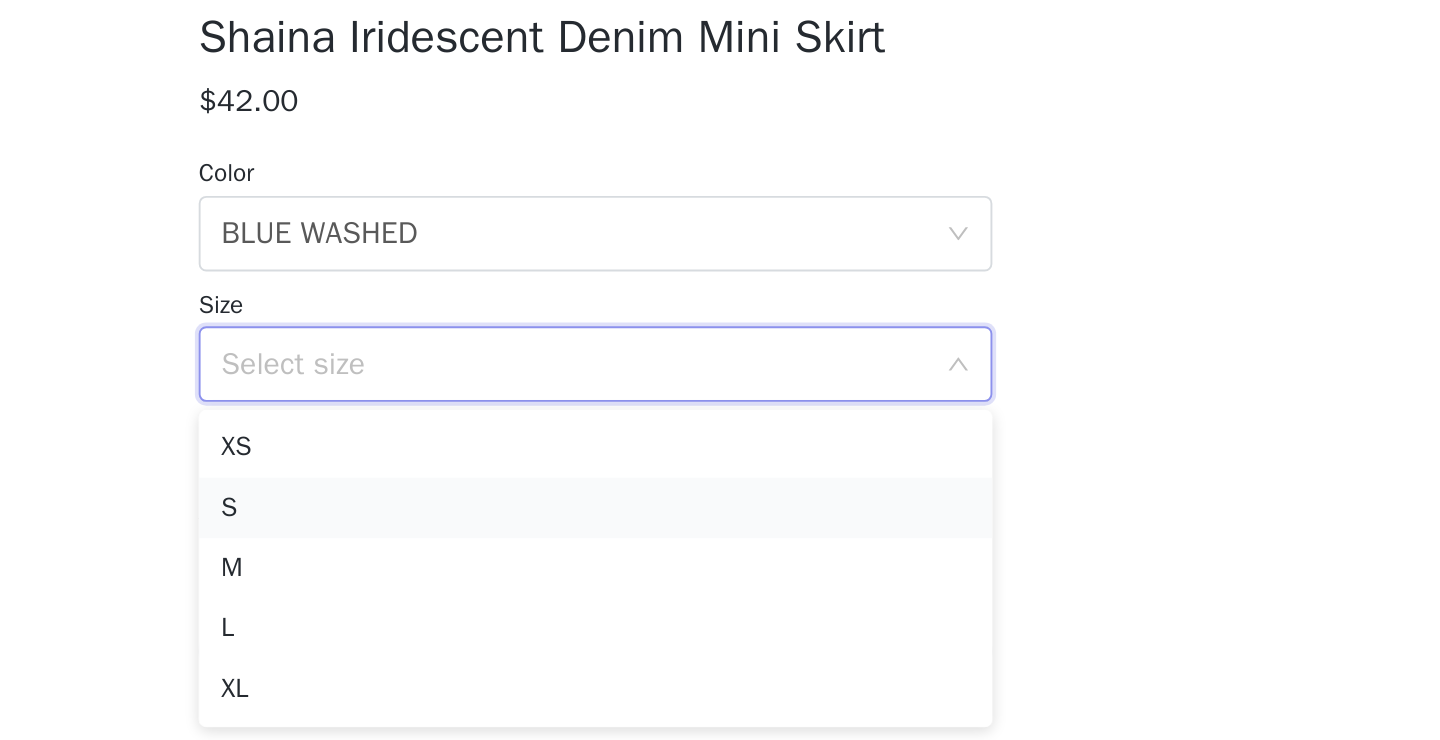 click on "S" at bounding box center [720, 617] 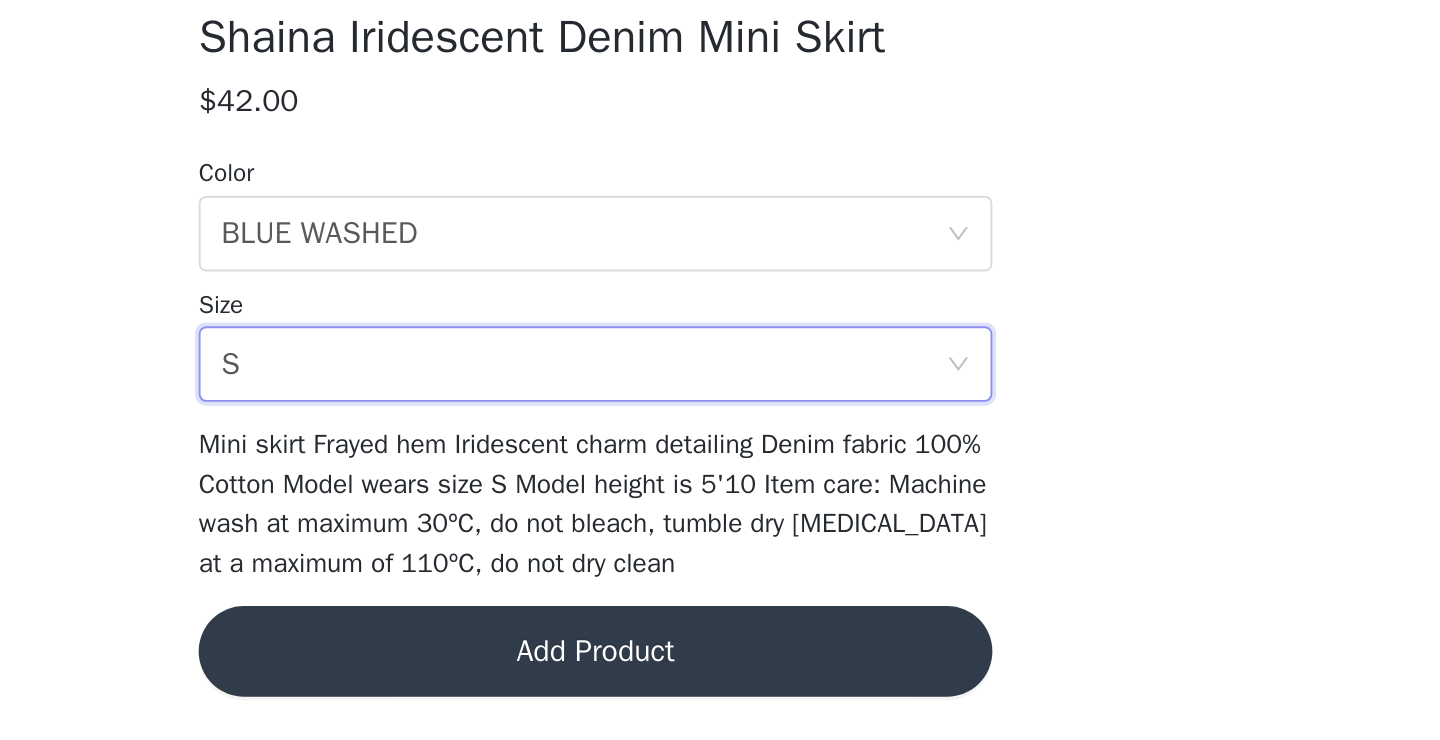 click on "Add Product" at bounding box center (720, 693) 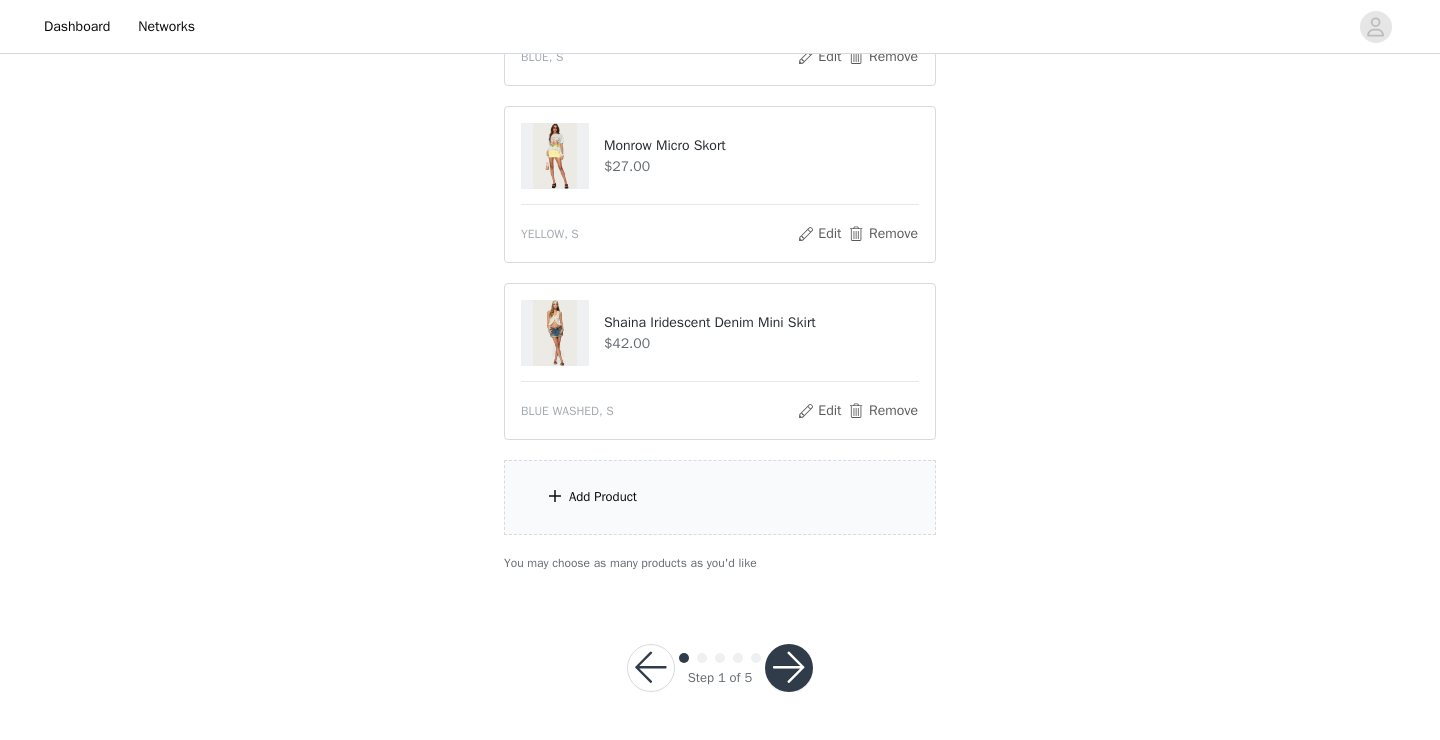 scroll, scrollTop: 700, scrollLeft: 0, axis: vertical 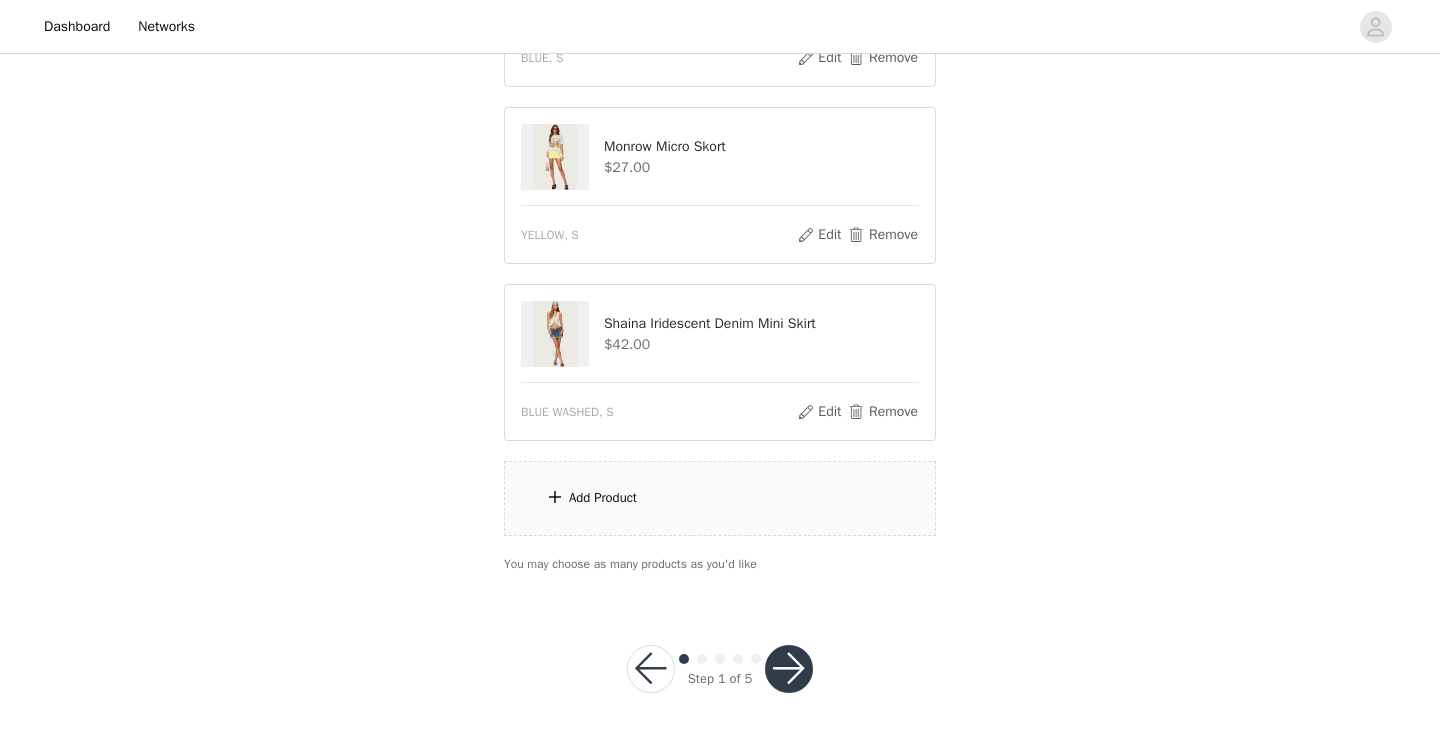 click on "Add Product" at bounding box center [720, 498] 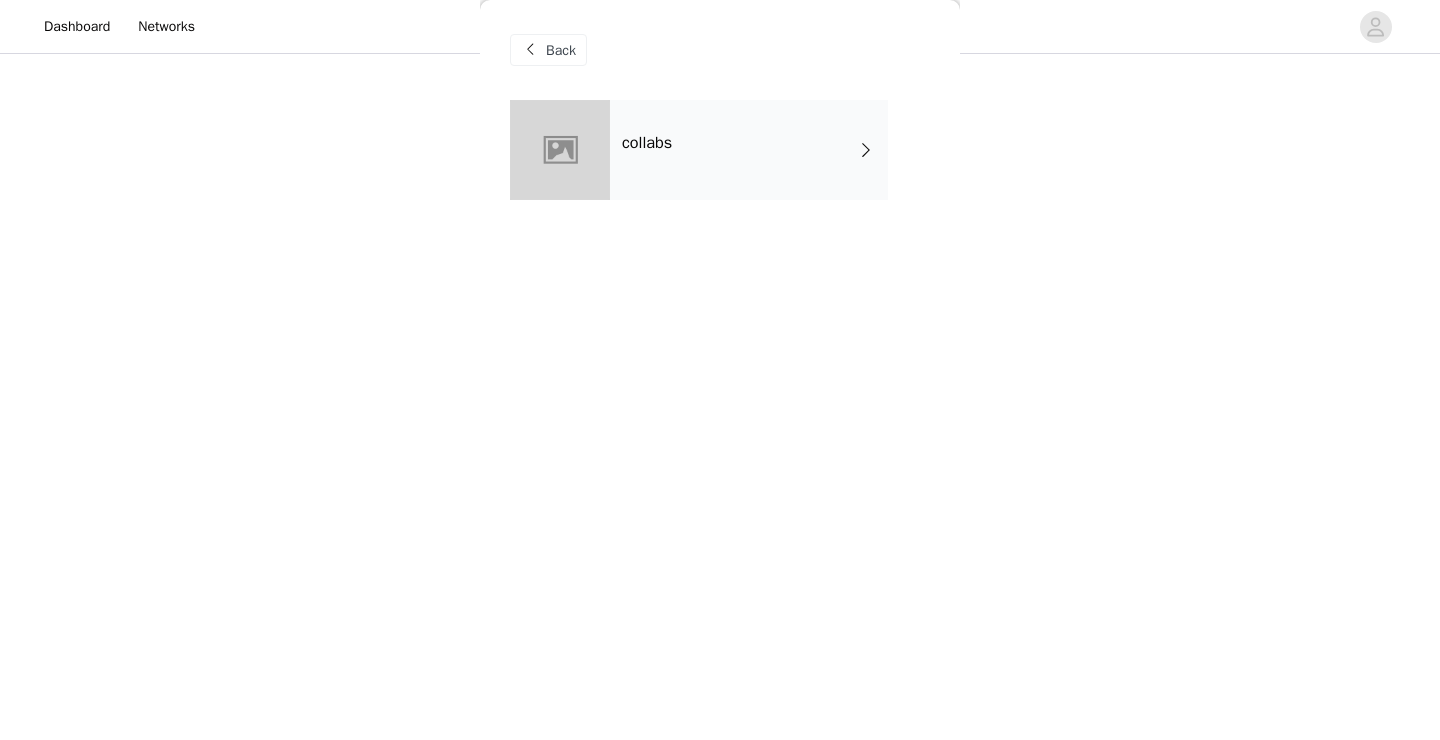 click on "collabs" at bounding box center (749, 150) 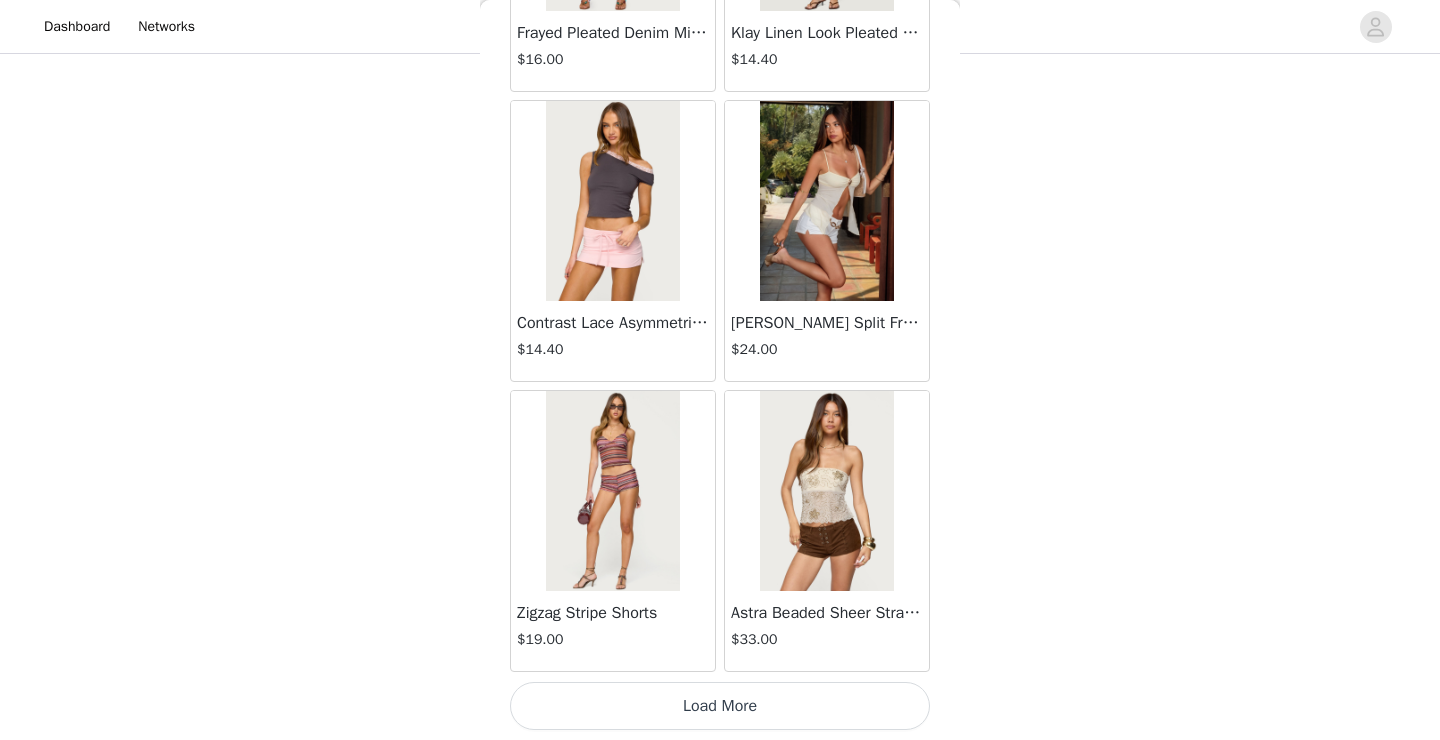 click on "Load More" at bounding box center [720, 706] 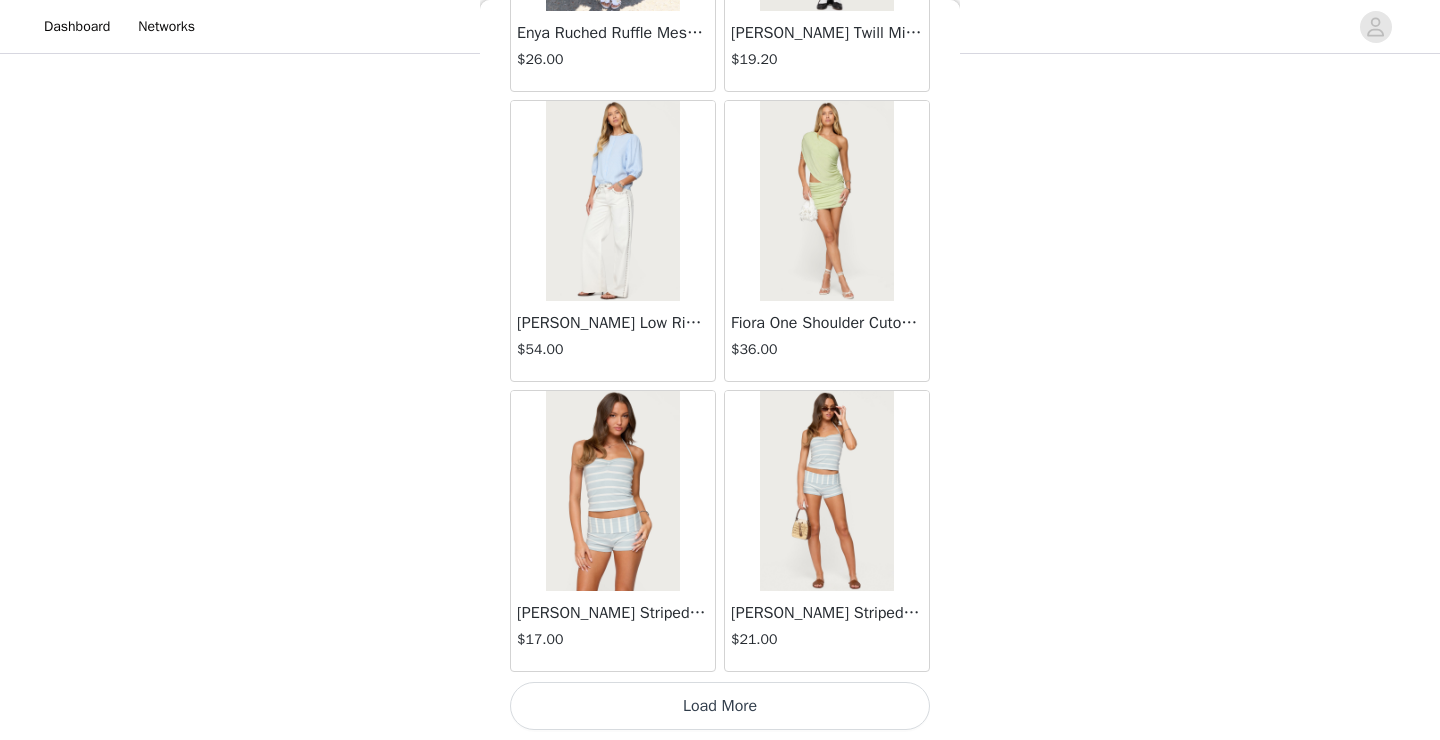 click on "Load More" at bounding box center (720, 706) 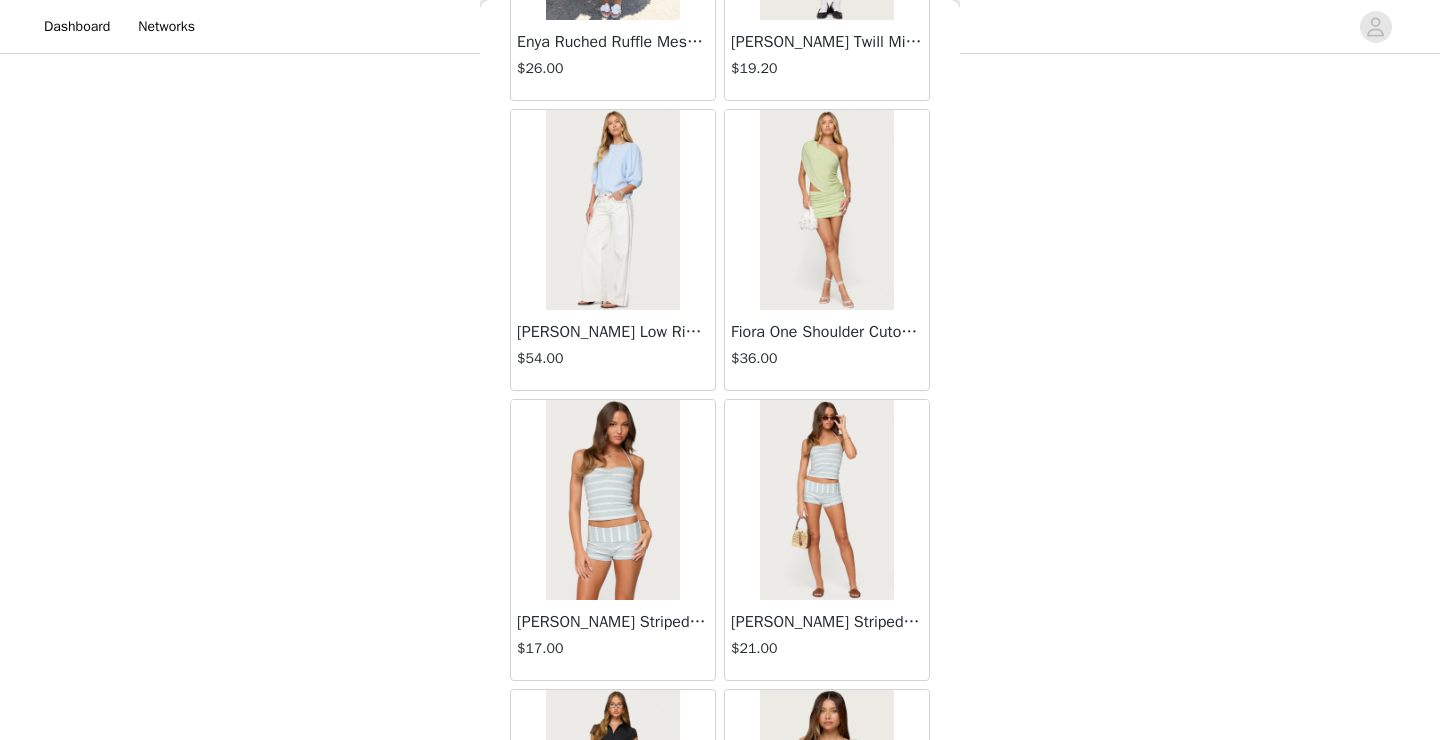 scroll, scrollTop: 700, scrollLeft: 0, axis: vertical 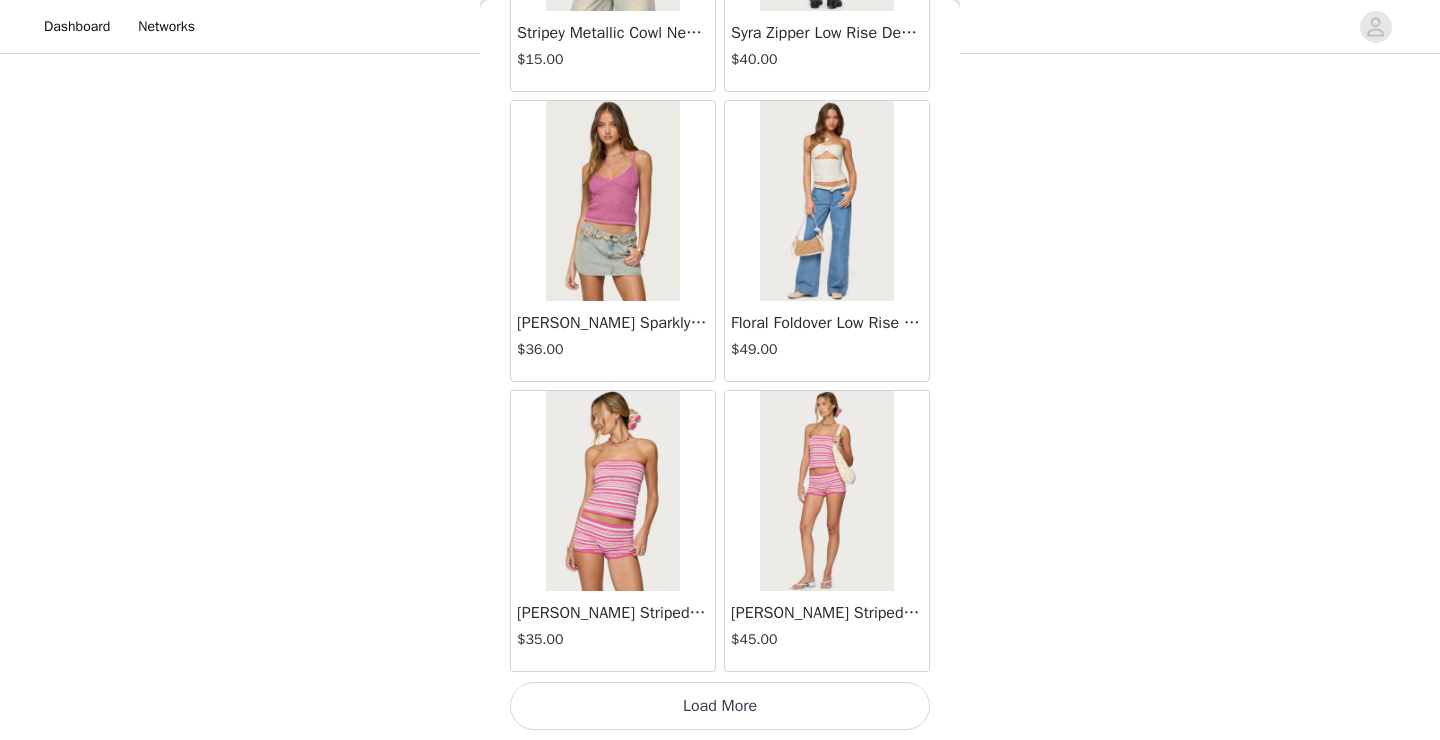 click on "Load More" at bounding box center (720, 706) 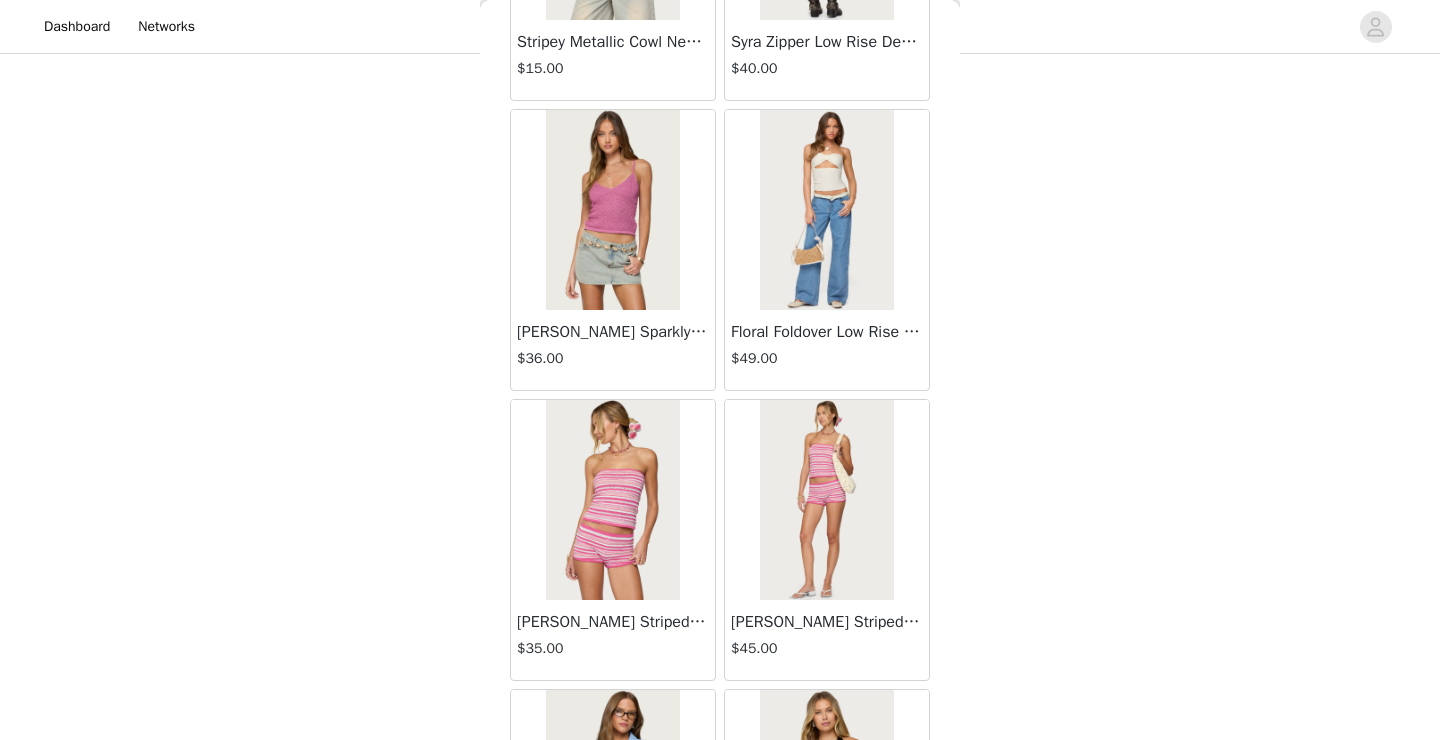 scroll, scrollTop: 701, scrollLeft: 0, axis: vertical 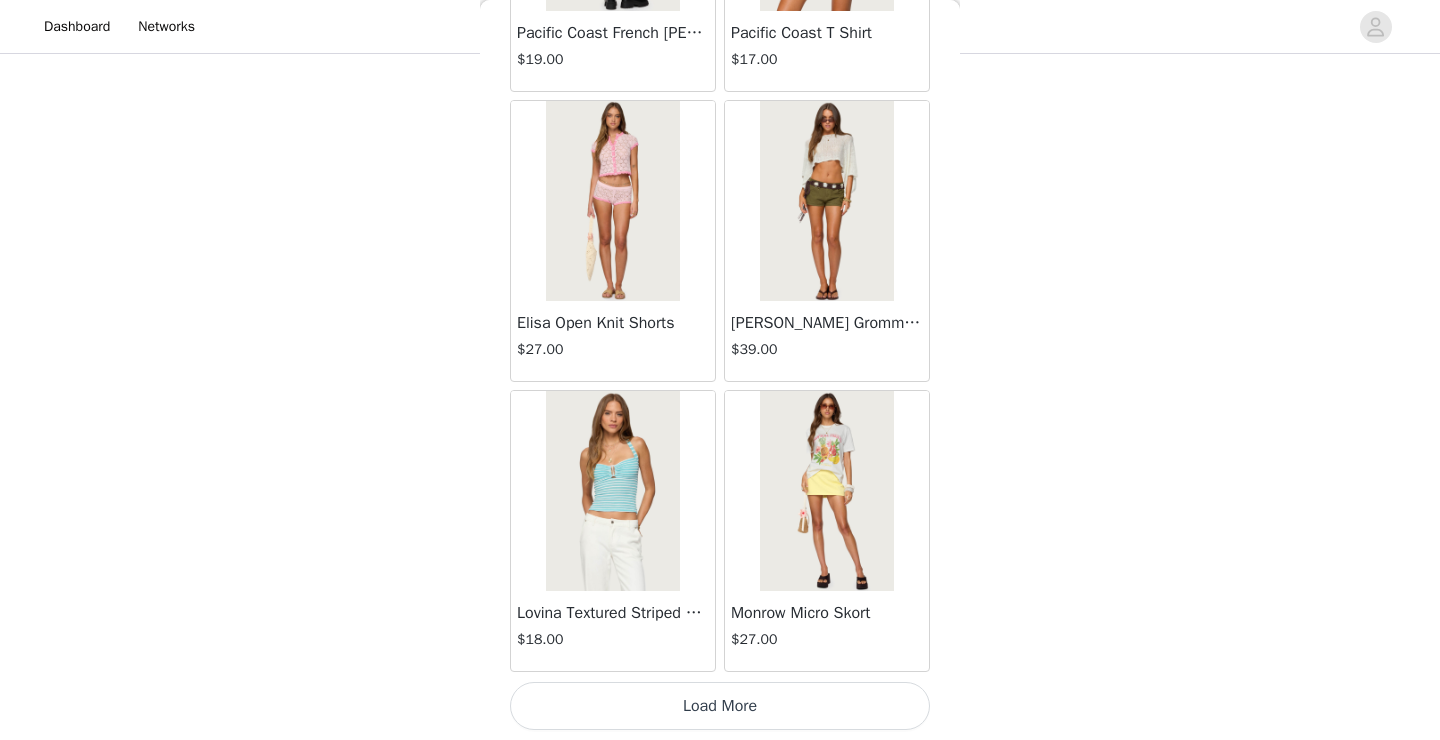 click on "Load More" at bounding box center (720, 706) 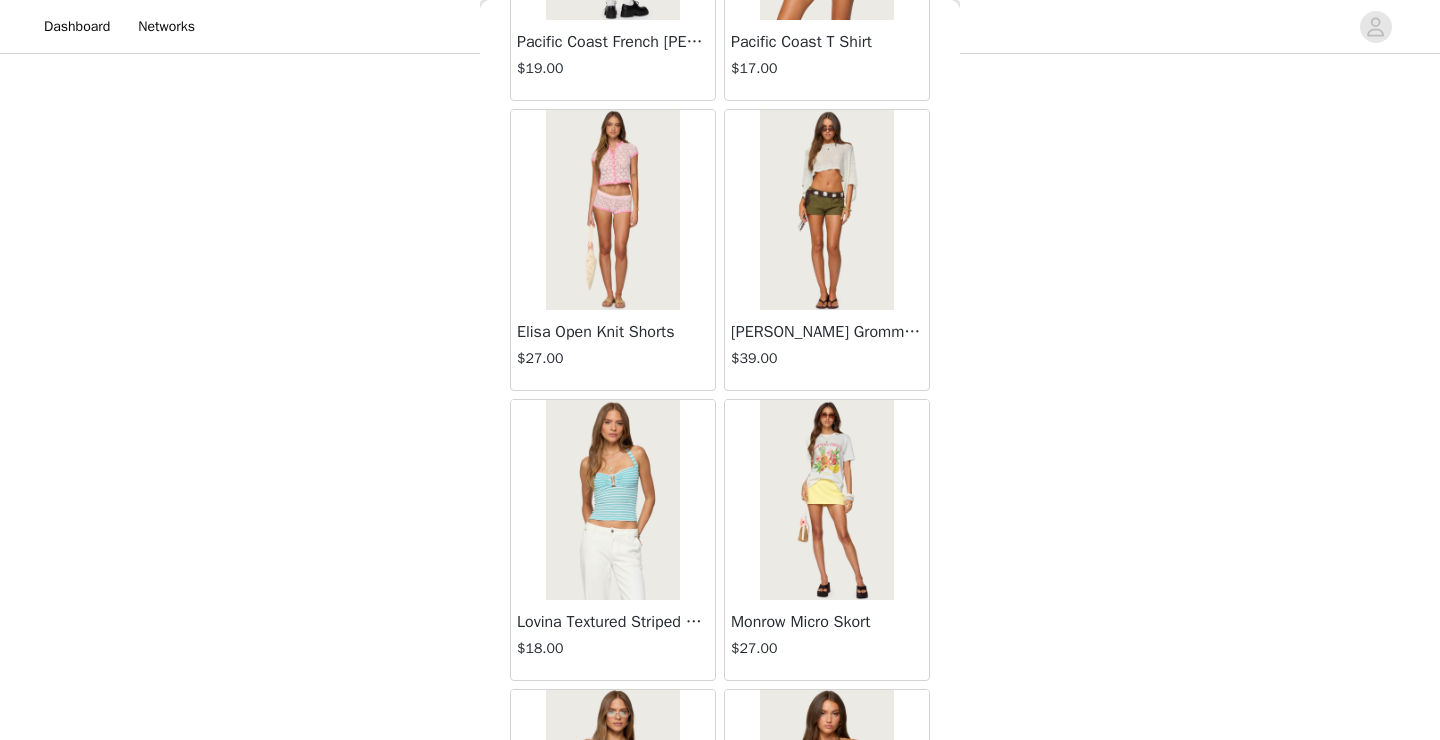 scroll, scrollTop: 700, scrollLeft: 0, axis: vertical 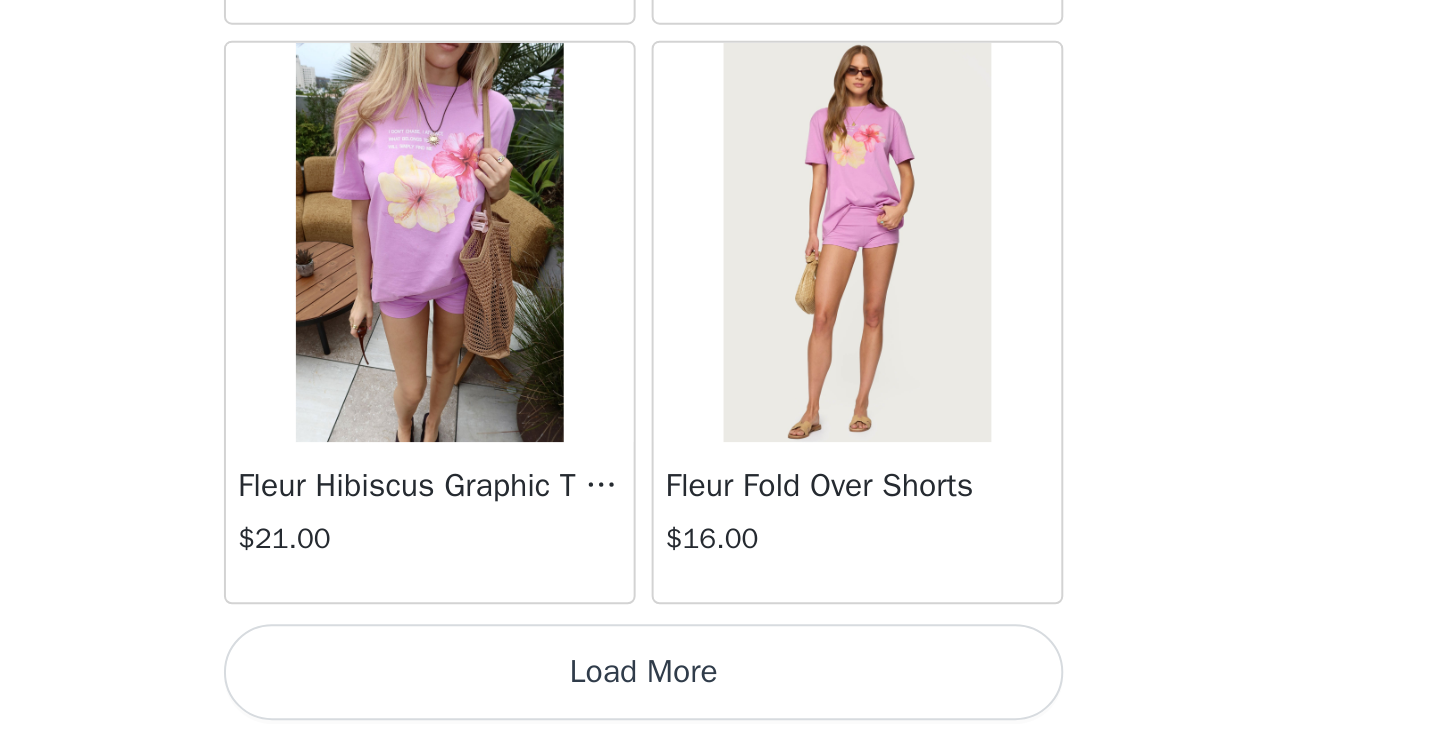 click on "Load More" at bounding box center [720, 706] 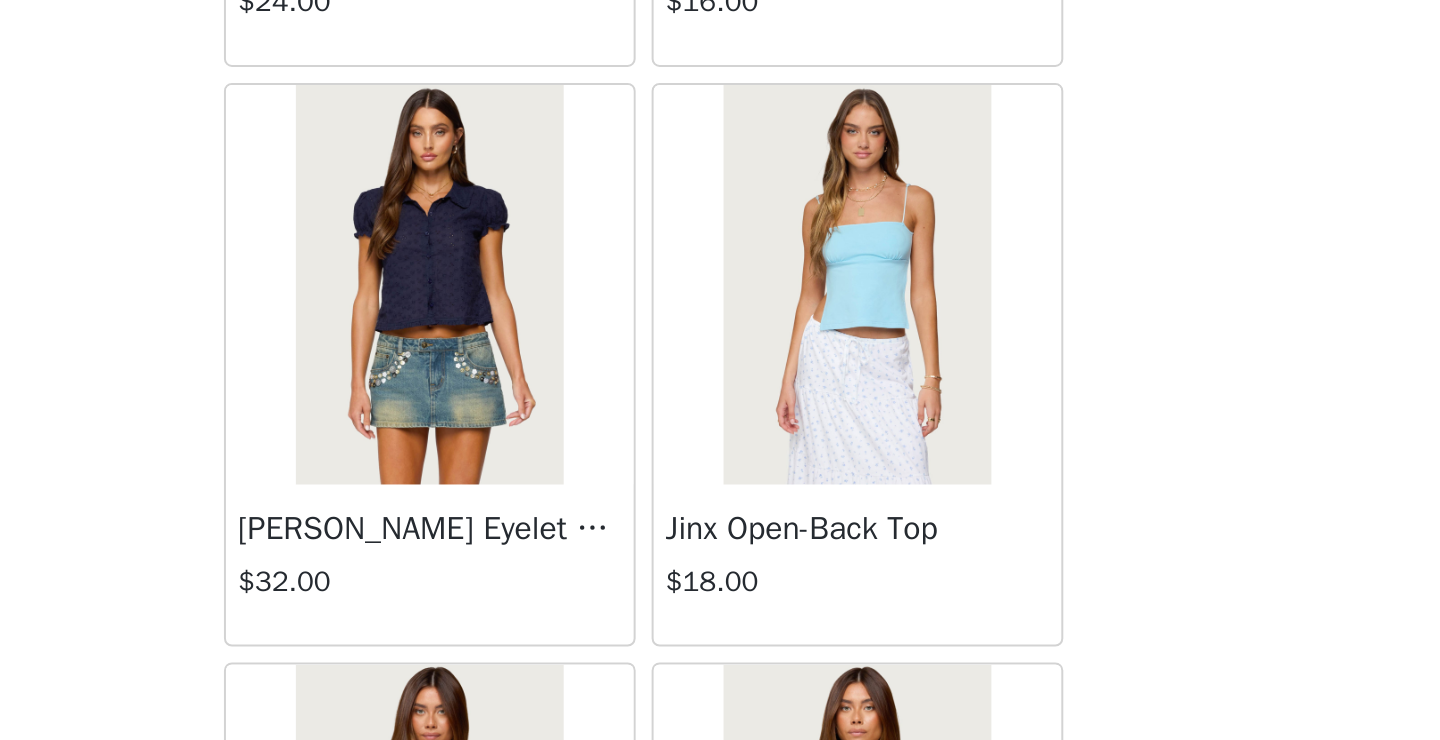 scroll, scrollTop: 15640, scrollLeft: 0, axis: vertical 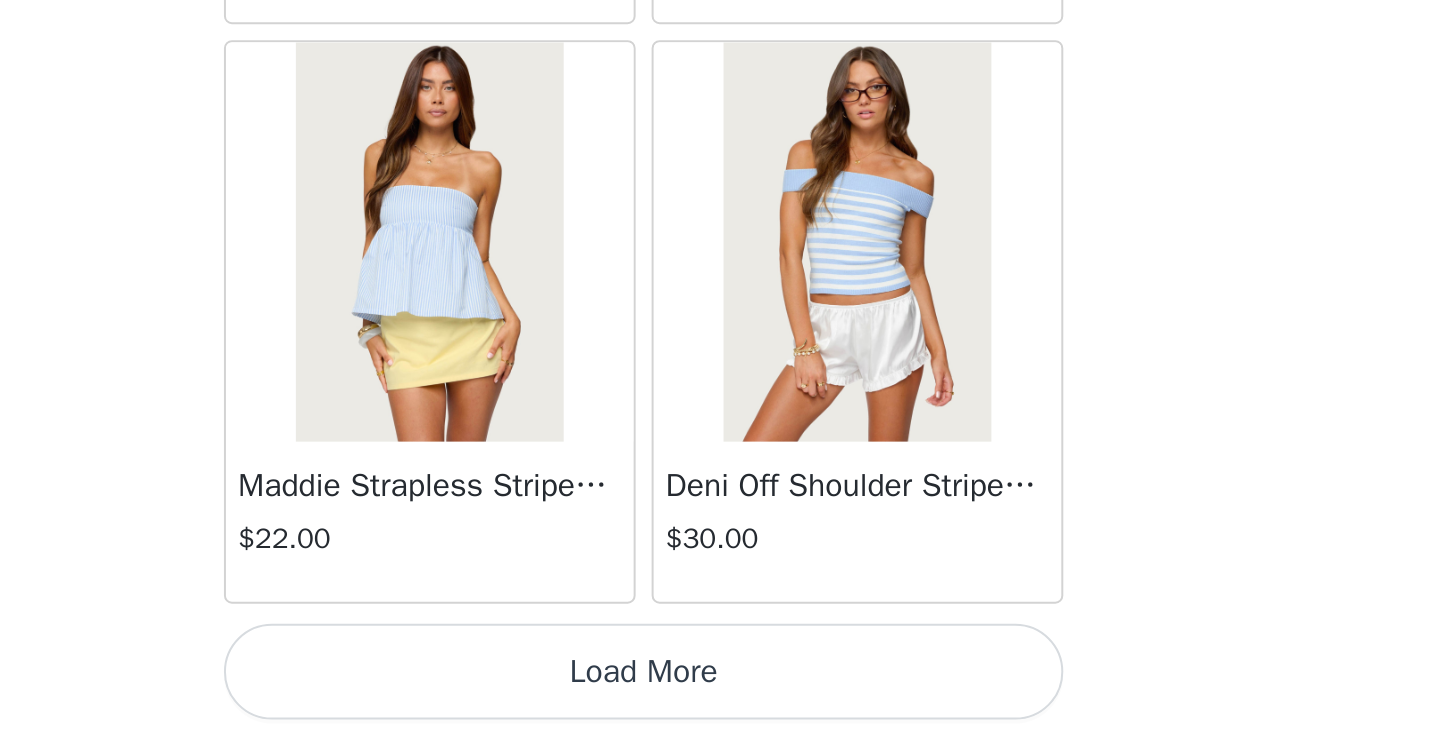 click on "Load More" at bounding box center [720, 706] 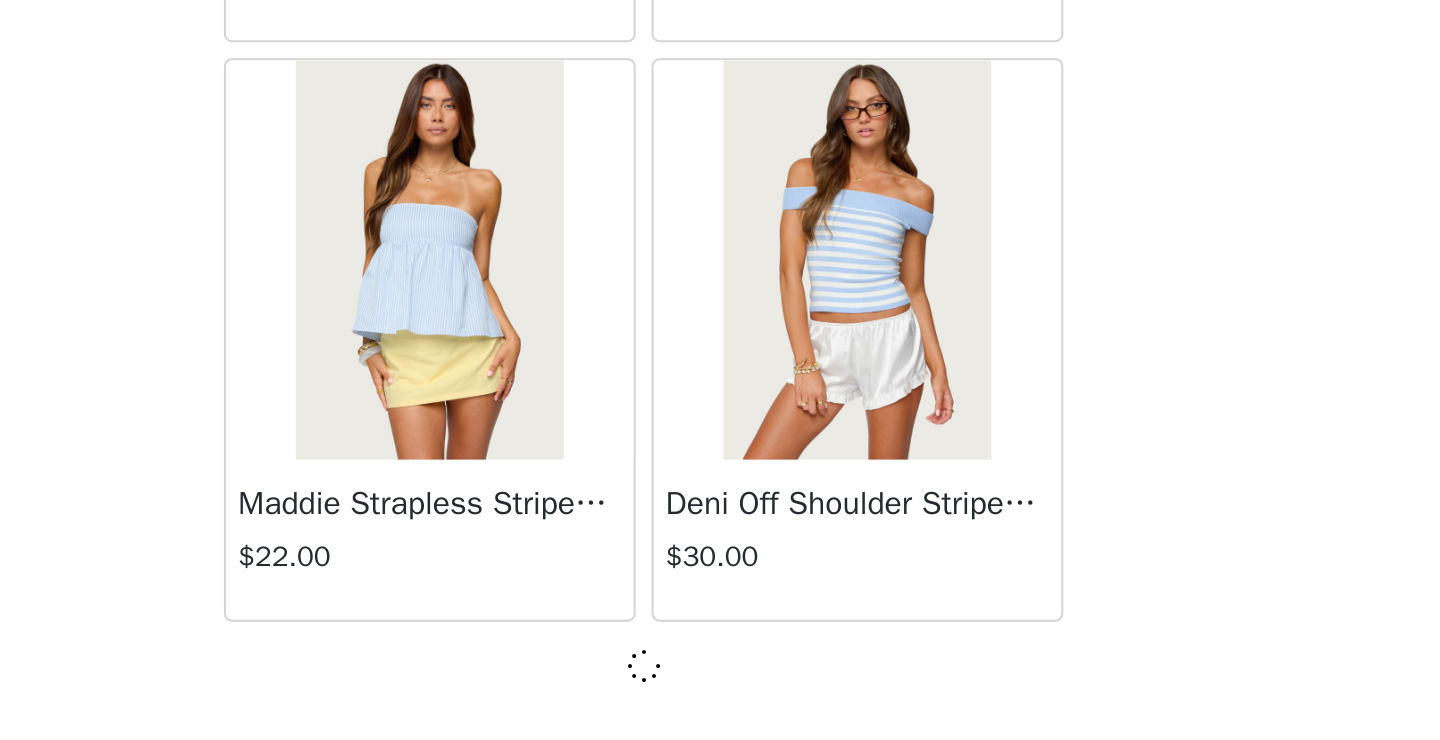 scroll, scrollTop: 16811, scrollLeft: 0, axis: vertical 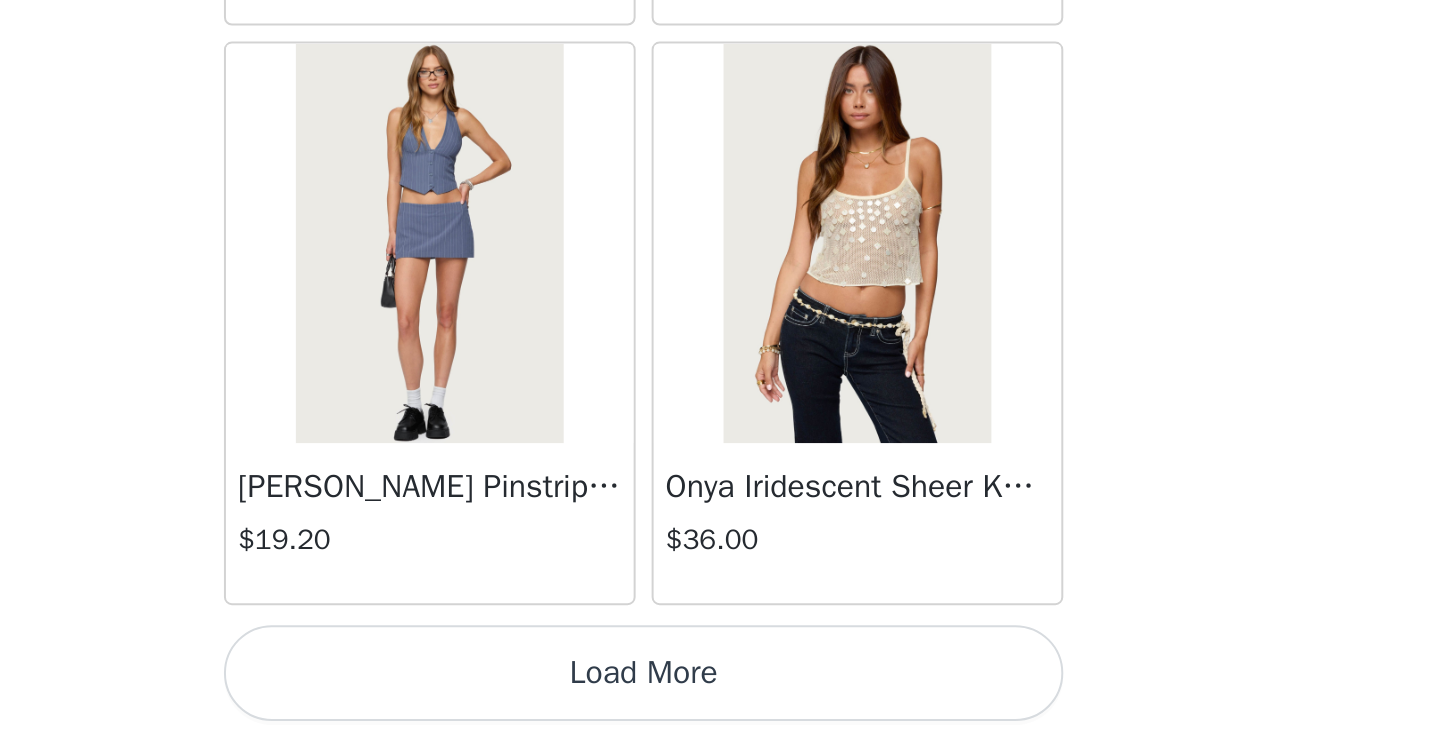 click on "Load More" at bounding box center [720, 706] 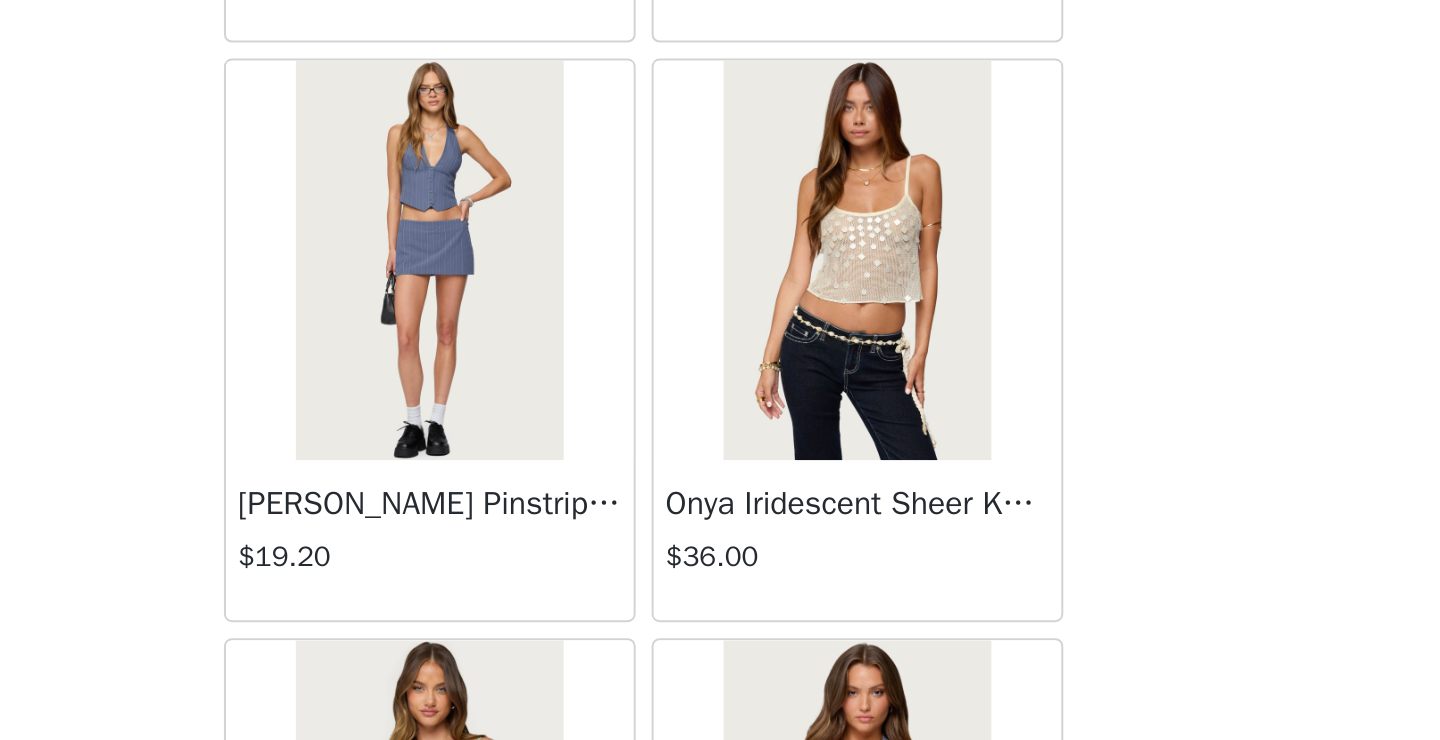 scroll, scrollTop: 700, scrollLeft: 0, axis: vertical 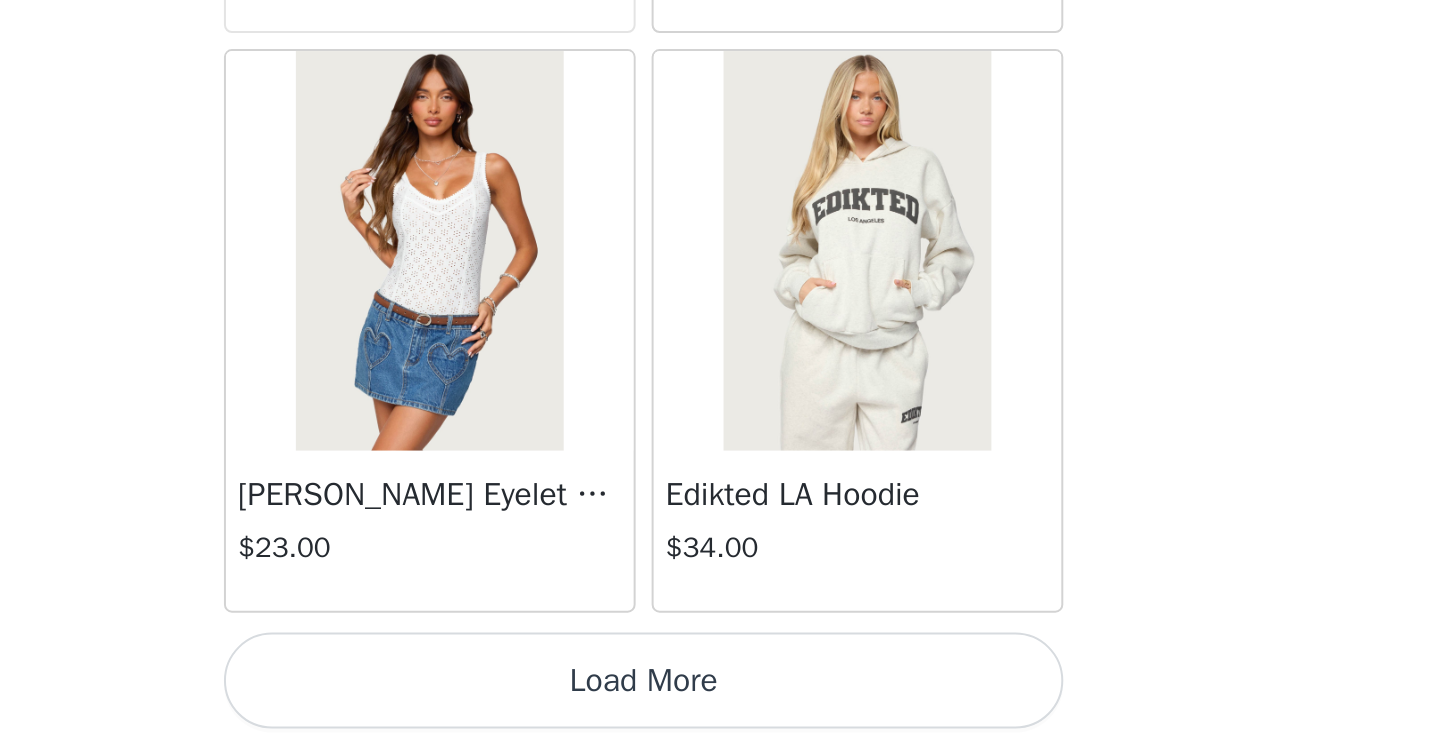 click on "Load More" at bounding box center (720, 710) 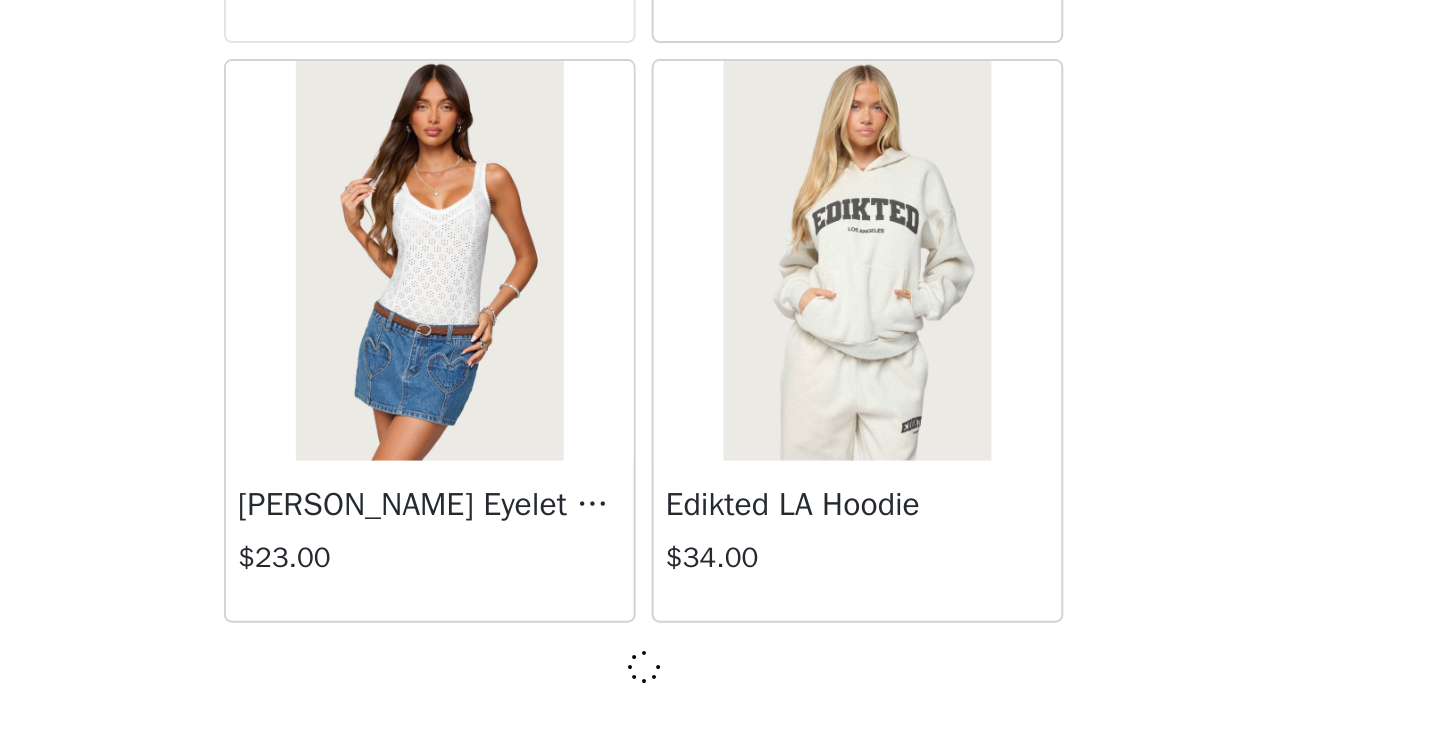 scroll, scrollTop: 22611, scrollLeft: 0, axis: vertical 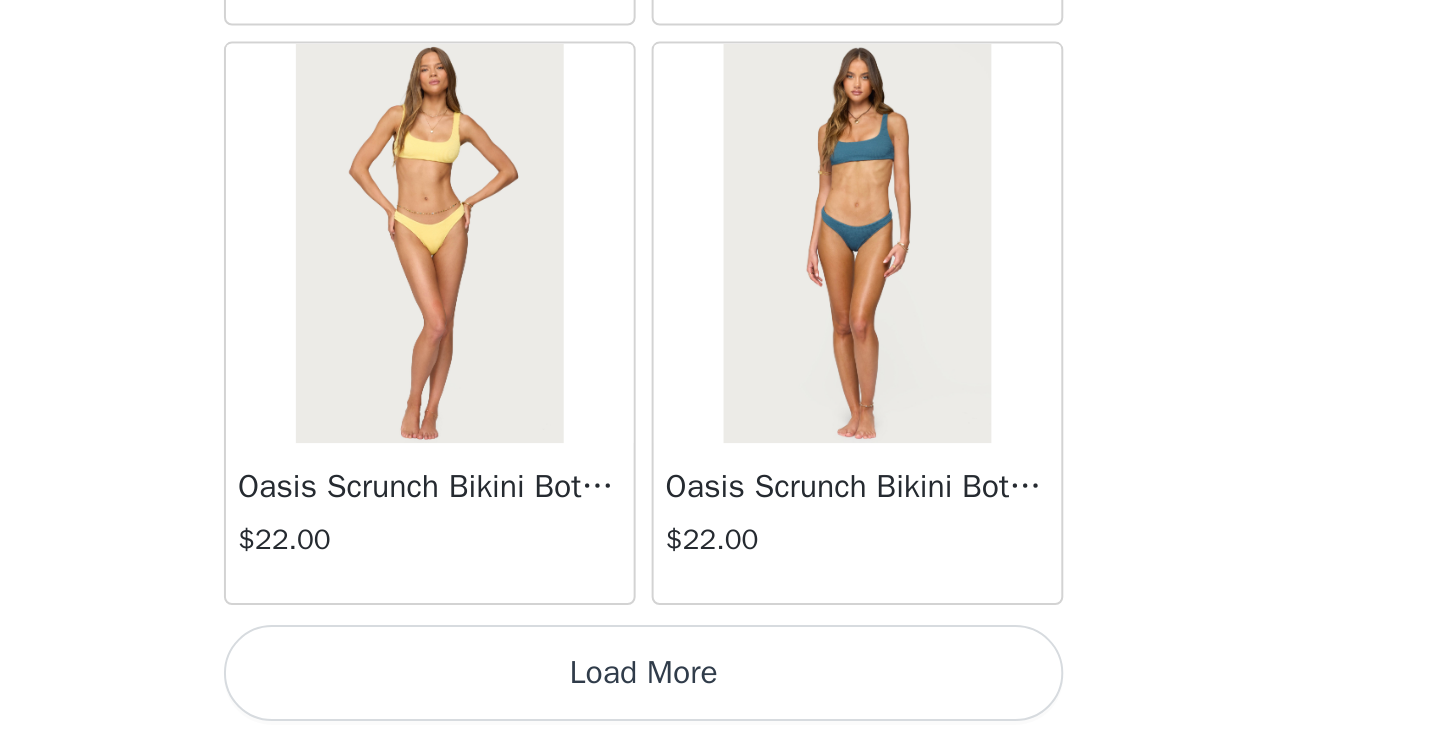 click on "Load More" at bounding box center [720, 706] 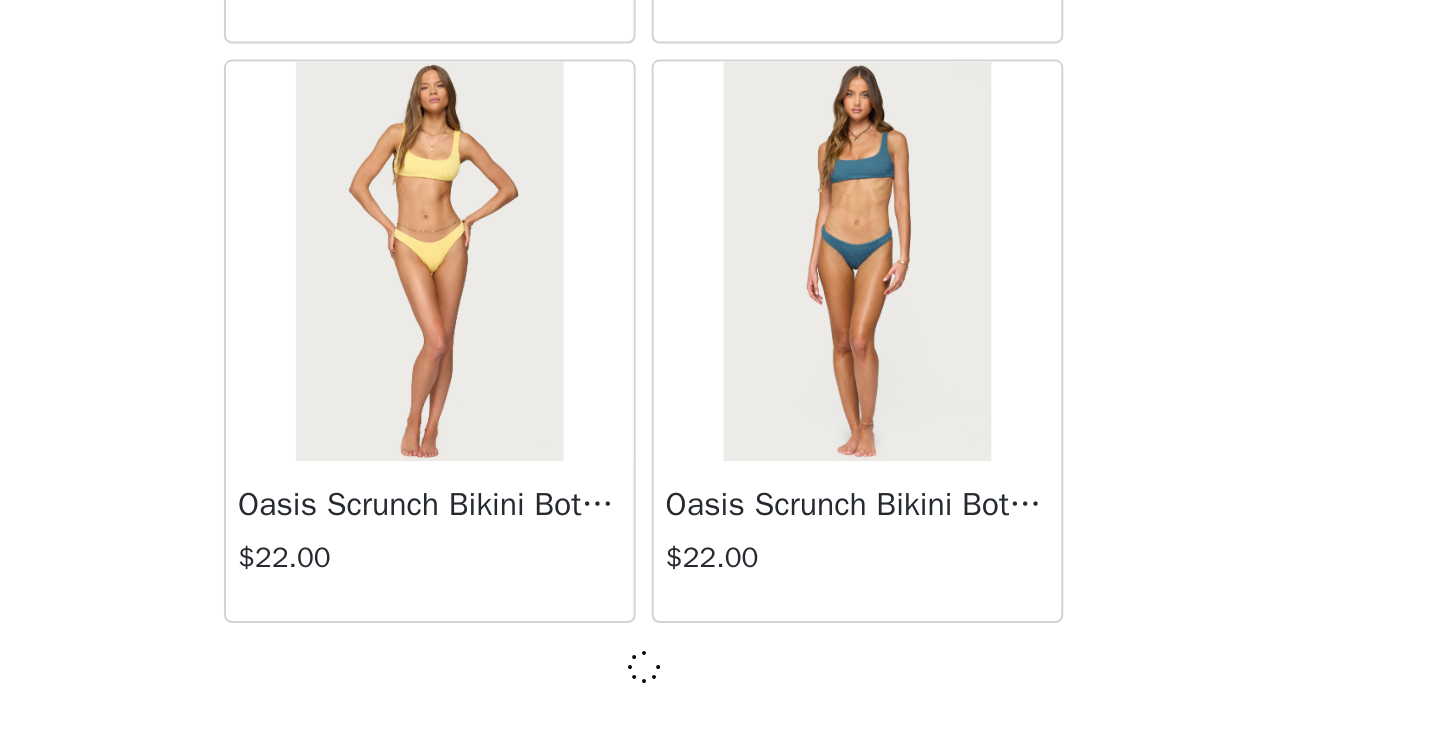 scroll, scrollTop: 25511, scrollLeft: 0, axis: vertical 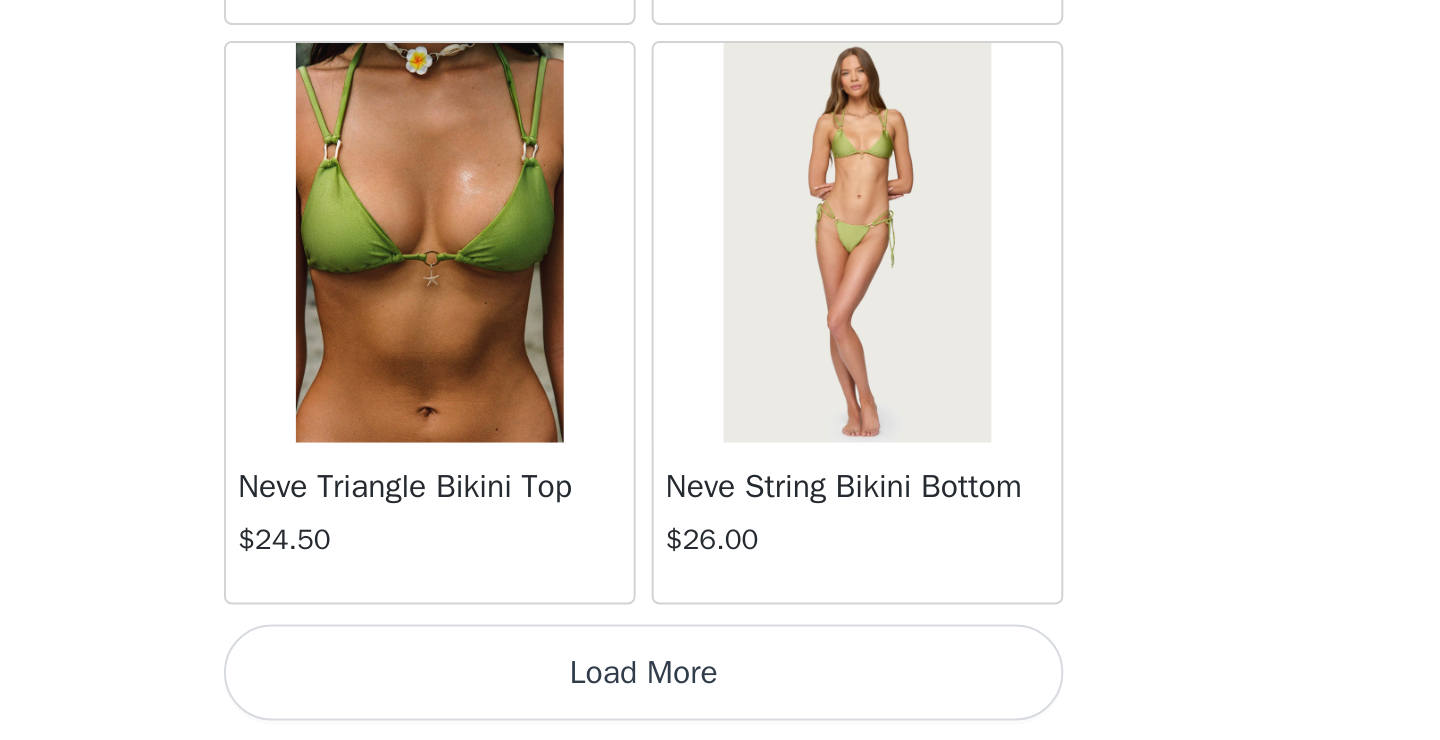 click on "Load More" at bounding box center (720, 706) 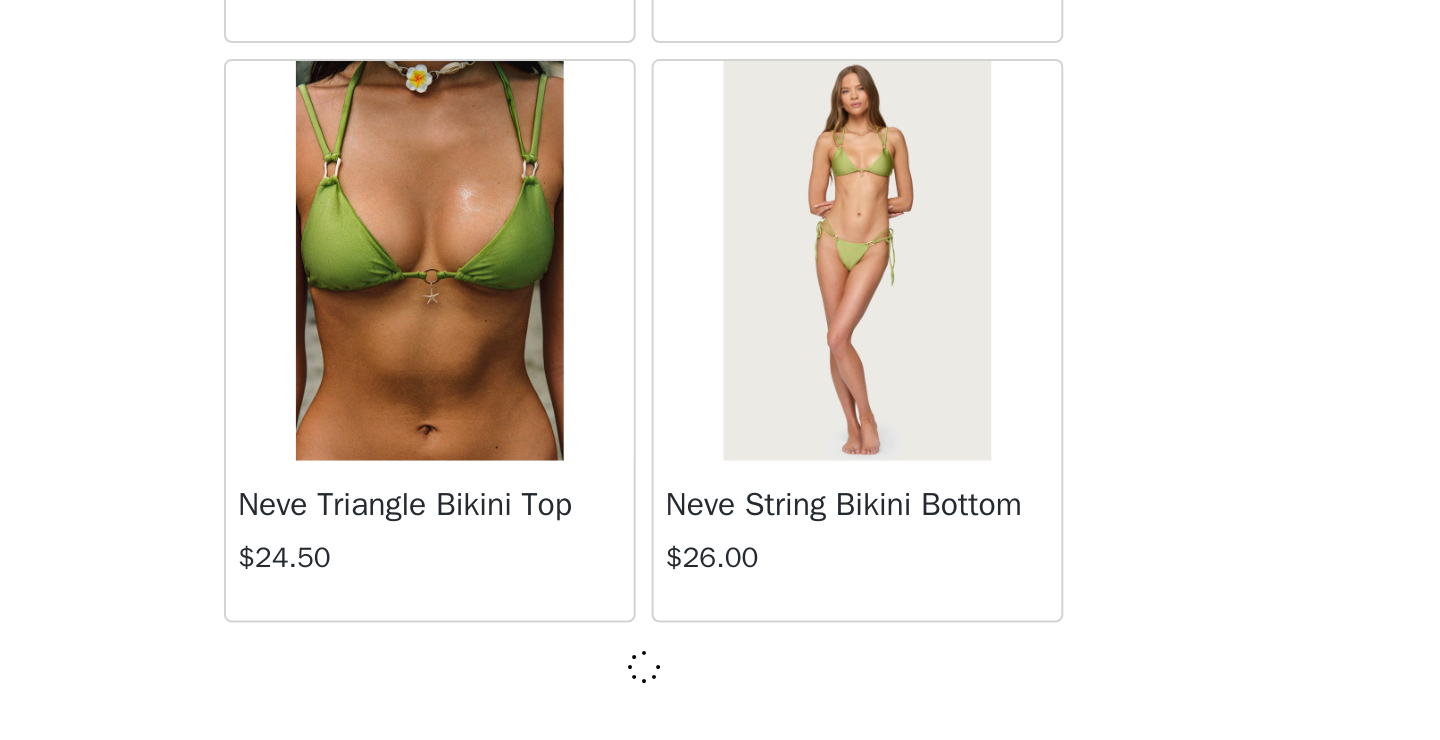 scroll, scrollTop: 28411, scrollLeft: 0, axis: vertical 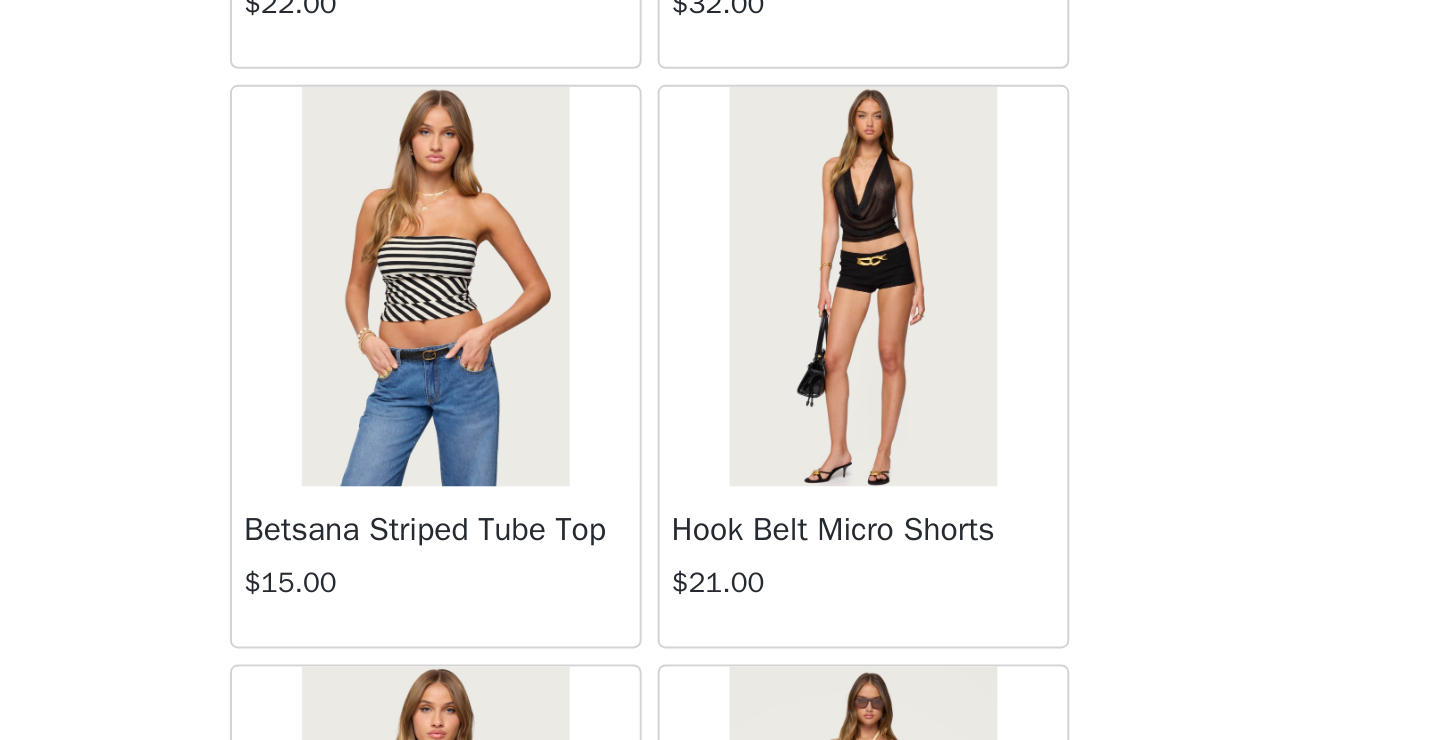 click at bounding box center [612, 513] 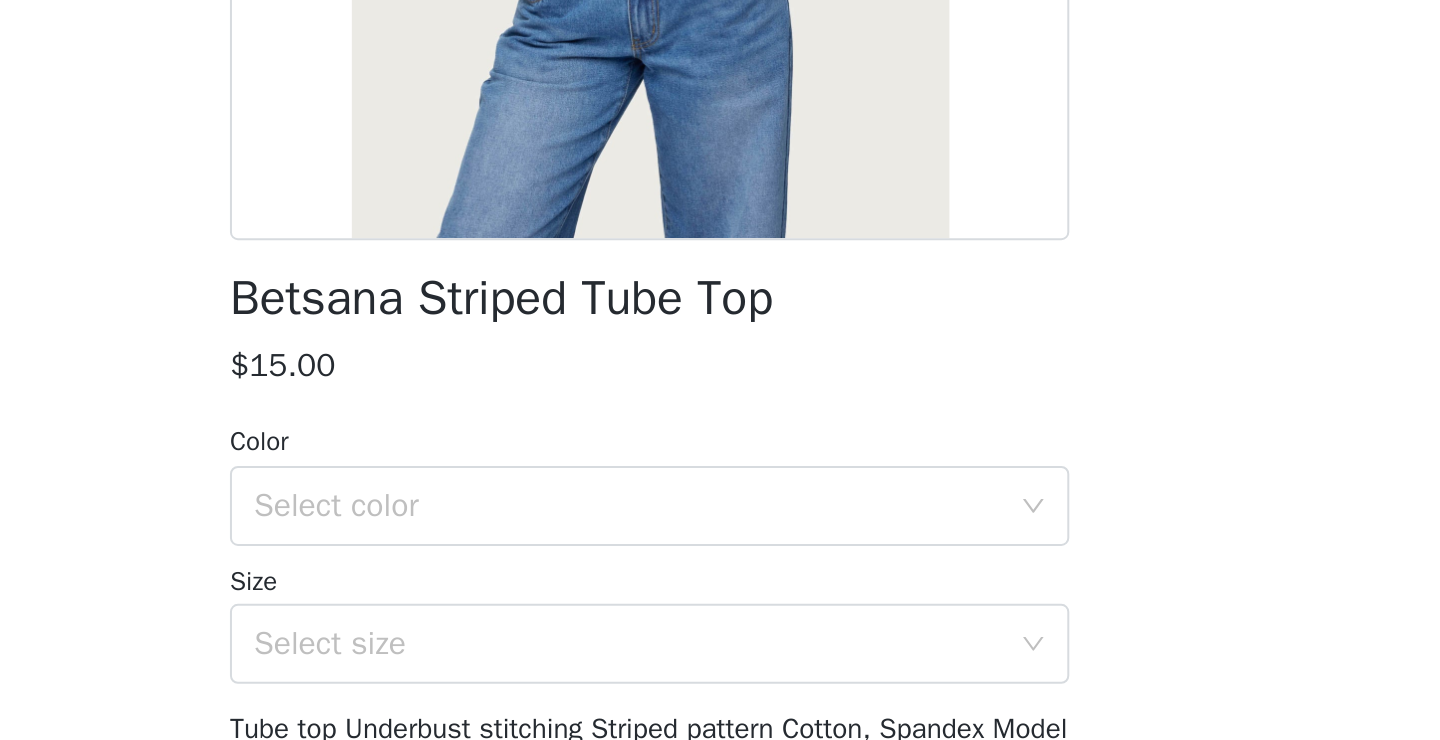 scroll, scrollTop: 211, scrollLeft: 0, axis: vertical 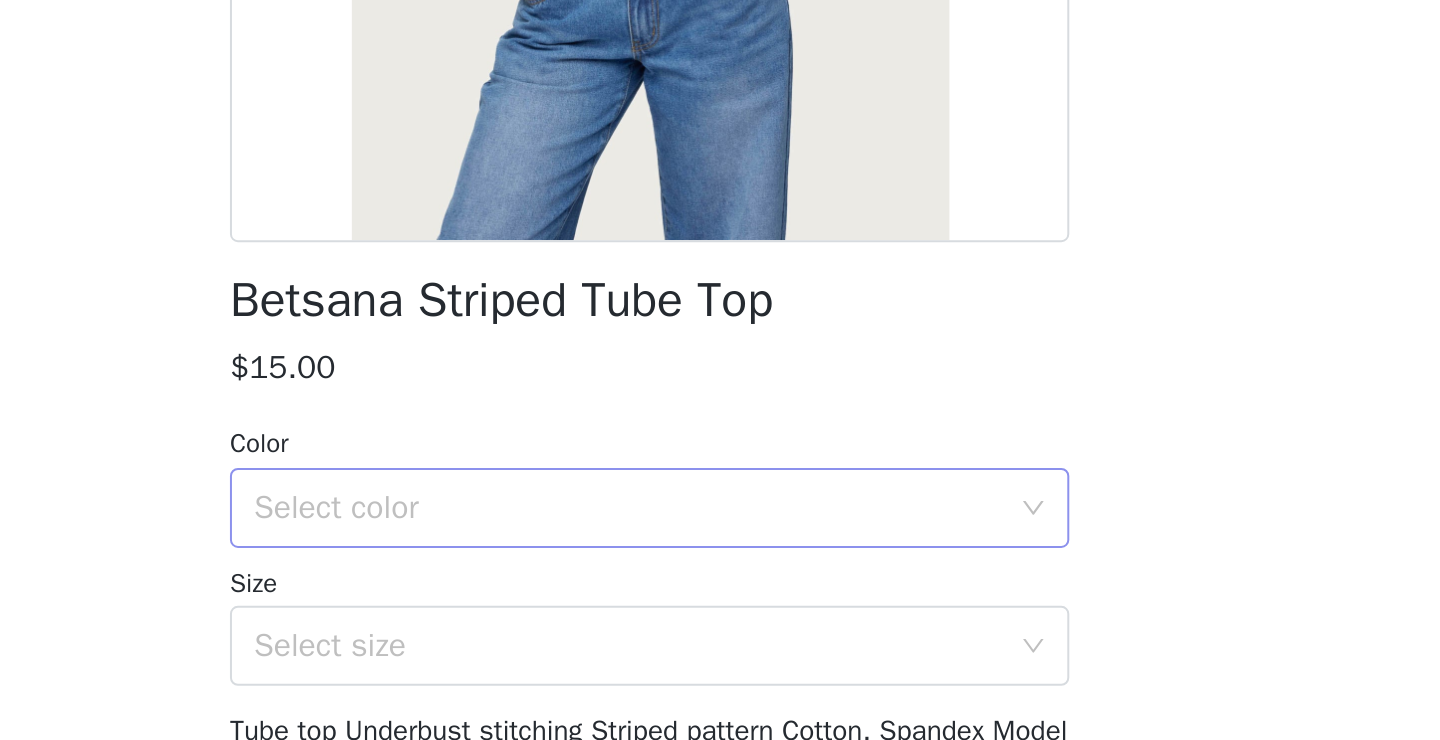 click on "Select color" at bounding box center [709, 472] 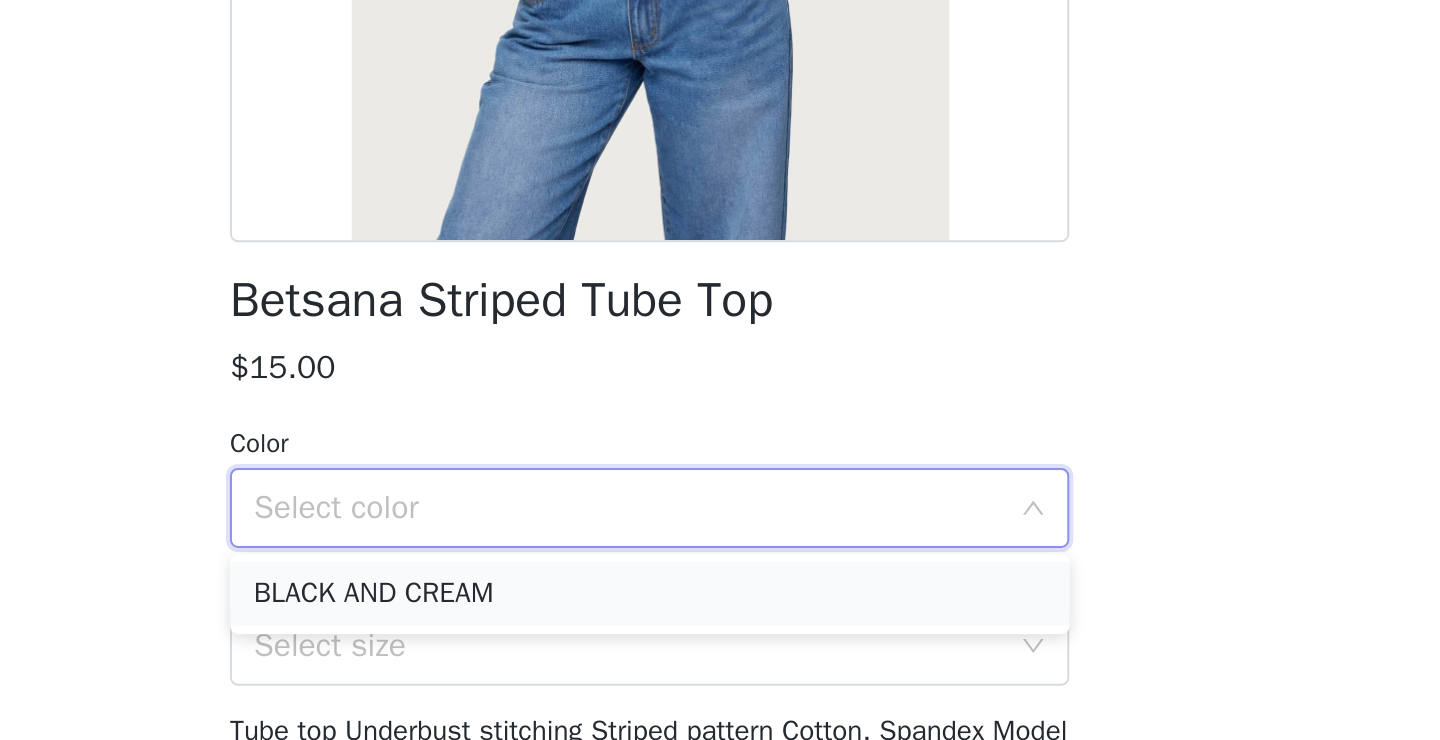 click on "BLACK AND CREAM" at bounding box center [720, 515] 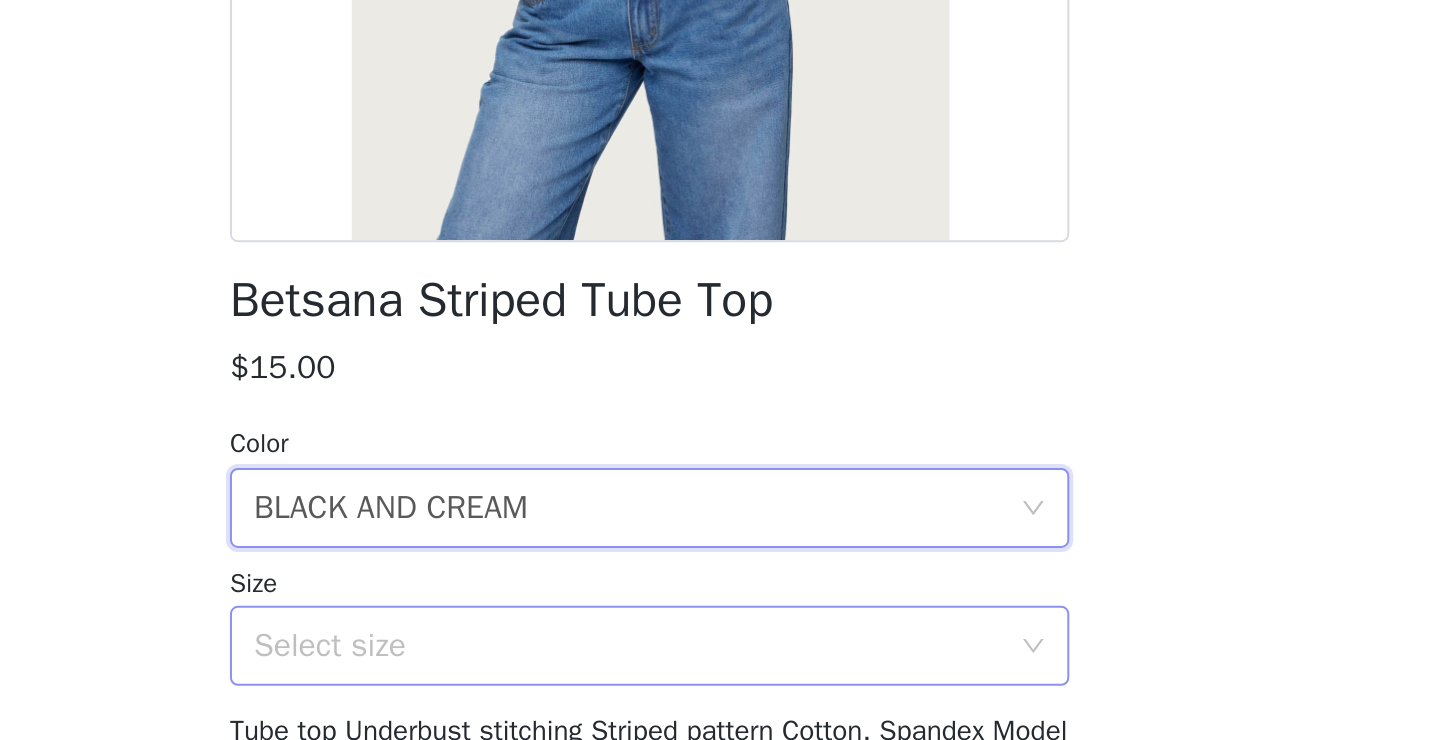 click on "Select size" at bounding box center (709, 541) 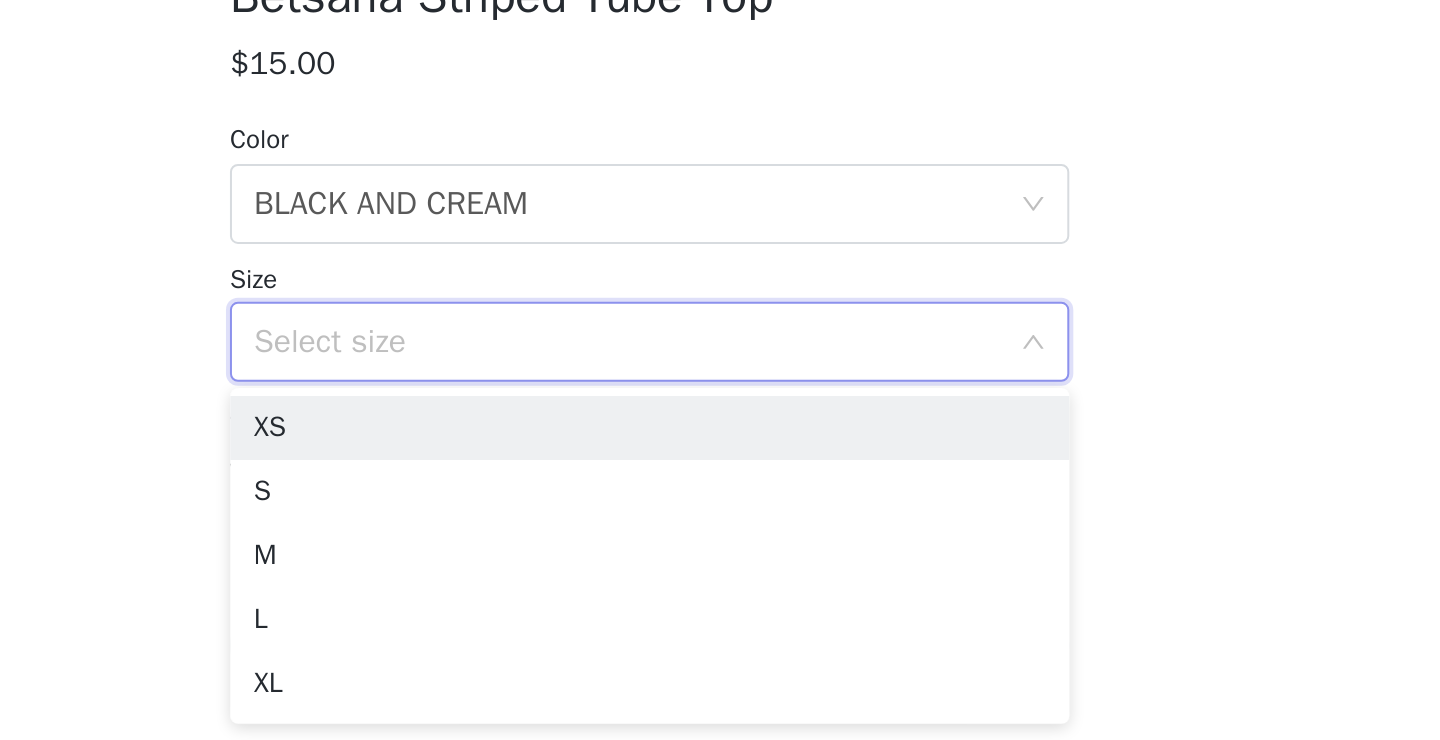 scroll, scrollTop: 700, scrollLeft: 0, axis: vertical 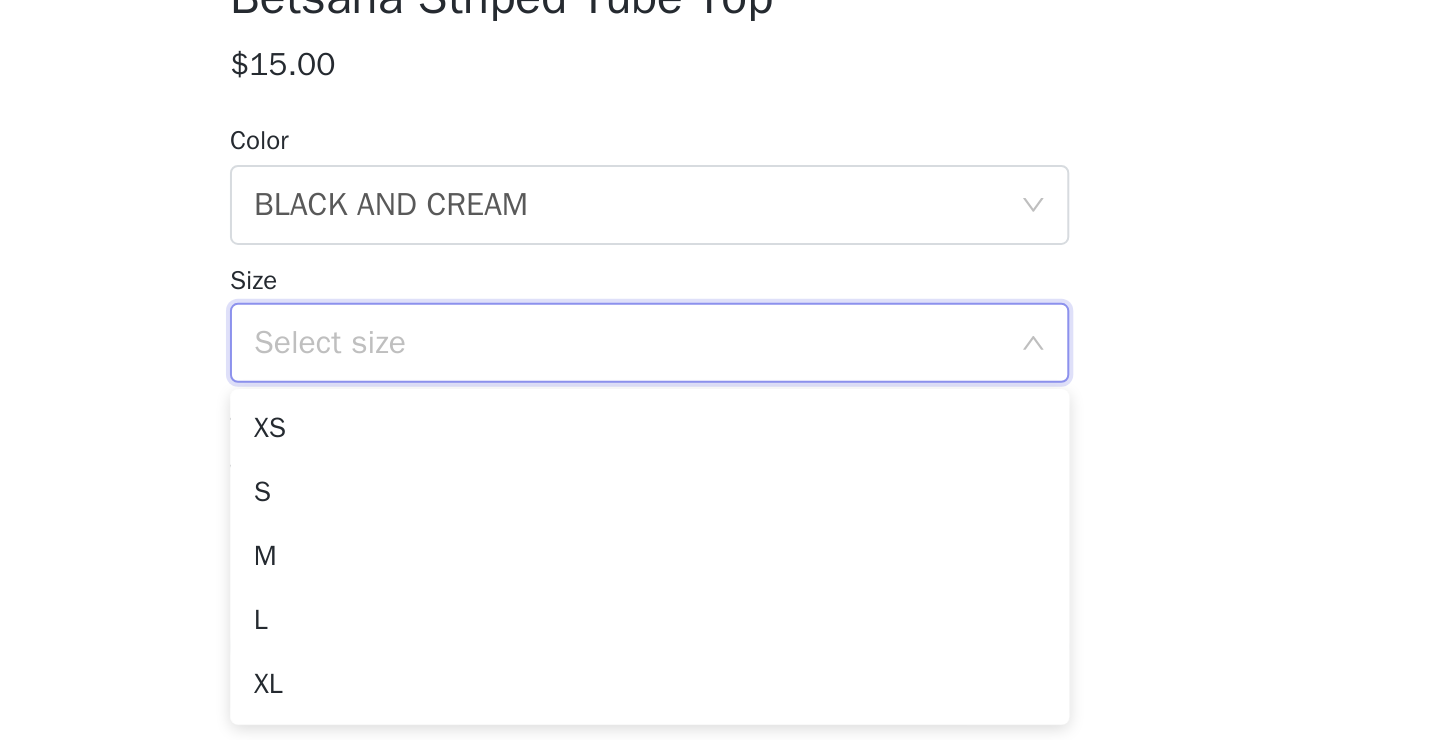 click on "STEP 1 OF 5
Products
Choose as many products as you'd like, up to $300.00.       5 Selected   Remaining Funds: $169.40         [PERSON_NAME] Asymmetric One Shoulder Crochet Top     $21.60       GREEN, XS       Edit   Remove     [PERSON_NAME] Backless Denim Top     $19.00       DARK BLUE, S       Edit   Remove     [PERSON_NAME] Boxer Shorts     $21.00       BLUE, S       Edit   Remove     Monrow Micro Skort     $27.00       YELLOW, S       Edit   Remove     Shaina Iridescent Denim Mini Skirt     $42.00       BLUE WASHED, S       Edit   Remove     Add Product     You may choose as many products as you'd like     Back     Betsana Striped Tube Top       $15.00         Color   Select color BLACK AND CREAM Size   Select size     Add Product
Step 1 of 5" at bounding box center (720, 49) 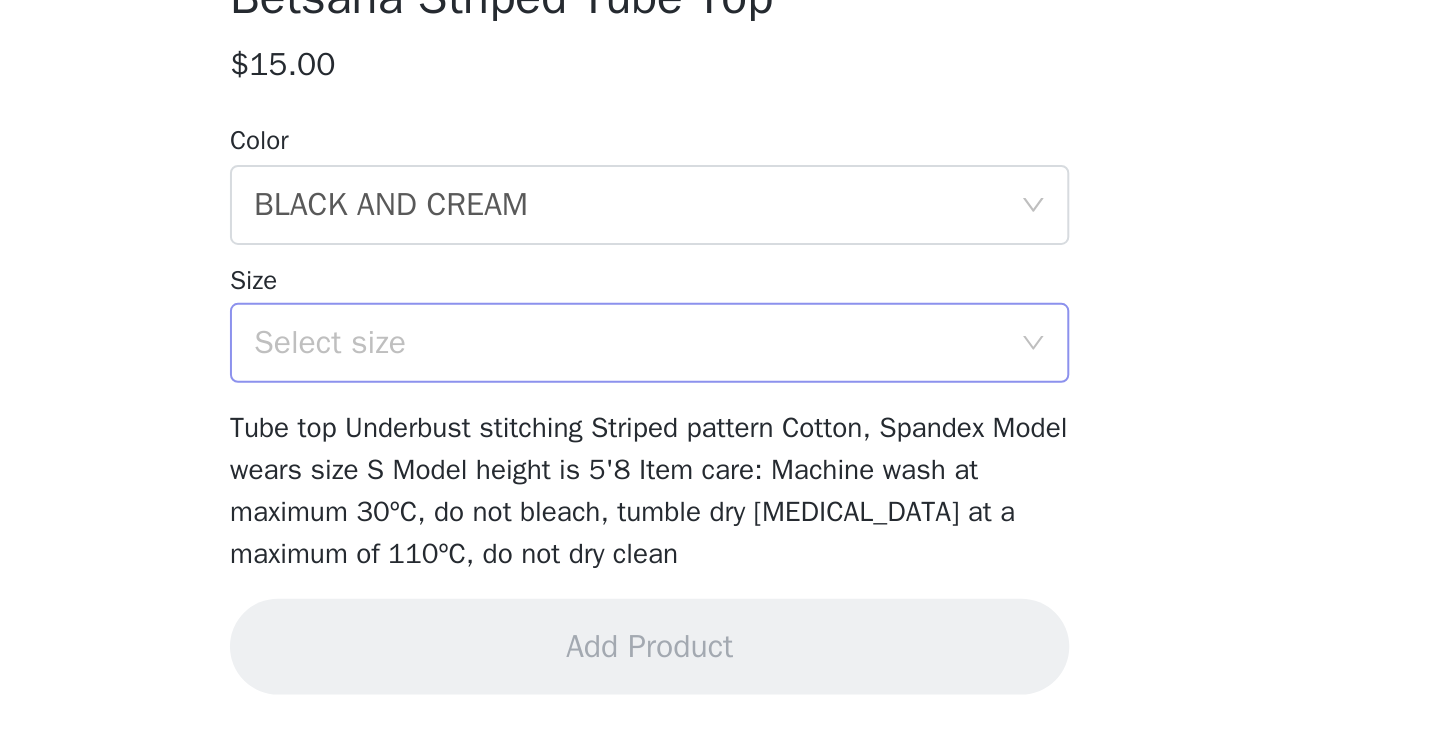 click on "Select size" at bounding box center (720, 541) 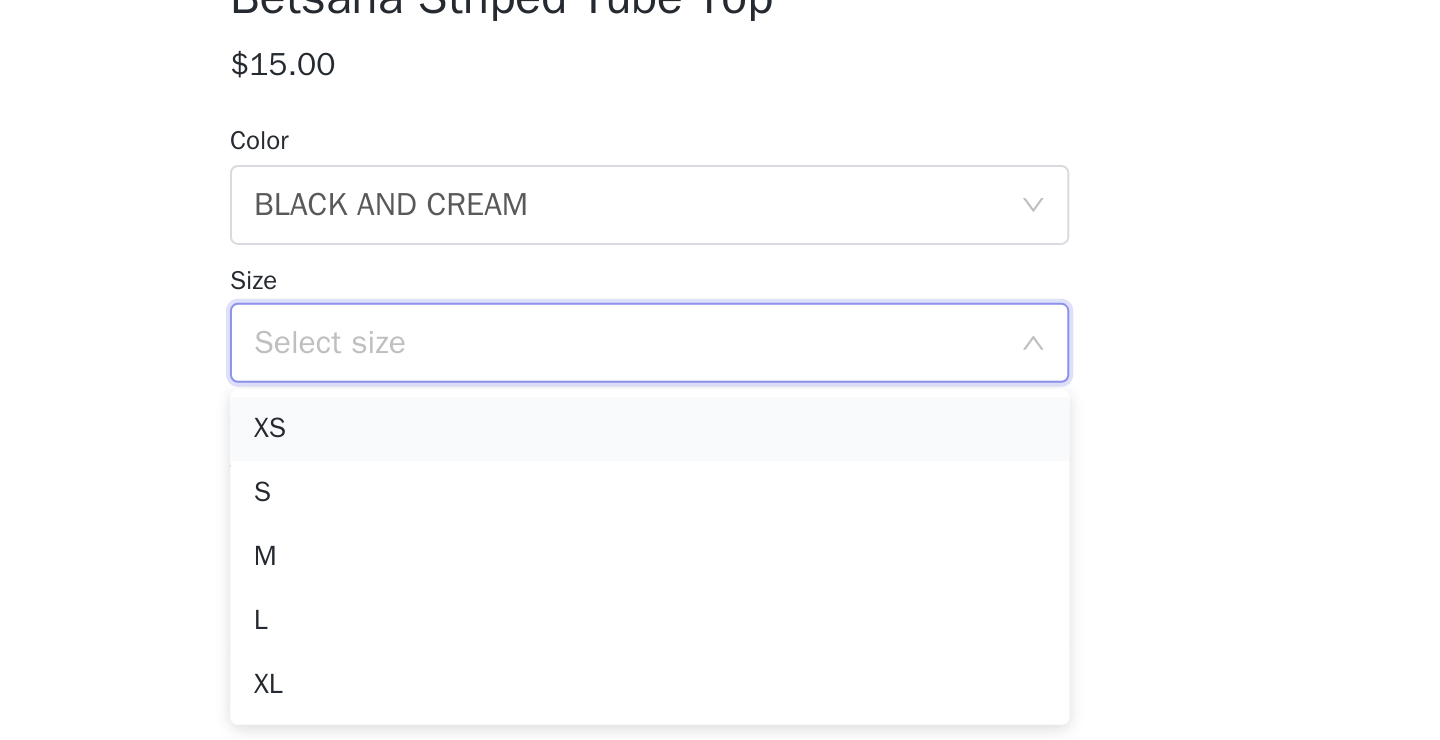 click on "XS" at bounding box center (720, 584) 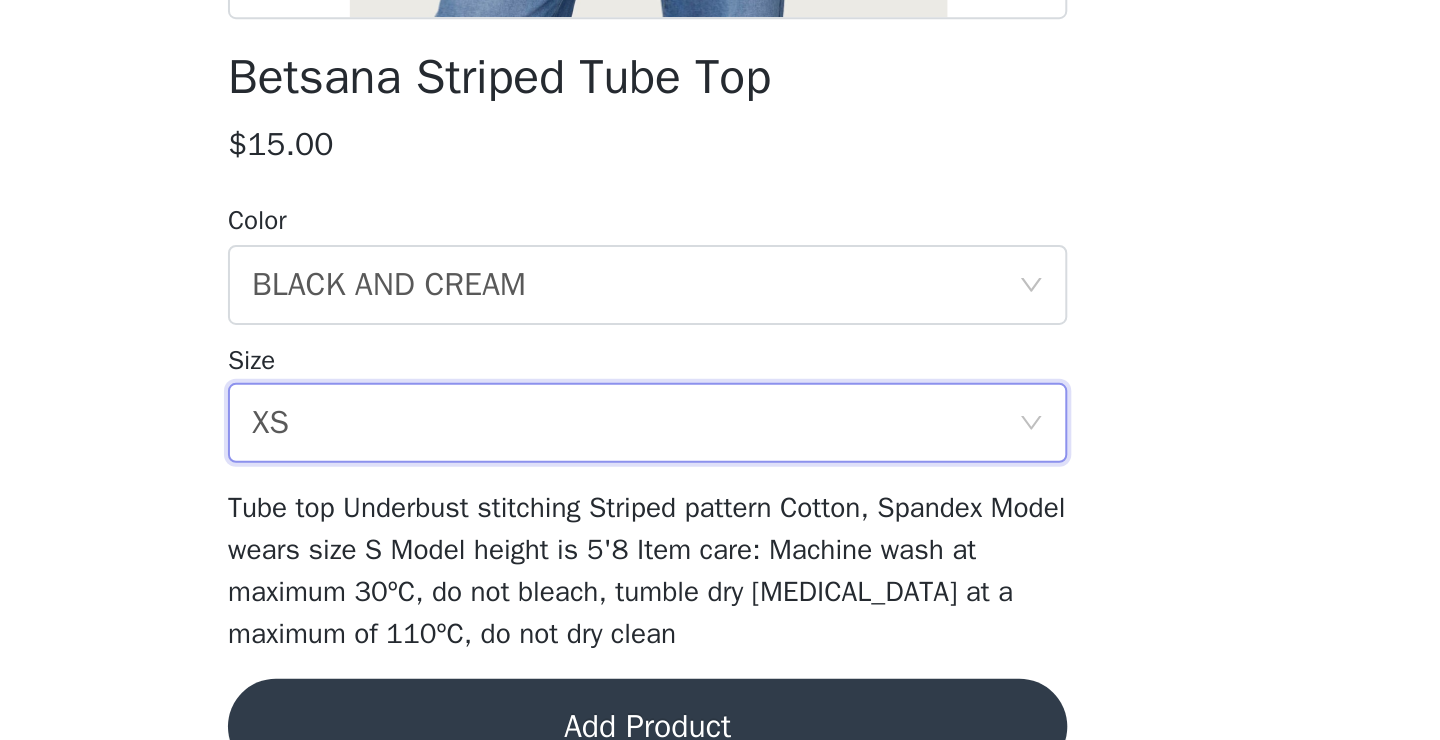 click on "Add Product" at bounding box center [720, 693] 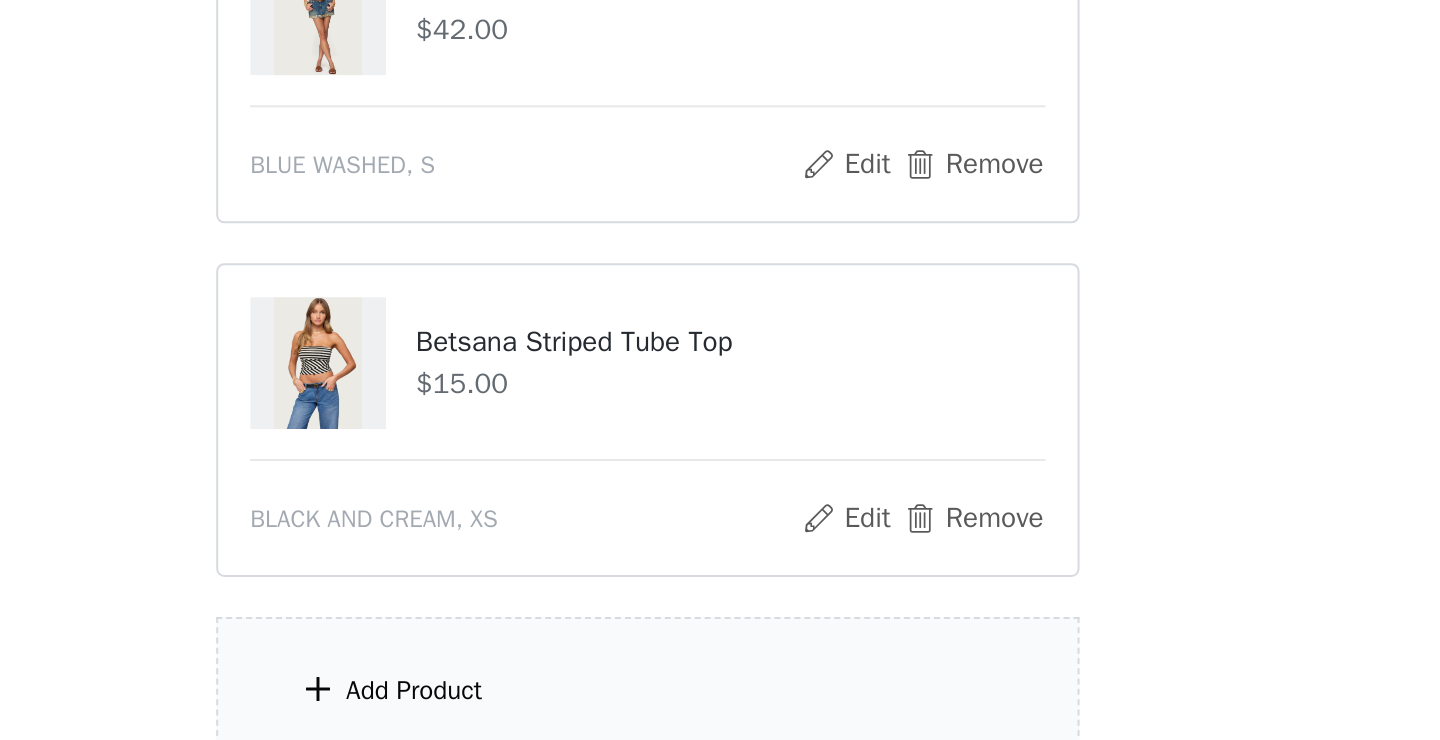 click on "Add Product" at bounding box center [720, 675] 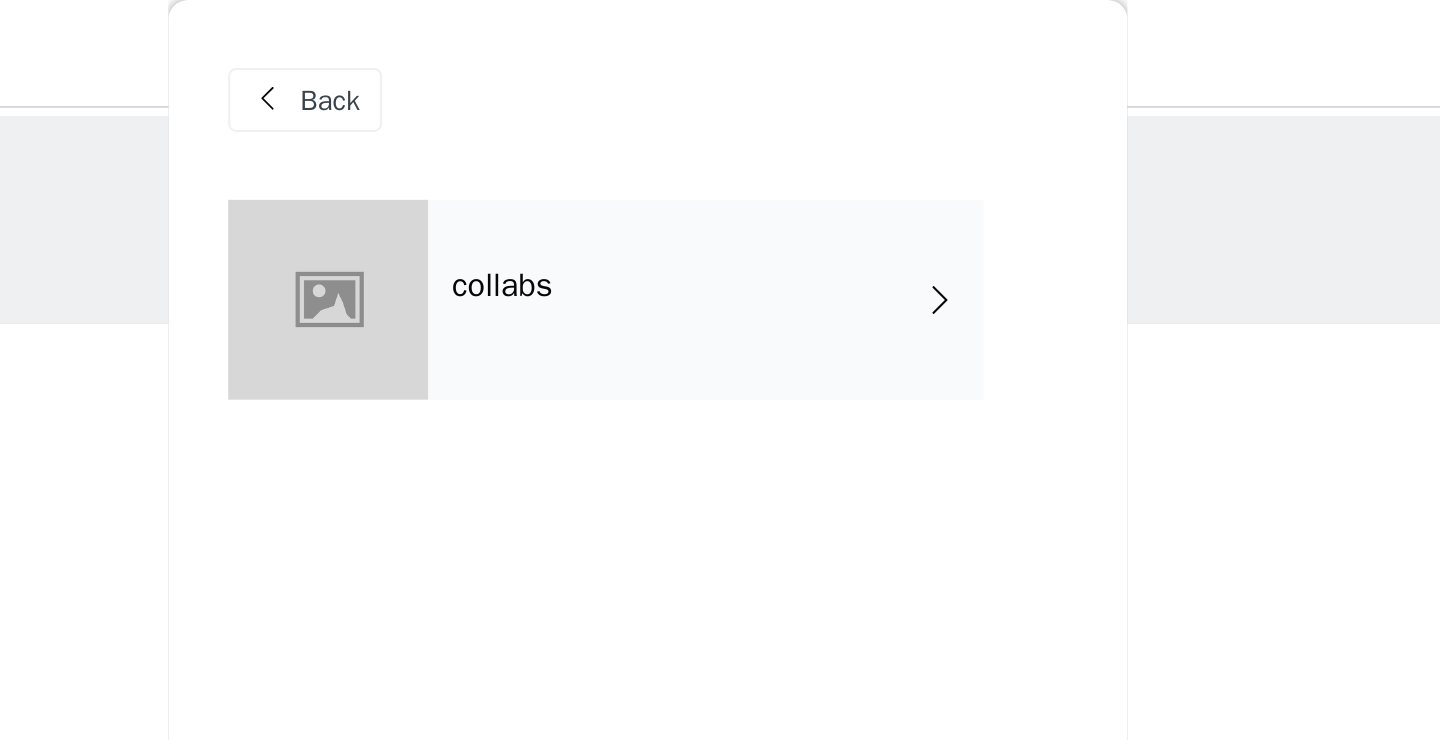 scroll, scrollTop: 0, scrollLeft: 0, axis: both 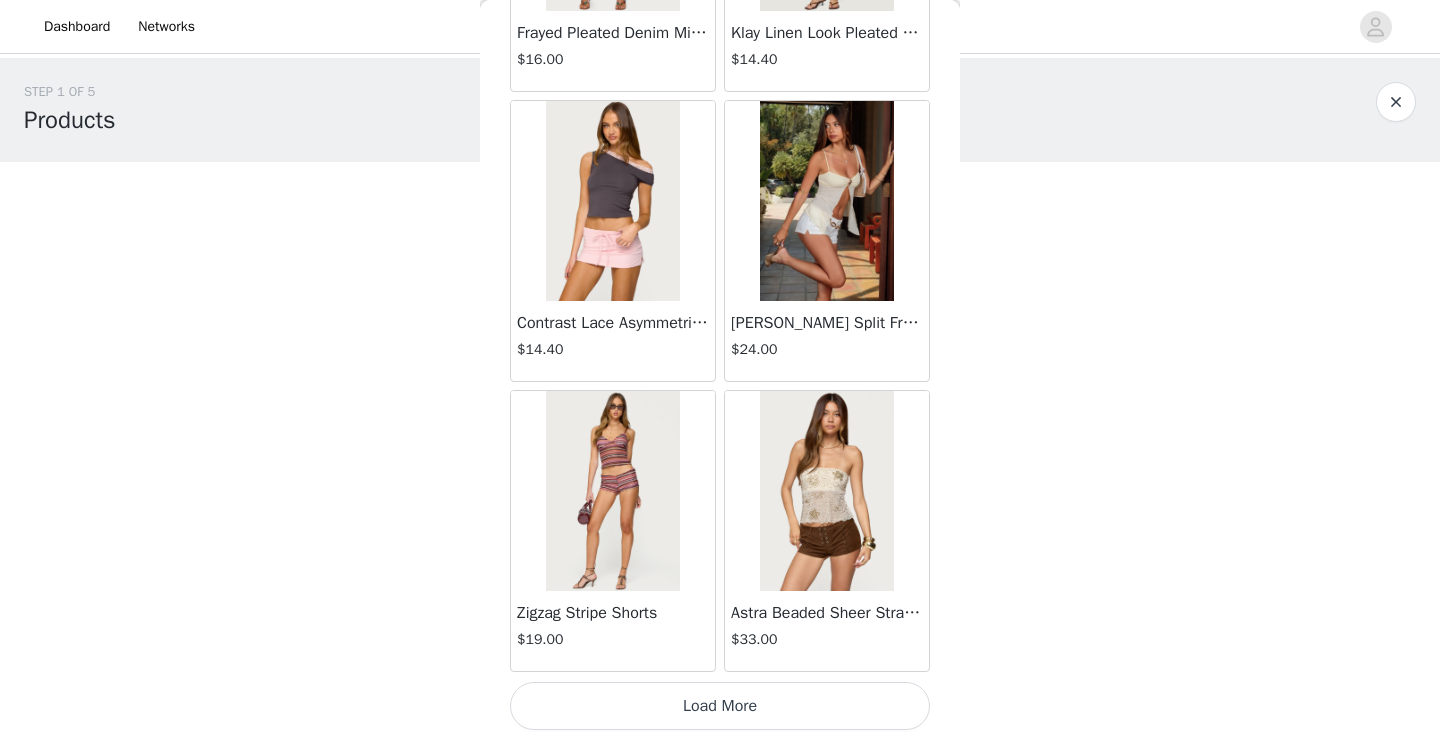 click on "Load More" at bounding box center [720, 706] 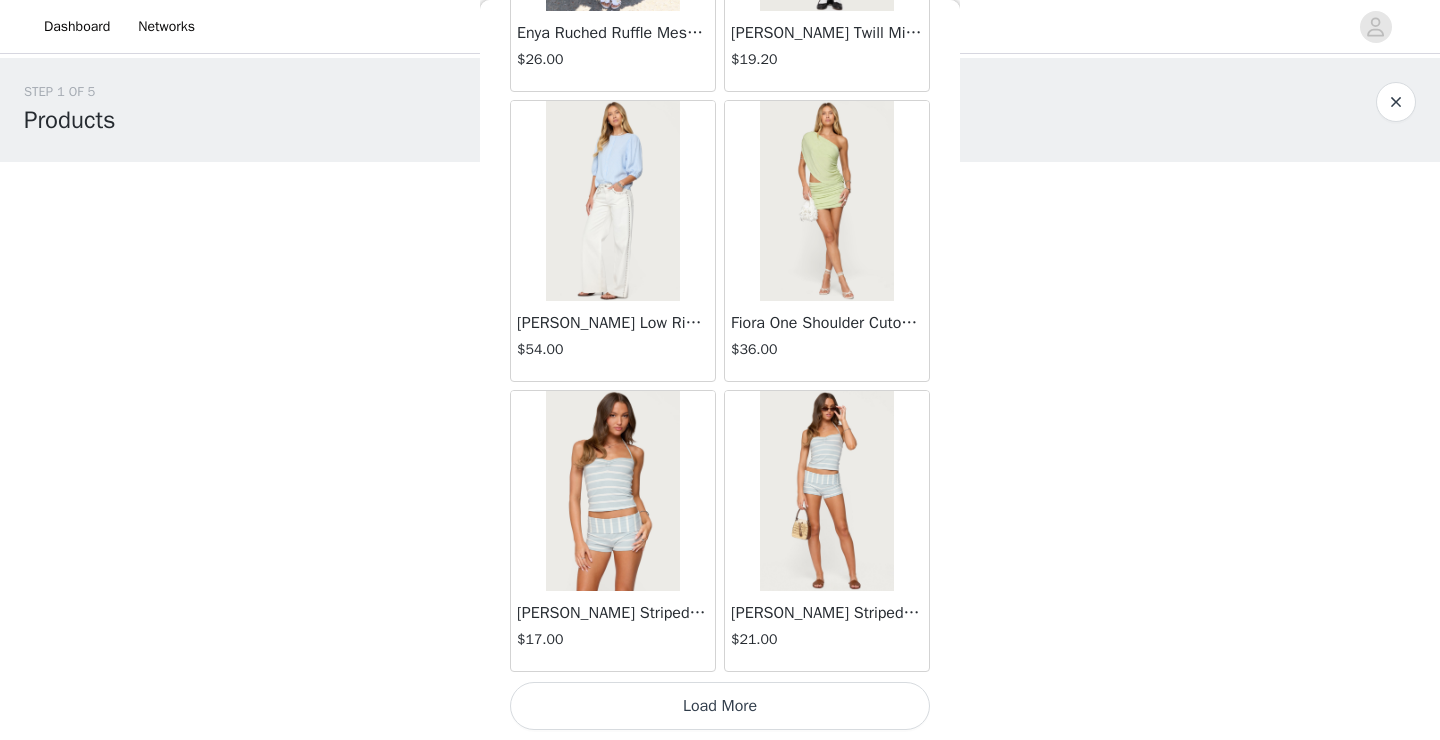 scroll, scrollTop: 5220, scrollLeft: 0, axis: vertical 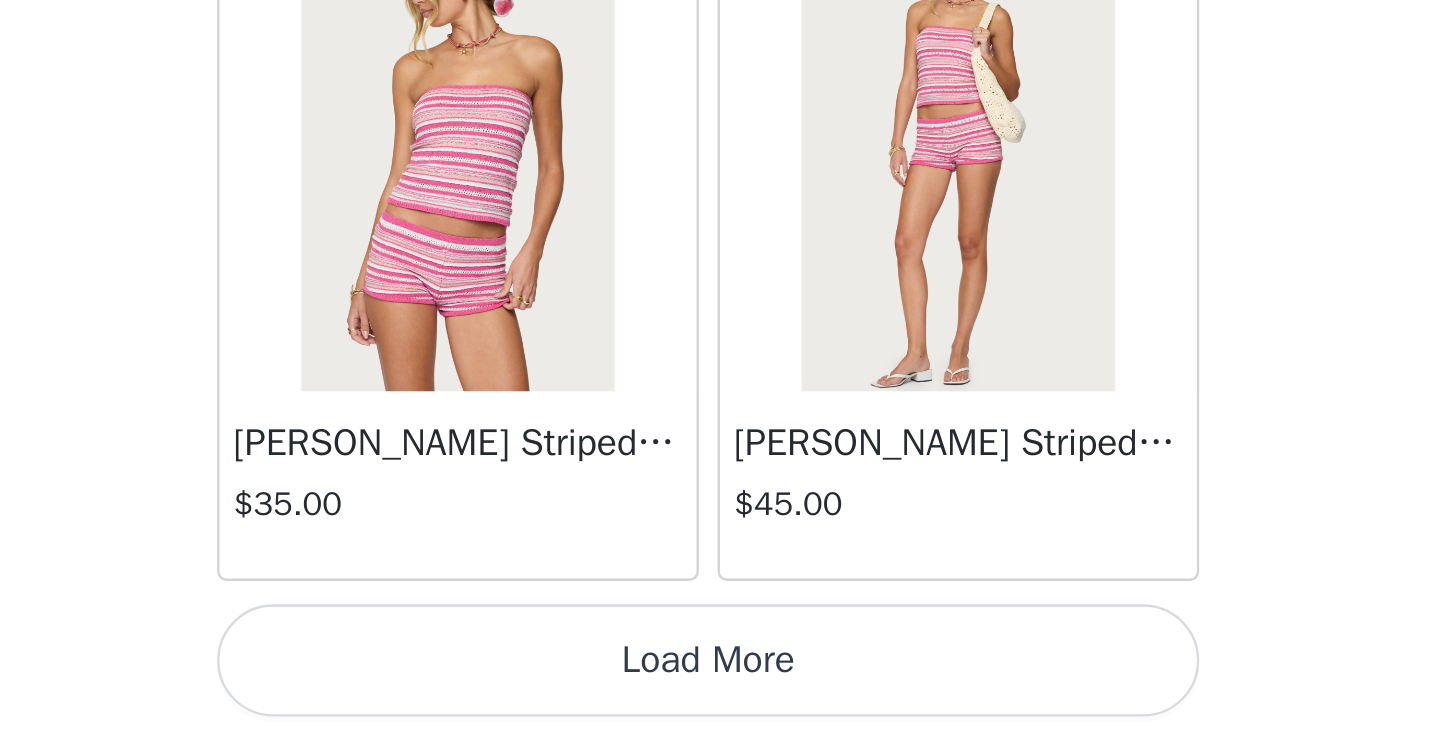click on "Load More" at bounding box center (720, 706) 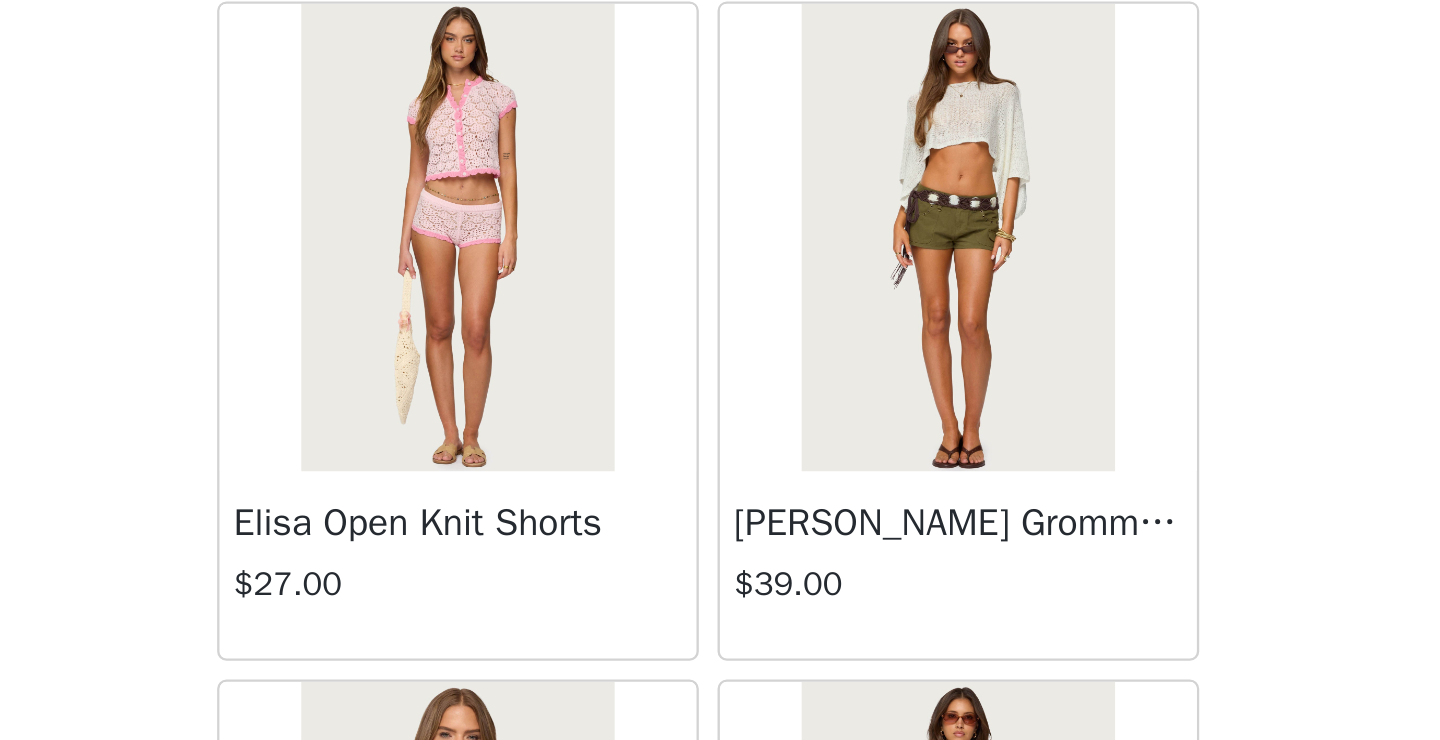 scroll, scrollTop: 10654, scrollLeft: 0, axis: vertical 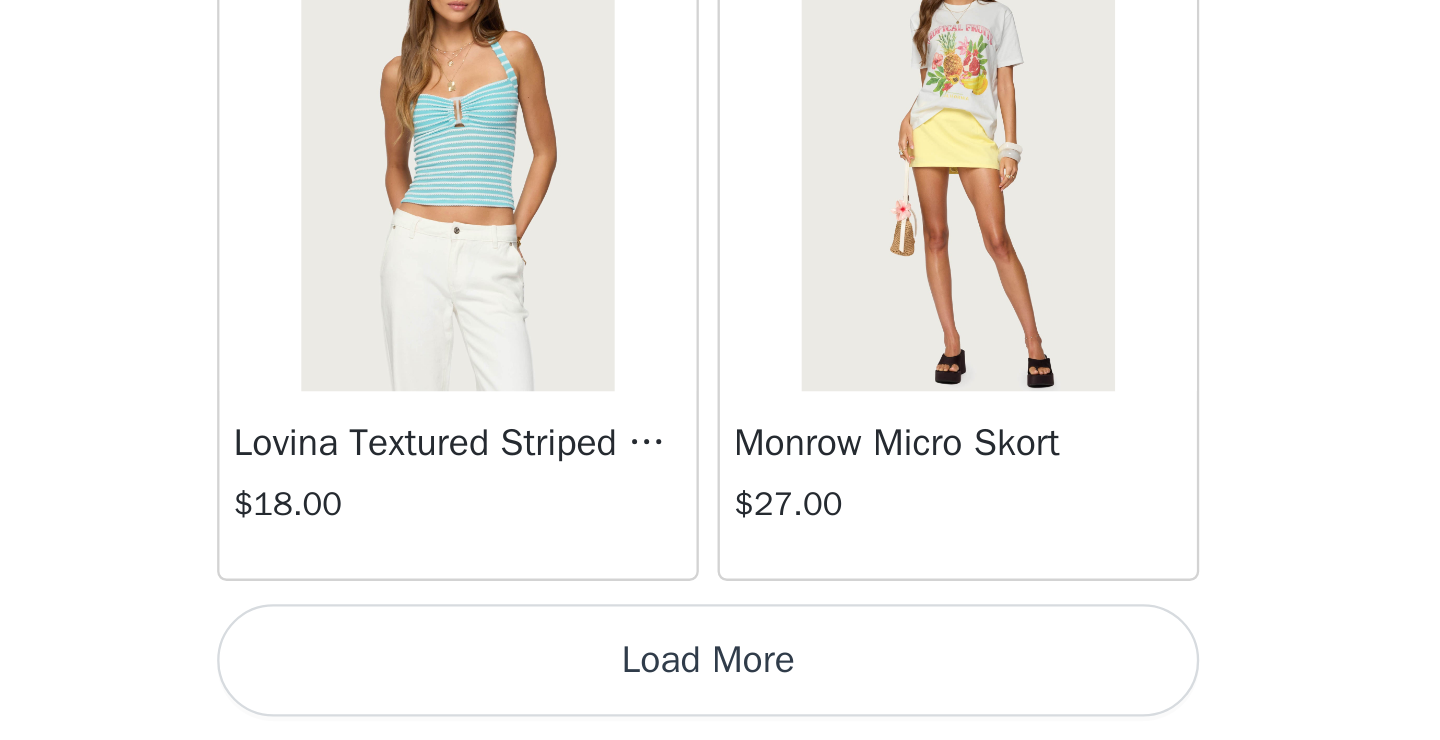 click on "Load More" at bounding box center [720, 706] 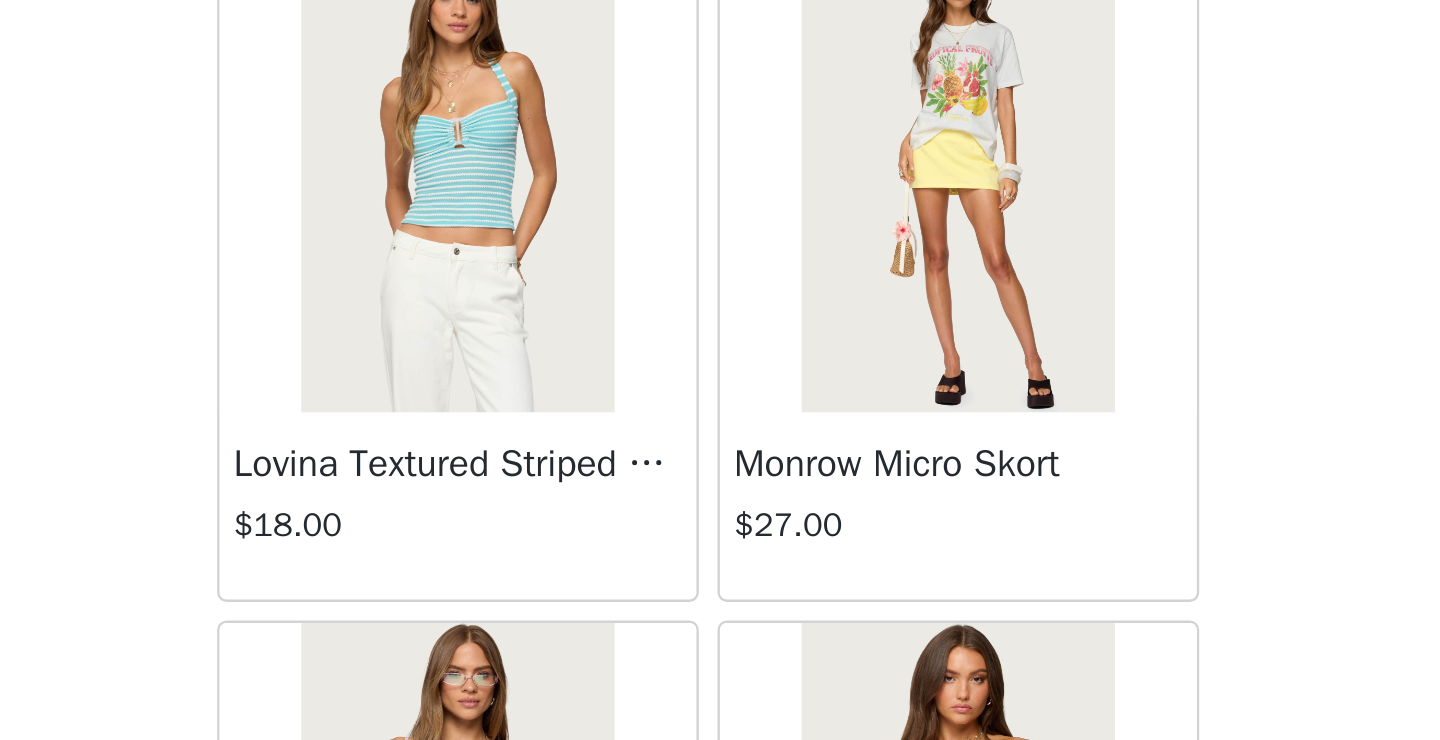 scroll, scrollTop: 599, scrollLeft: 0, axis: vertical 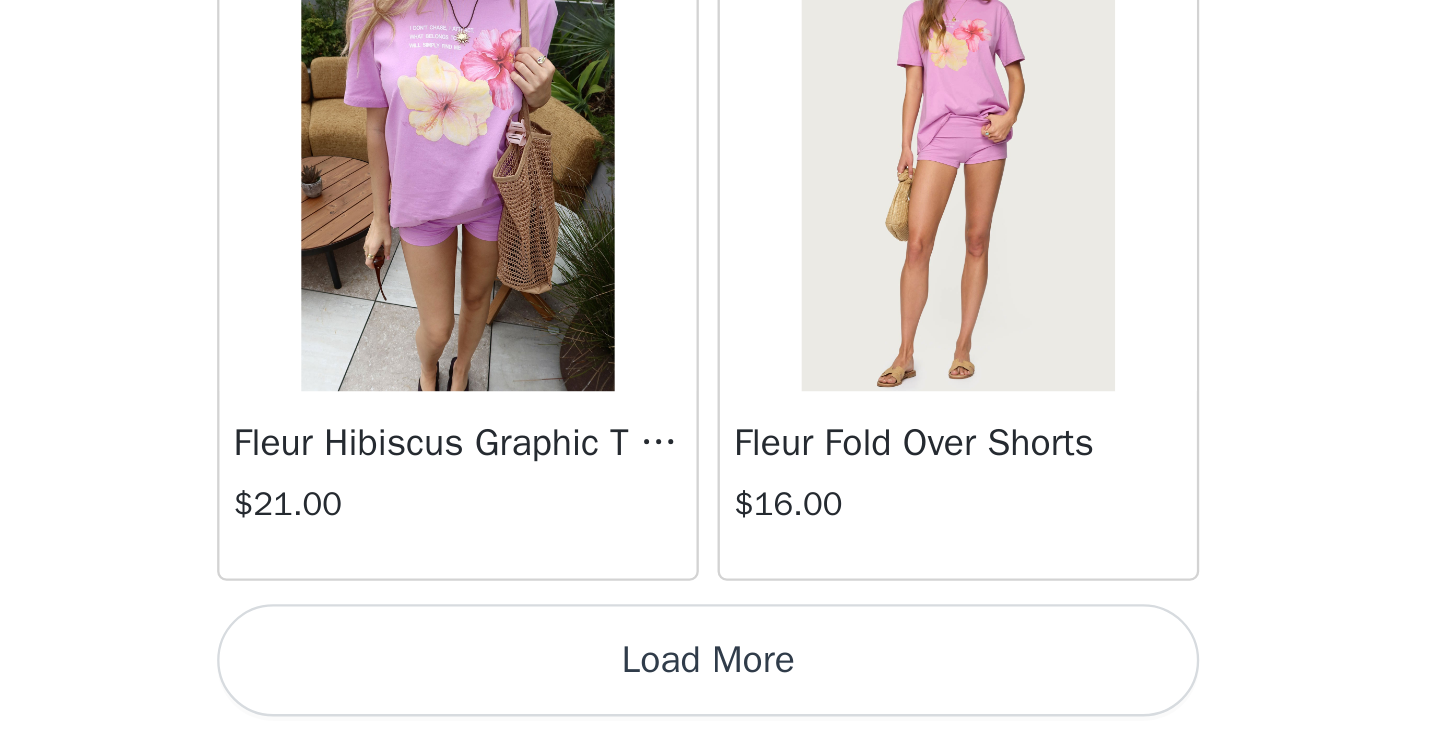 click on "Load More" at bounding box center [720, 706] 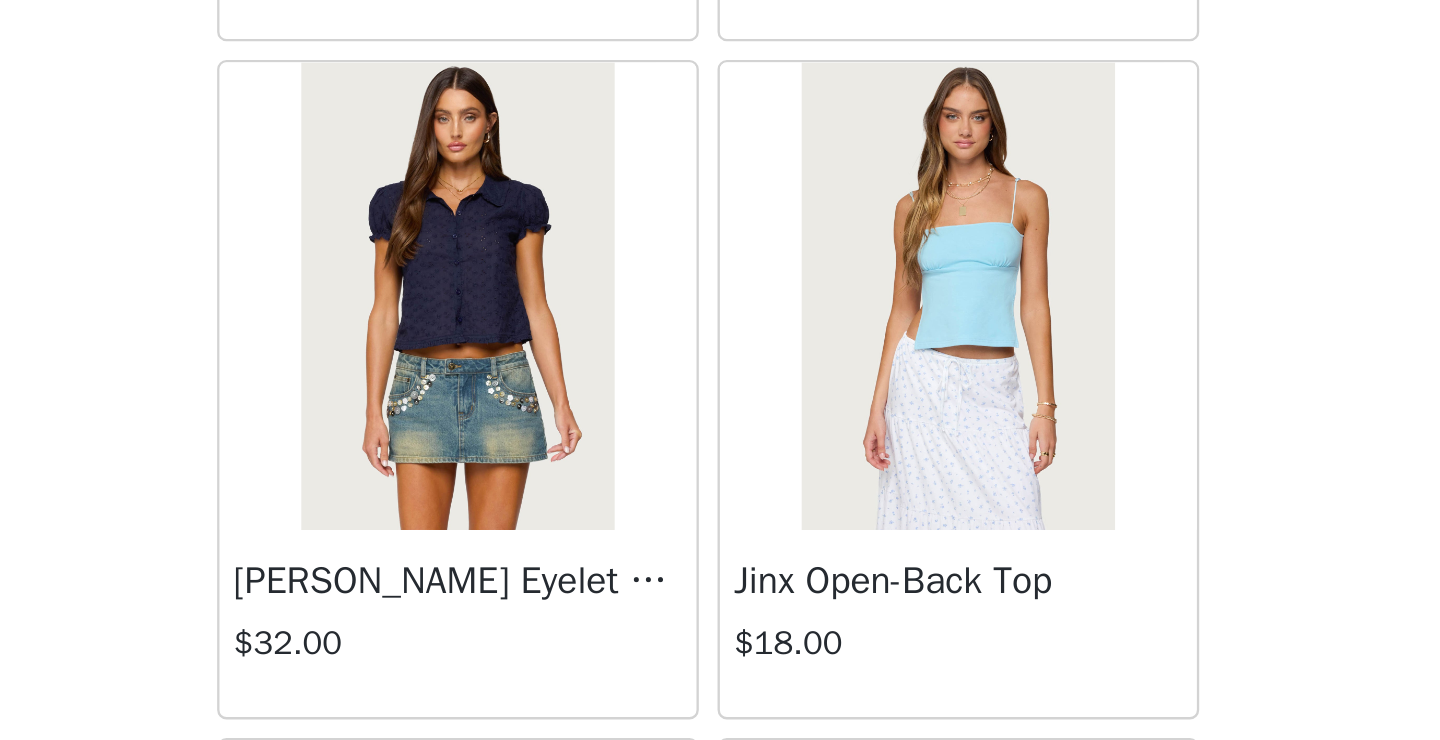 scroll, scrollTop: 15599, scrollLeft: 0, axis: vertical 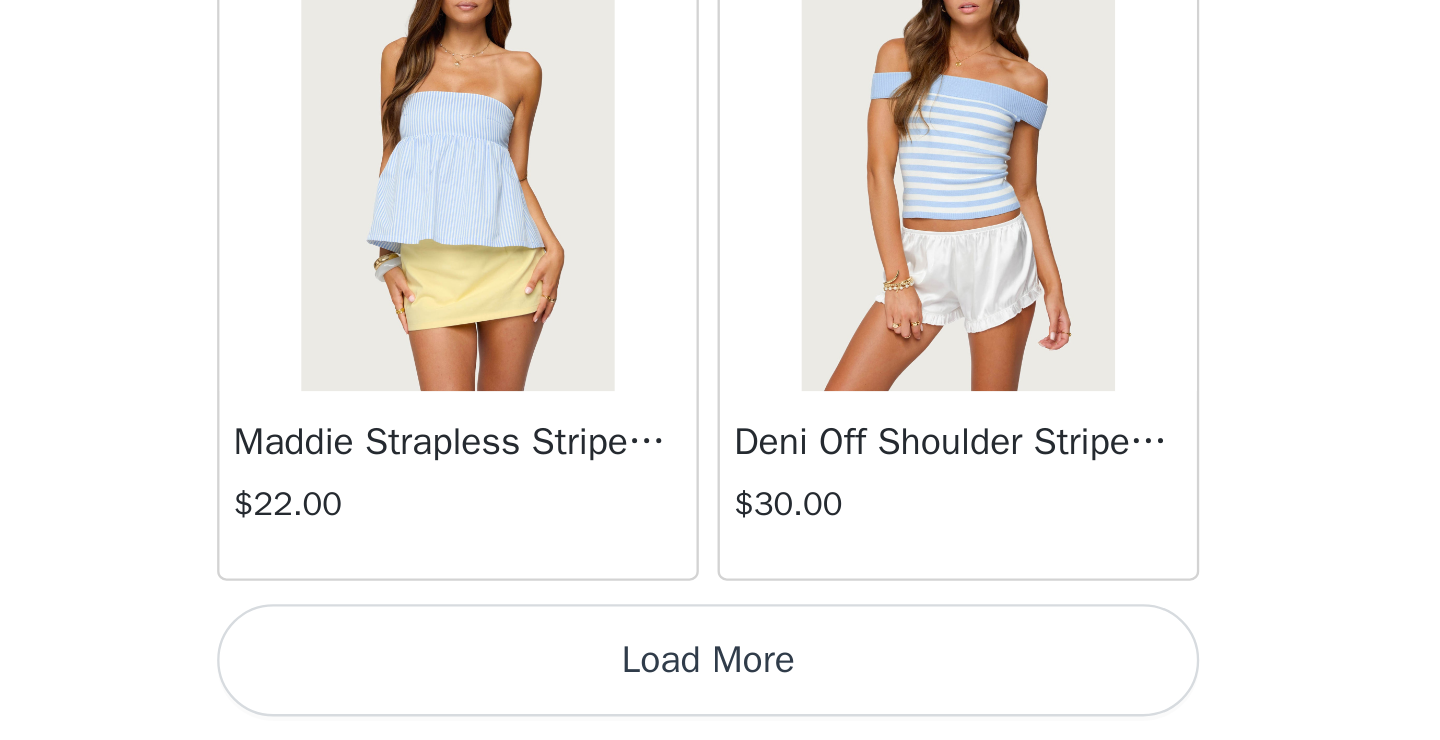 click on "Load More" at bounding box center (720, 706) 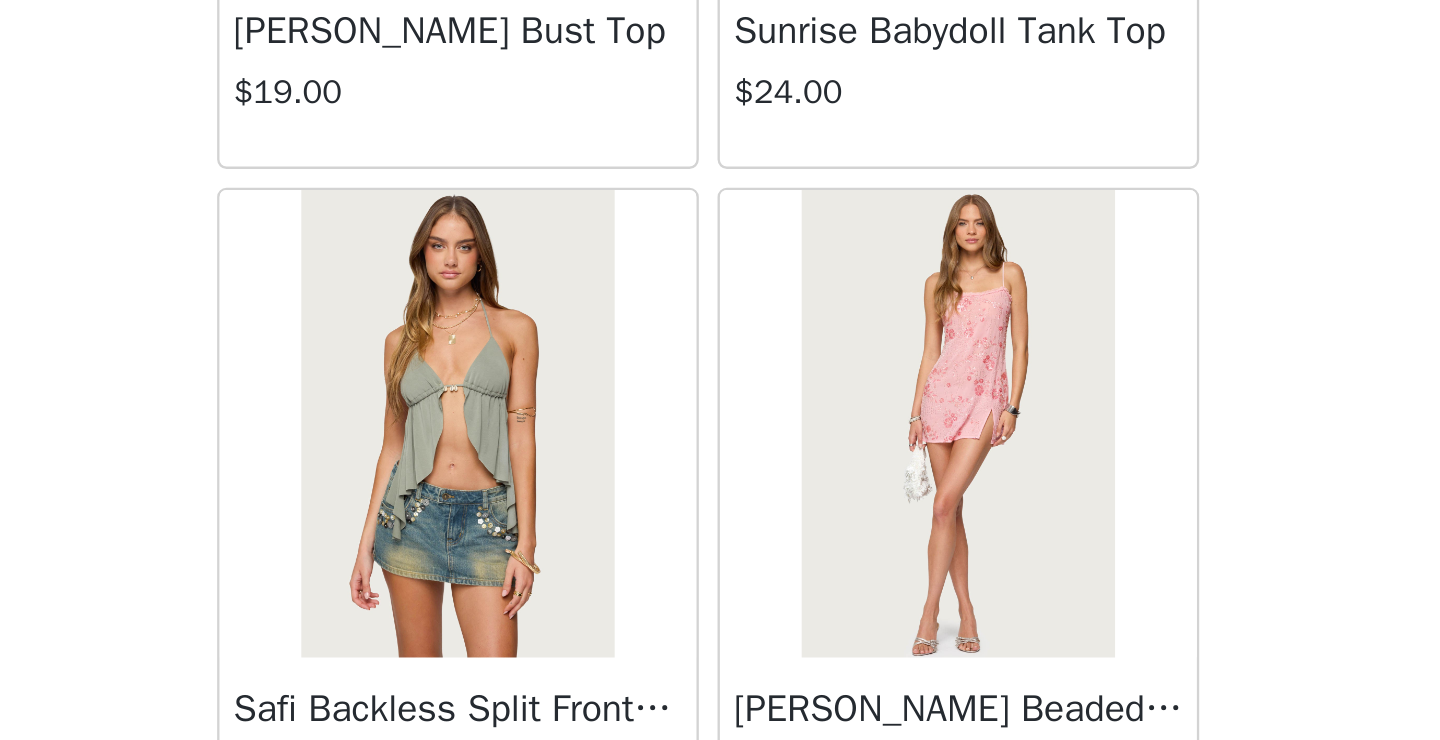 scroll, scrollTop: 17576, scrollLeft: 0, axis: vertical 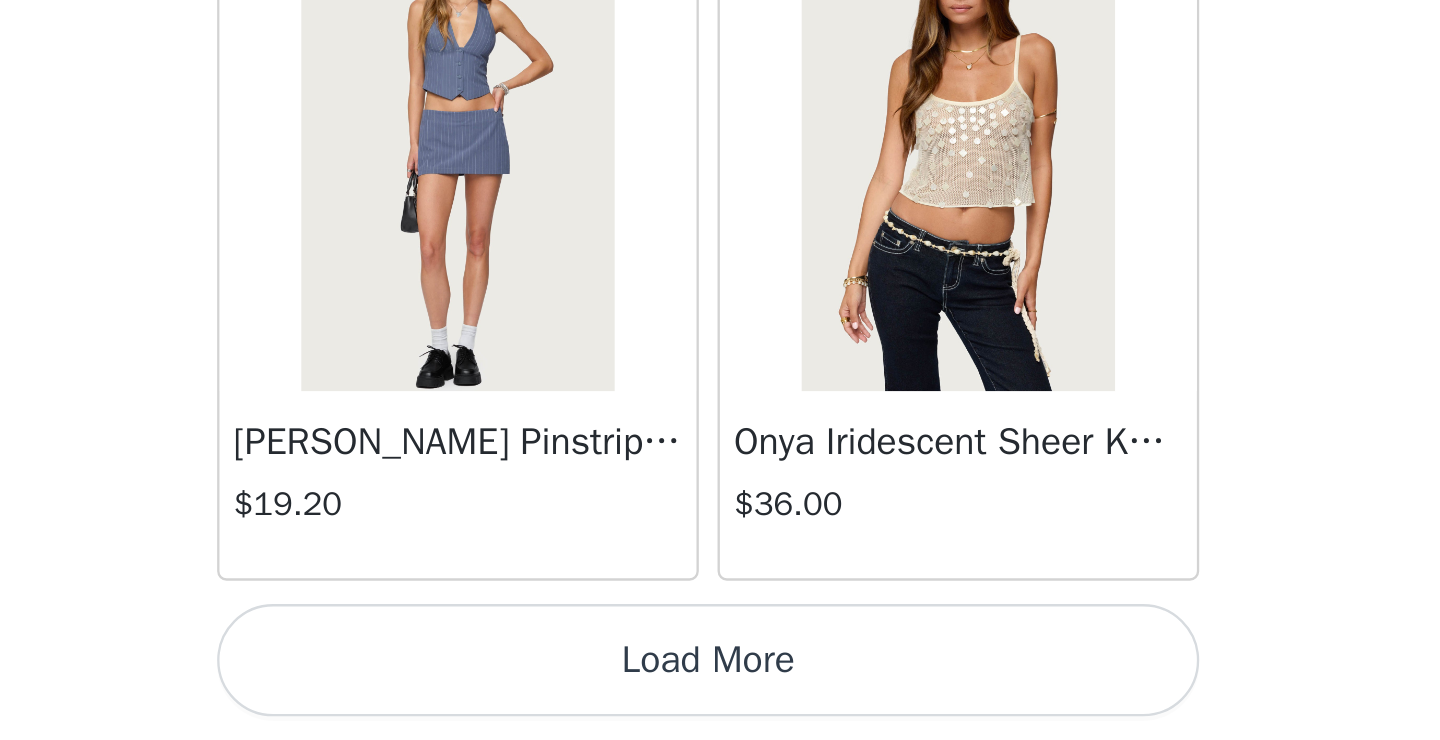 click on "Load More" at bounding box center (720, 706) 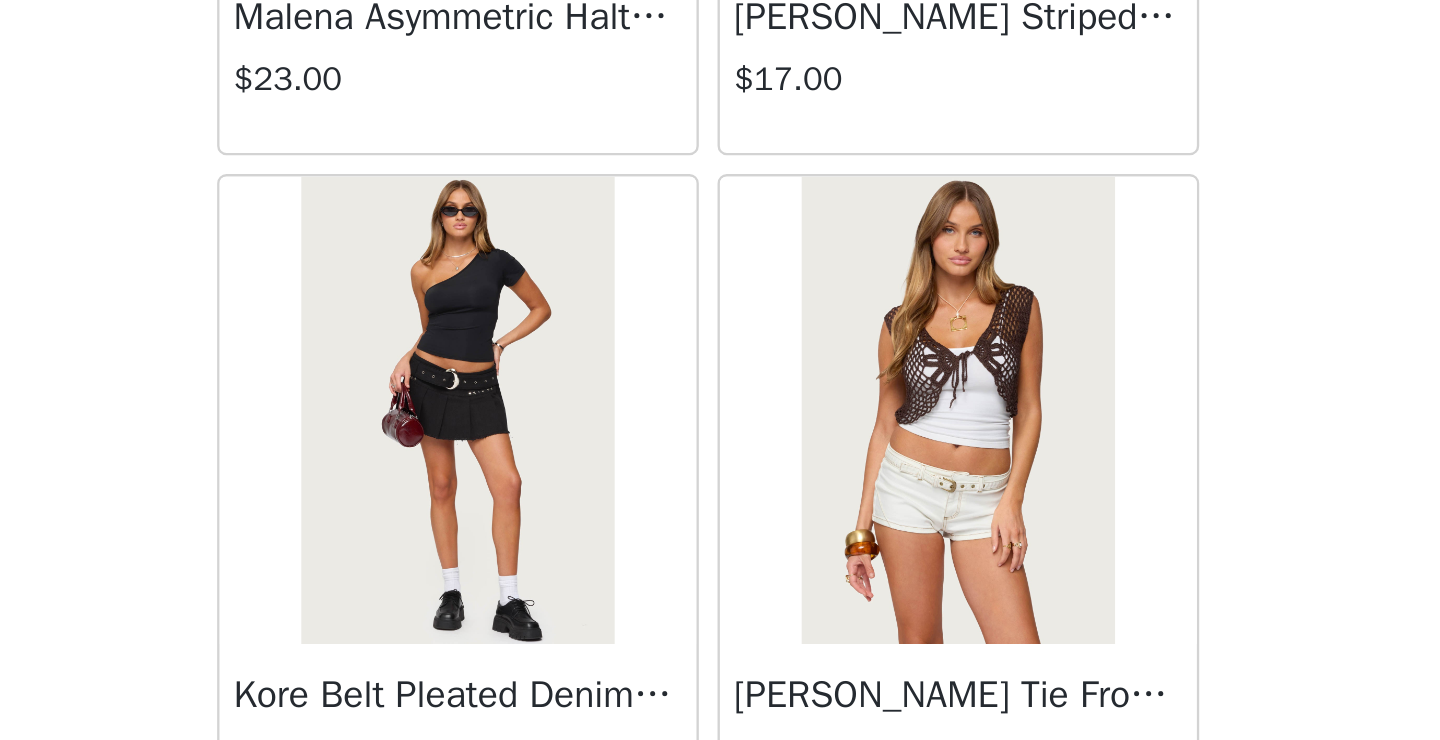 scroll, scrollTop: 21933, scrollLeft: 0, axis: vertical 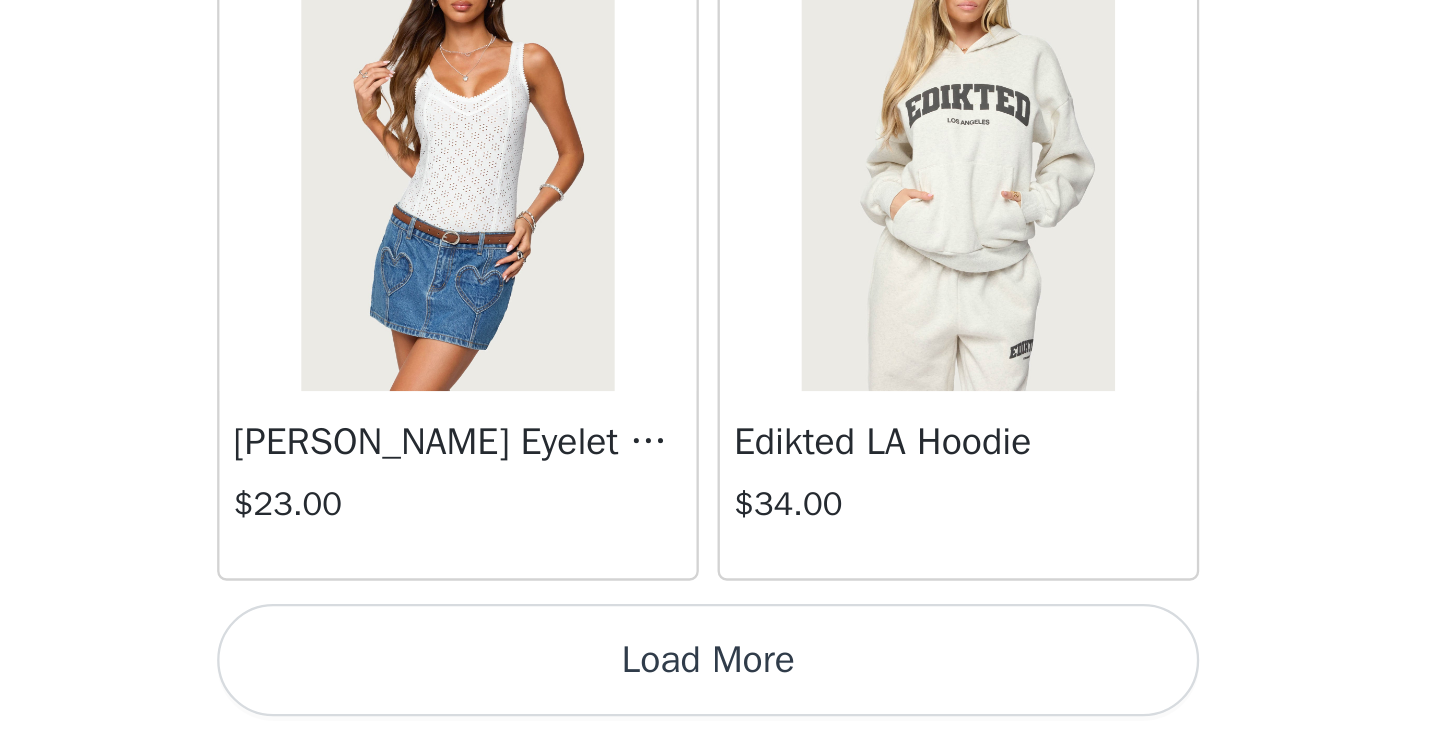 click on "Load More" at bounding box center (720, 706) 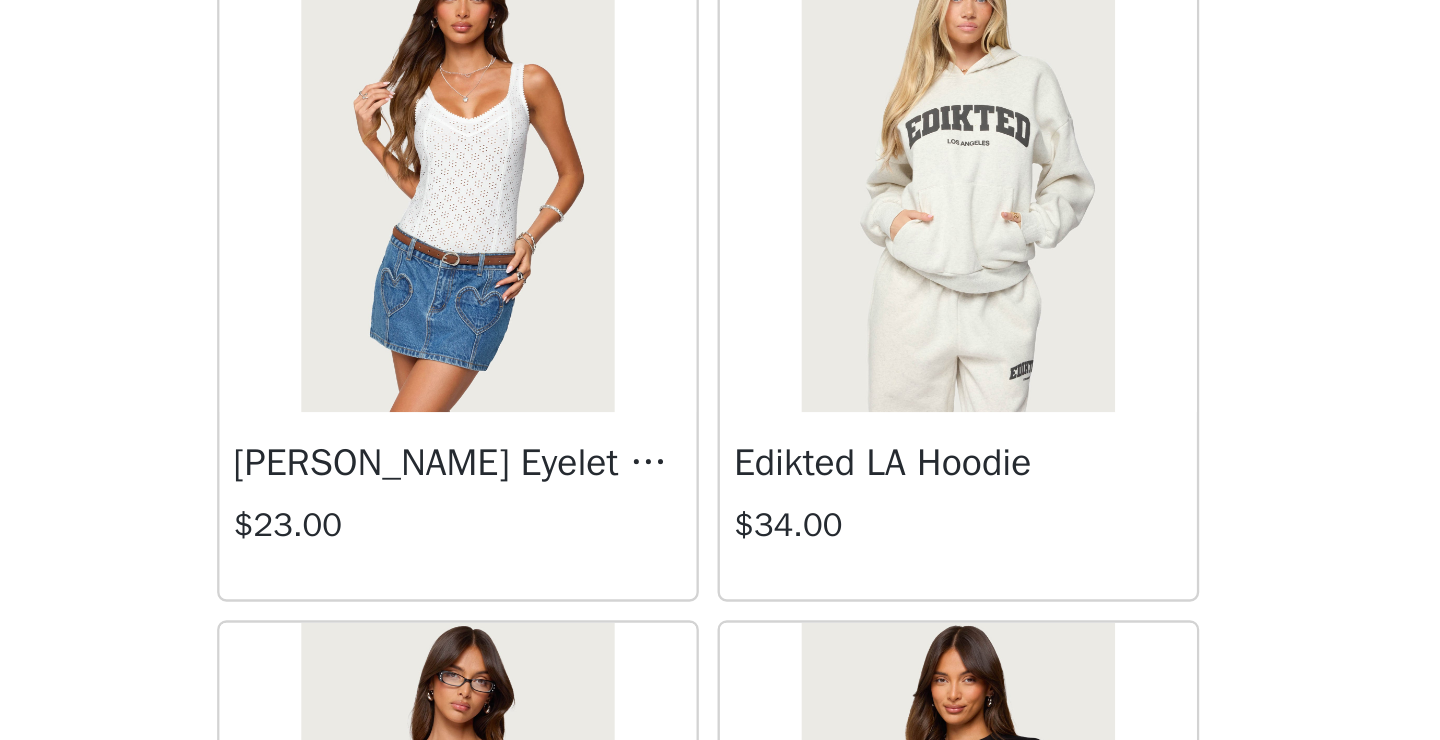 scroll, scrollTop: 681, scrollLeft: 0, axis: vertical 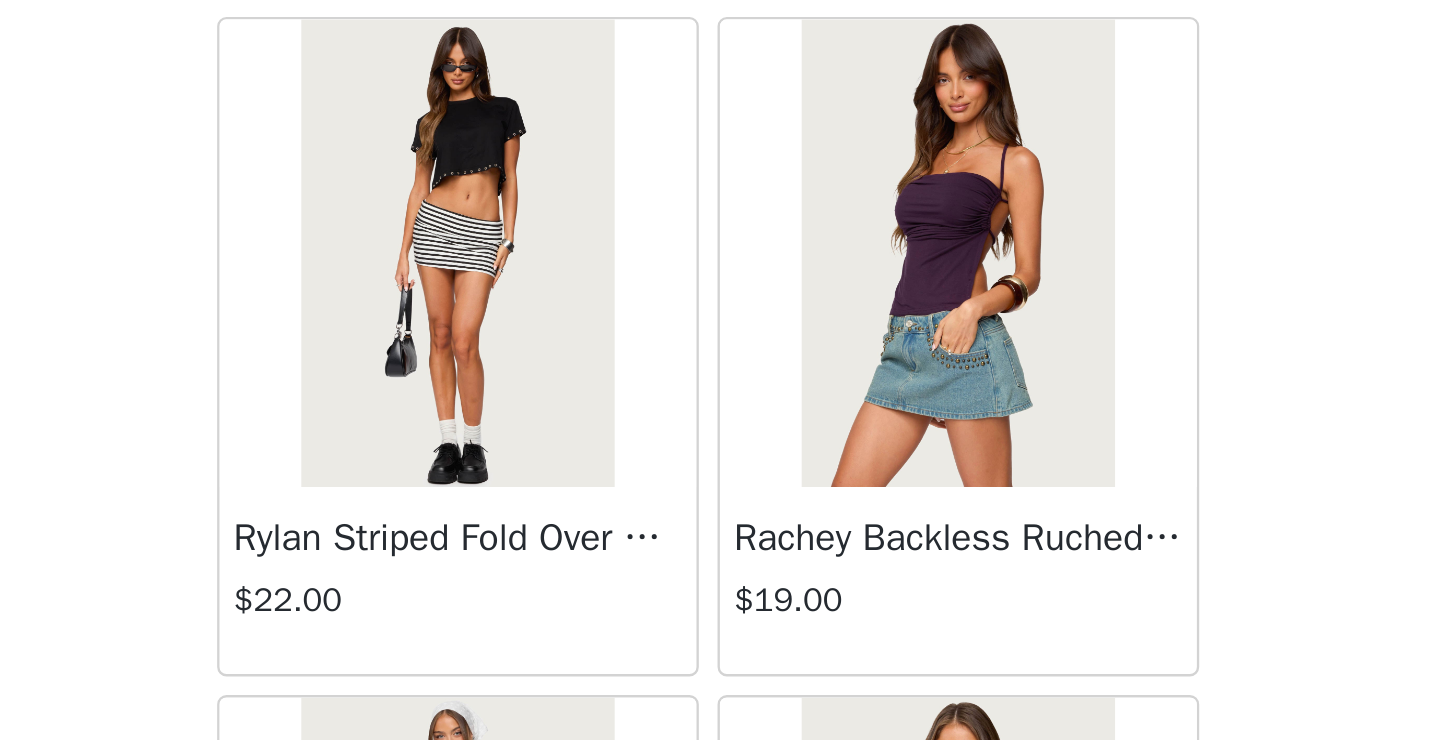 click at bounding box center [612, 532] 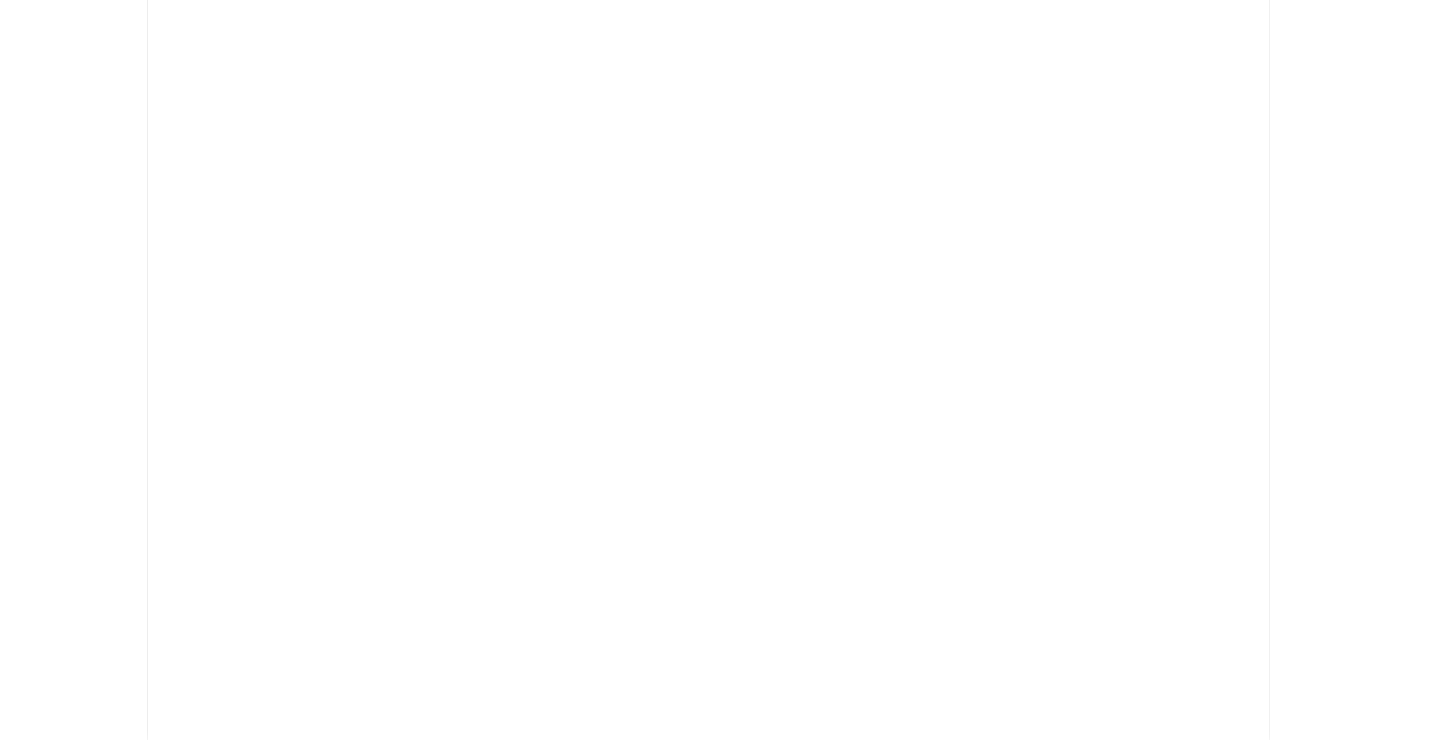 scroll, scrollTop: 0, scrollLeft: 0, axis: both 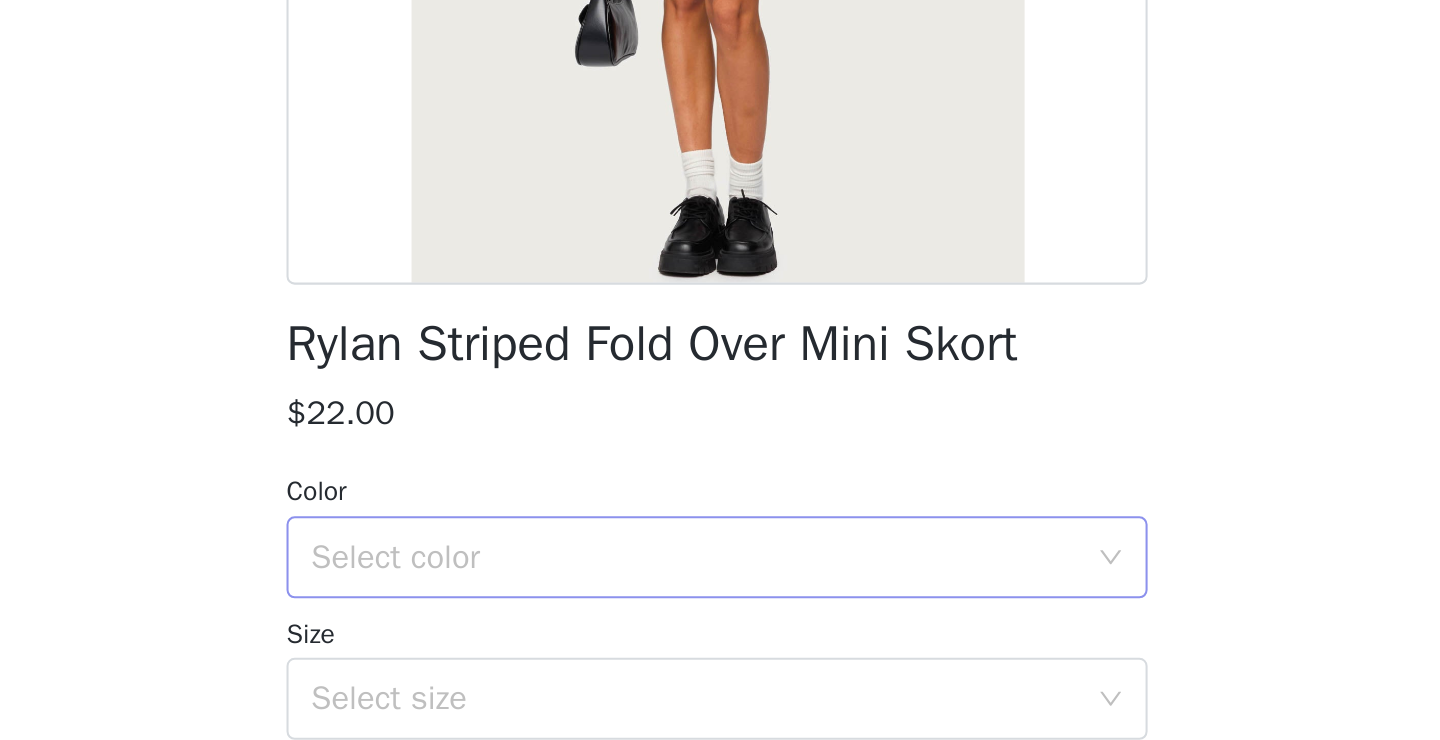 click on "Select color" at bounding box center [709, 472] 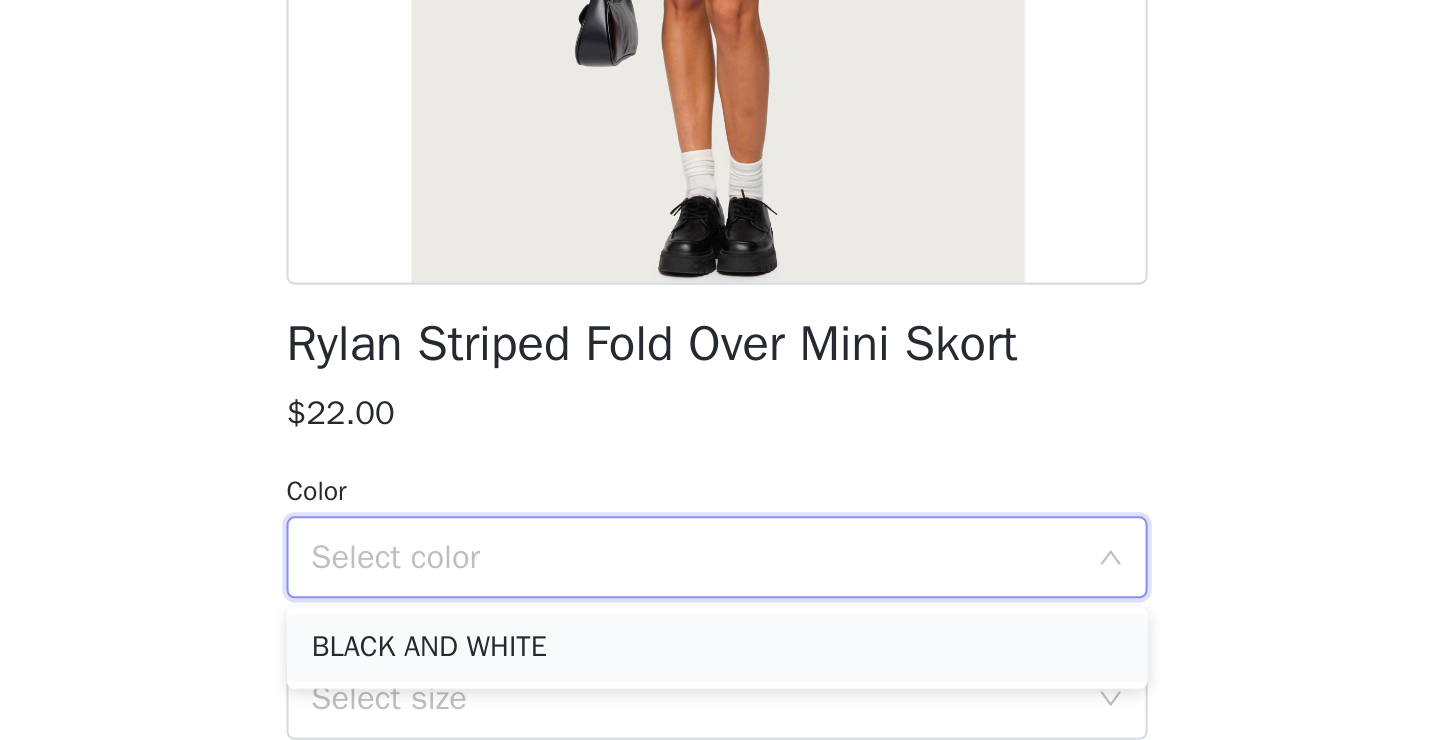 click on "BLACK AND WHITE" at bounding box center (720, 516) 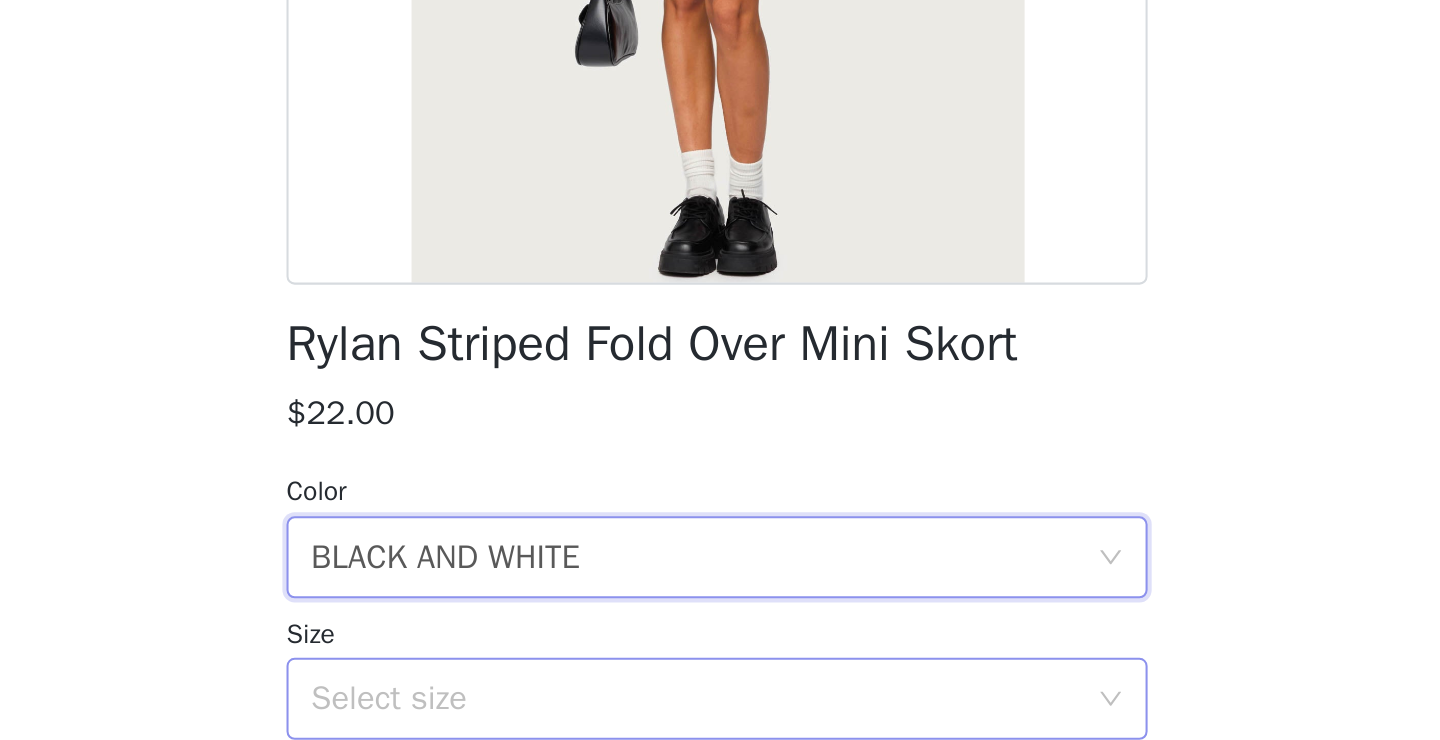 click on "Select size" at bounding box center (709, 541) 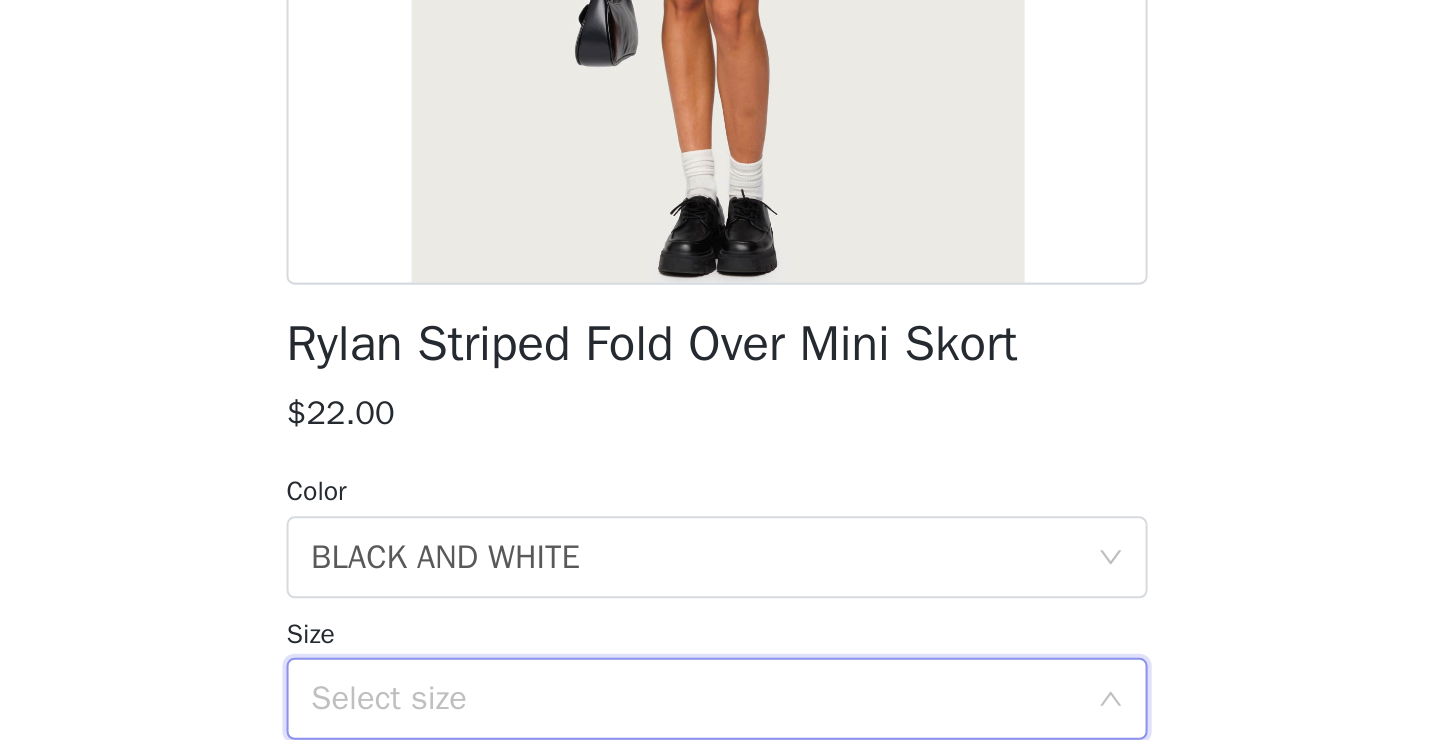 scroll, scrollTop: 877, scrollLeft: 0, axis: vertical 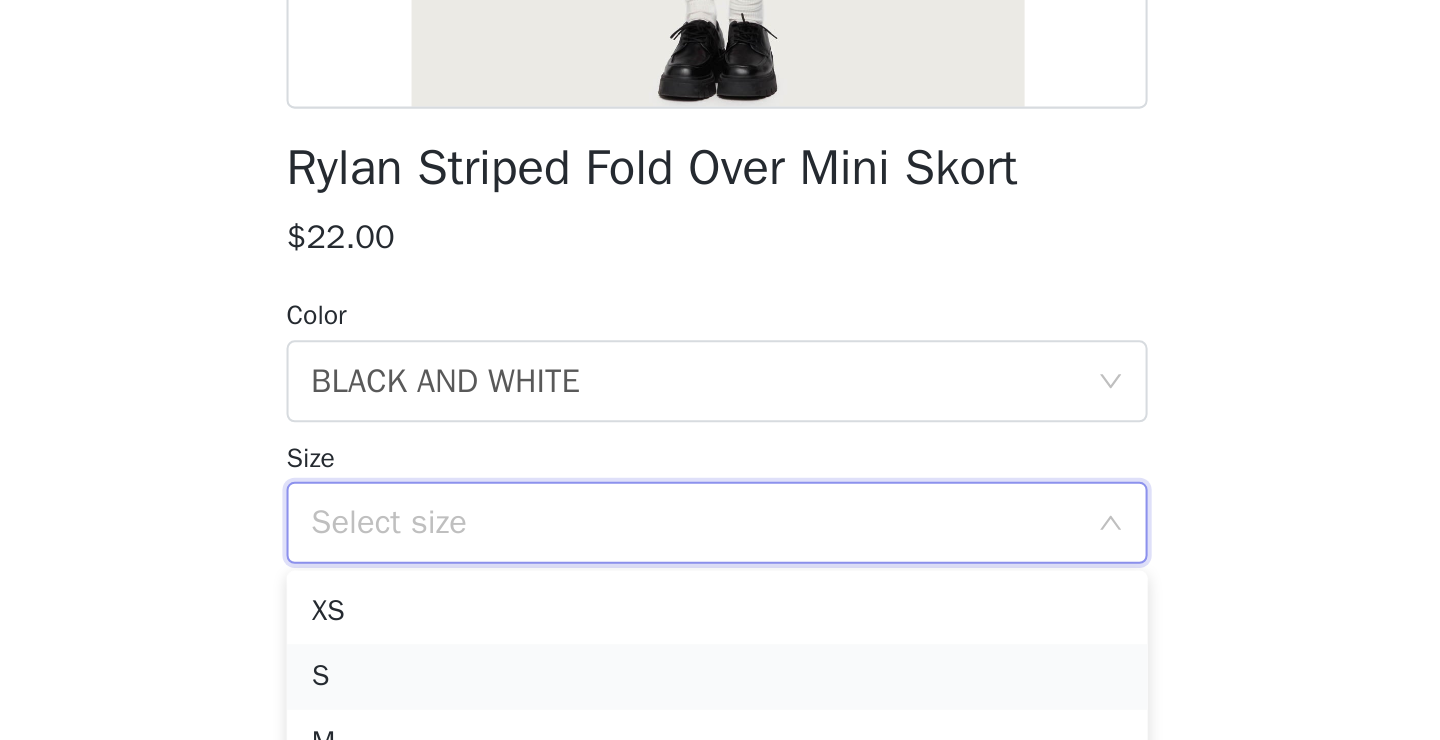 click on "S" at bounding box center (720, 616) 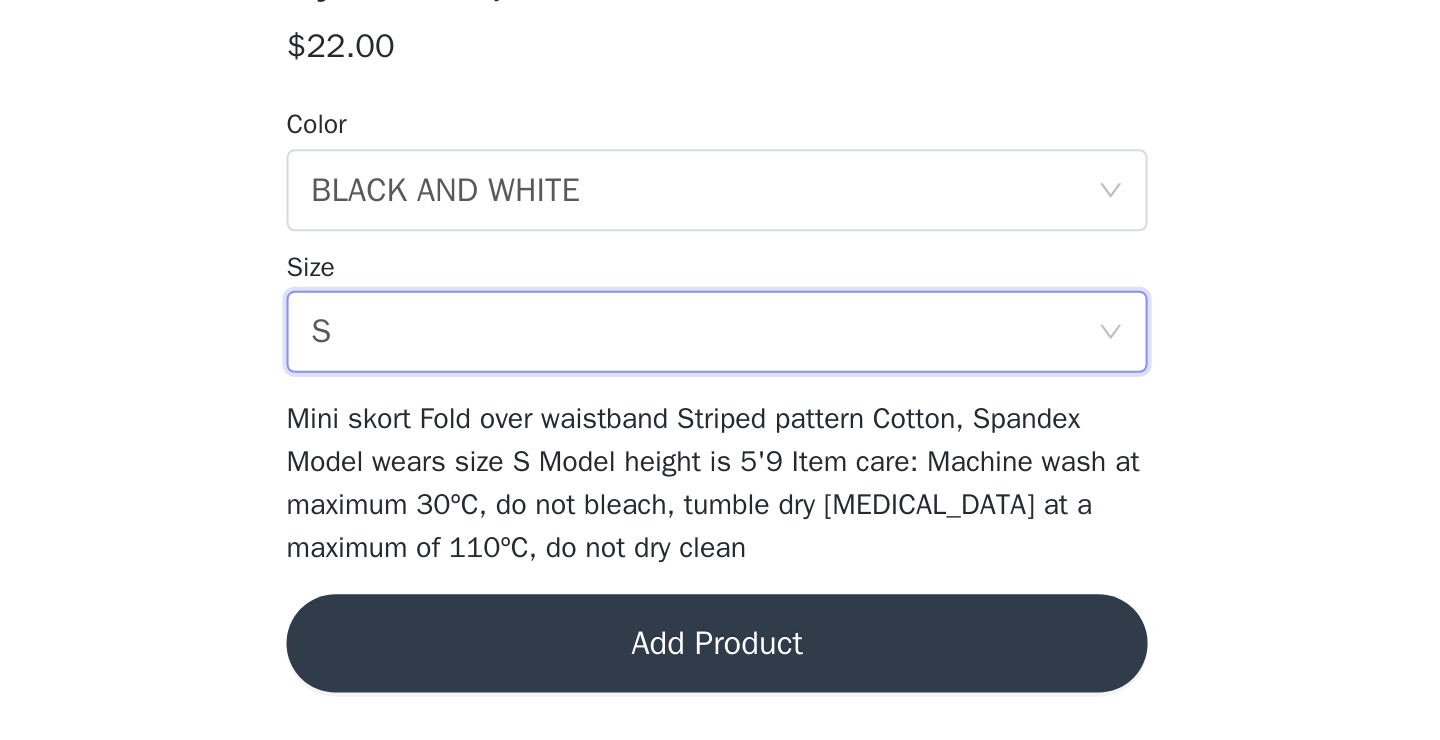 scroll, scrollTop: 877, scrollLeft: 0, axis: vertical 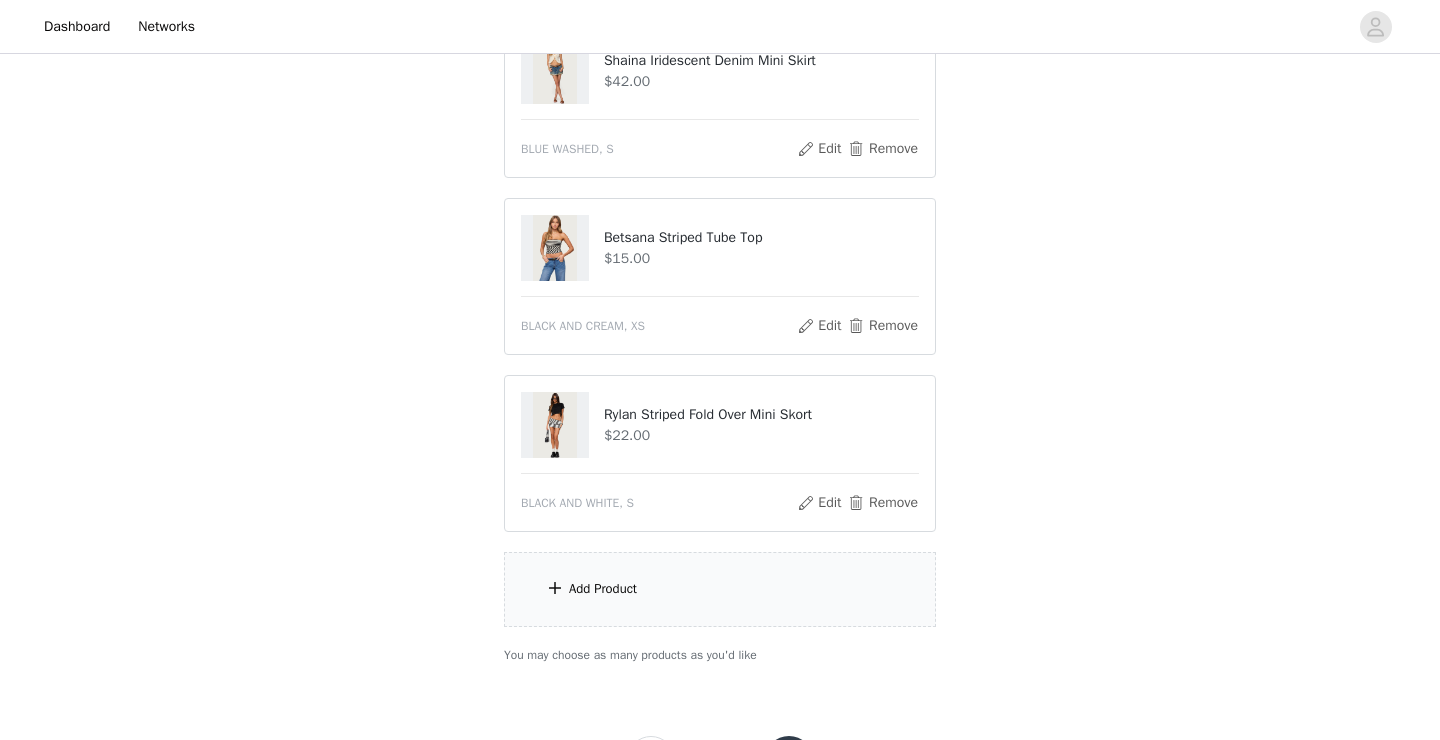 click on "Add Product" at bounding box center [720, 589] 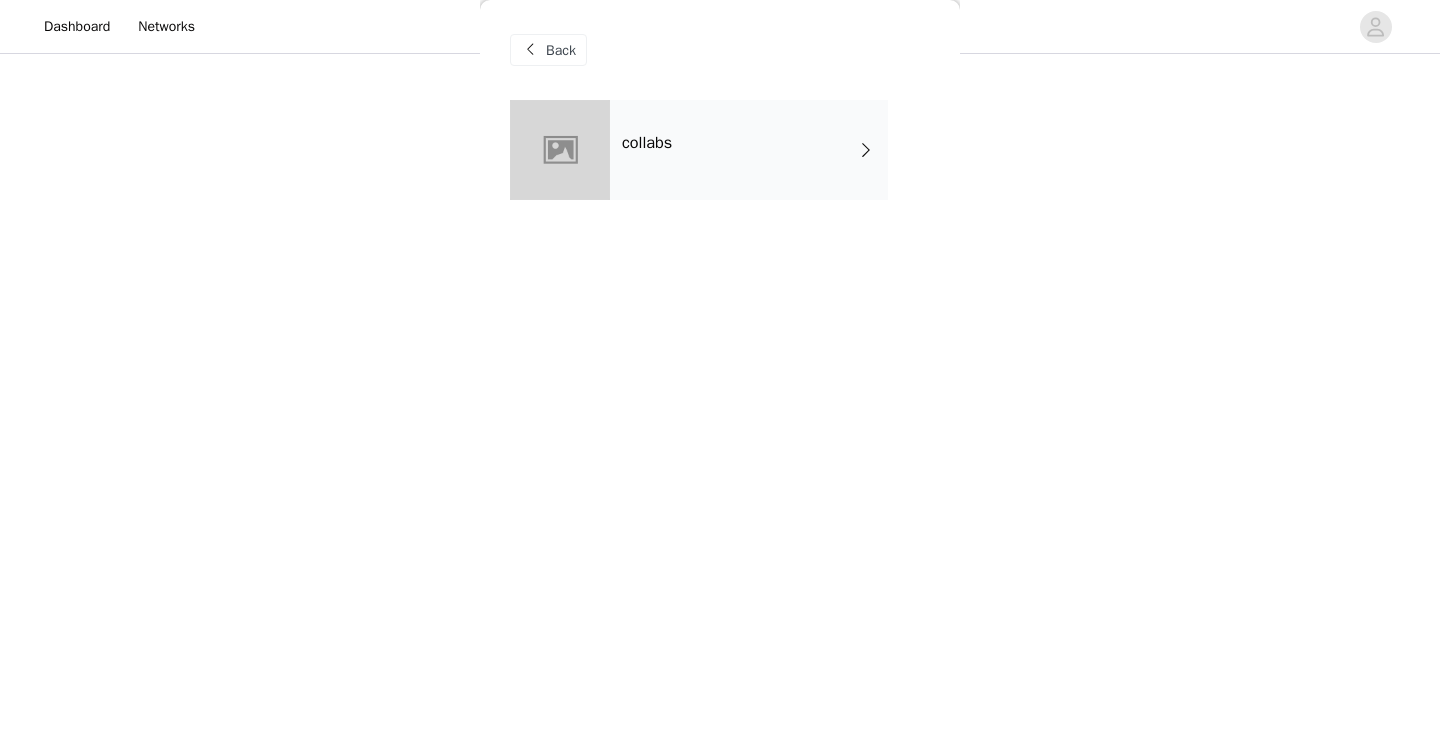 click on "collabs" at bounding box center [749, 150] 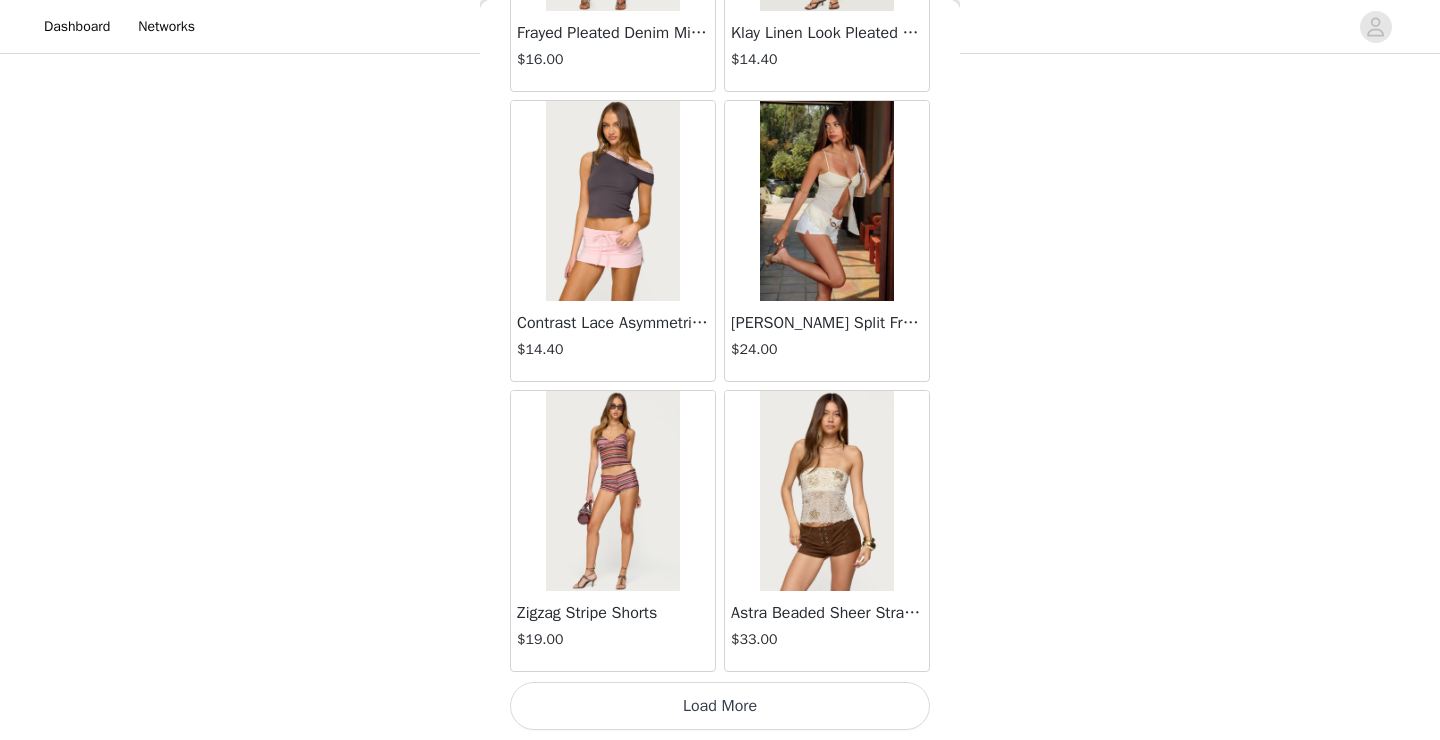 scroll, scrollTop: 2320, scrollLeft: 0, axis: vertical 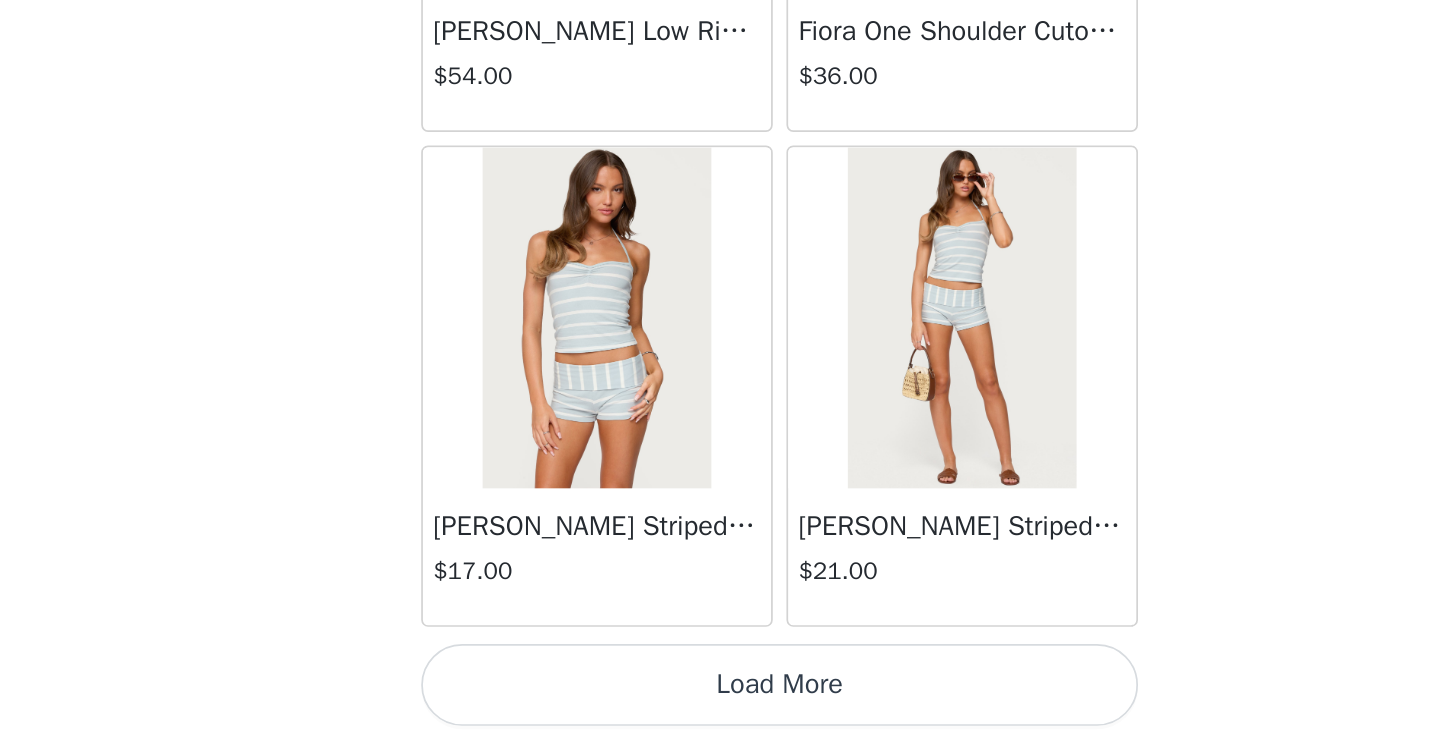 click on "Load More" at bounding box center [720, 706] 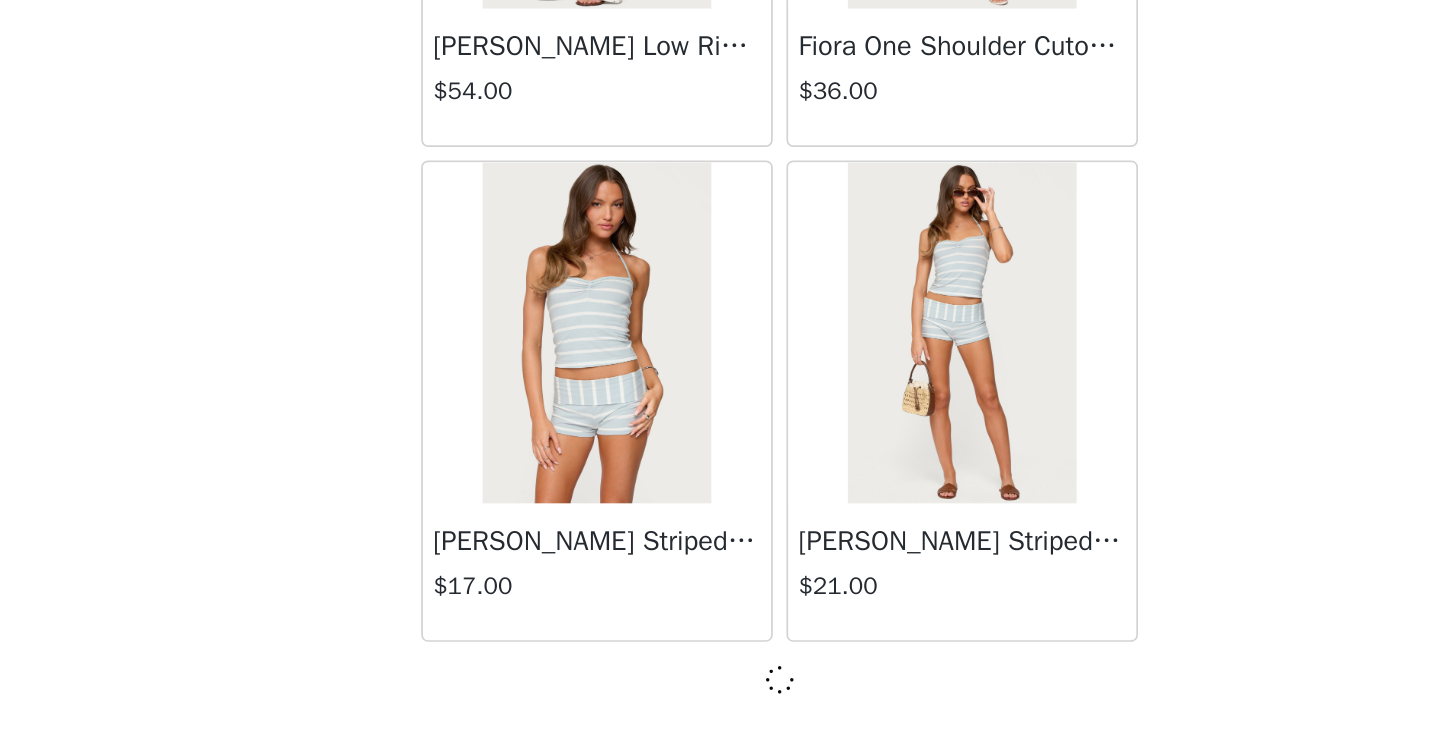 scroll, scrollTop: 5211, scrollLeft: 0, axis: vertical 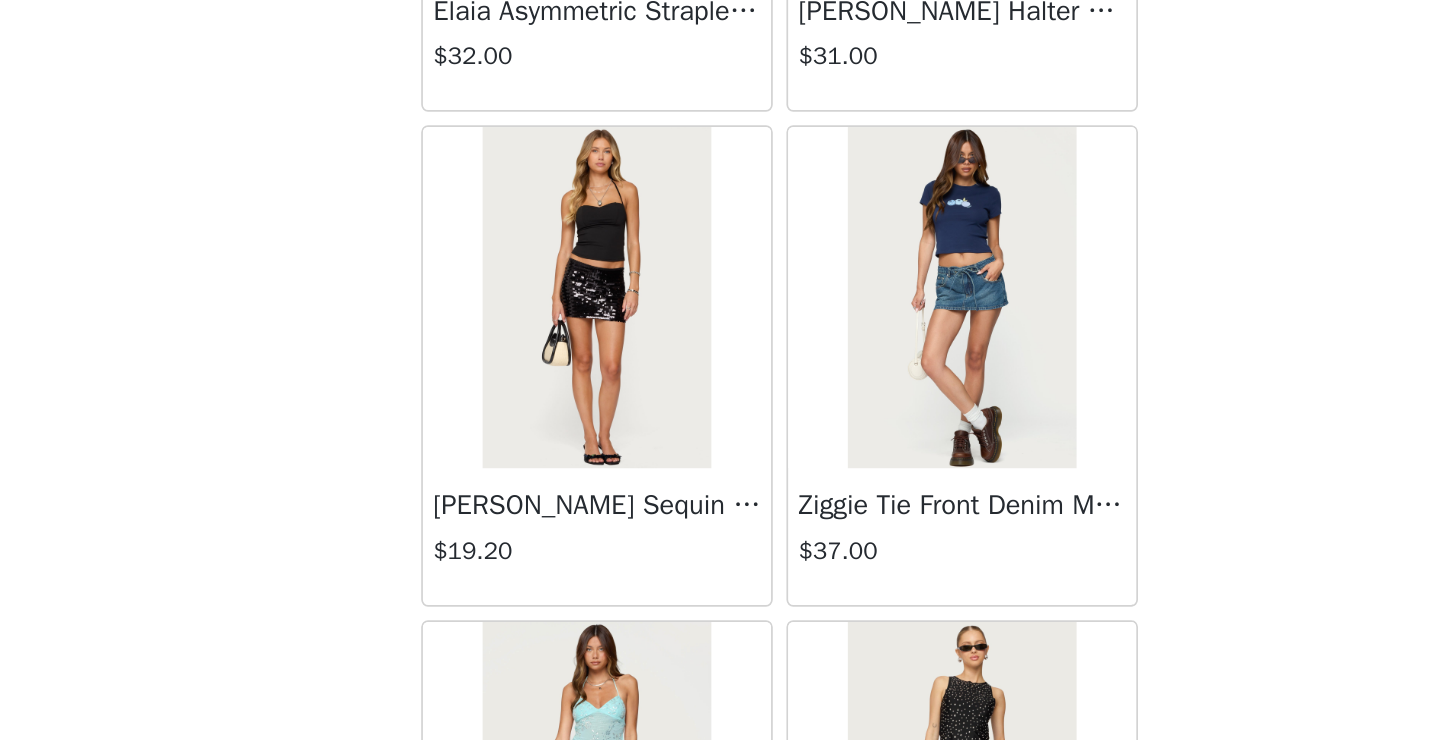click at bounding box center [612, 481] 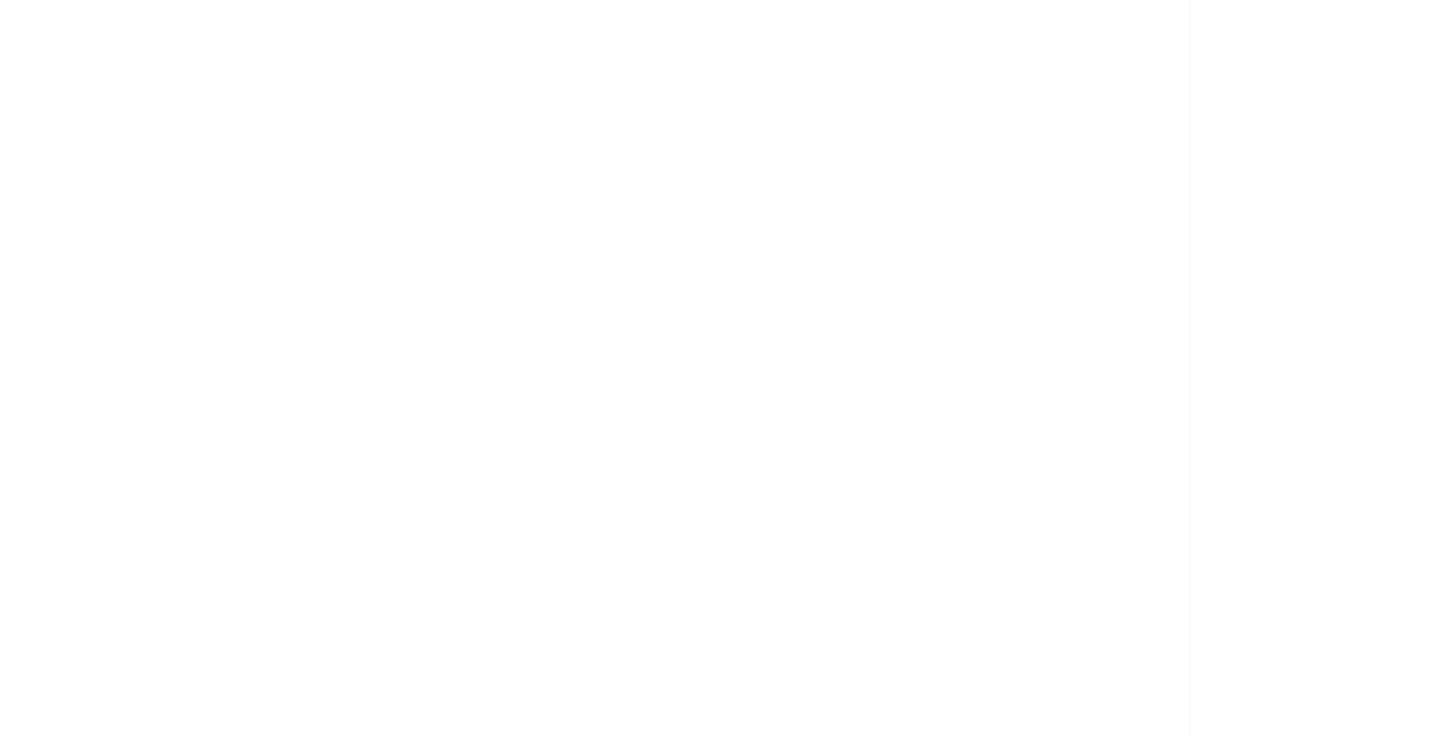 scroll, scrollTop: 0, scrollLeft: 0, axis: both 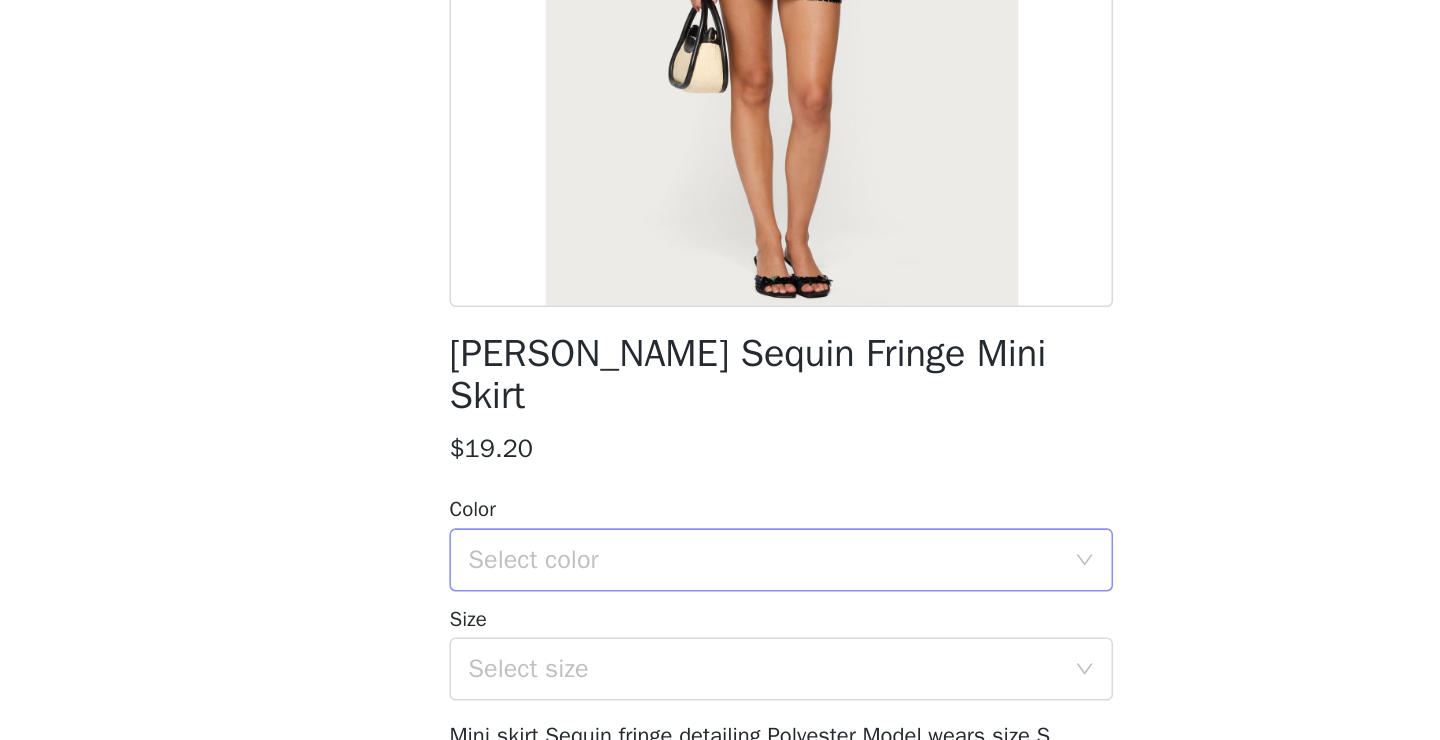 click on "Select color" at bounding box center [709, 520] 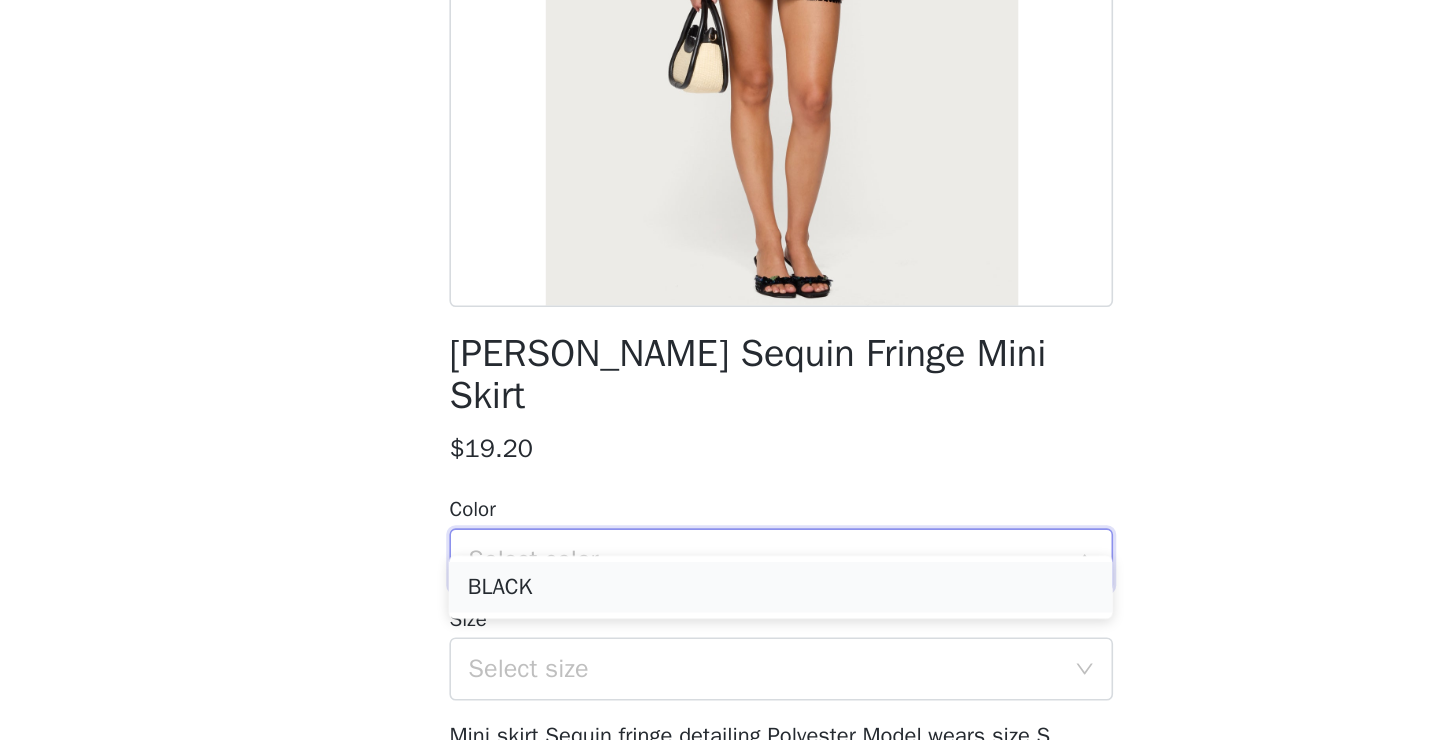 click on "BLACK" at bounding box center (720, 537) 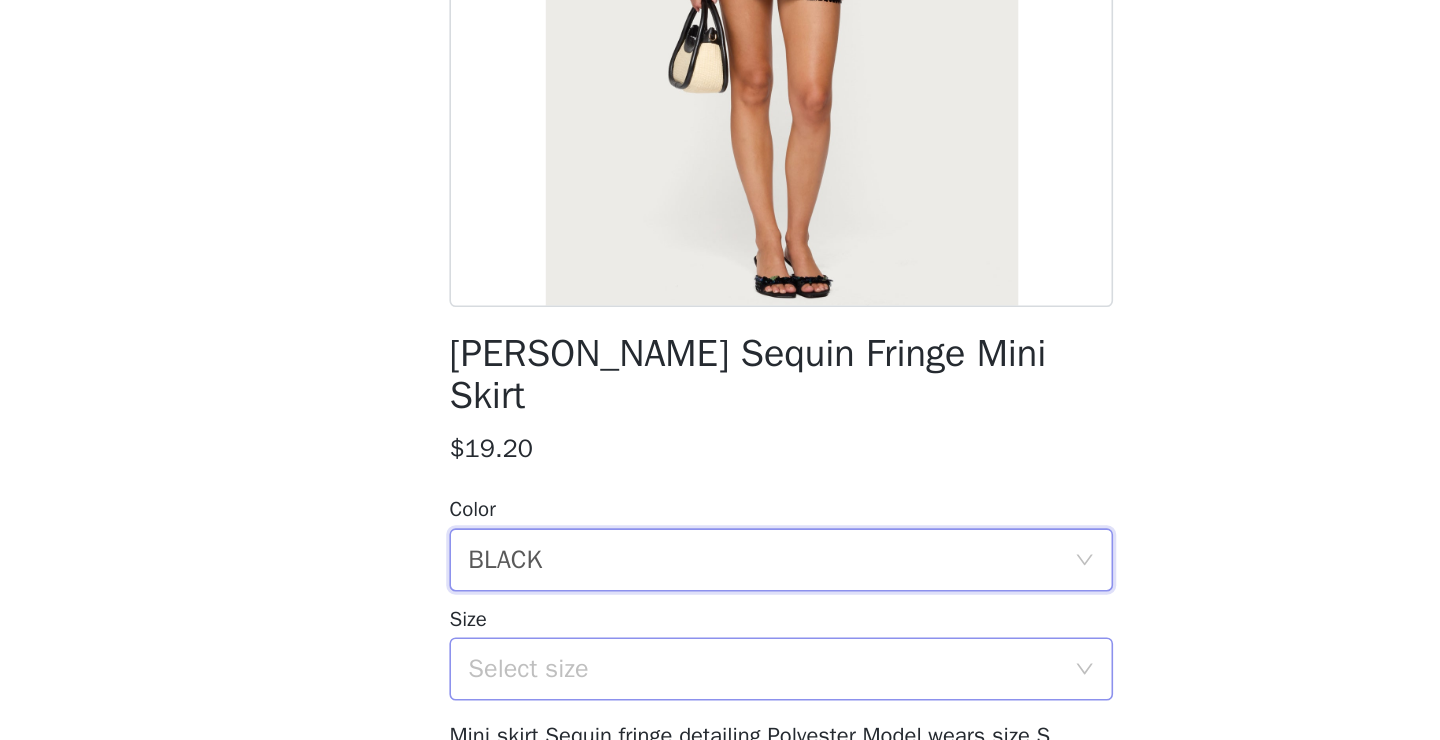 click on "Select size" at bounding box center [709, 589] 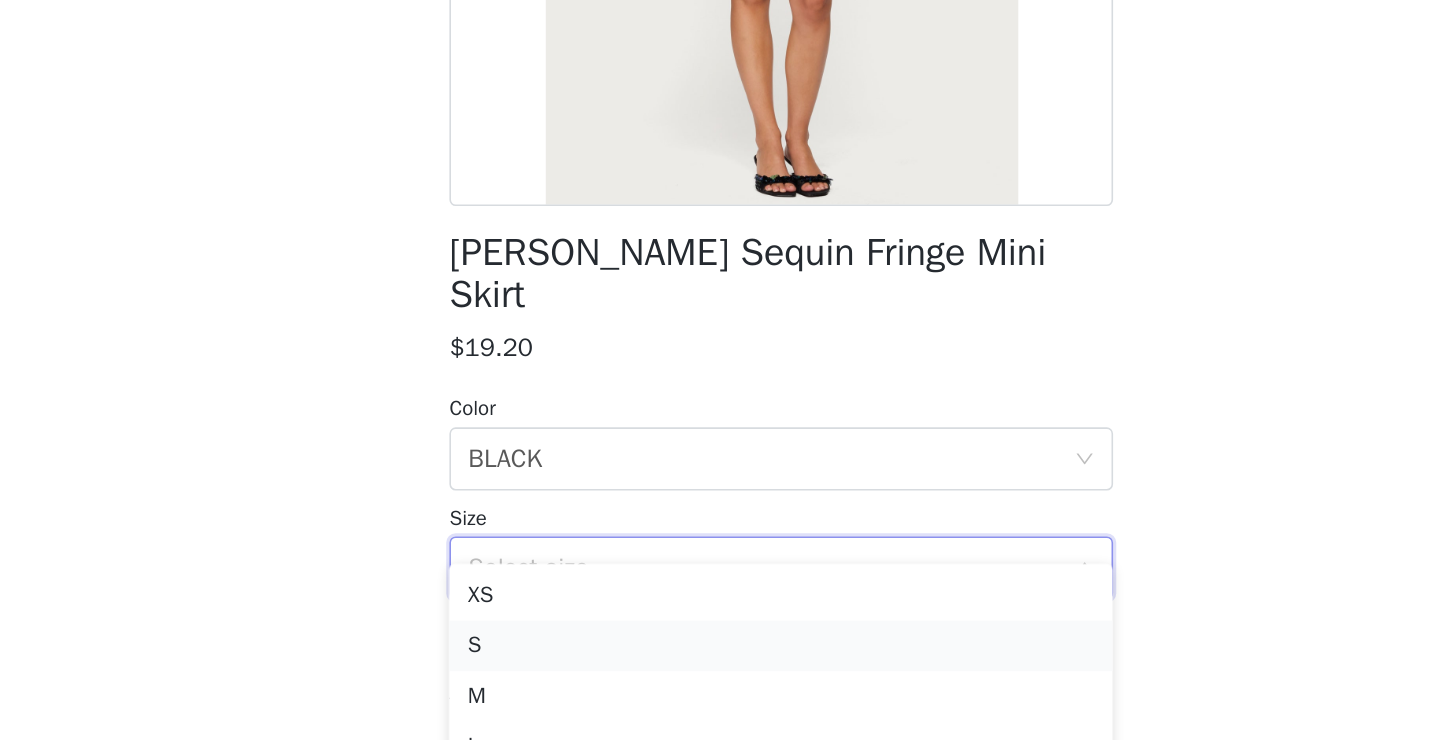 click on "S" at bounding box center [720, 638] 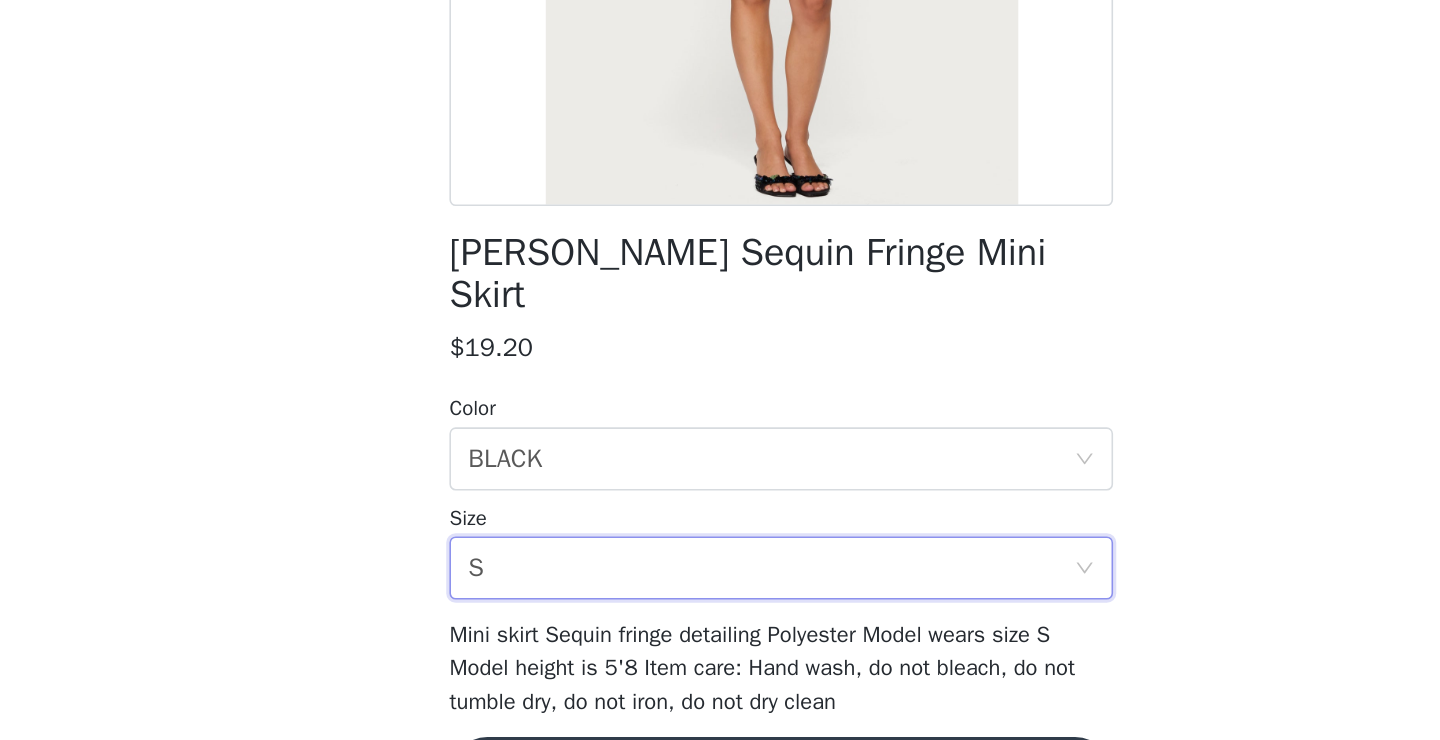 click on "Add Product" at bounding box center [720, 720] 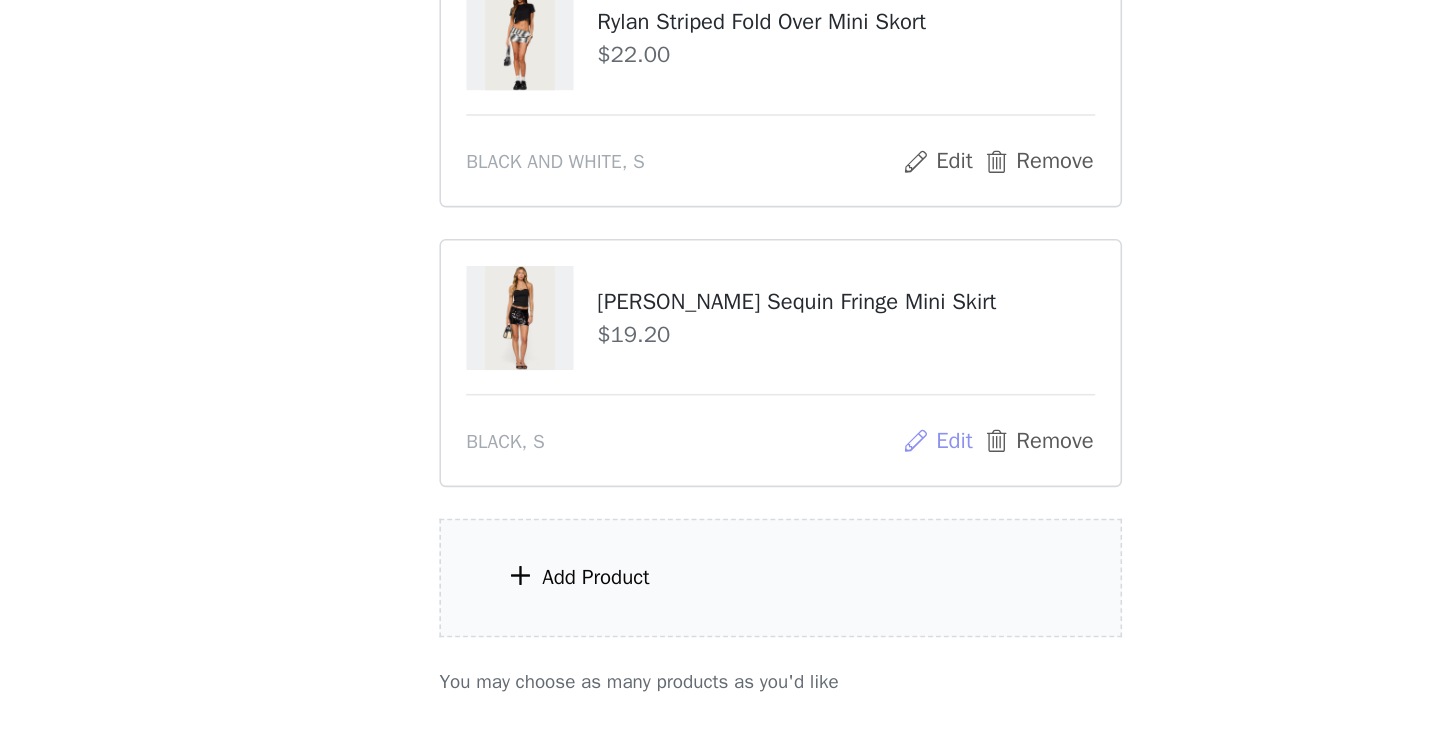 scroll, scrollTop: 1101, scrollLeft: 0, axis: vertical 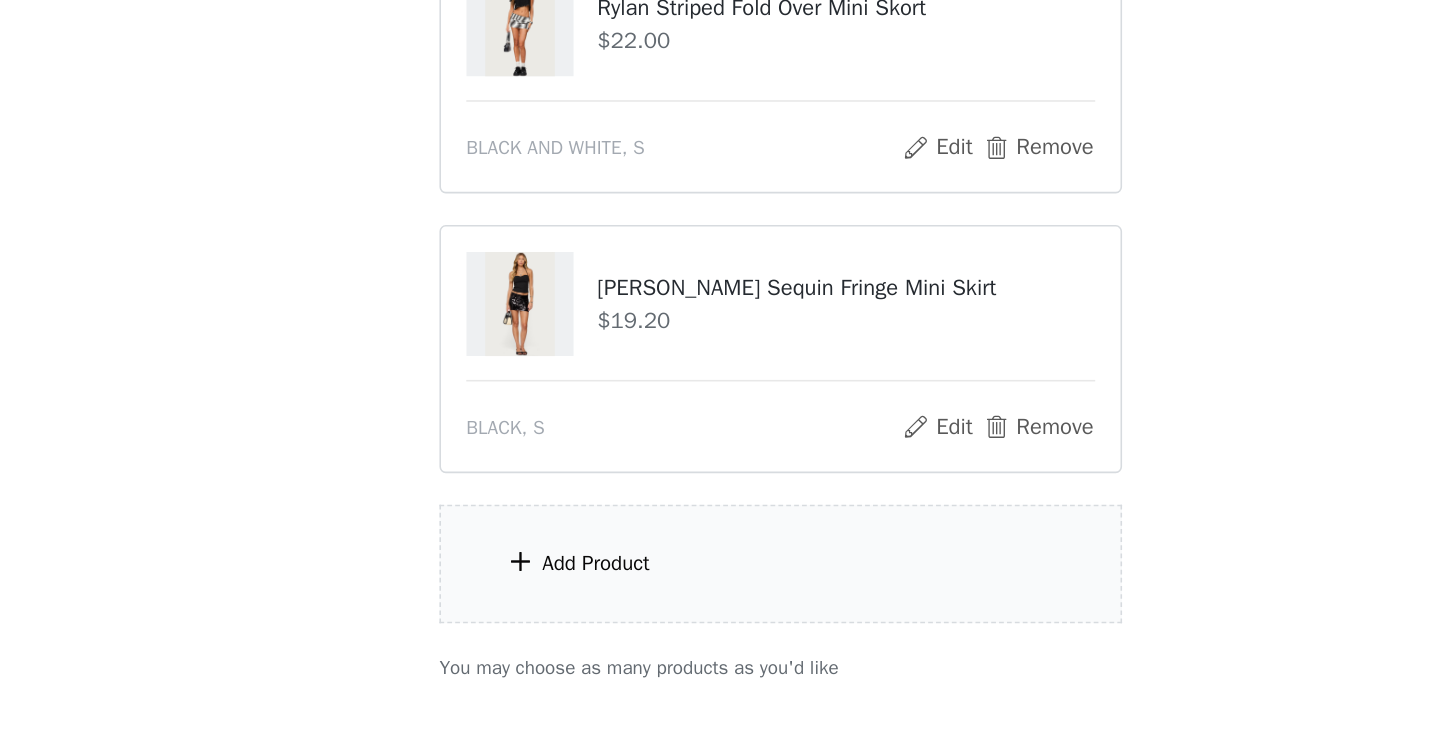 click on "Add Product" at bounding box center [720, 628] 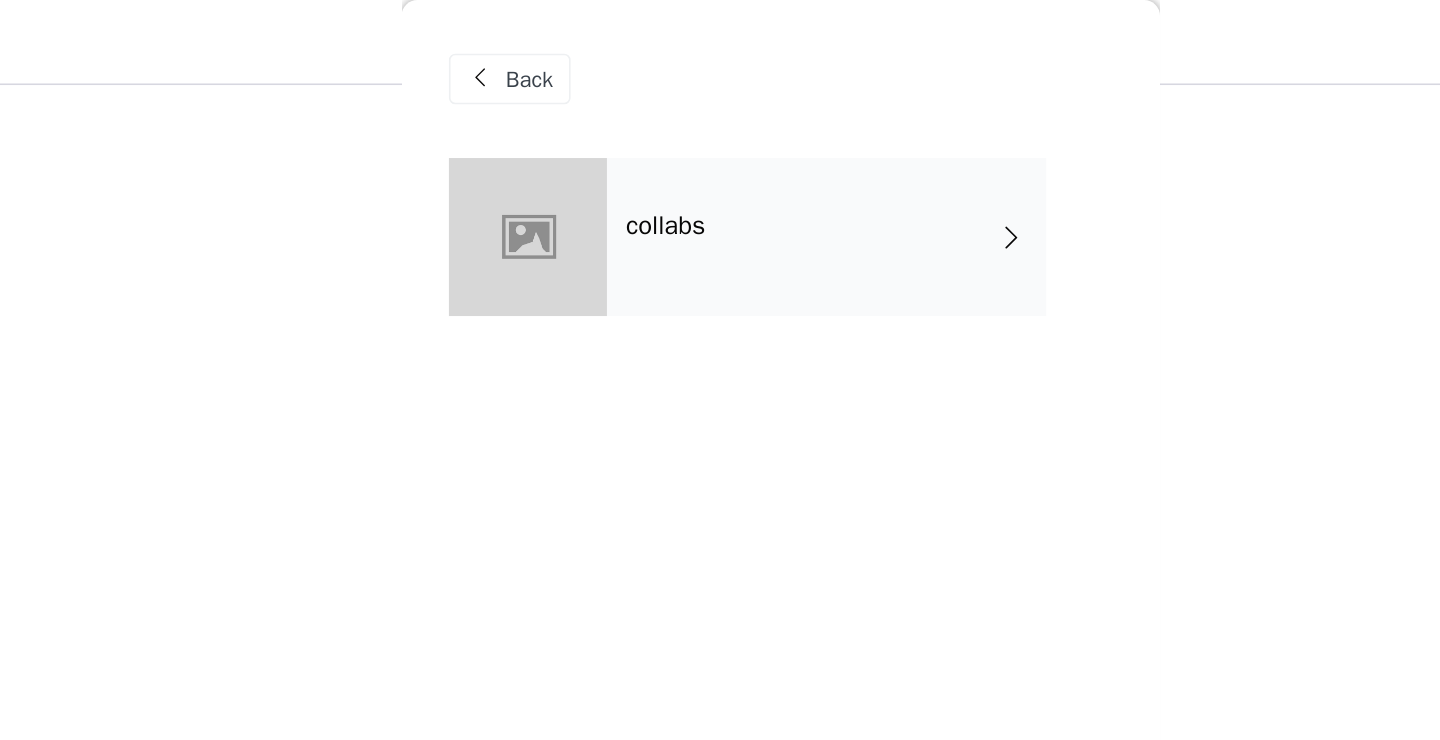 scroll, scrollTop: 855, scrollLeft: 0, axis: vertical 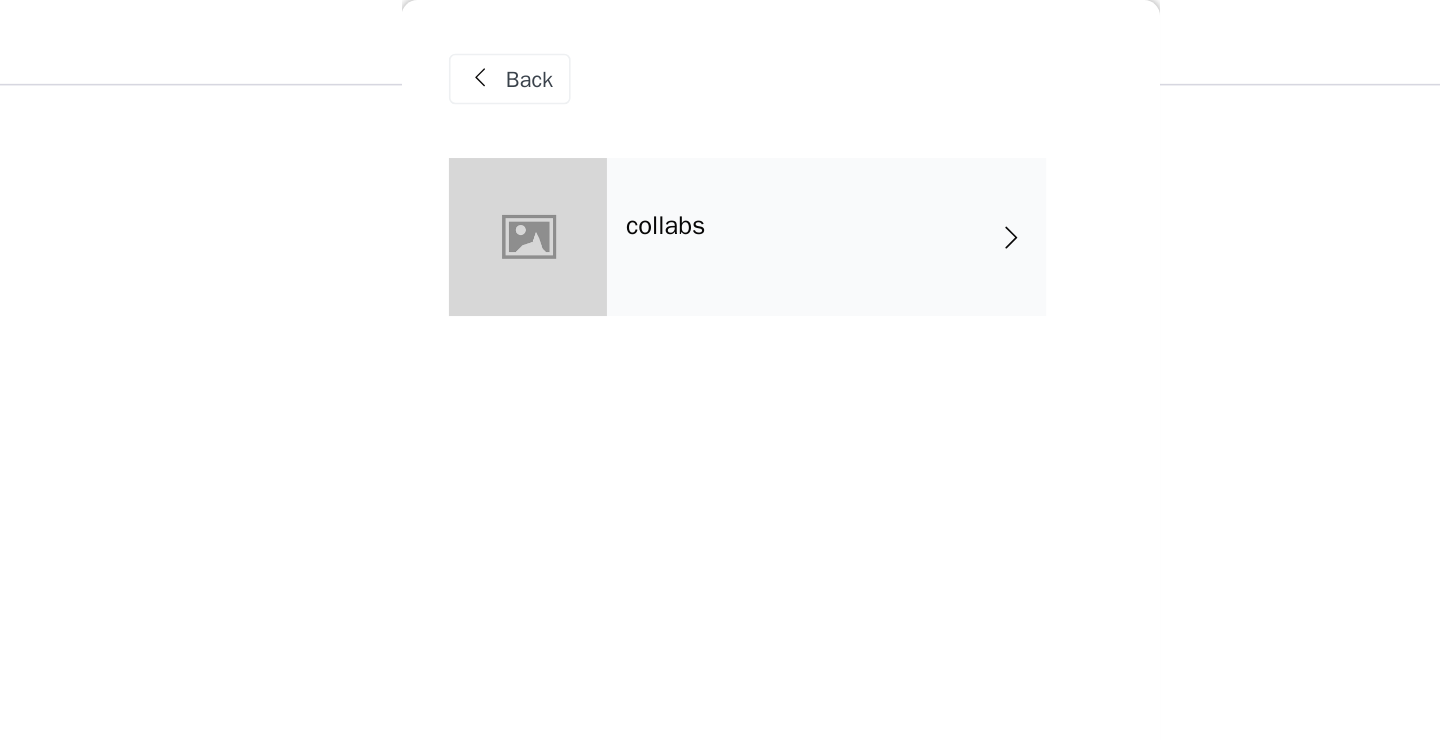 click on "collabs" at bounding box center [749, 150] 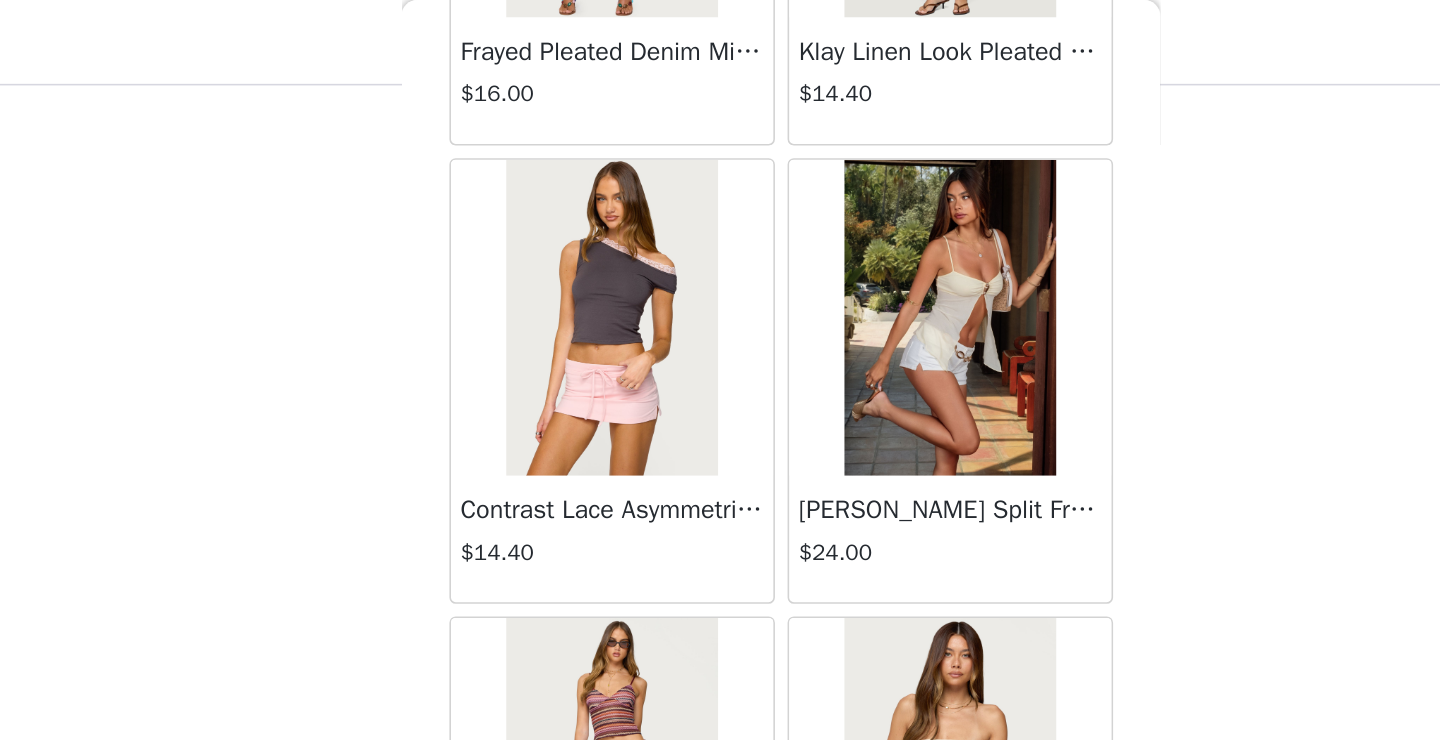 scroll, scrollTop: 2320, scrollLeft: 0, axis: vertical 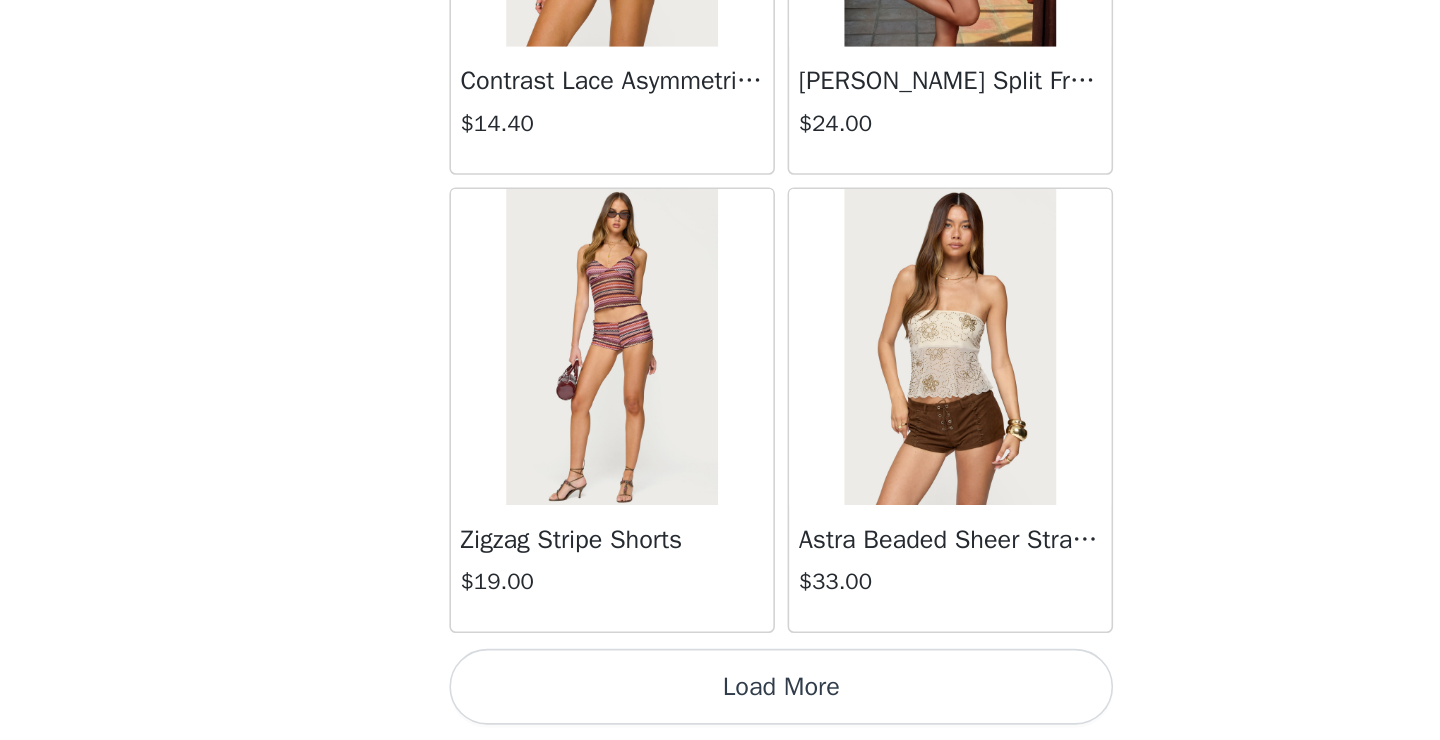 click on "Load More" at bounding box center [720, 706] 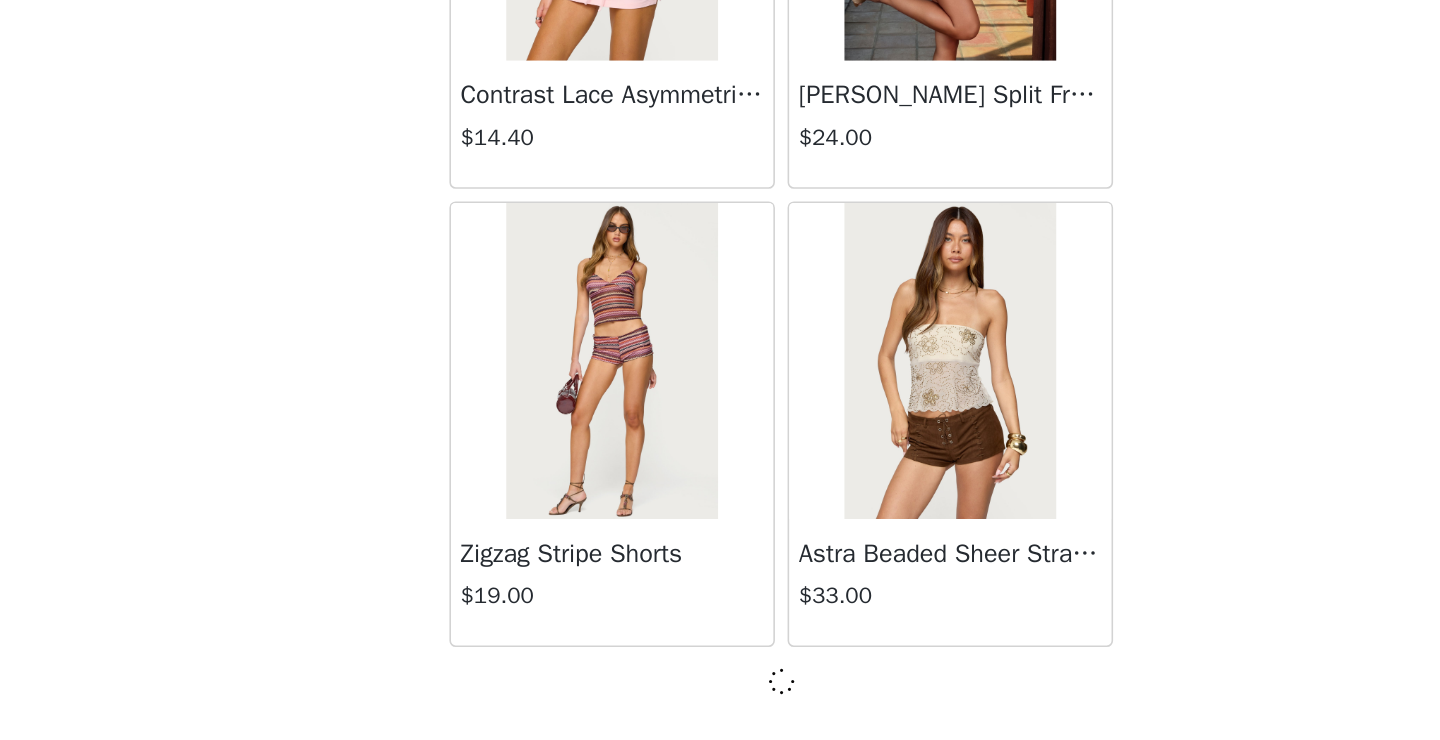 scroll, scrollTop: 1087, scrollLeft: 0, axis: vertical 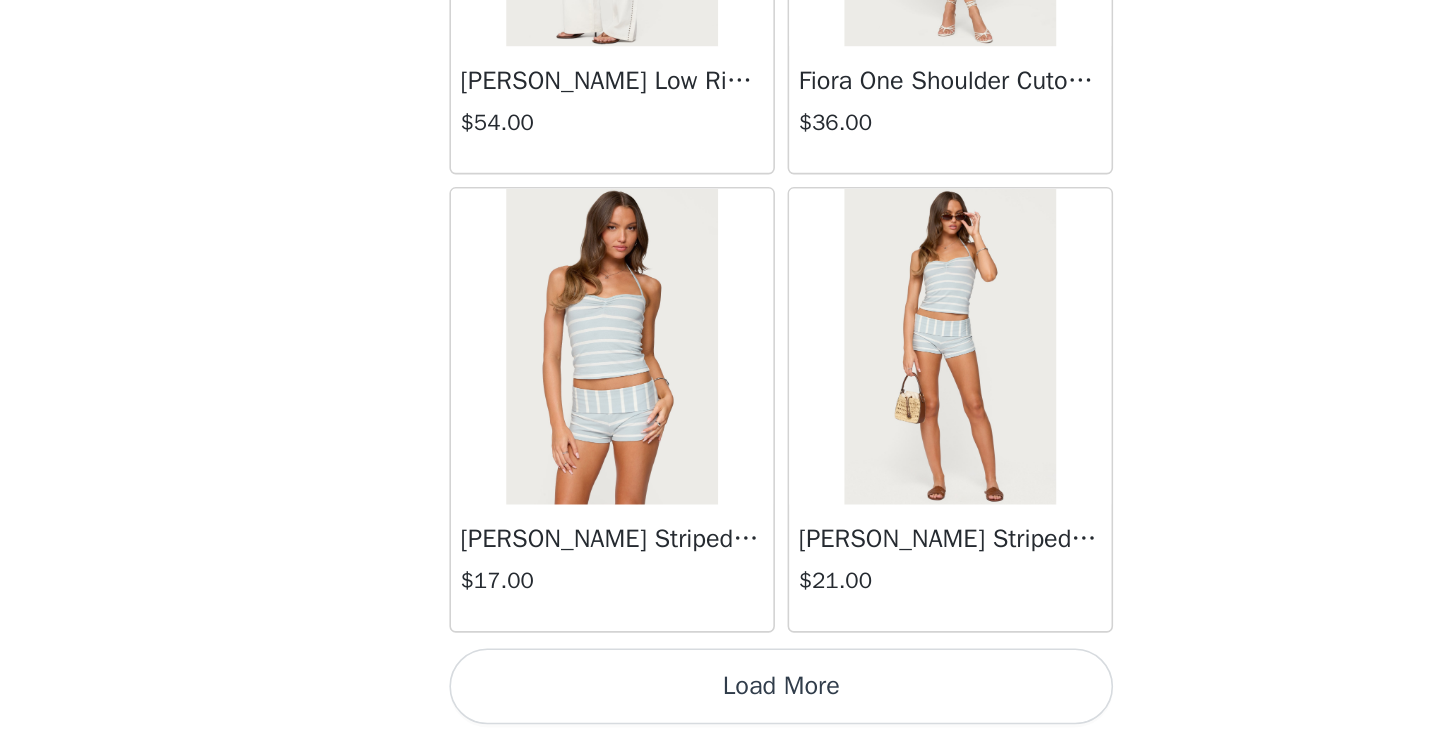 click on "Load More" at bounding box center (720, 706) 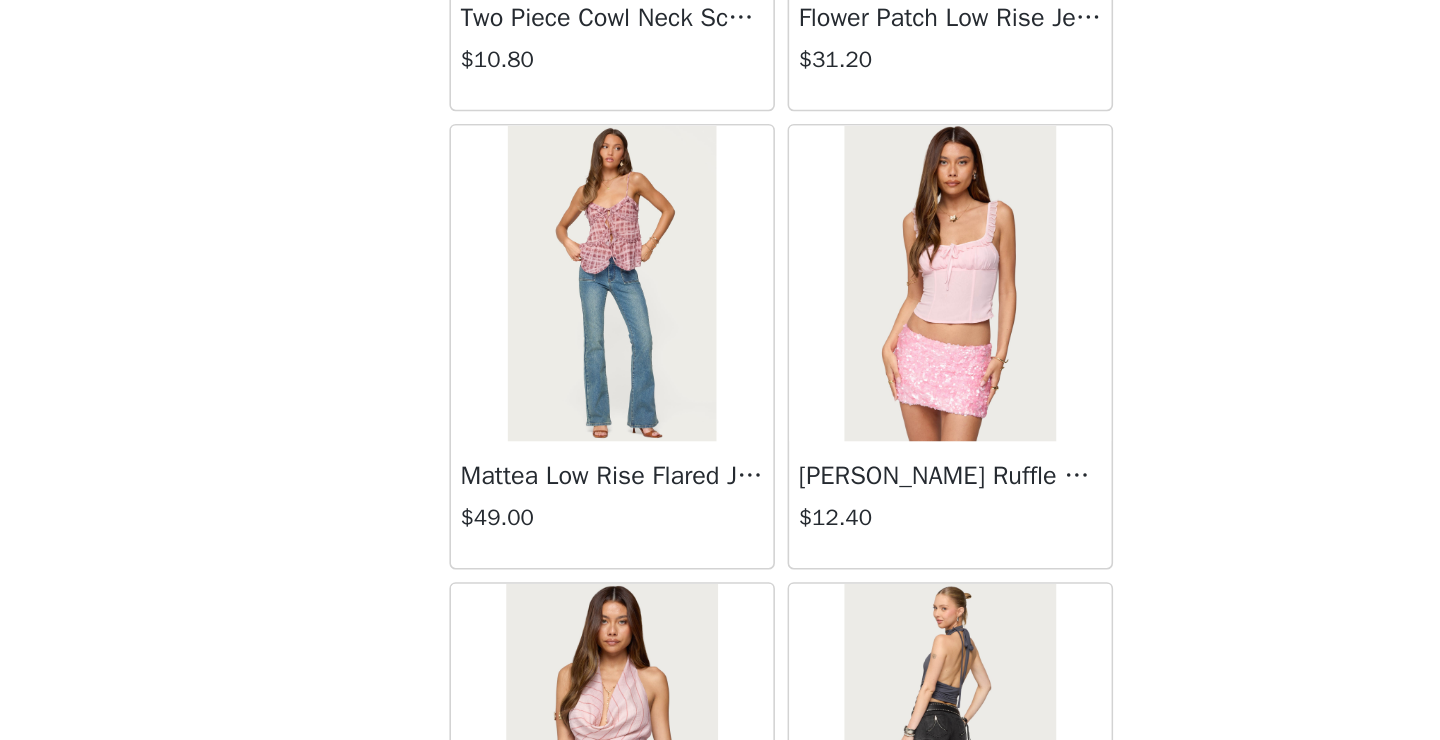 scroll, scrollTop: 7307, scrollLeft: 0, axis: vertical 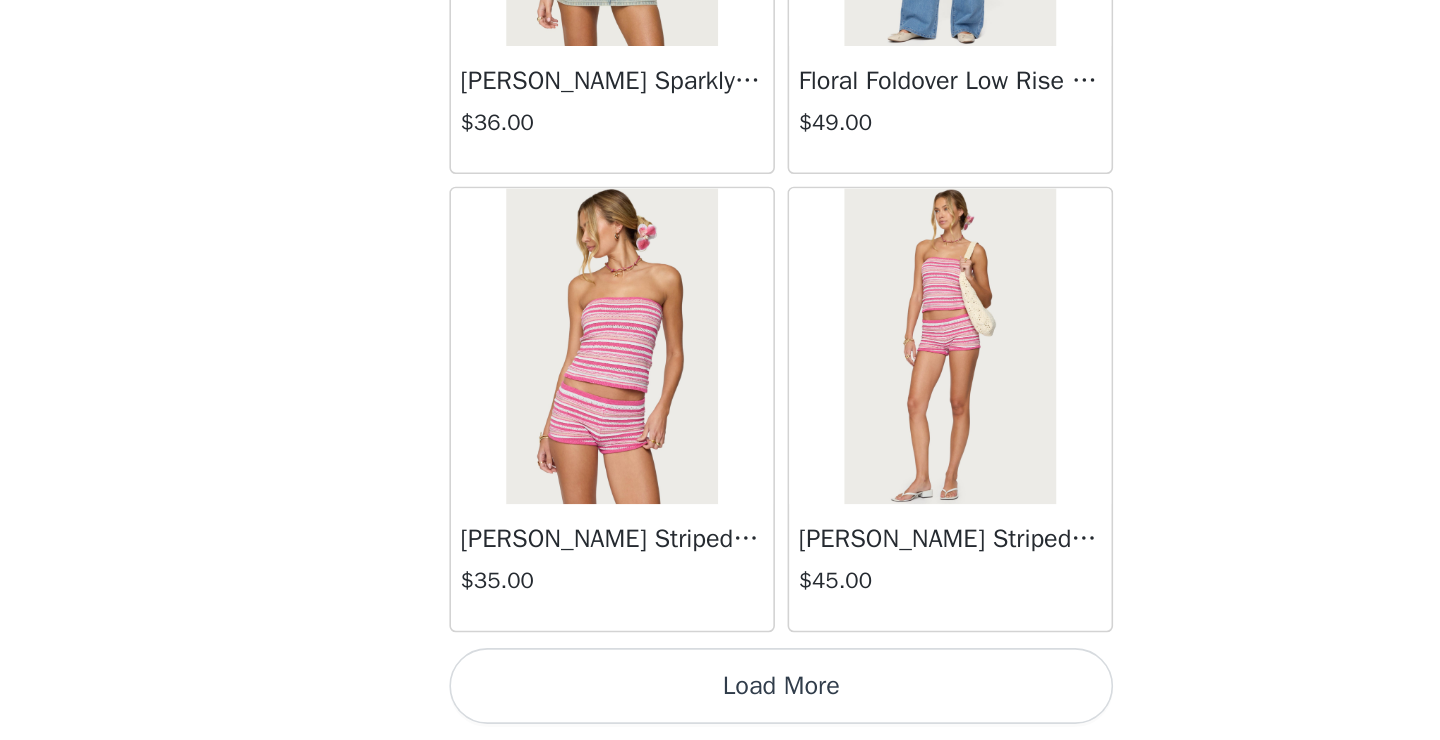 click on "Load More" at bounding box center [720, 706] 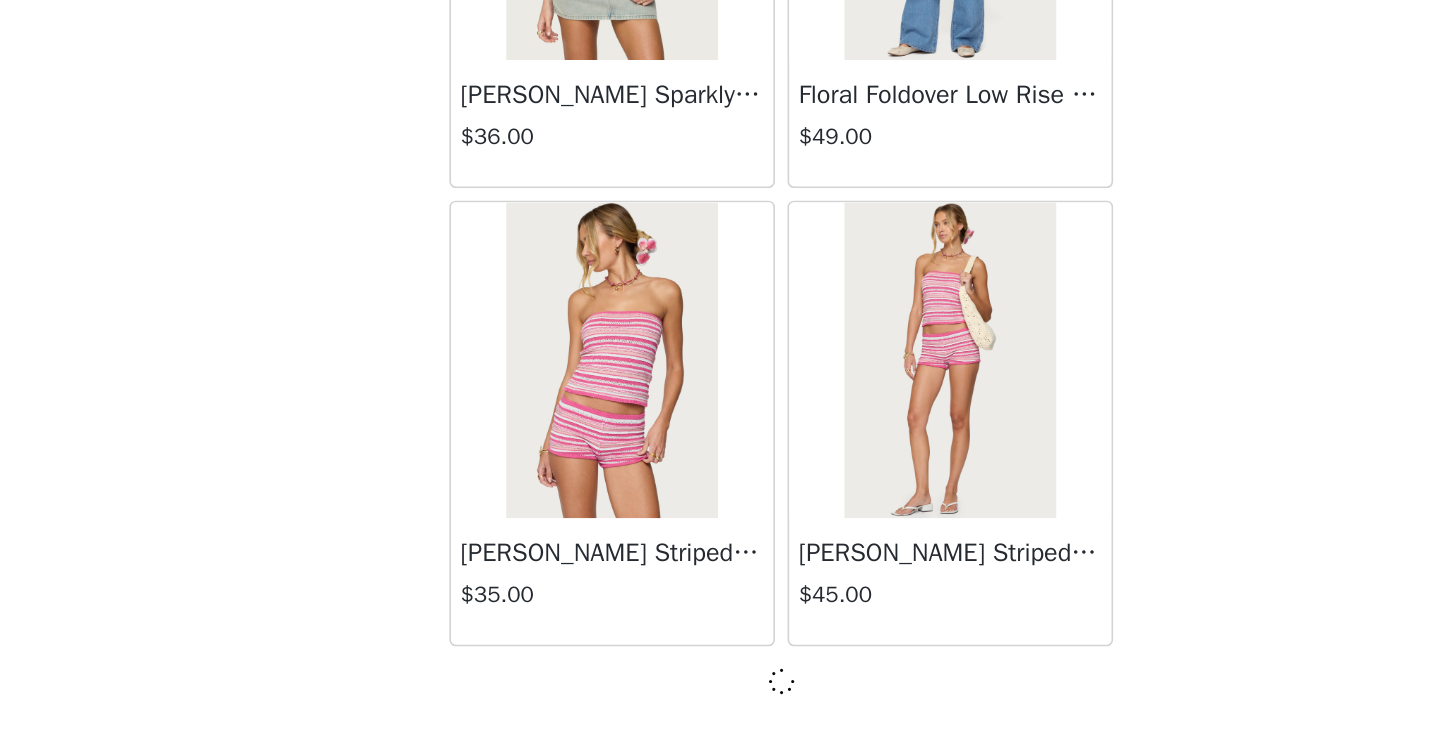 scroll, scrollTop: 8111, scrollLeft: 0, axis: vertical 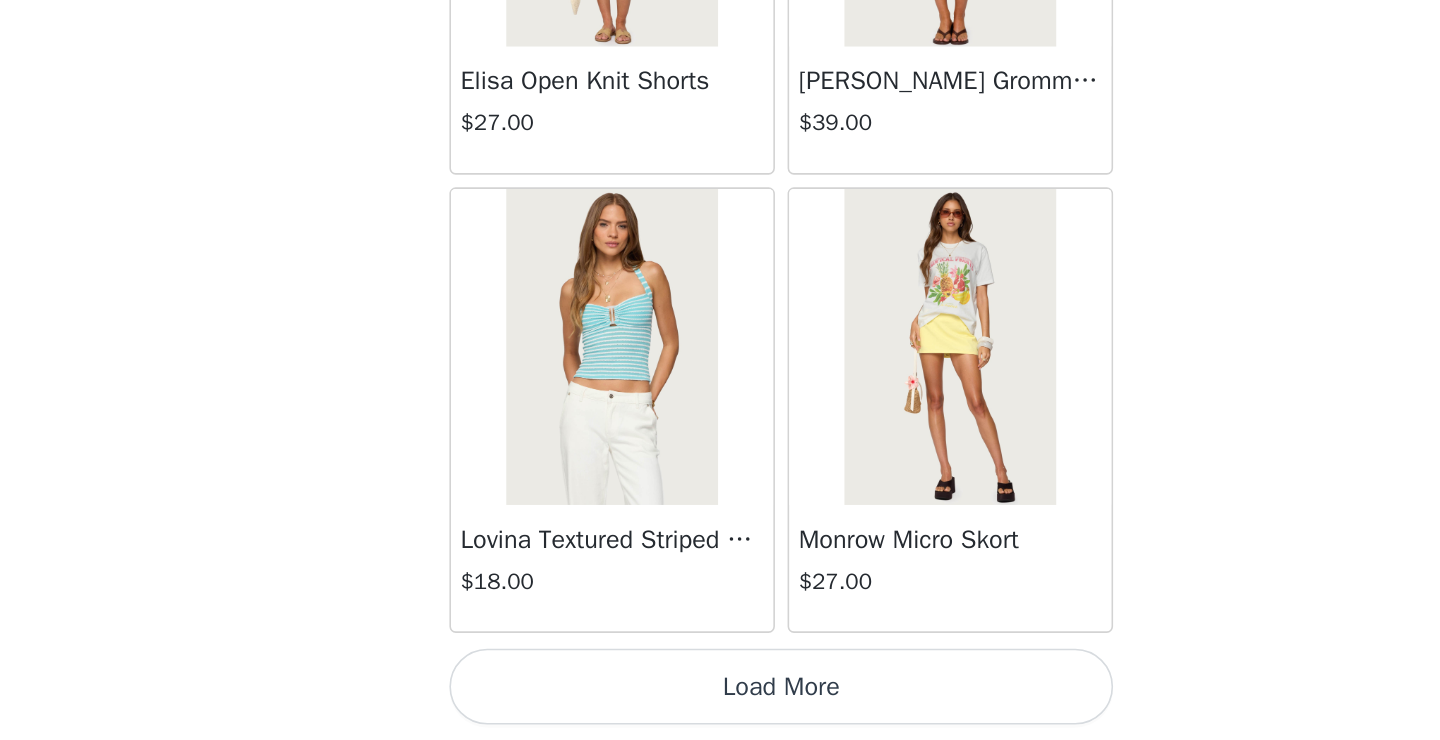 click on "Load More" at bounding box center (720, 706) 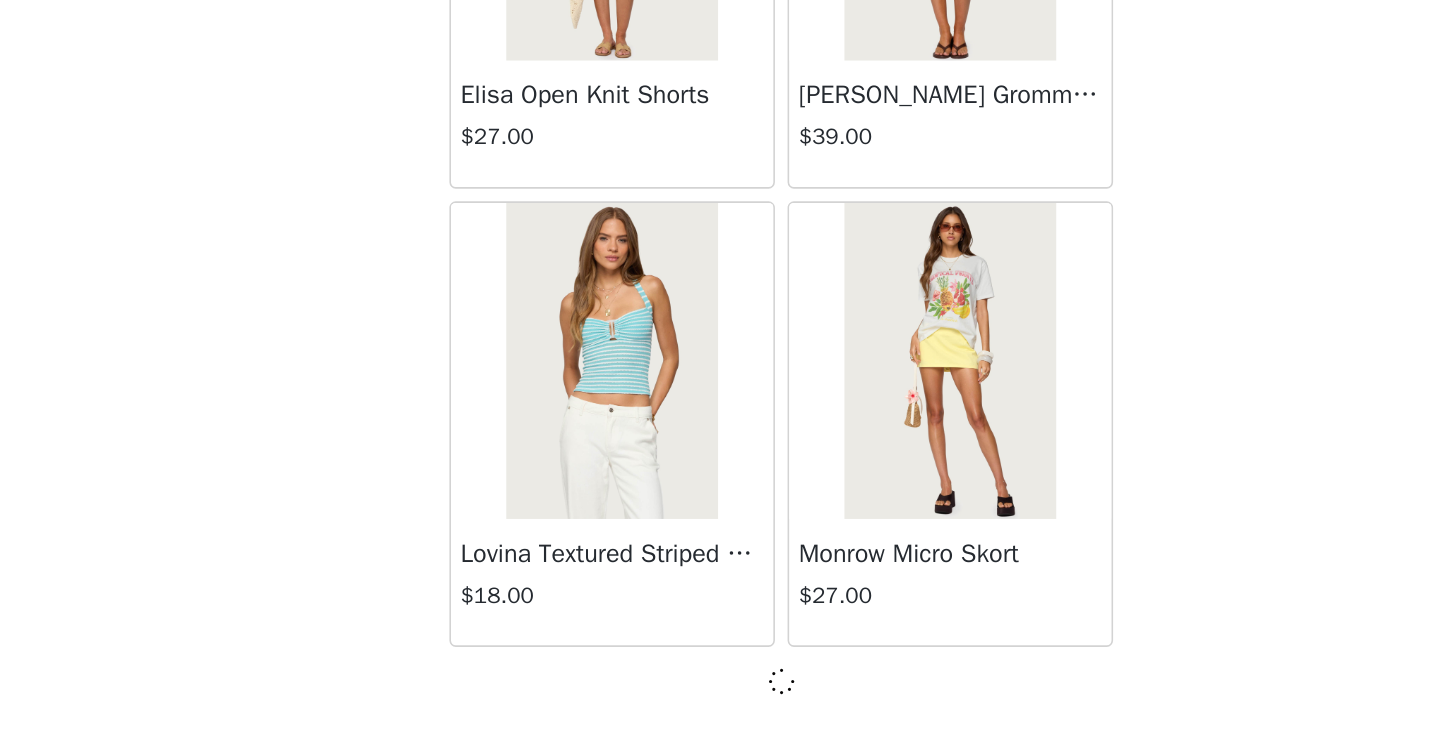 scroll, scrollTop: 11011, scrollLeft: 0, axis: vertical 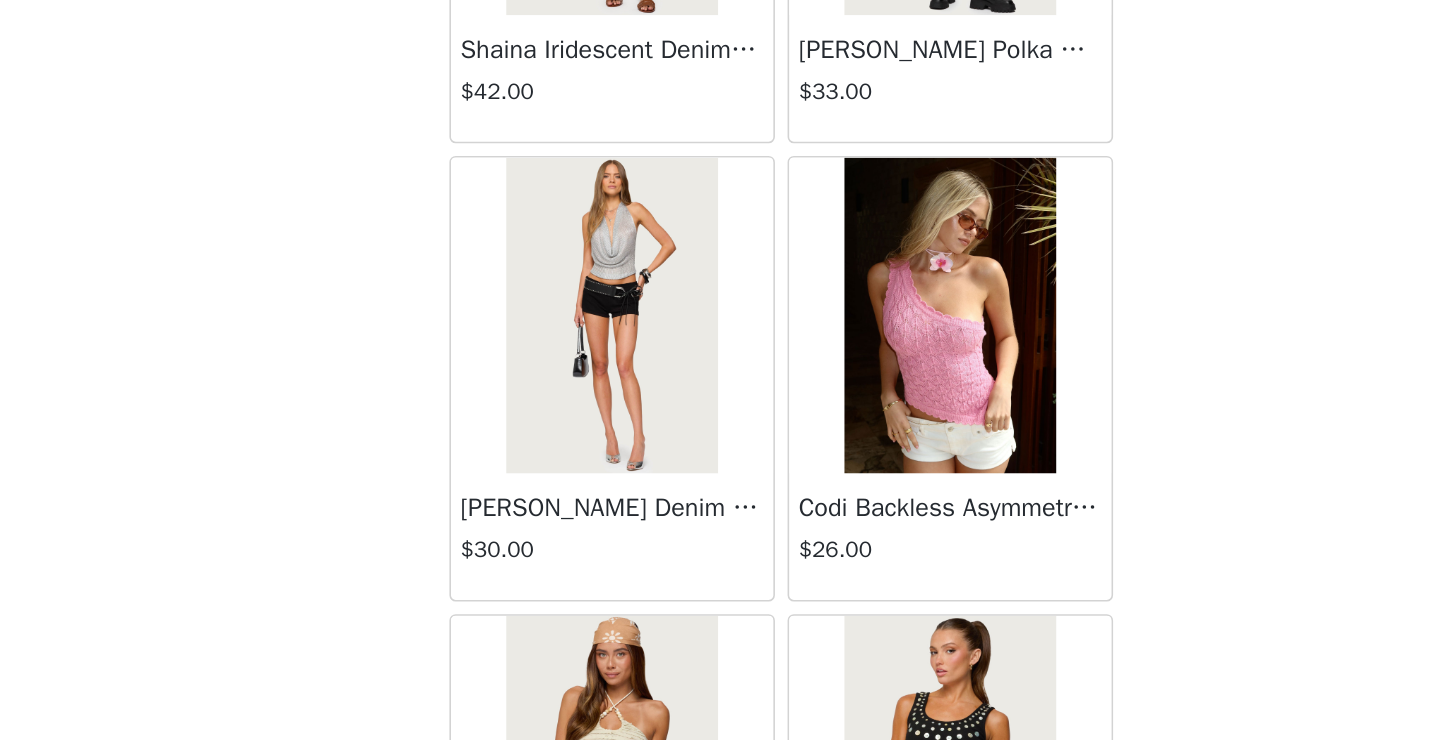 click at bounding box center (826, 471) 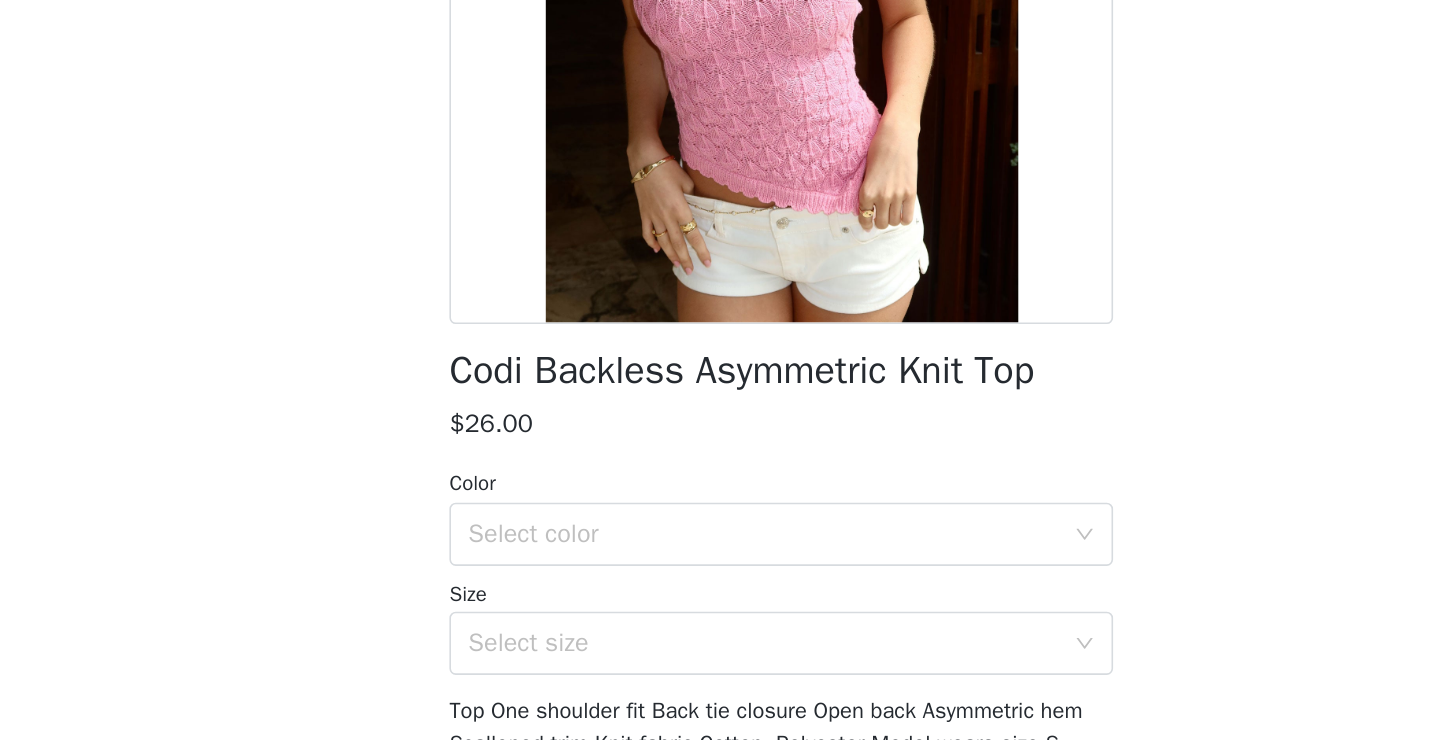 scroll, scrollTop: 151, scrollLeft: 0, axis: vertical 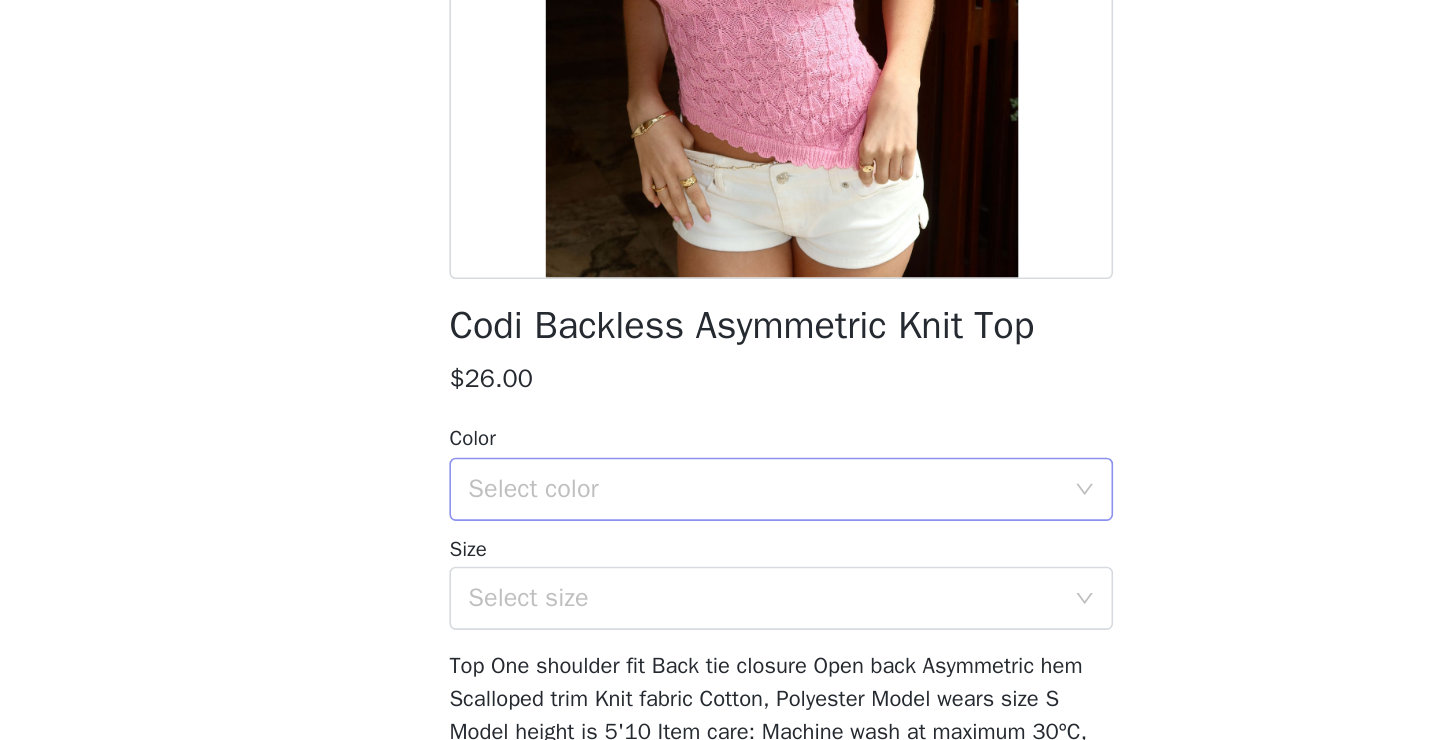 click on "Select color" at bounding box center [709, 532] 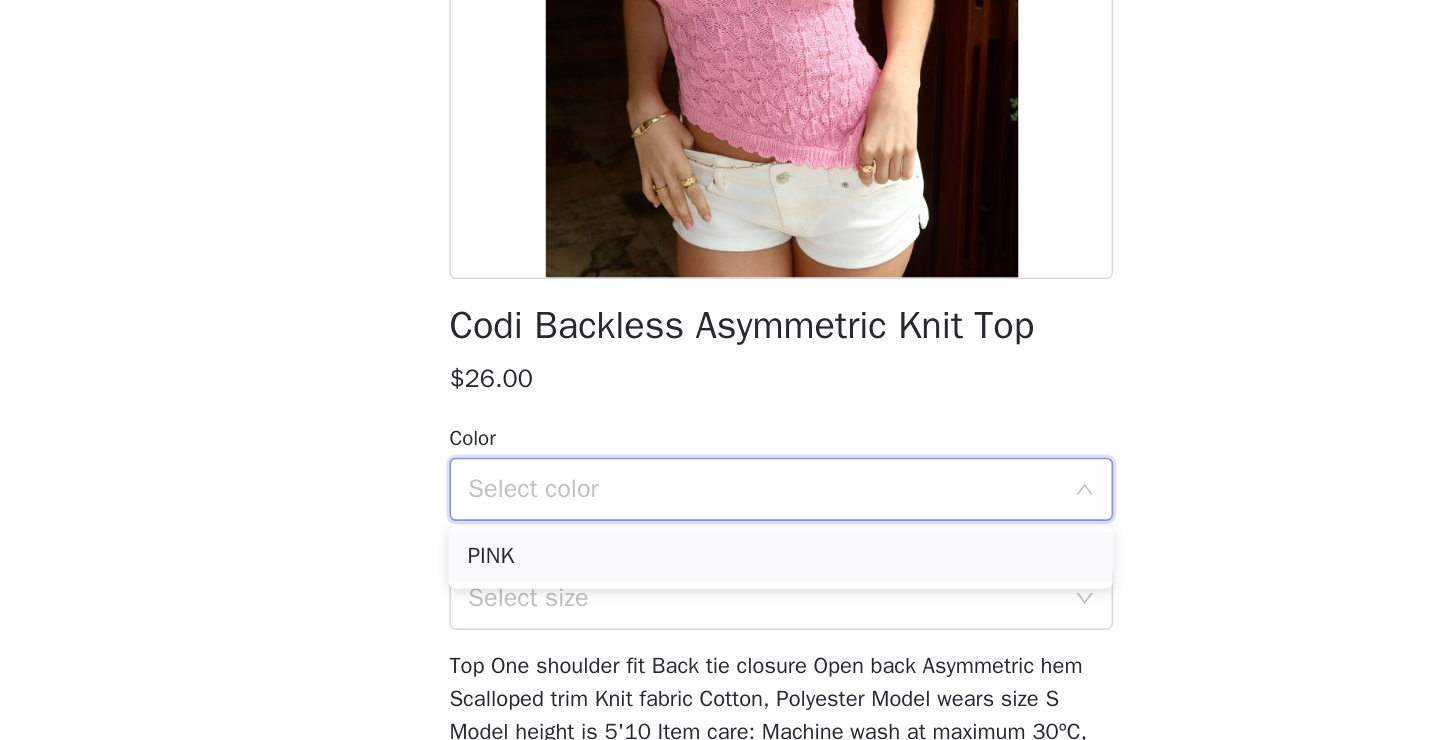 click on "PINK" at bounding box center (720, 575) 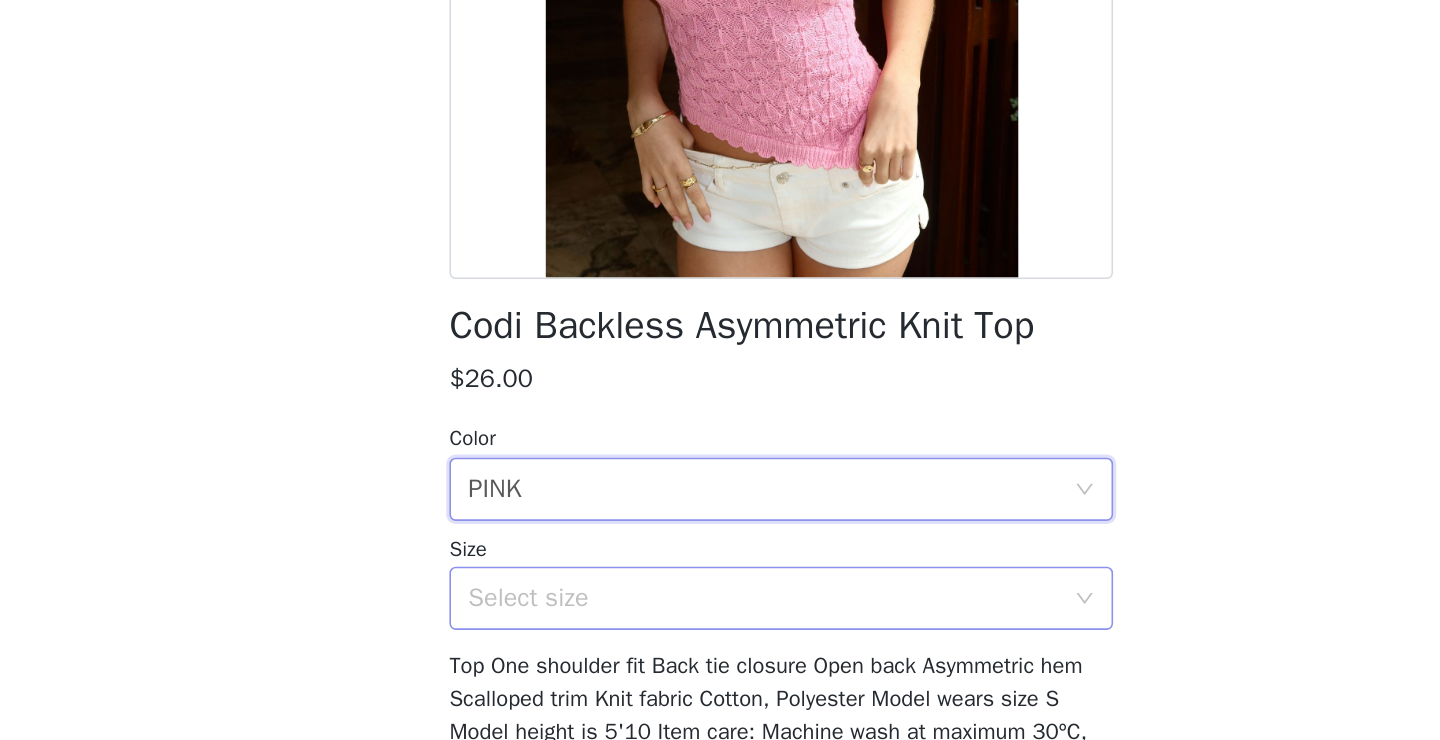 click on "Select size" at bounding box center (709, 601) 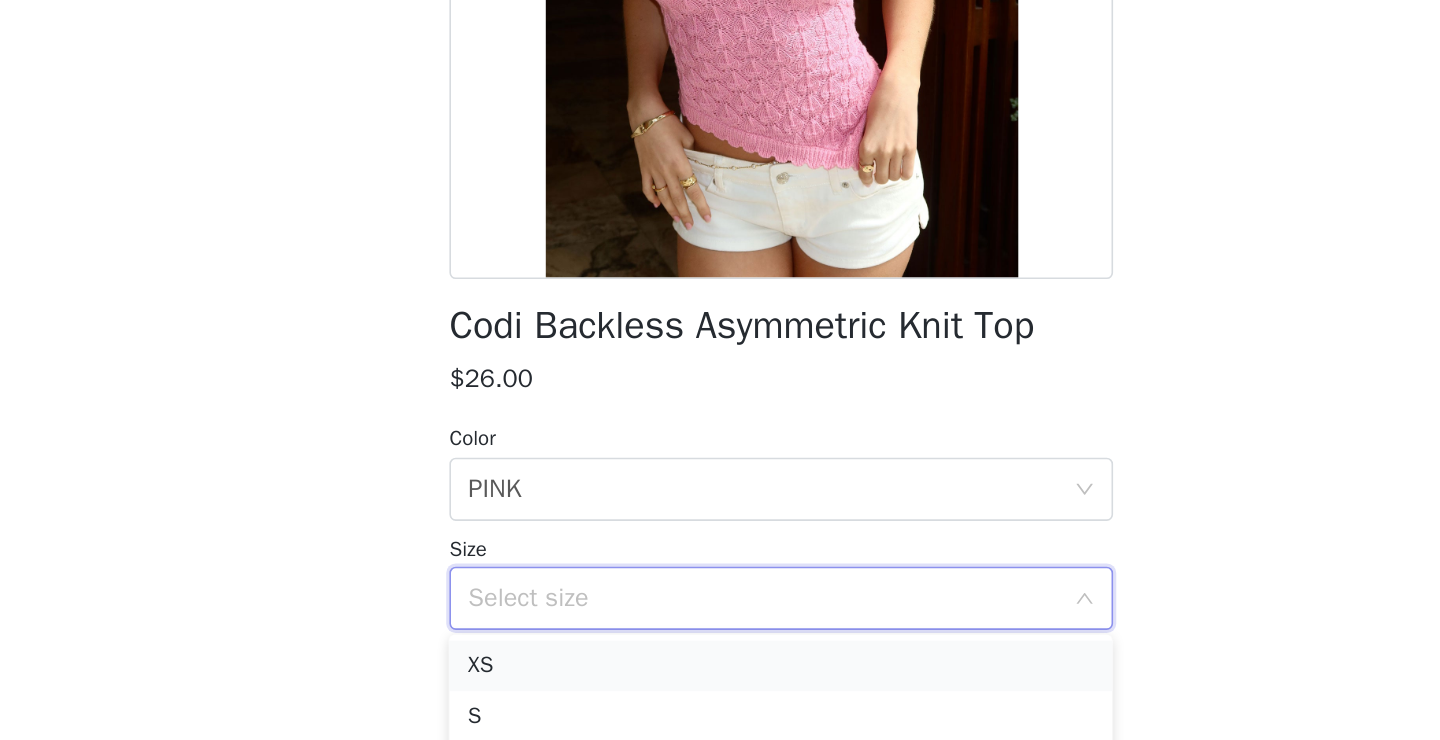 click on "XS" at bounding box center (720, 644) 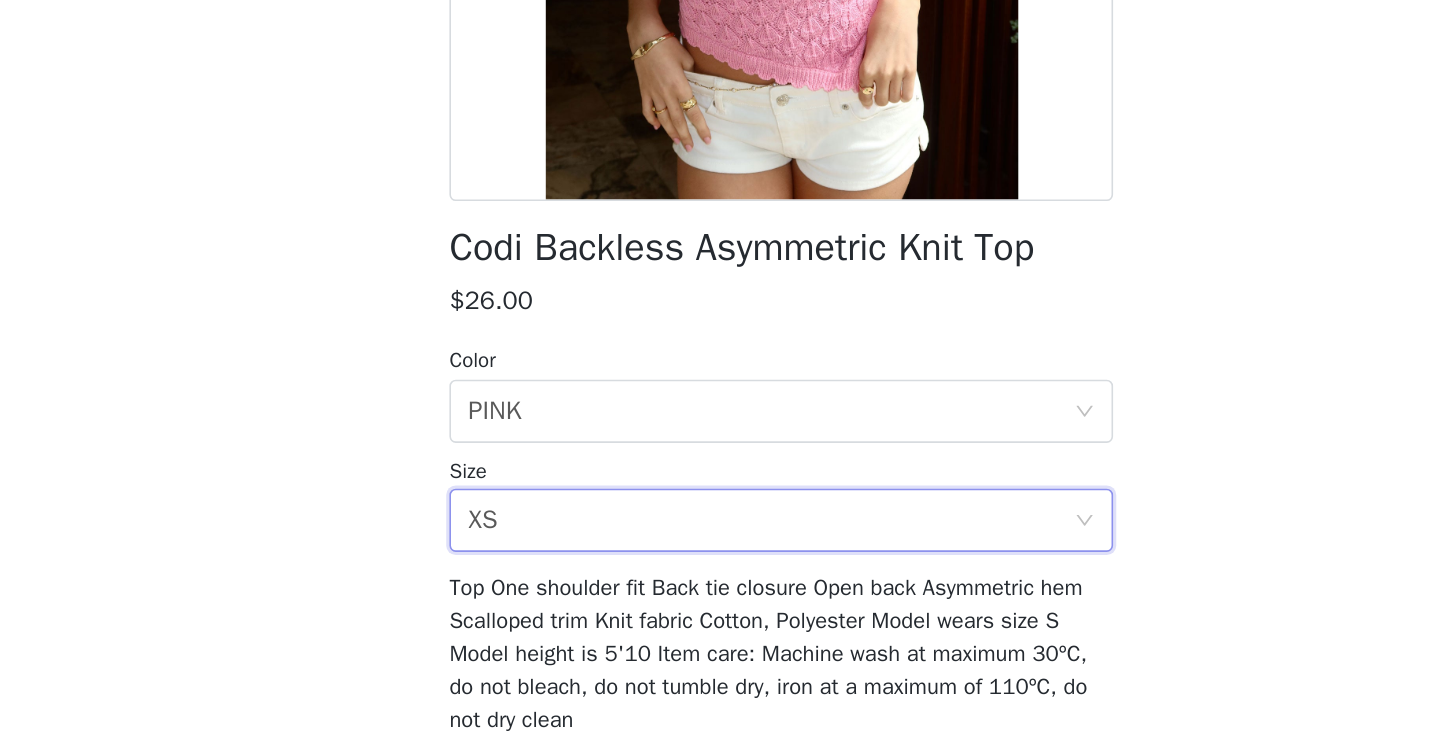 scroll, scrollTop: 1231, scrollLeft: 0, axis: vertical 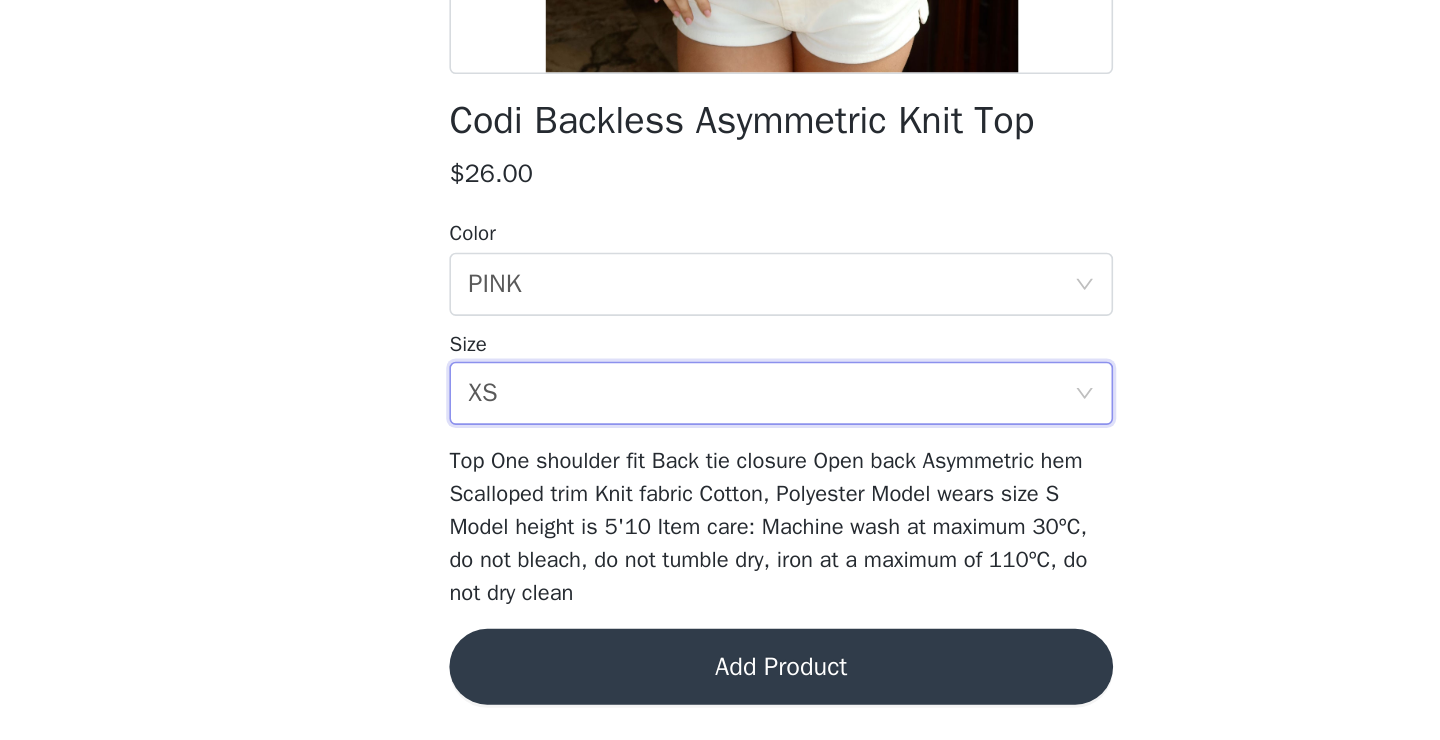click on "Add Product" at bounding box center [720, 693] 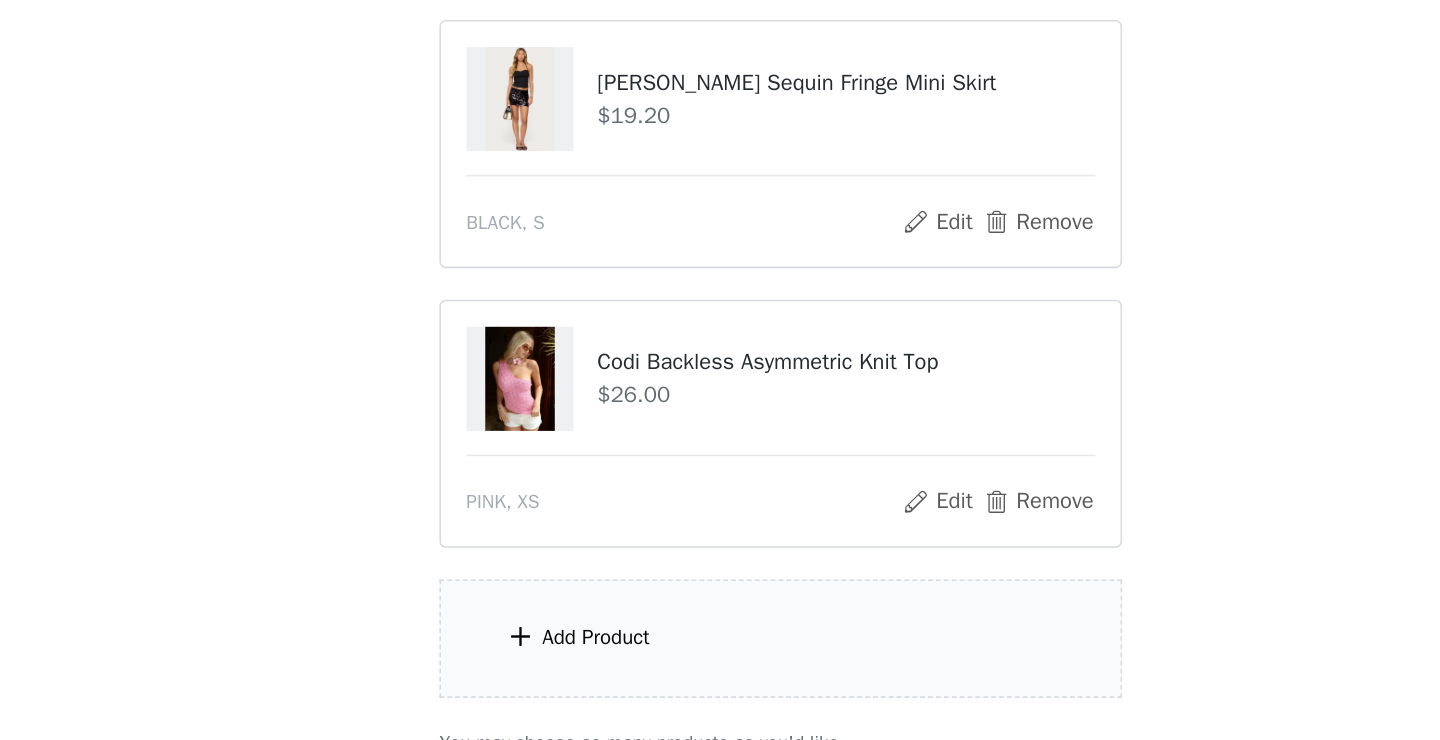 click on "Add Product" at bounding box center (720, 675) 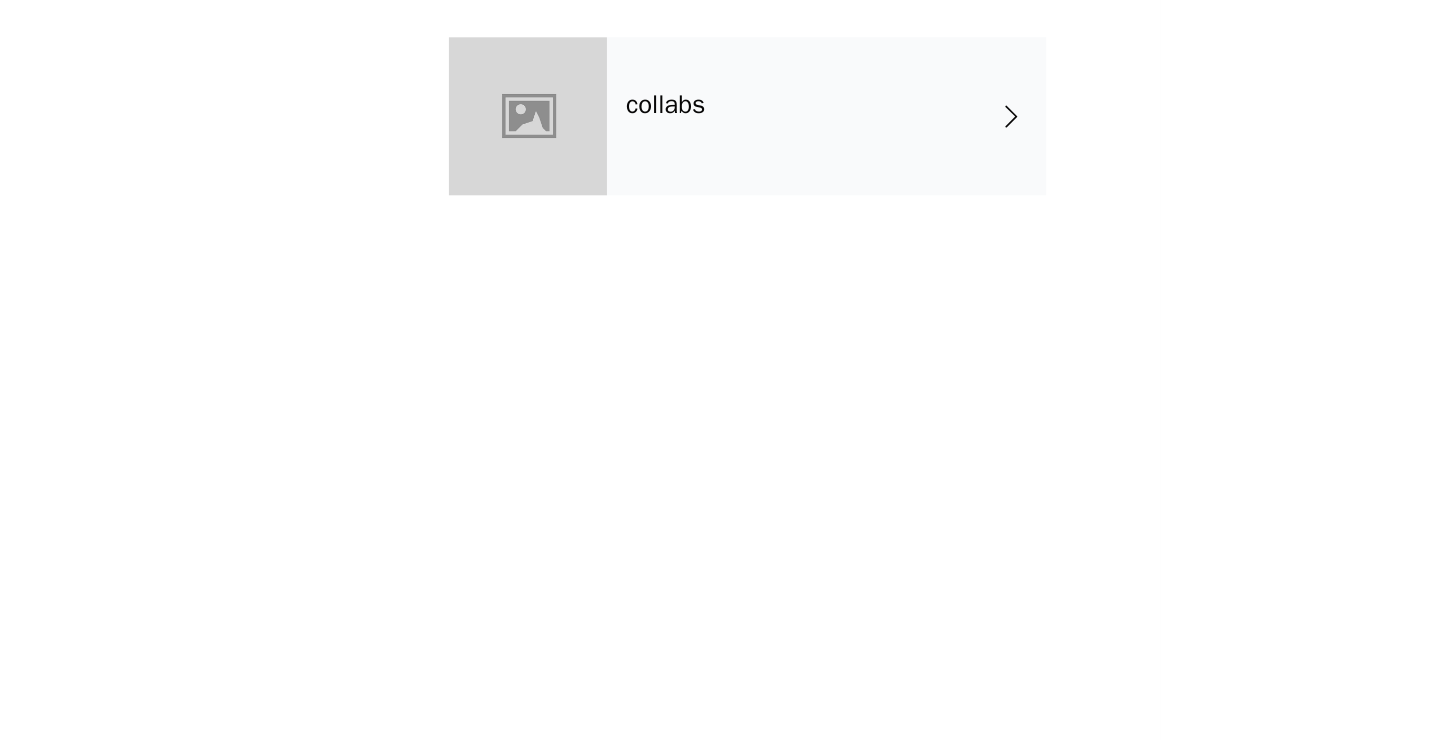 scroll, scrollTop: 971, scrollLeft: 0, axis: vertical 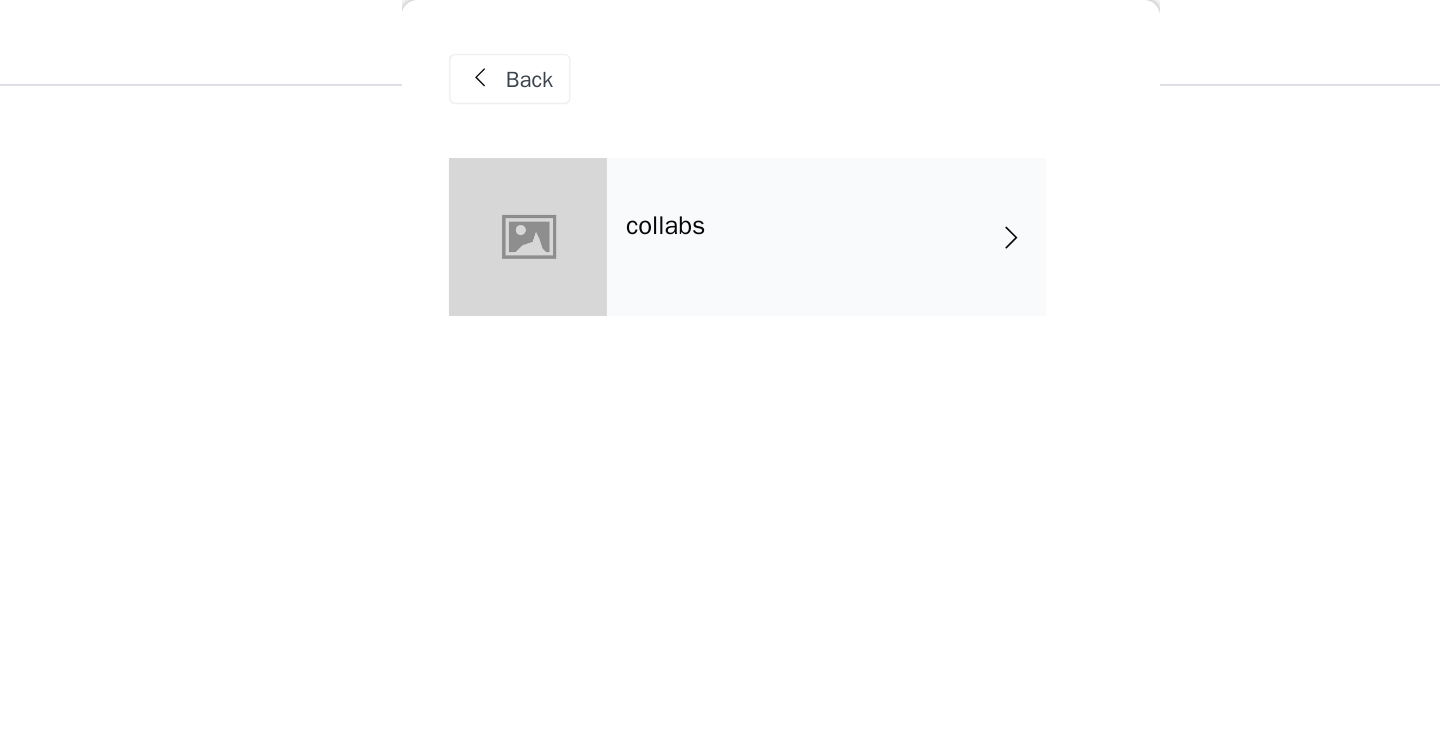 click on "collabs" at bounding box center (749, 150) 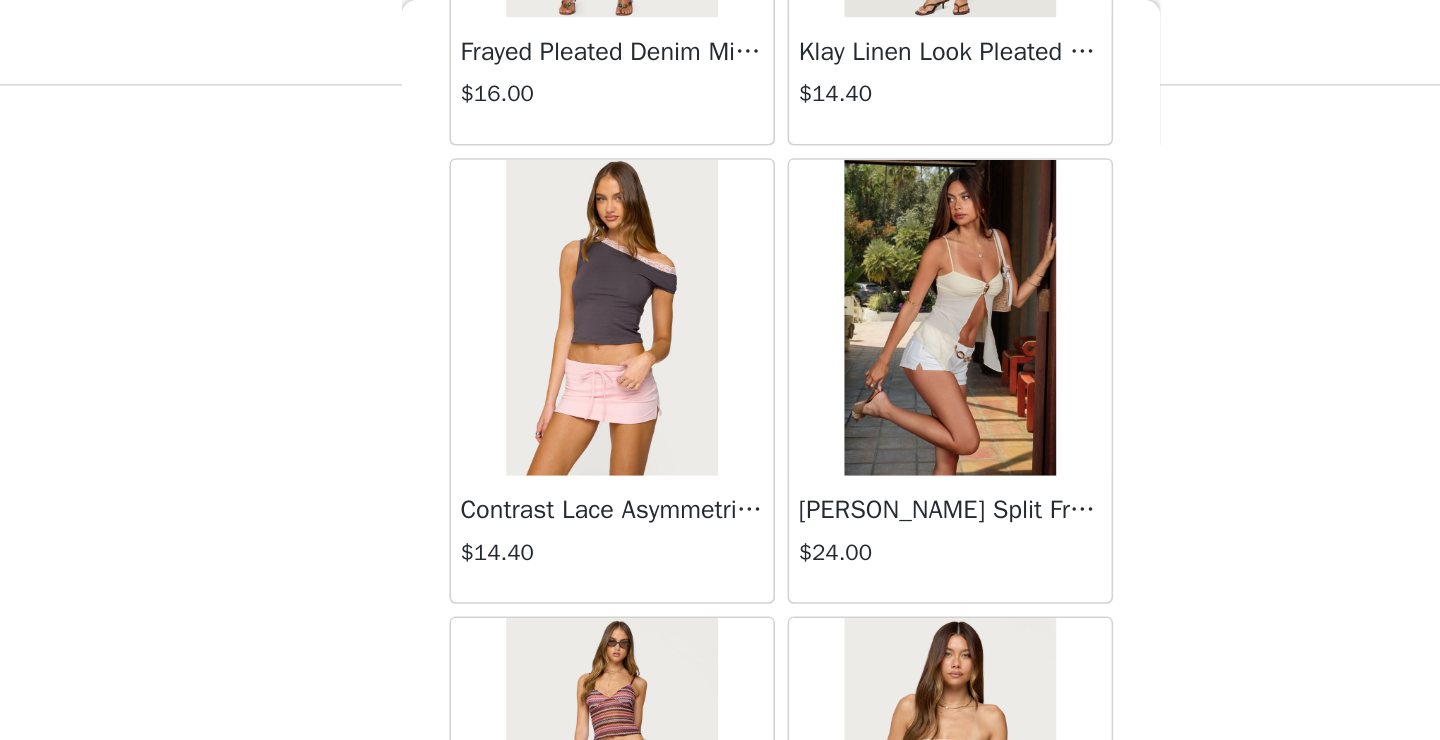 scroll, scrollTop: 2320, scrollLeft: 0, axis: vertical 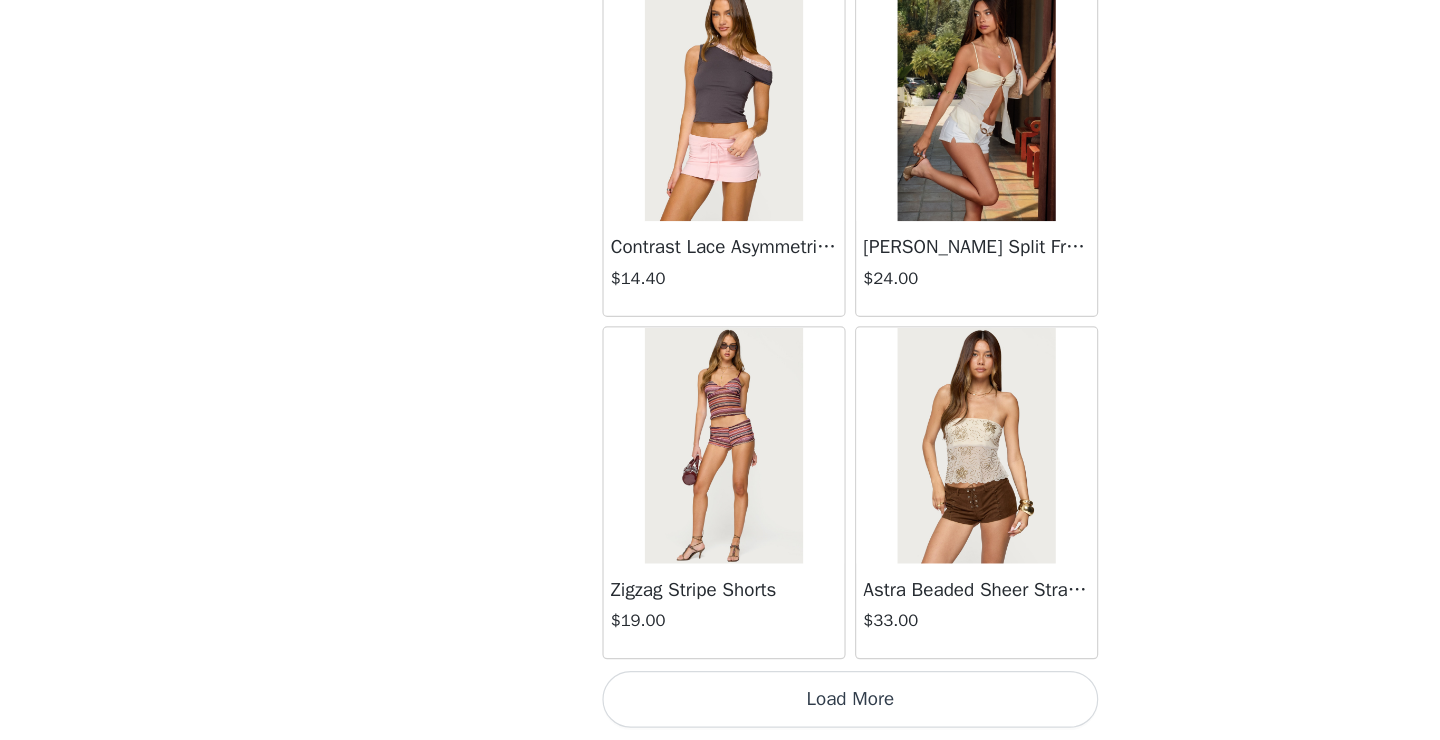 click on "Load More" at bounding box center (720, 706) 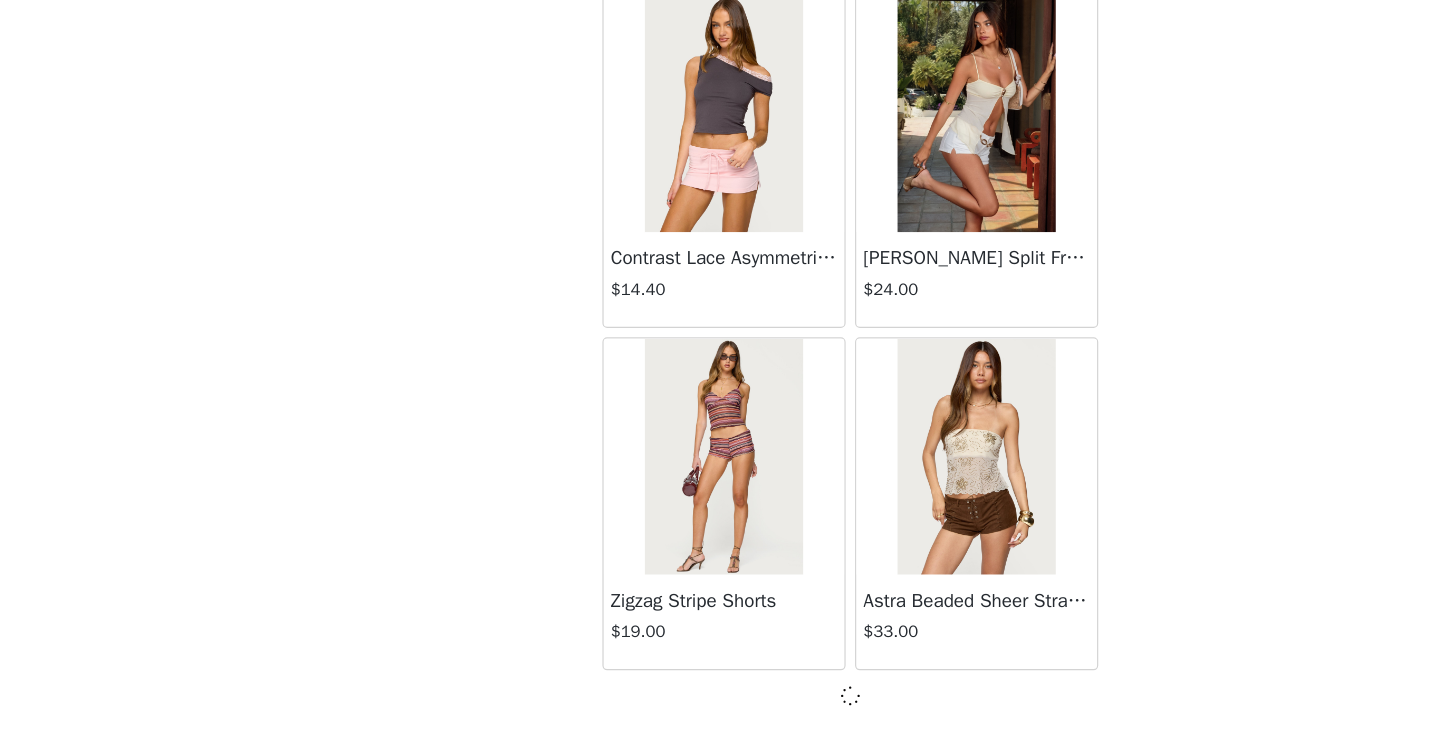 scroll, scrollTop: 2311, scrollLeft: 0, axis: vertical 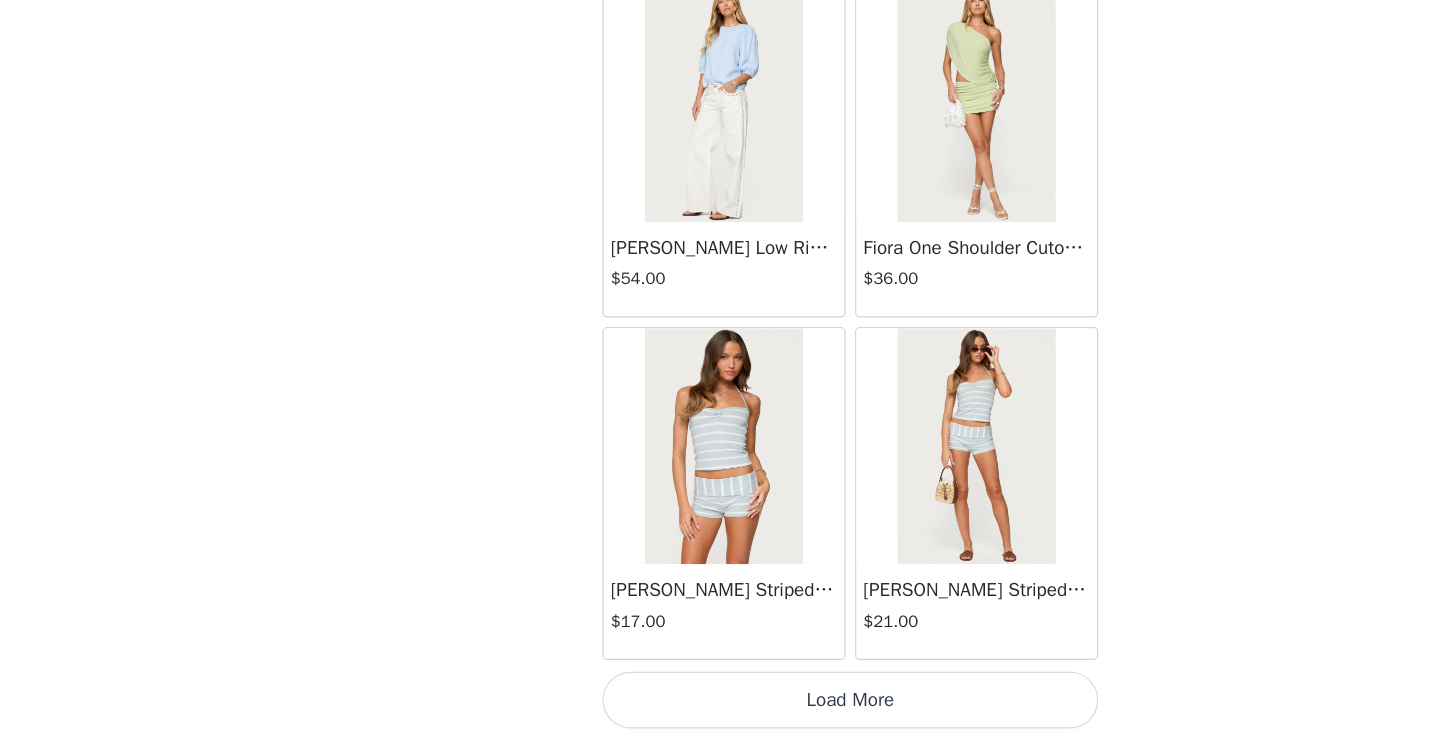 click on "Load More" at bounding box center [720, 706] 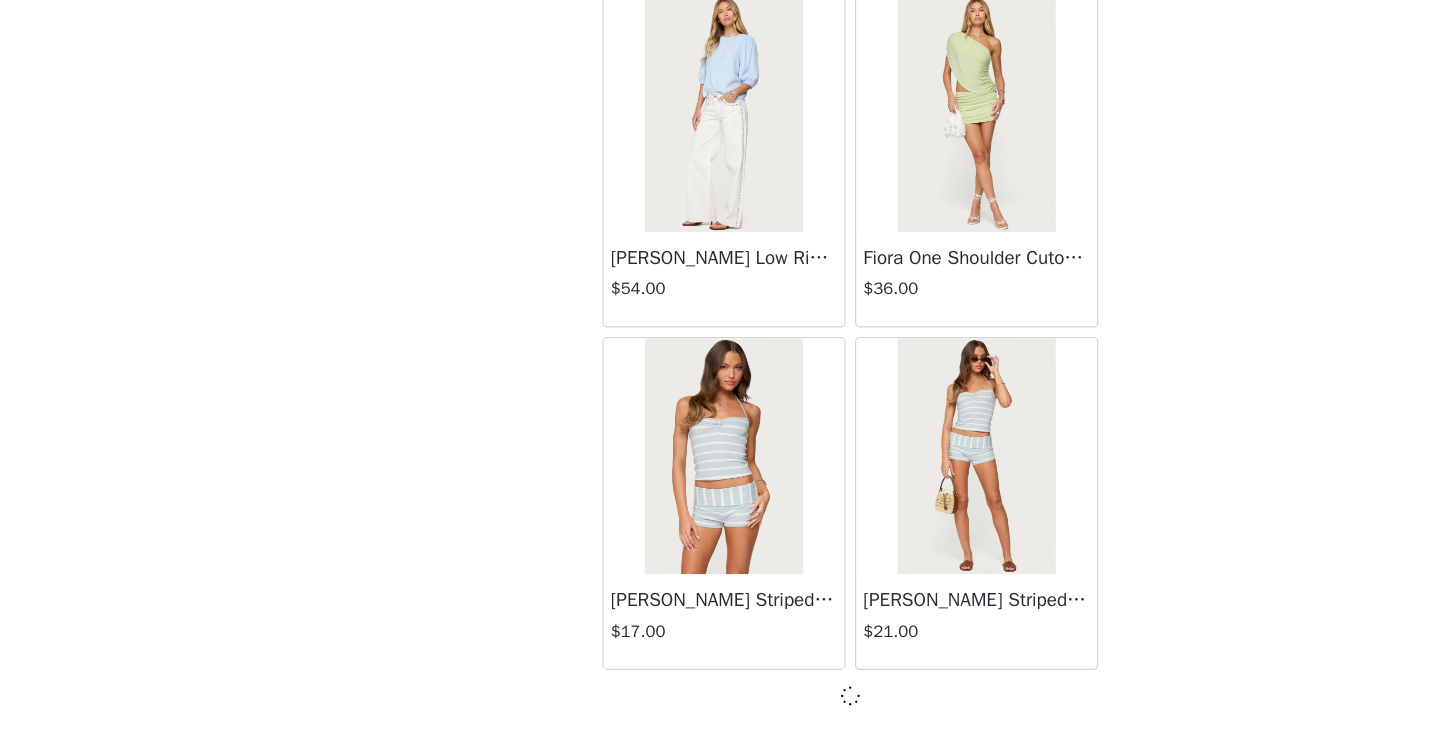 scroll, scrollTop: 5211, scrollLeft: 0, axis: vertical 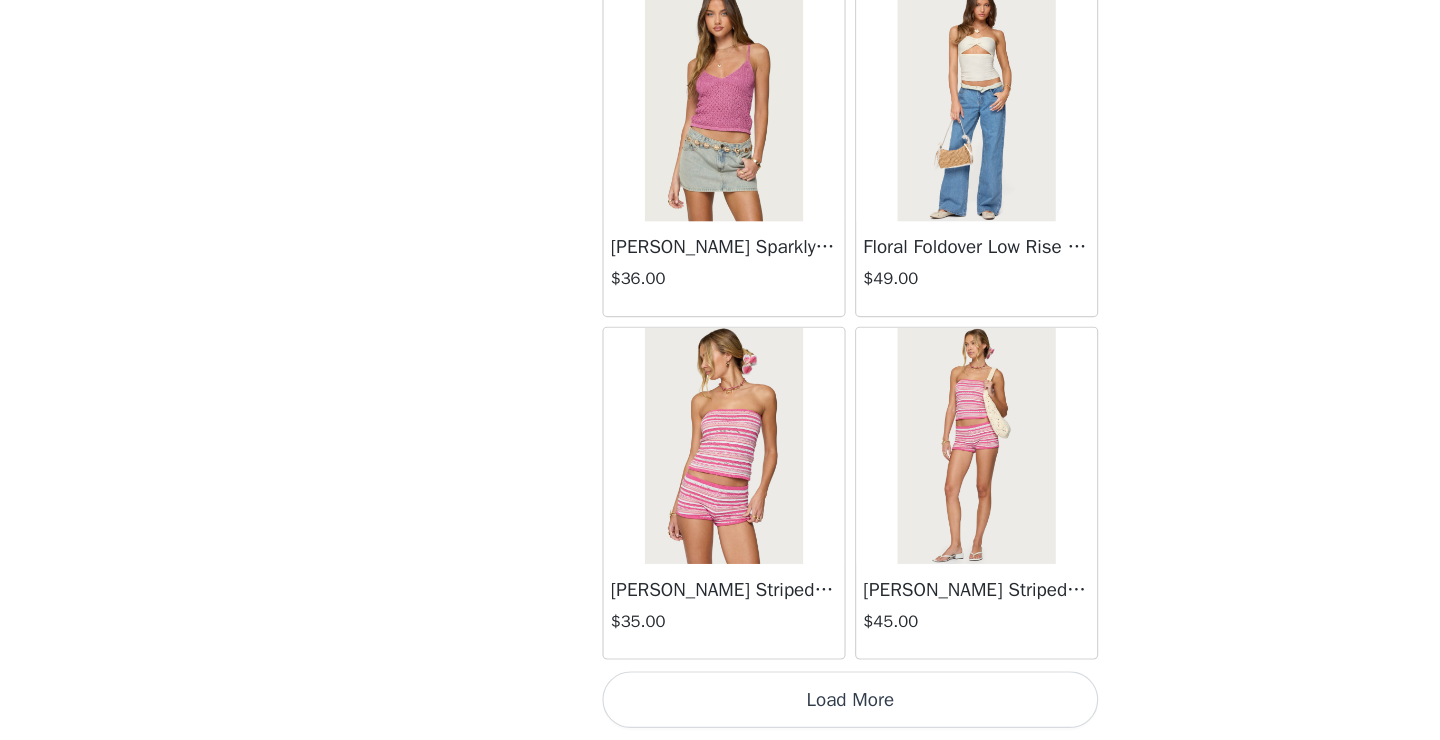 click on "Load More" at bounding box center [720, 706] 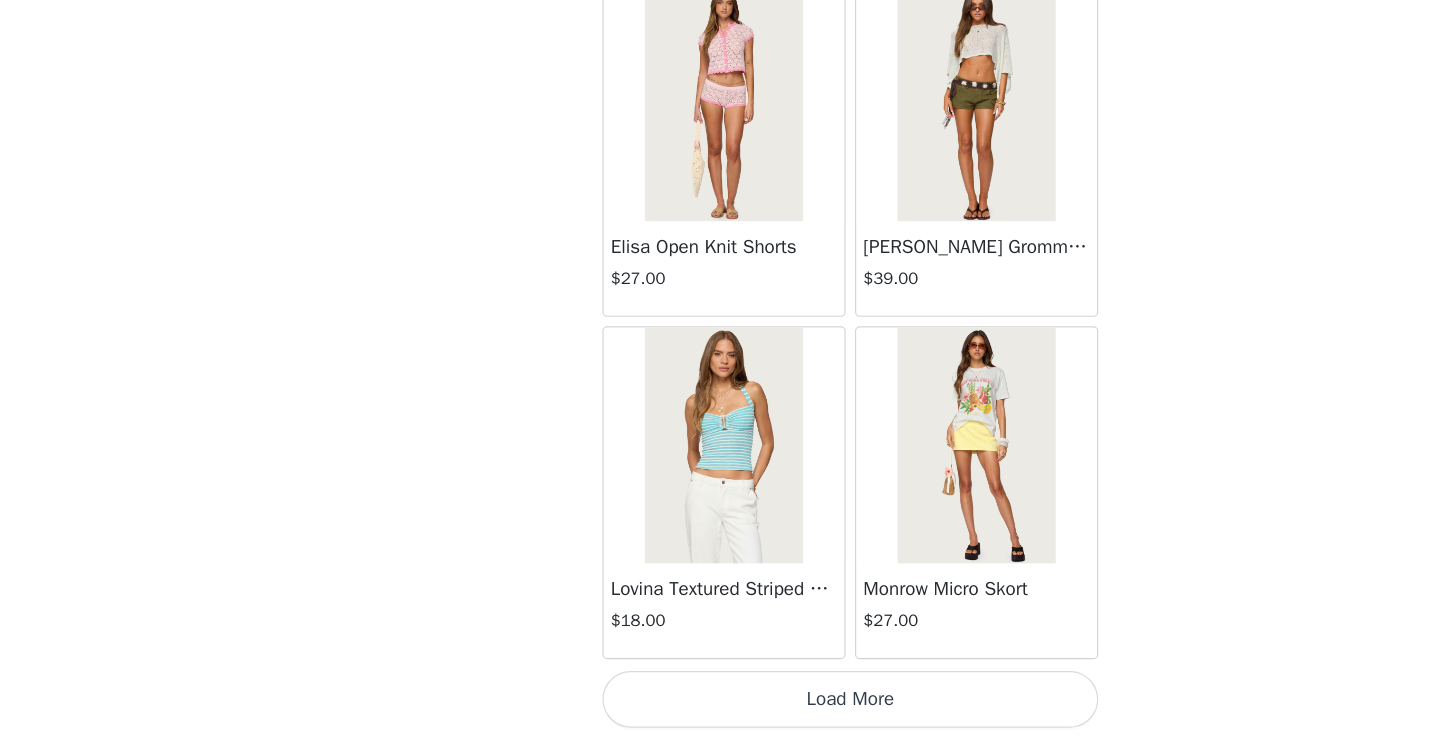 scroll, scrollTop: 11020, scrollLeft: 0, axis: vertical 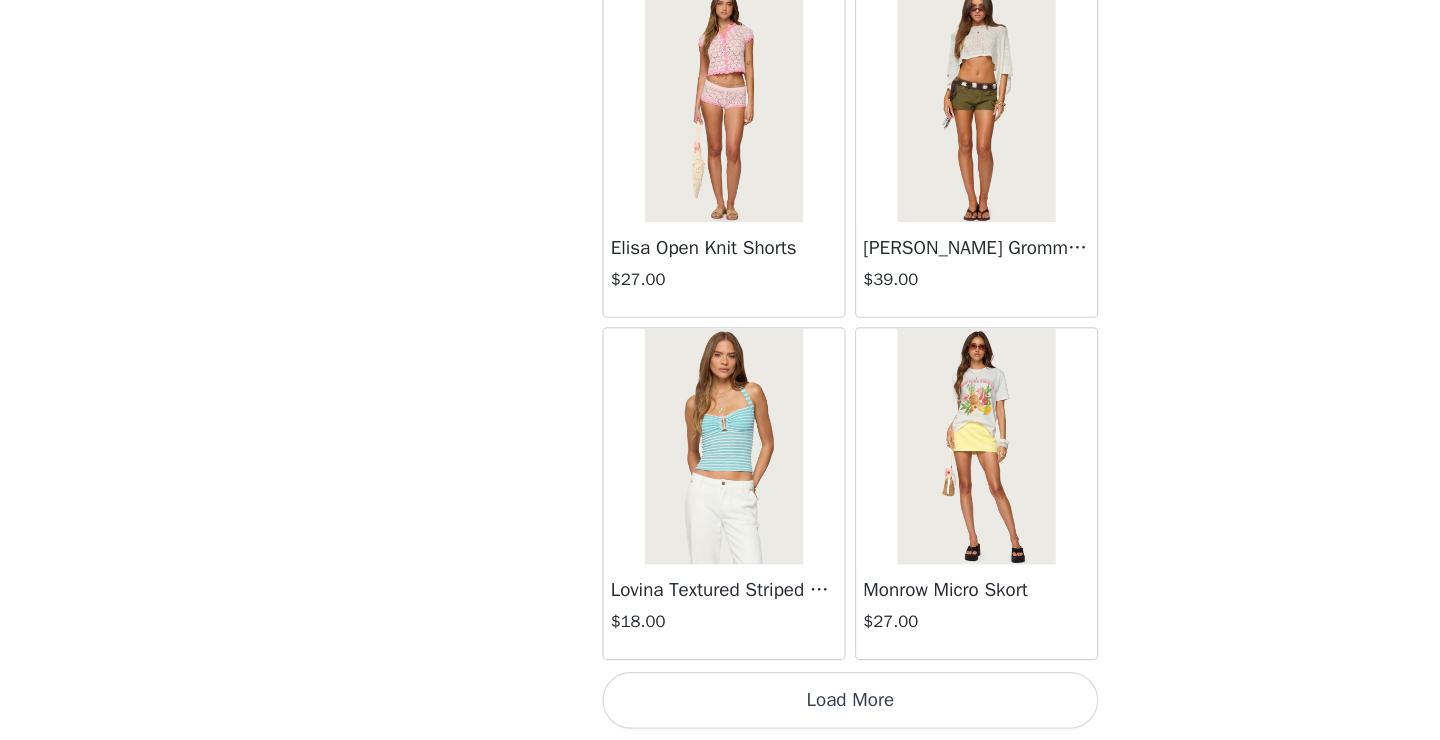 click on "Load More" at bounding box center (720, 706) 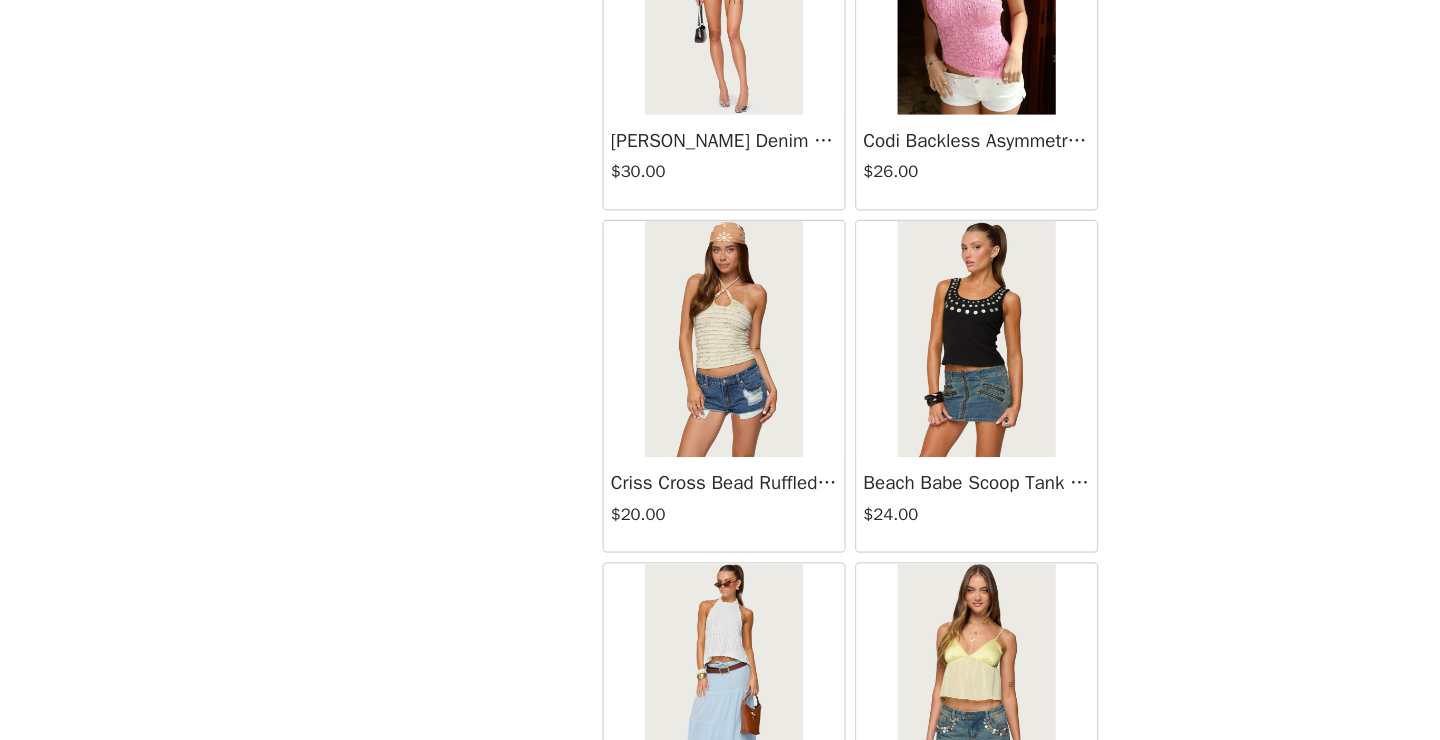 scroll, scrollTop: 13143, scrollLeft: 0, axis: vertical 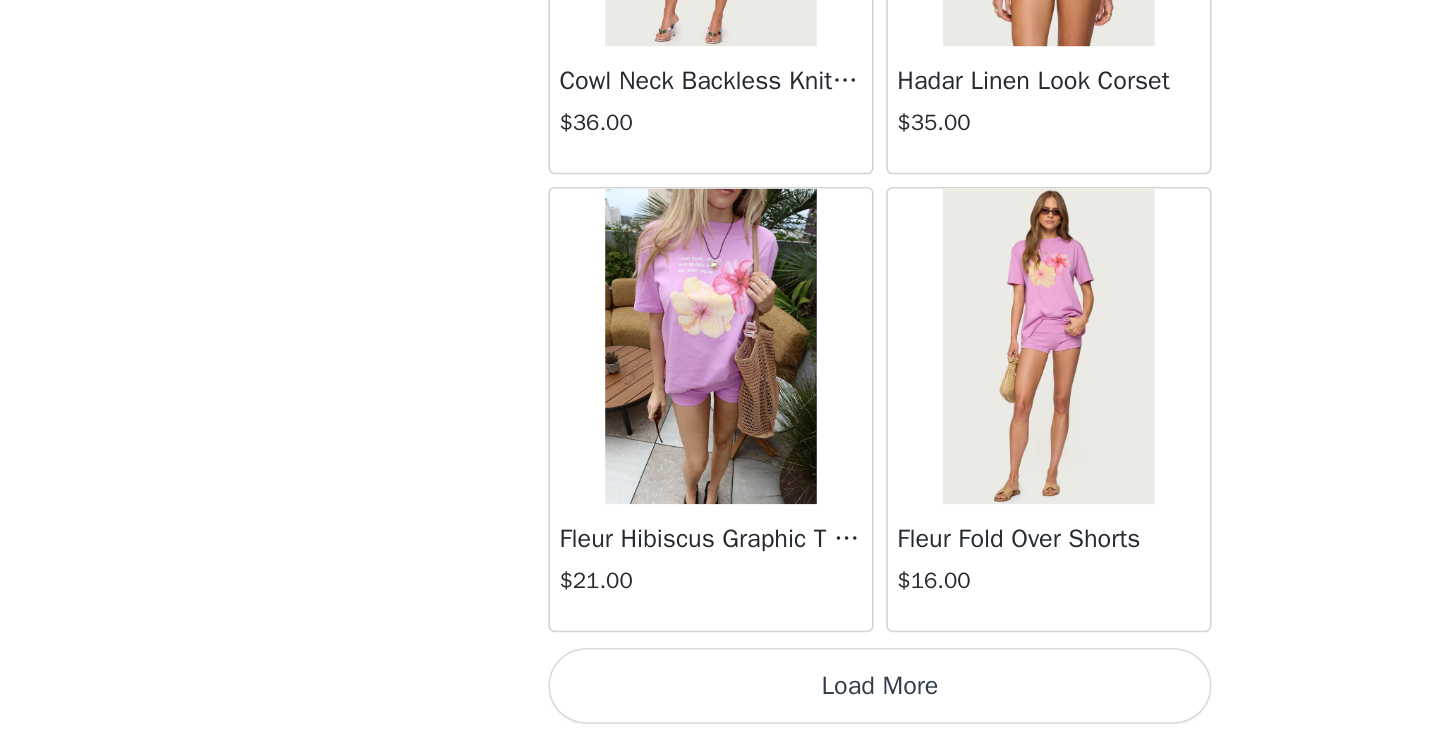 click on "Load More" at bounding box center [720, 706] 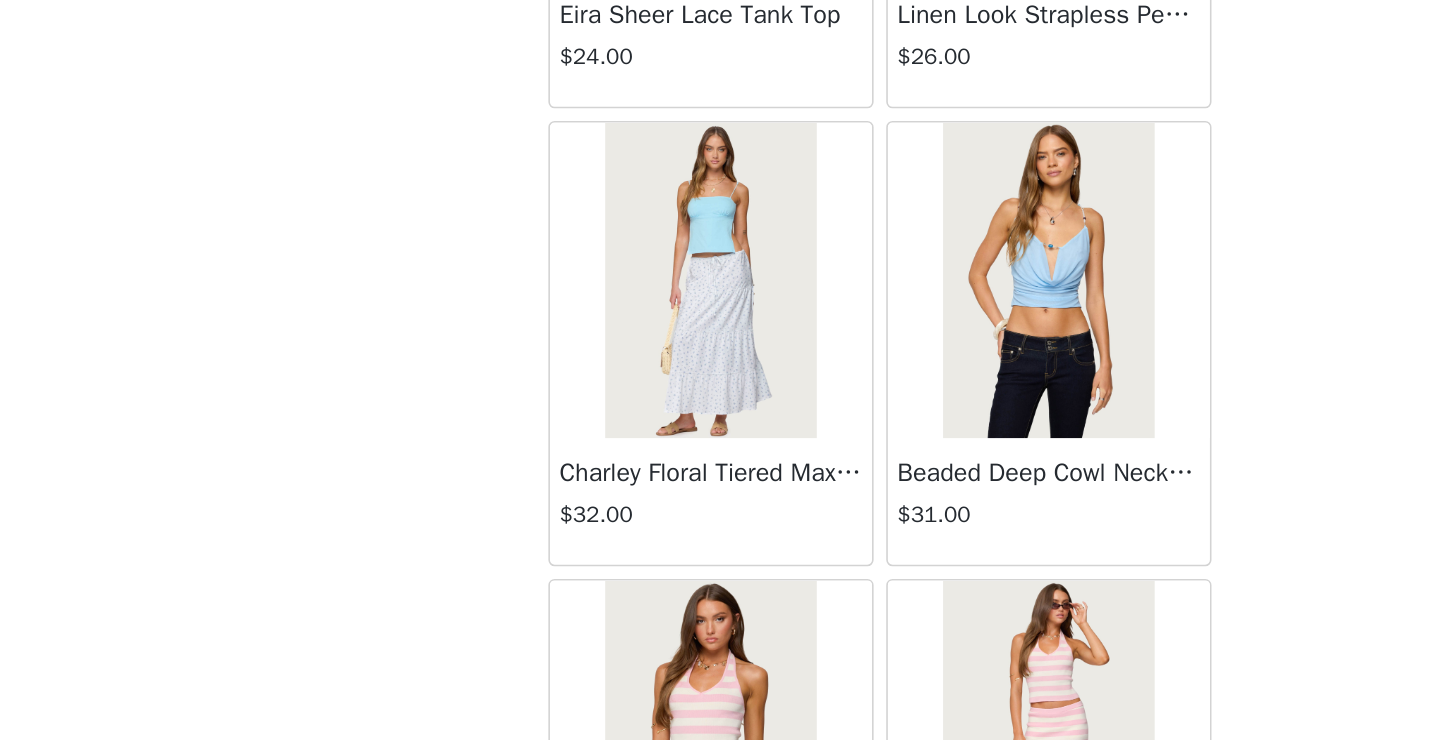 scroll, scrollTop: 16312, scrollLeft: 0, axis: vertical 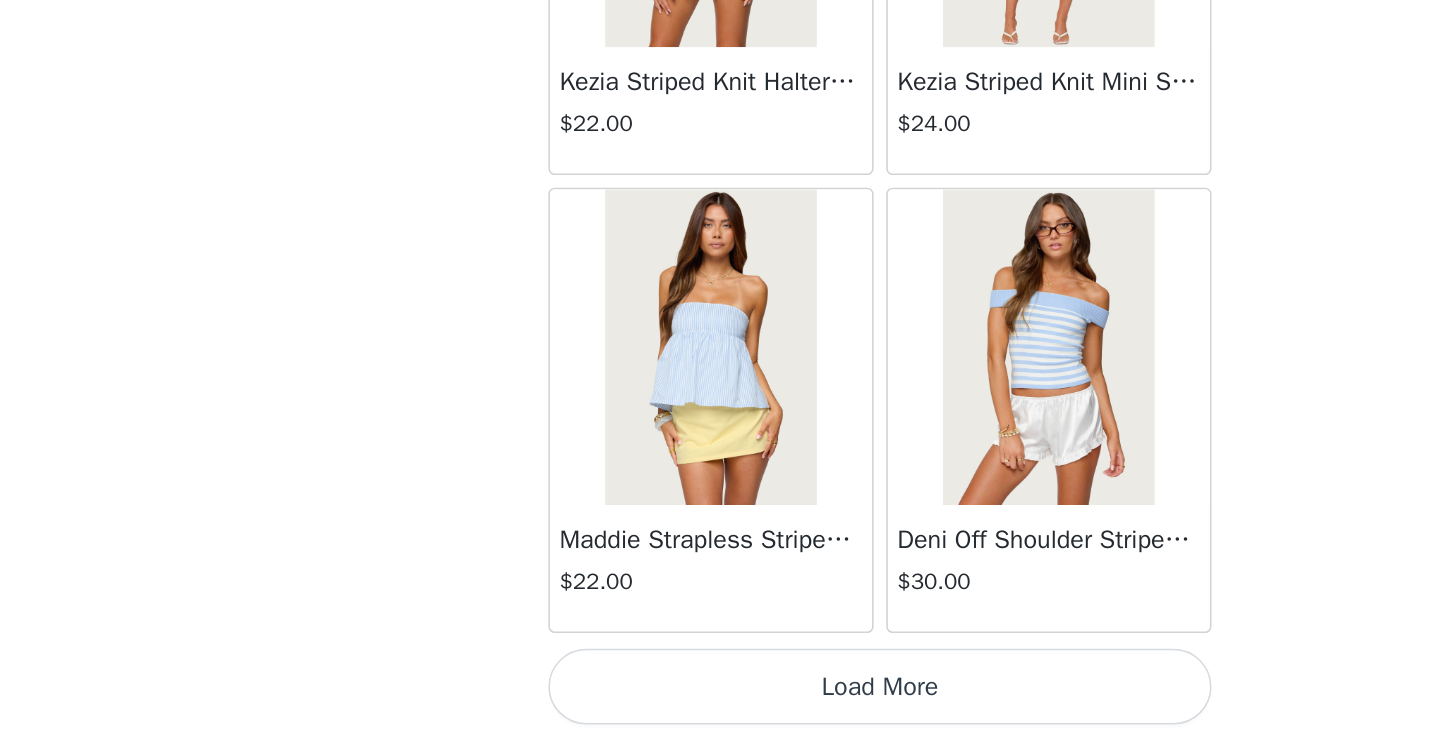 click on "Load More" at bounding box center [720, 706] 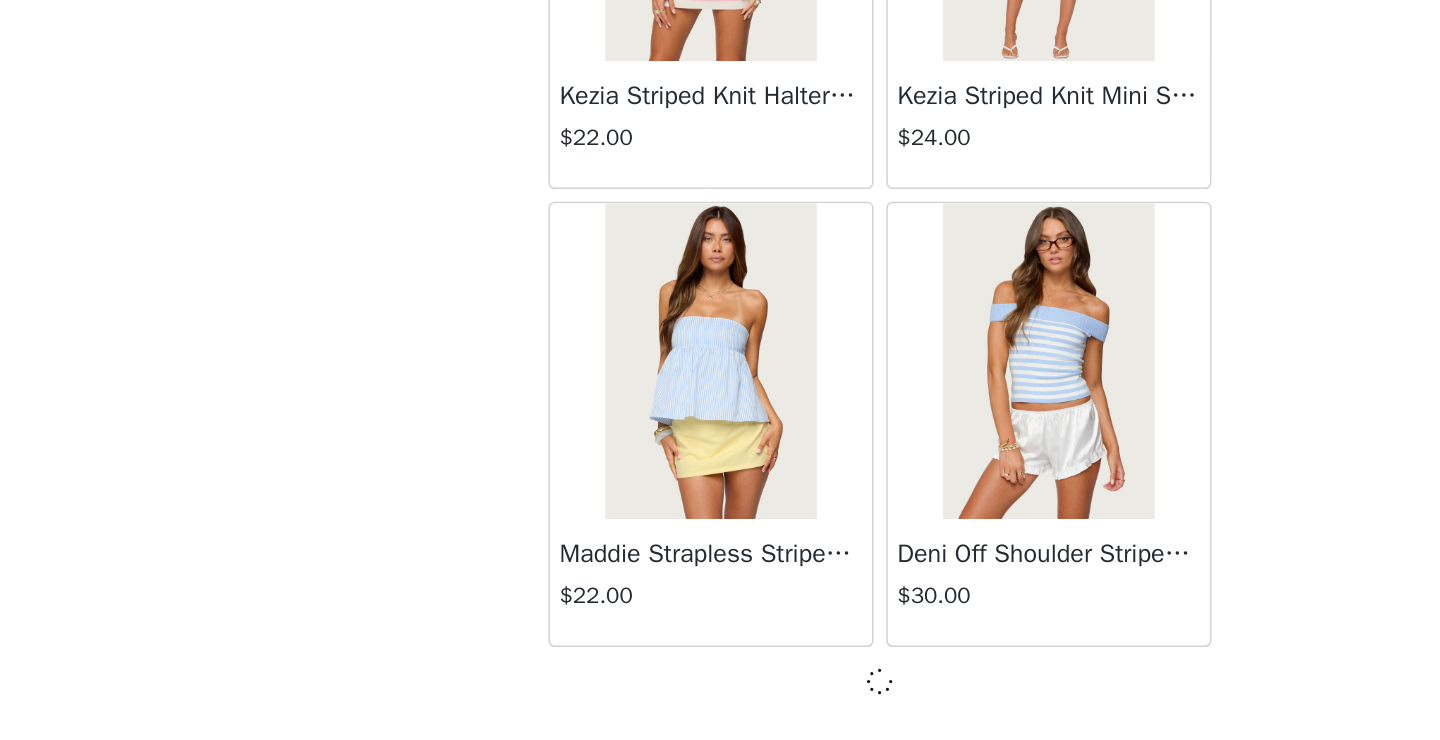 scroll, scrollTop: 16811, scrollLeft: 0, axis: vertical 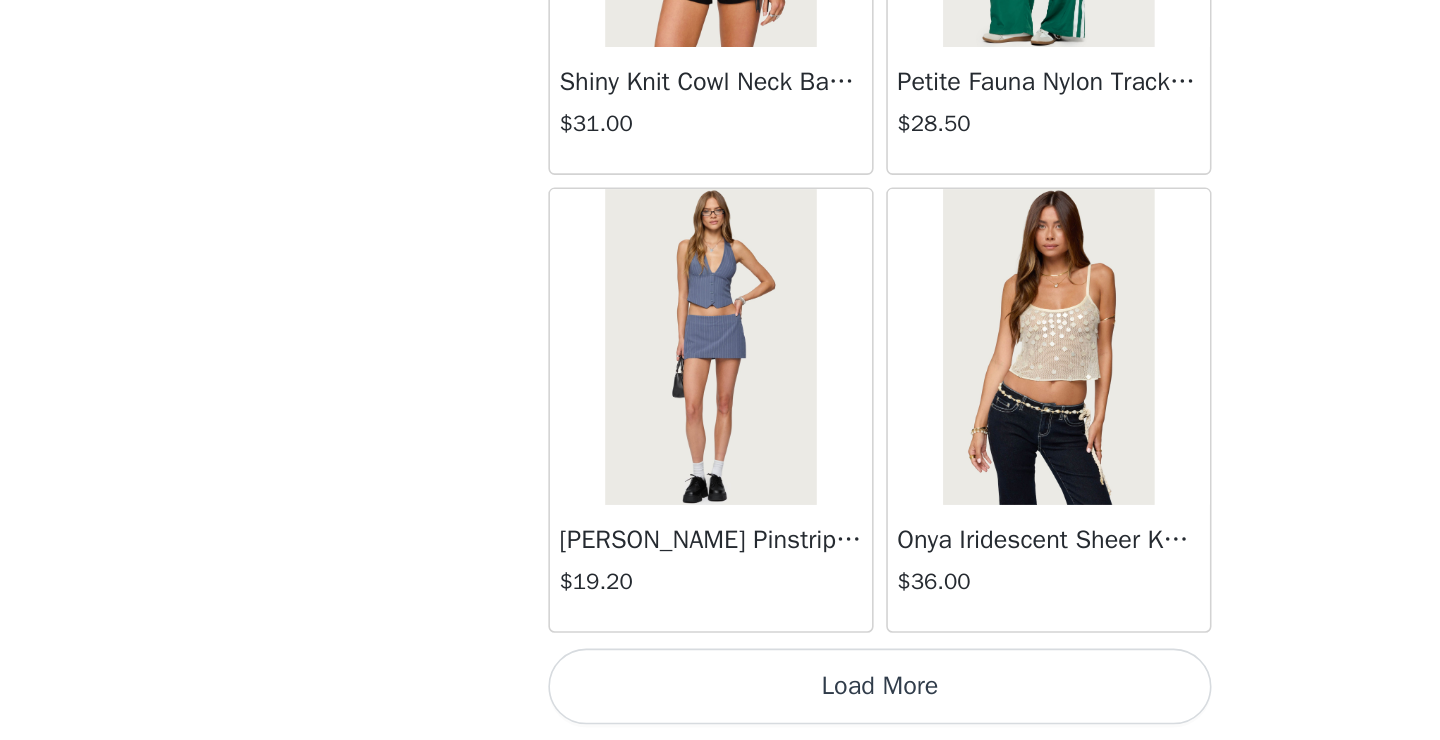 click on "Load More" at bounding box center (720, 706) 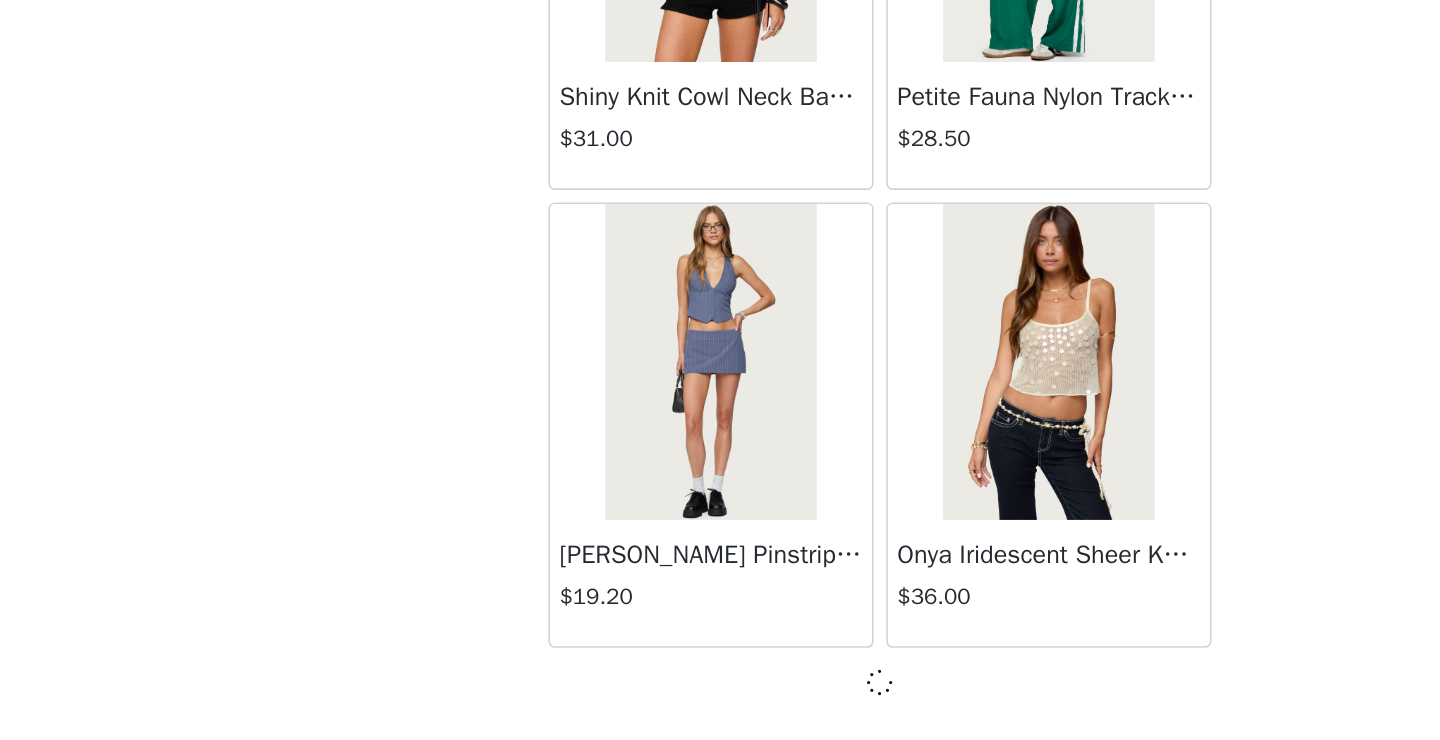 scroll, scrollTop: 19711, scrollLeft: 0, axis: vertical 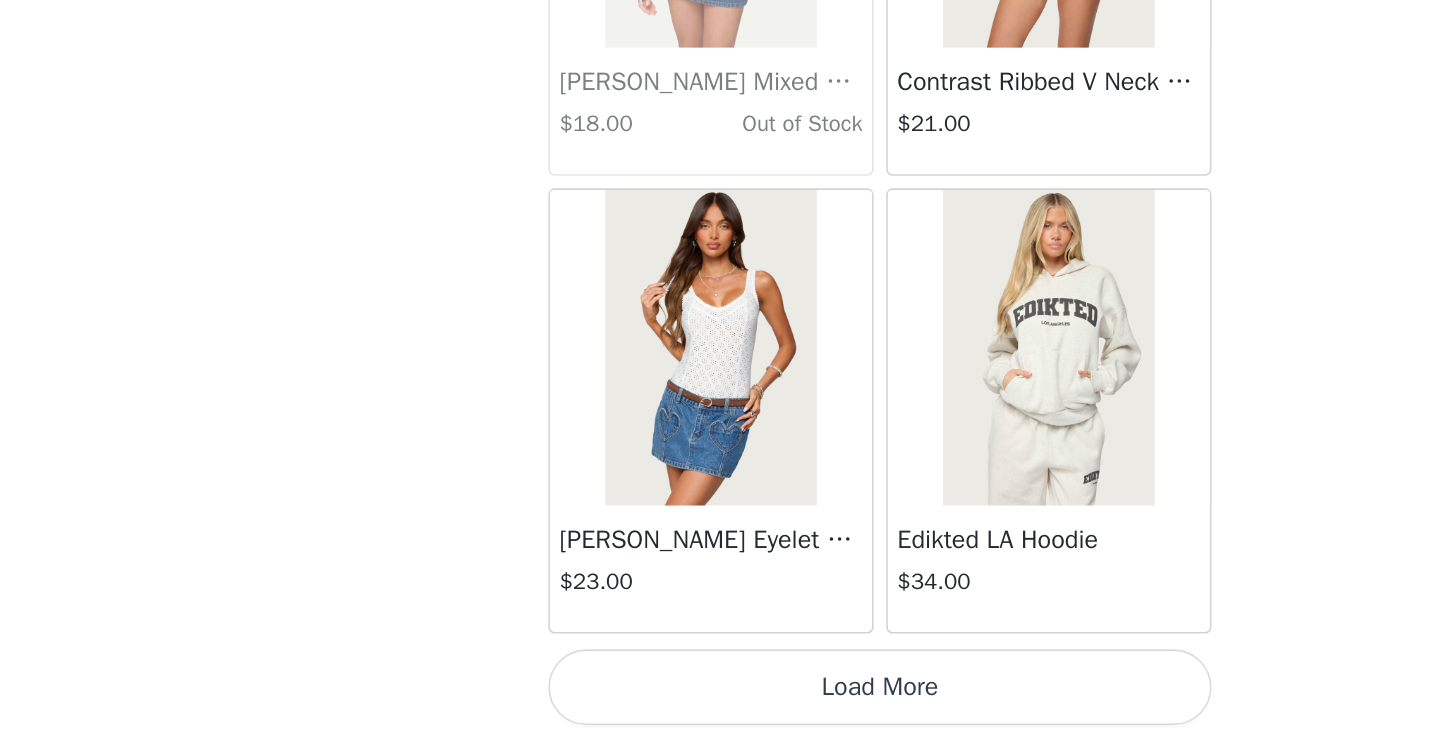 click on "Load More" at bounding box center (720, 706) 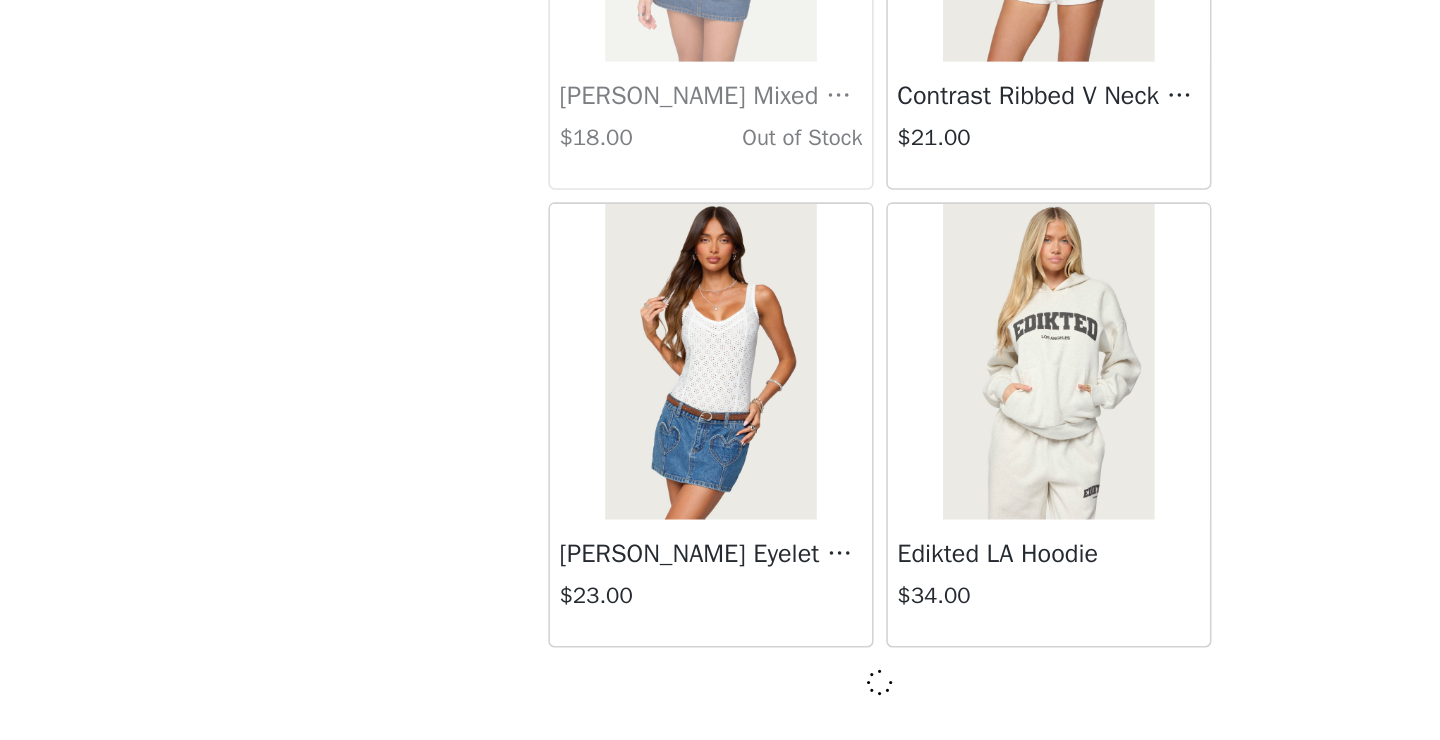 scroll, scrollTop: 22611, scrollLeft: 0, axis: vertical 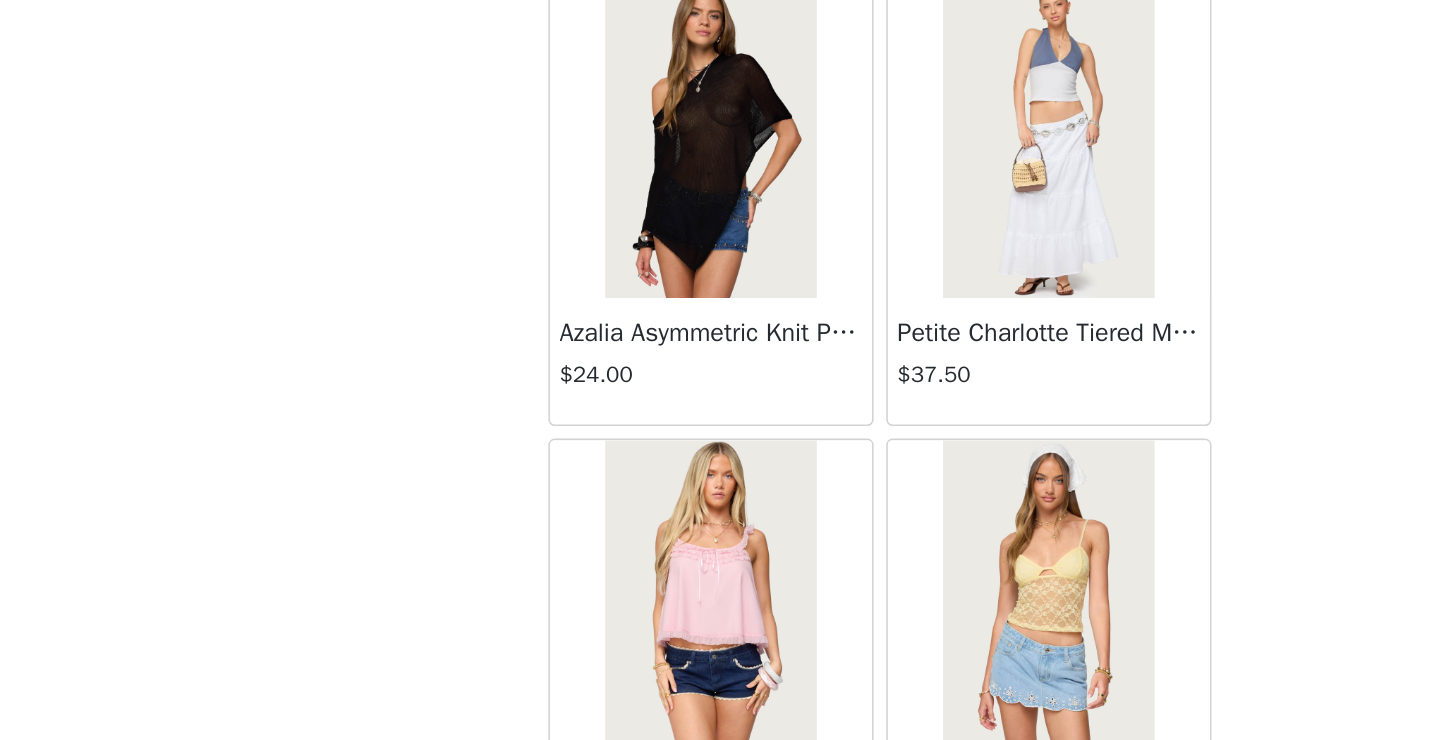 click on "Azalia Asymmetric Knit Poncho   $24.00" at bounding box center (613, 500) 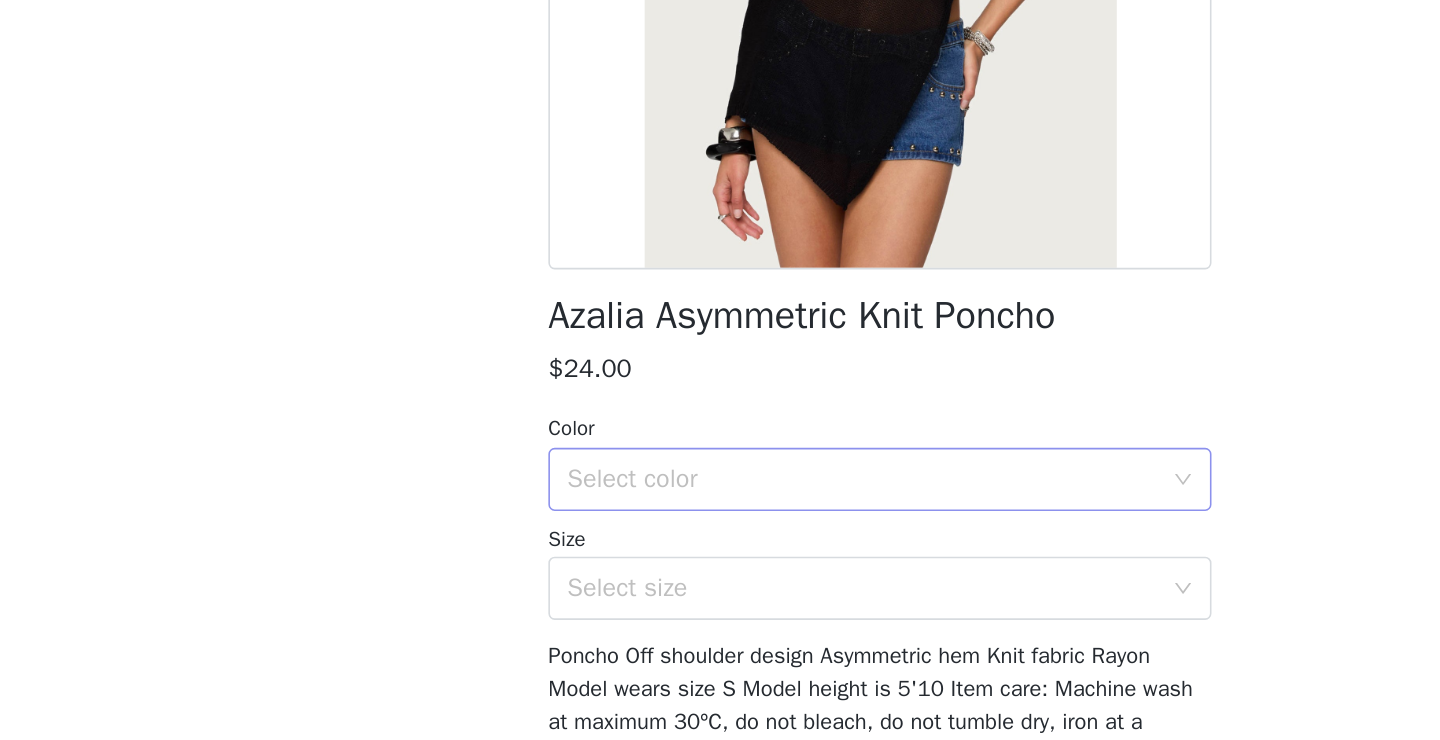 scroll, scrollTop: 211, scrollLeft: 0, axis: vertical 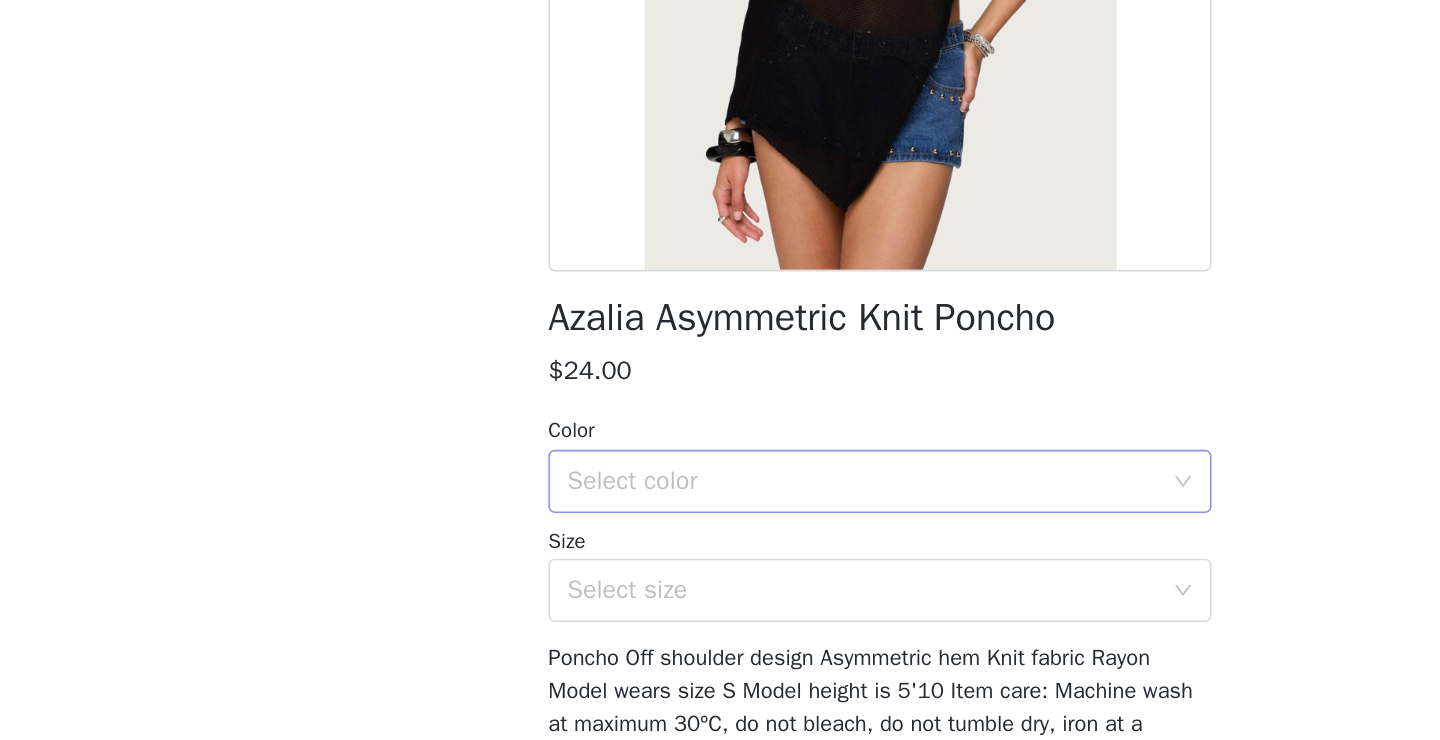 click on "Select color" at bounding box center (709, 472) 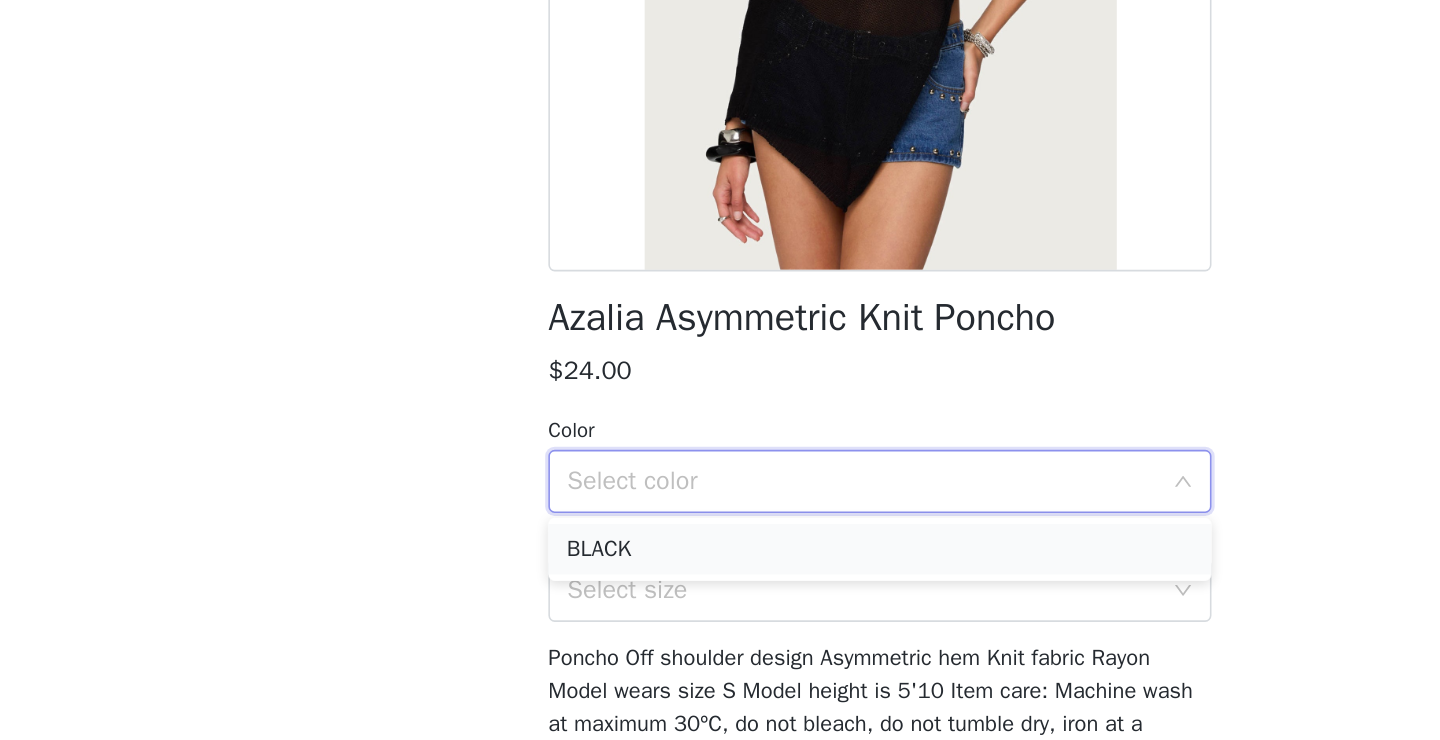 click on "BLACK" at bounding box center (720, 515) 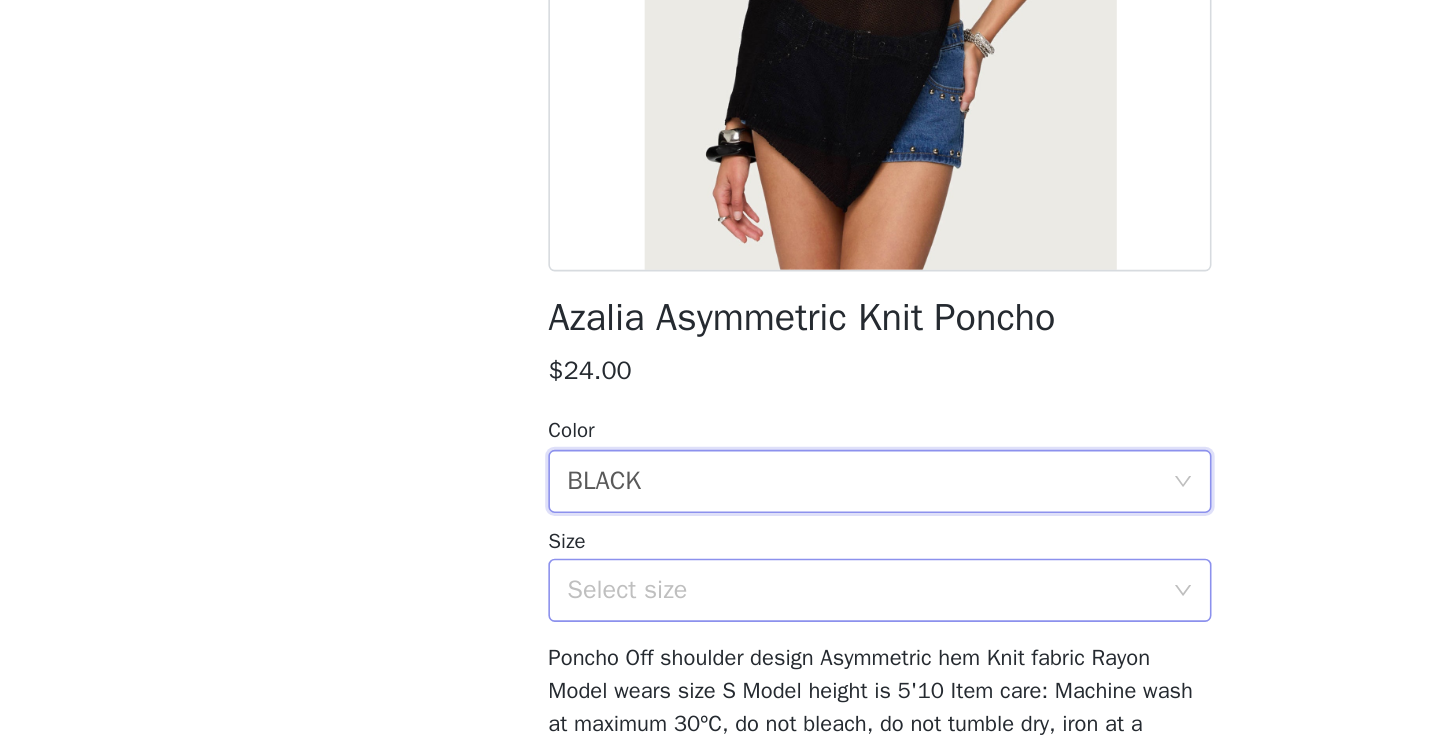 click on "Select size" at bounding box center (713, 541) 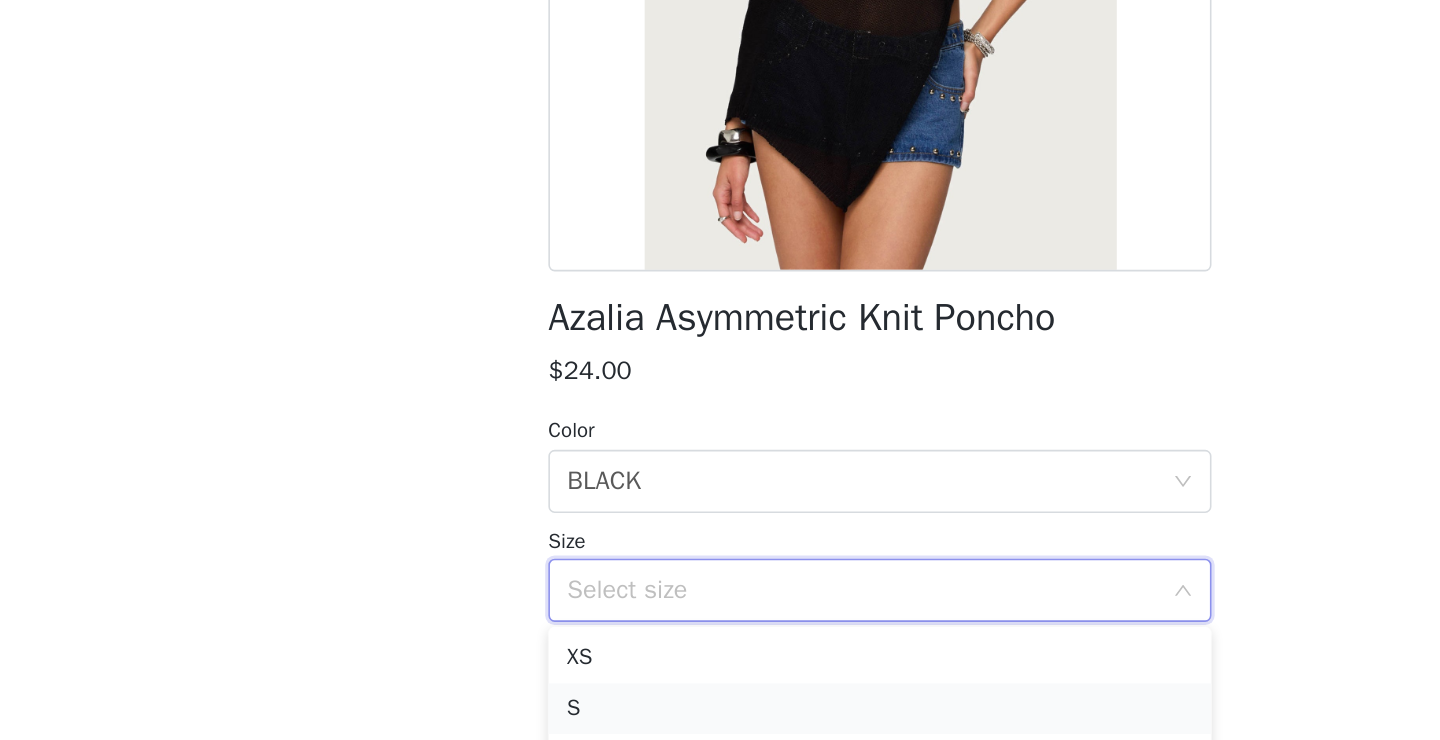 click on "S" at bounding box center [720, 616] 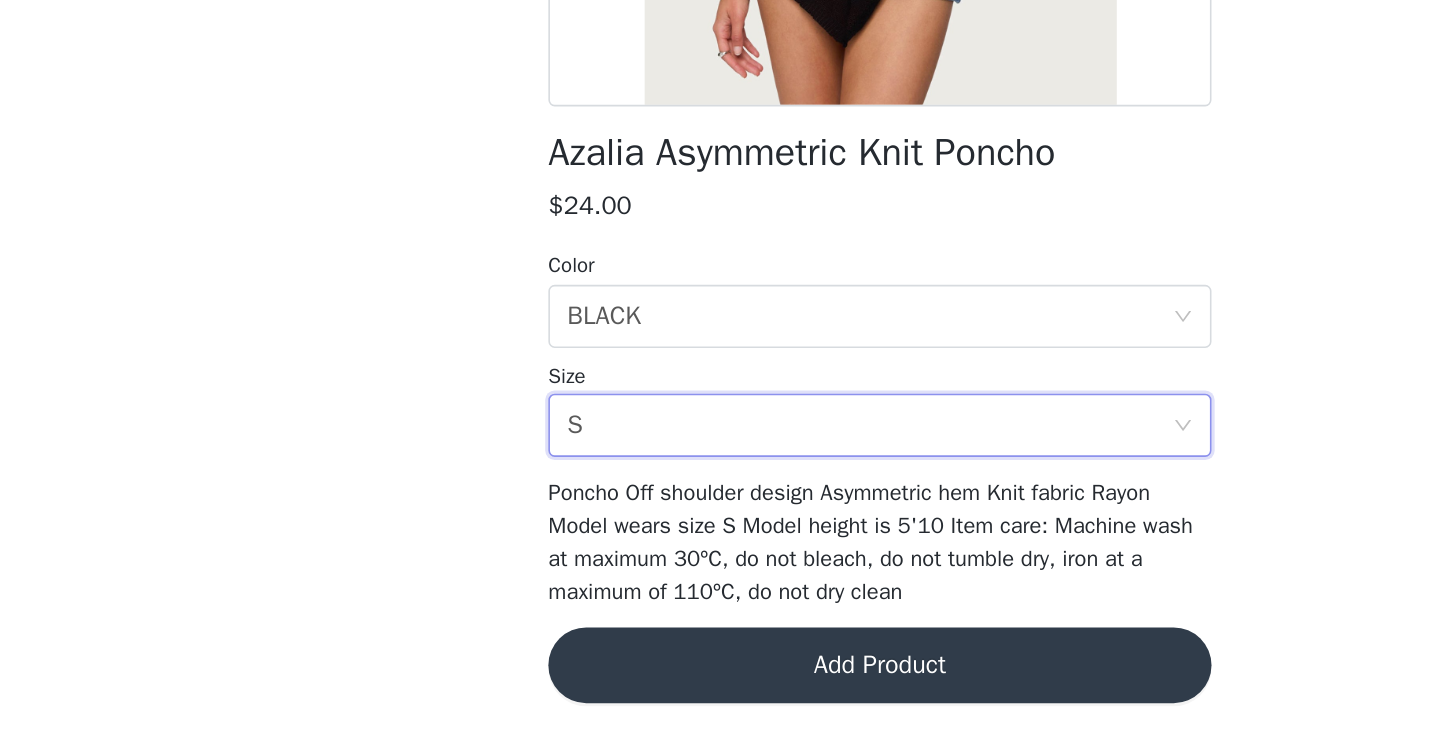 scroll, scrollTop: 1408, scrollLeft: 0, axis: vertical 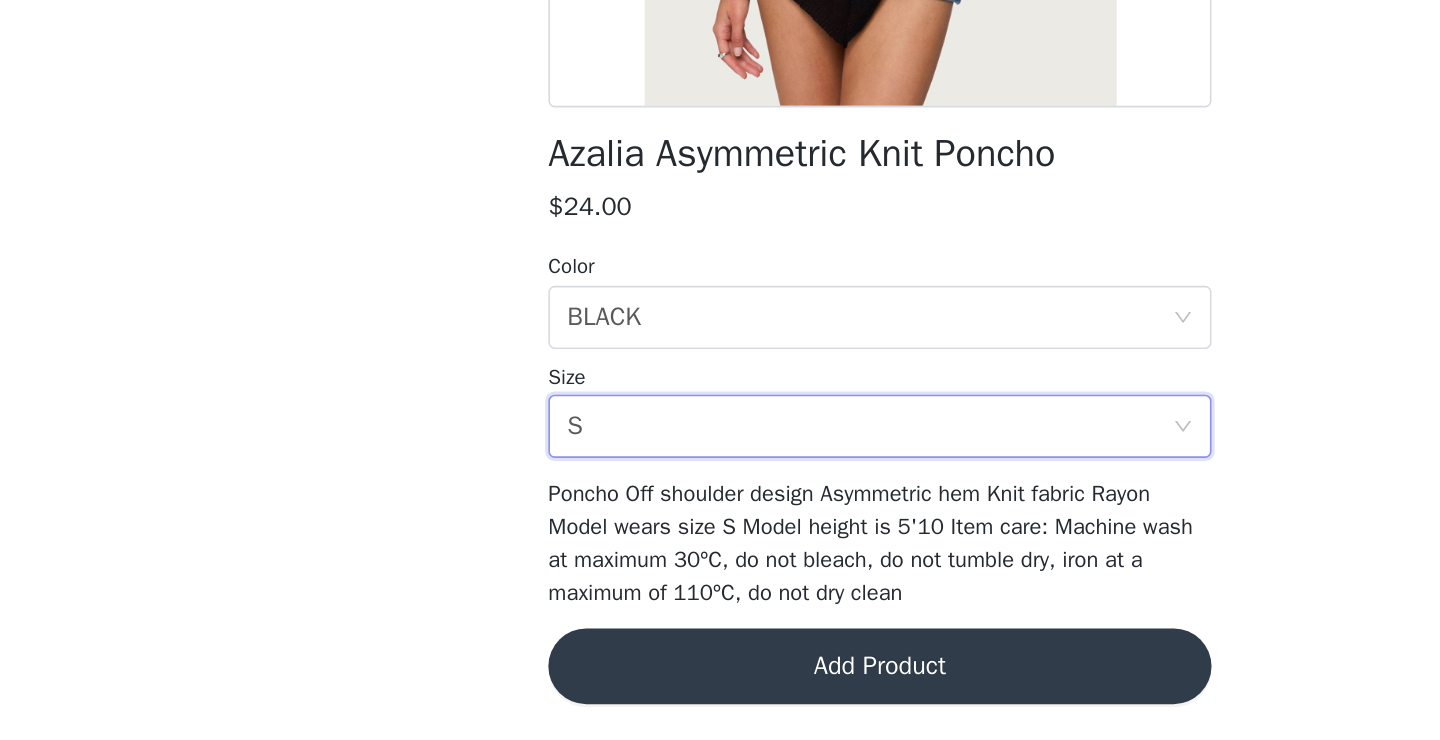 click on "Add Product" at bounding box center [720, 693] 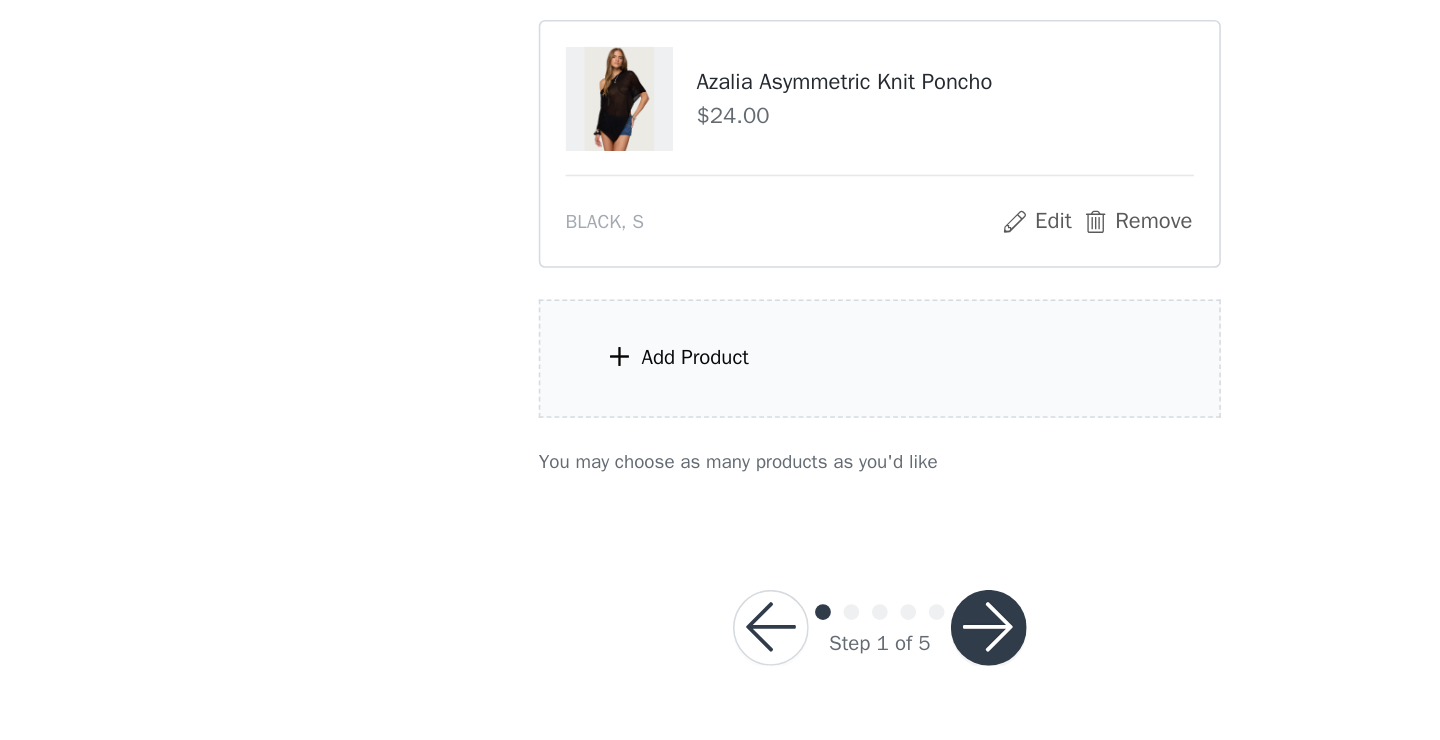 scroll, scrollTop: 1585, scrollLeft: 0, axis: vertical 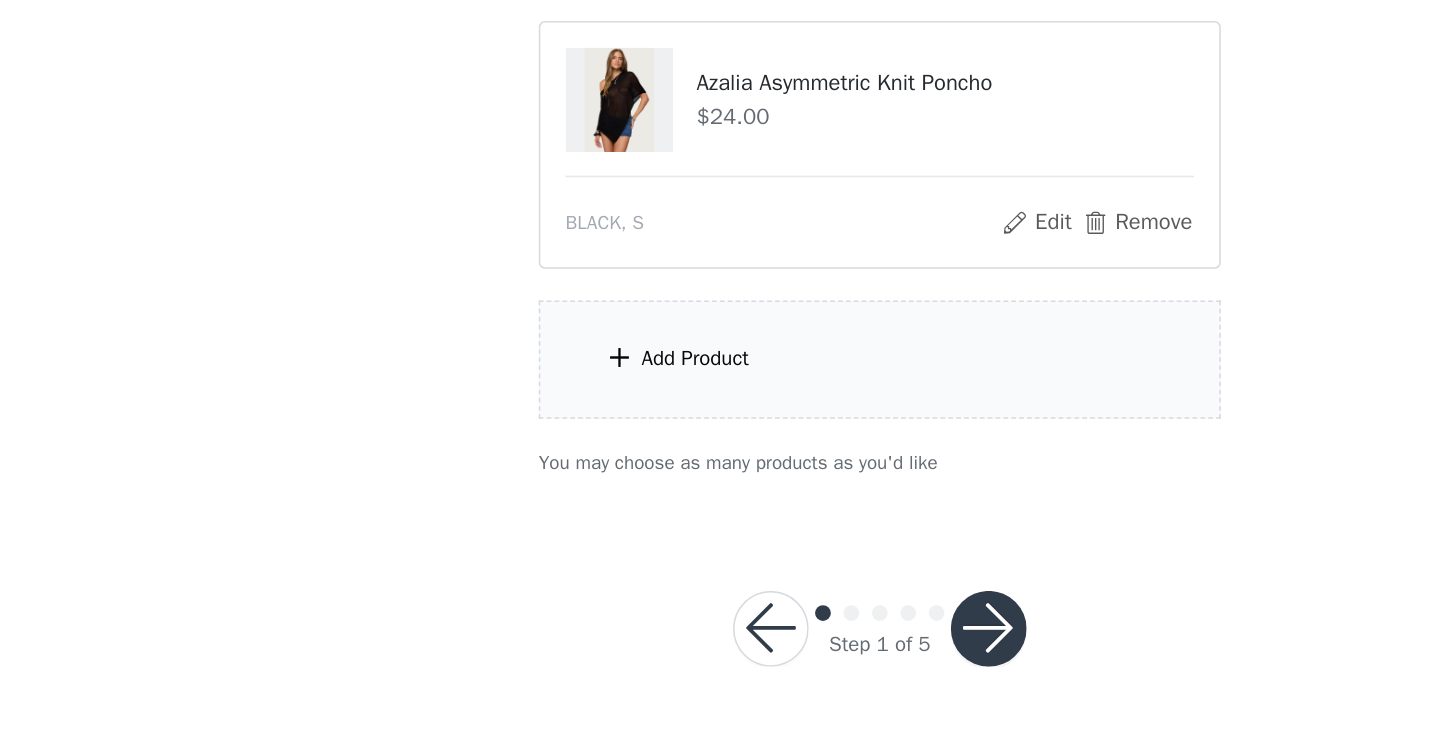 click on "Add Product" at bounding box center [720, 498] 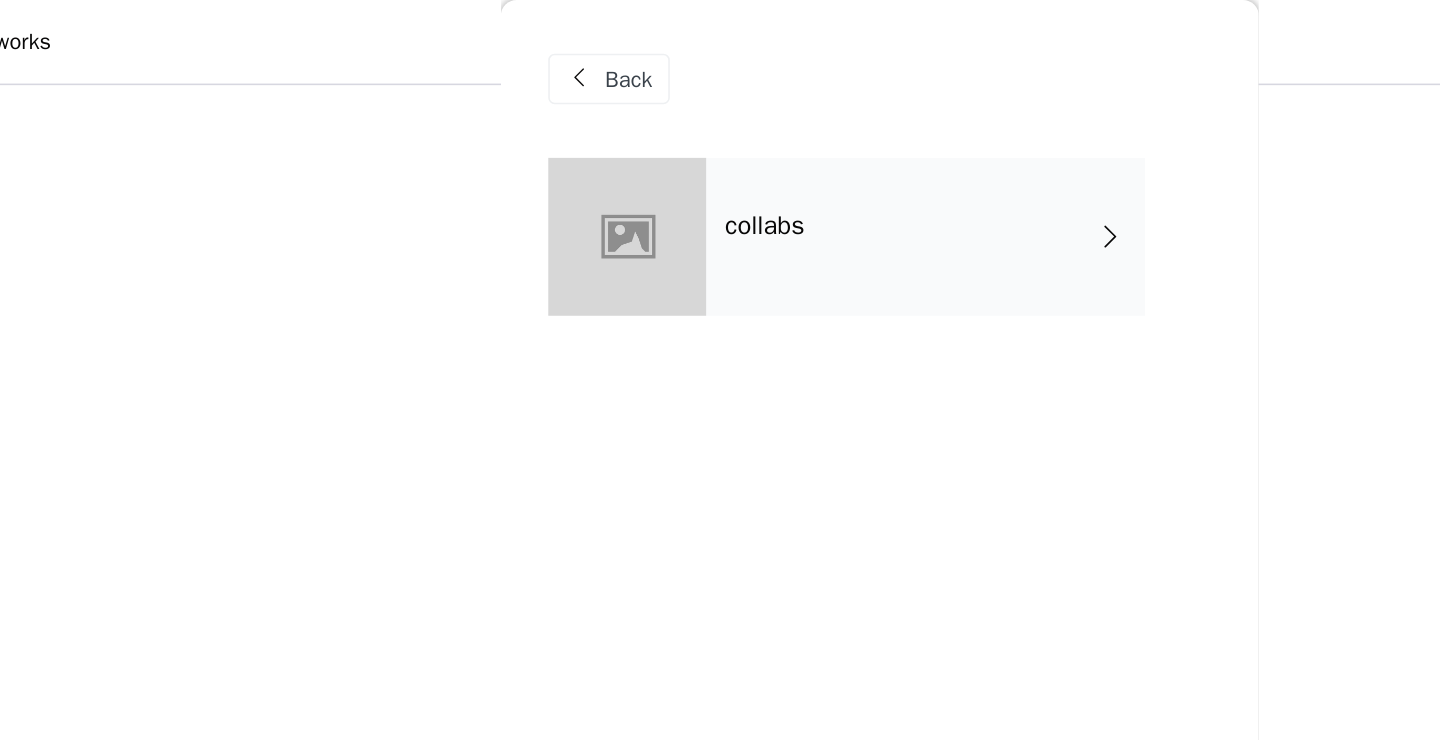 scroll, scrollTop: 607, scrollLeft: 0, axis: vertical 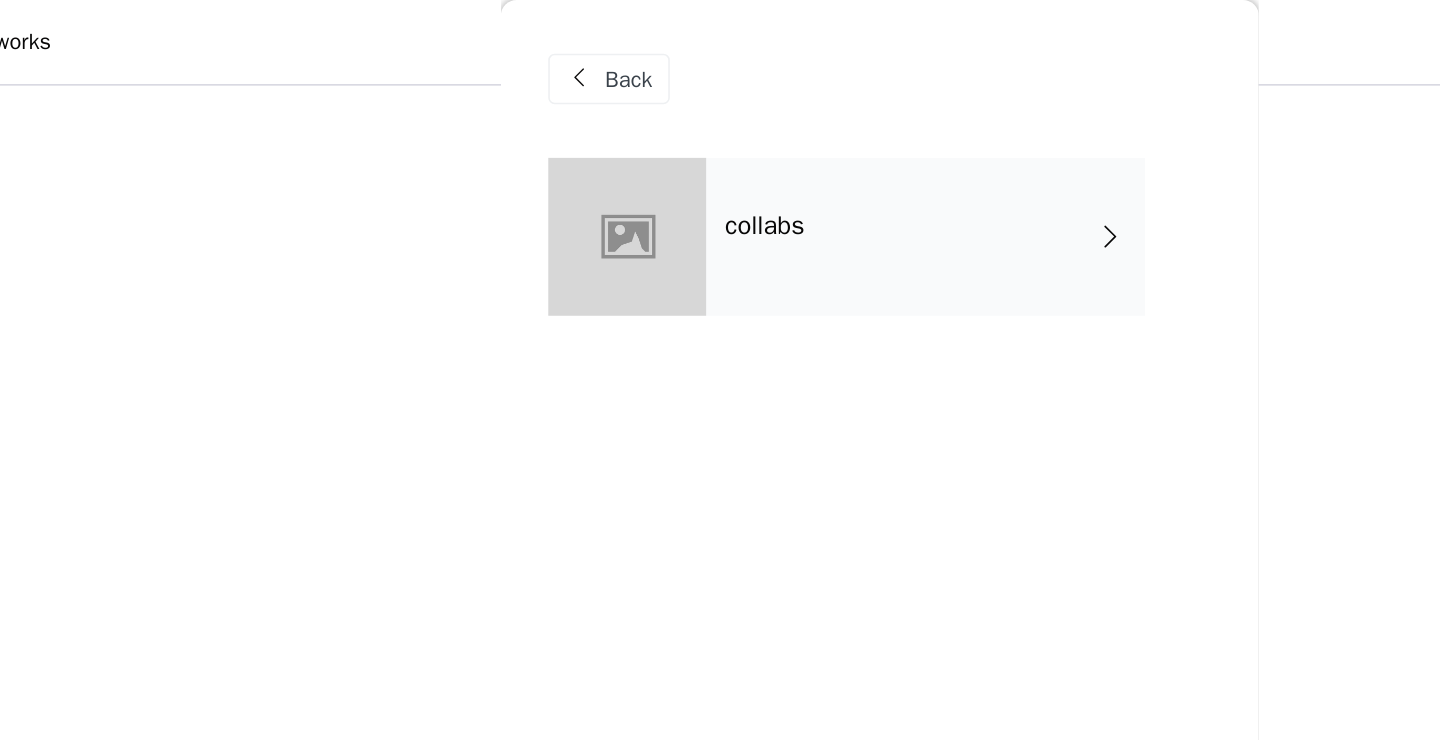 click on "collabs" at bounding box center (647, 143) 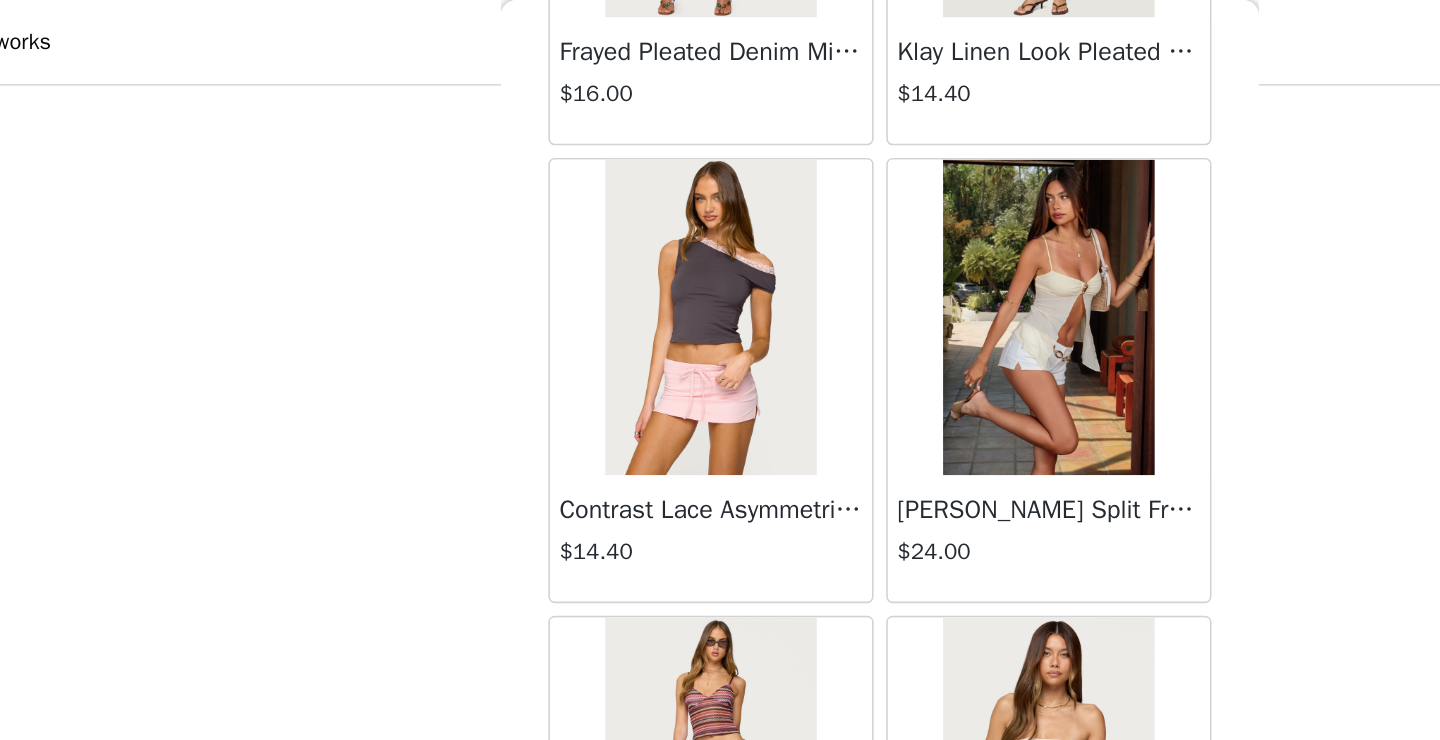 scroll, scrollTop: 2375, scrollLeft: 0, axis: vertical 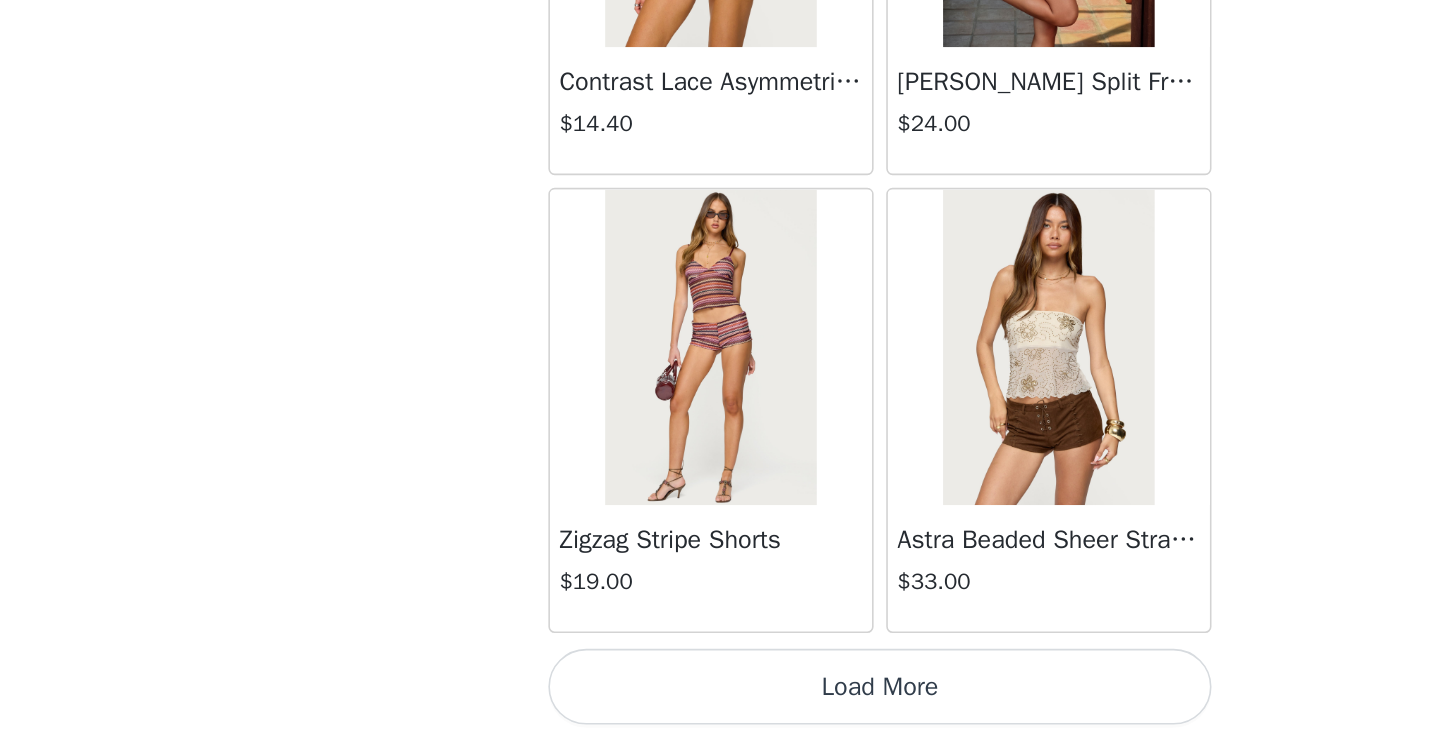 click on "Load More" at bounding box center [720, 706] 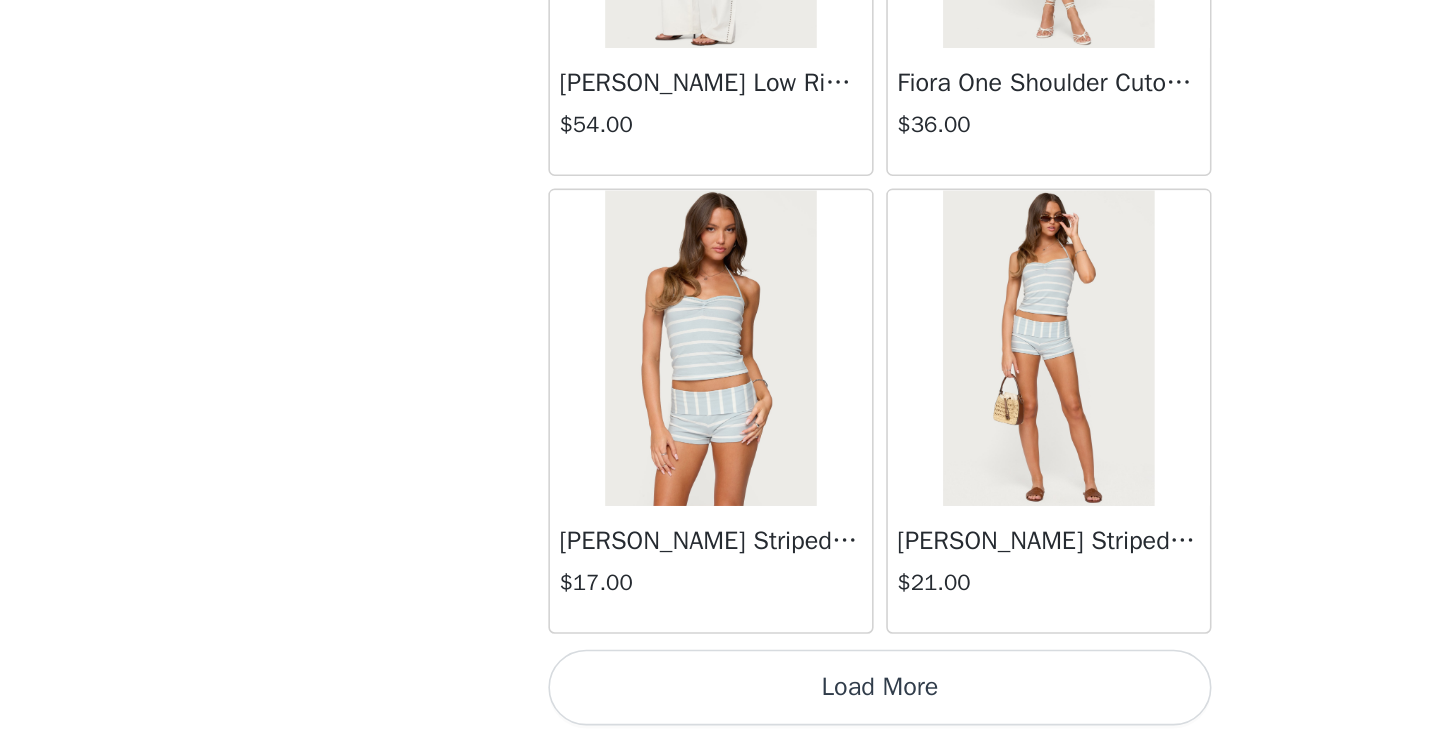 click on "Load More" at bounding box center (720, 706) 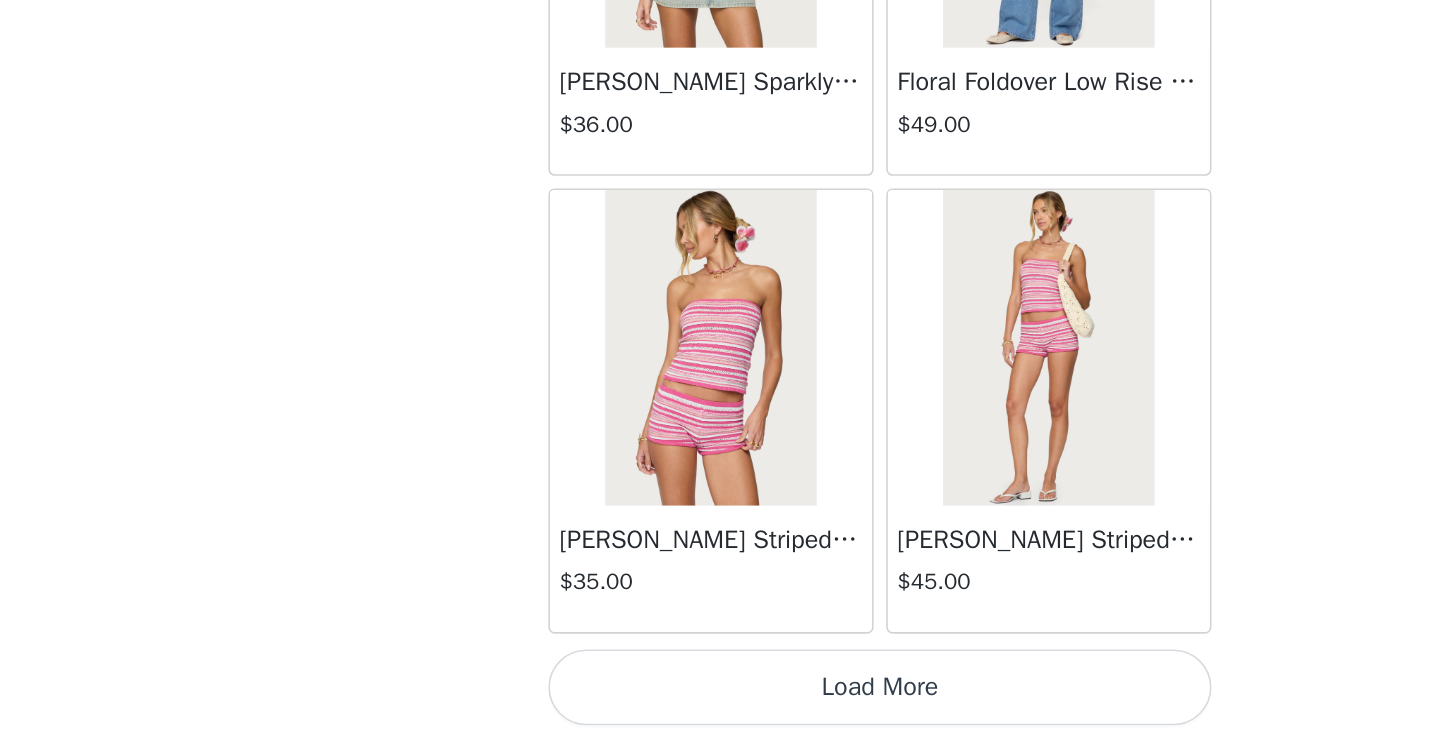 click on "Load More" at bounding box center (720, 706) 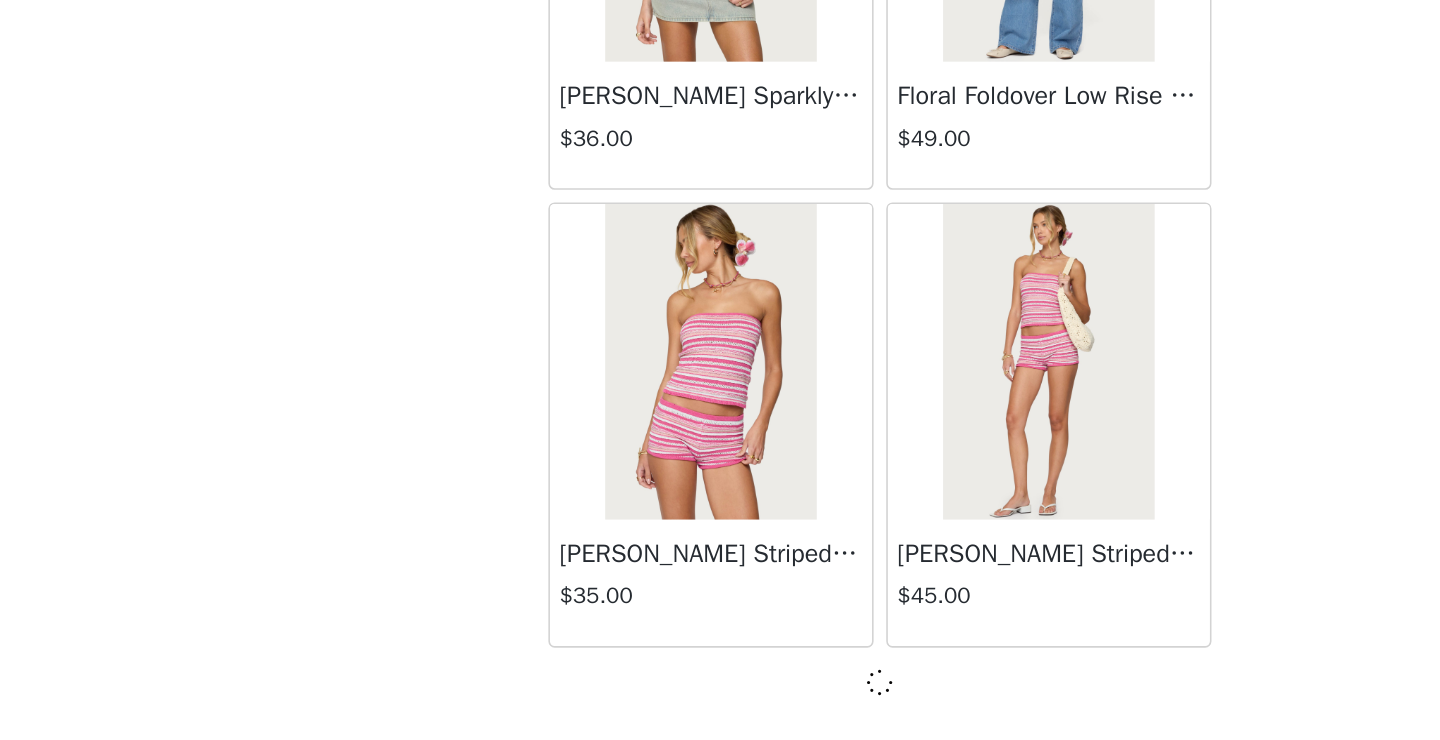 scroll, scrollTop: 8111, scrollLeft: 0, axis: vertical 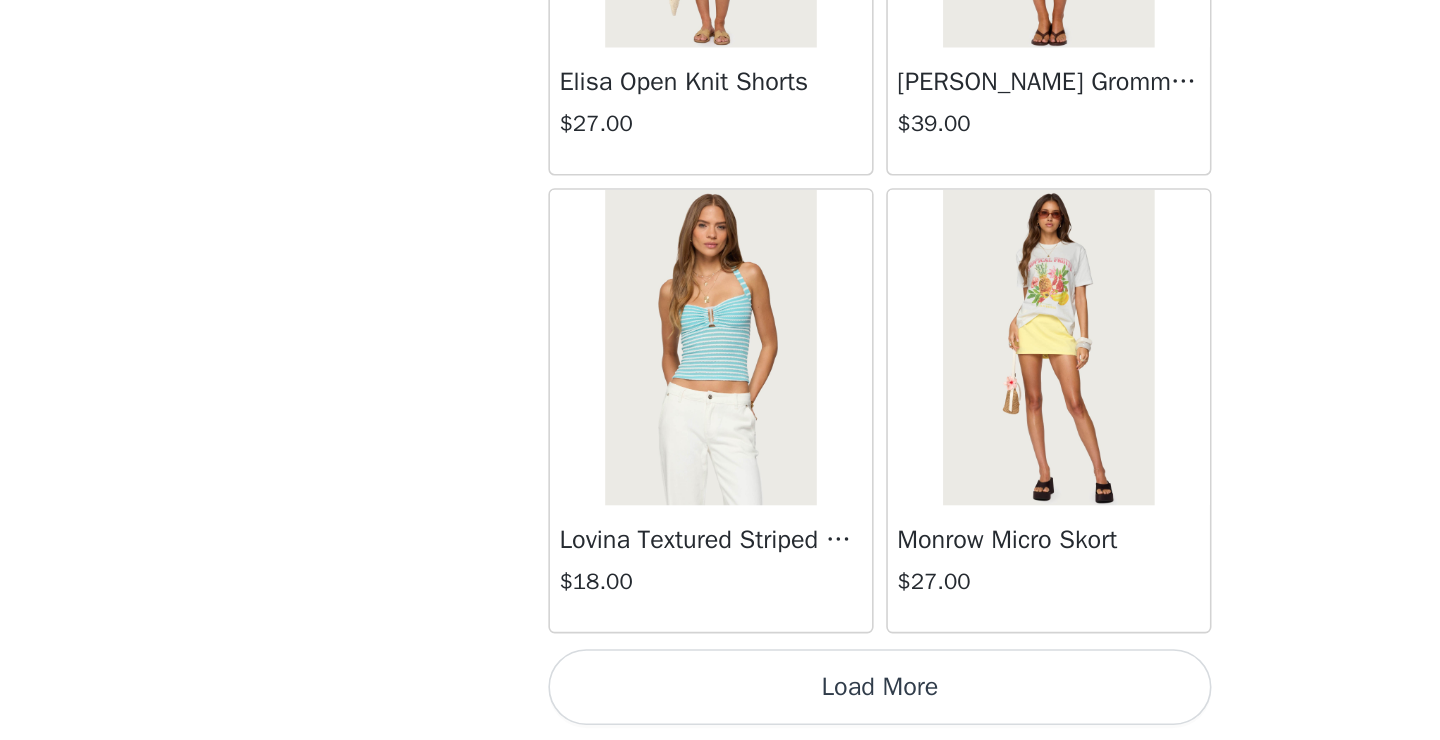 click on "Load More" at bounding box center [720, 706] 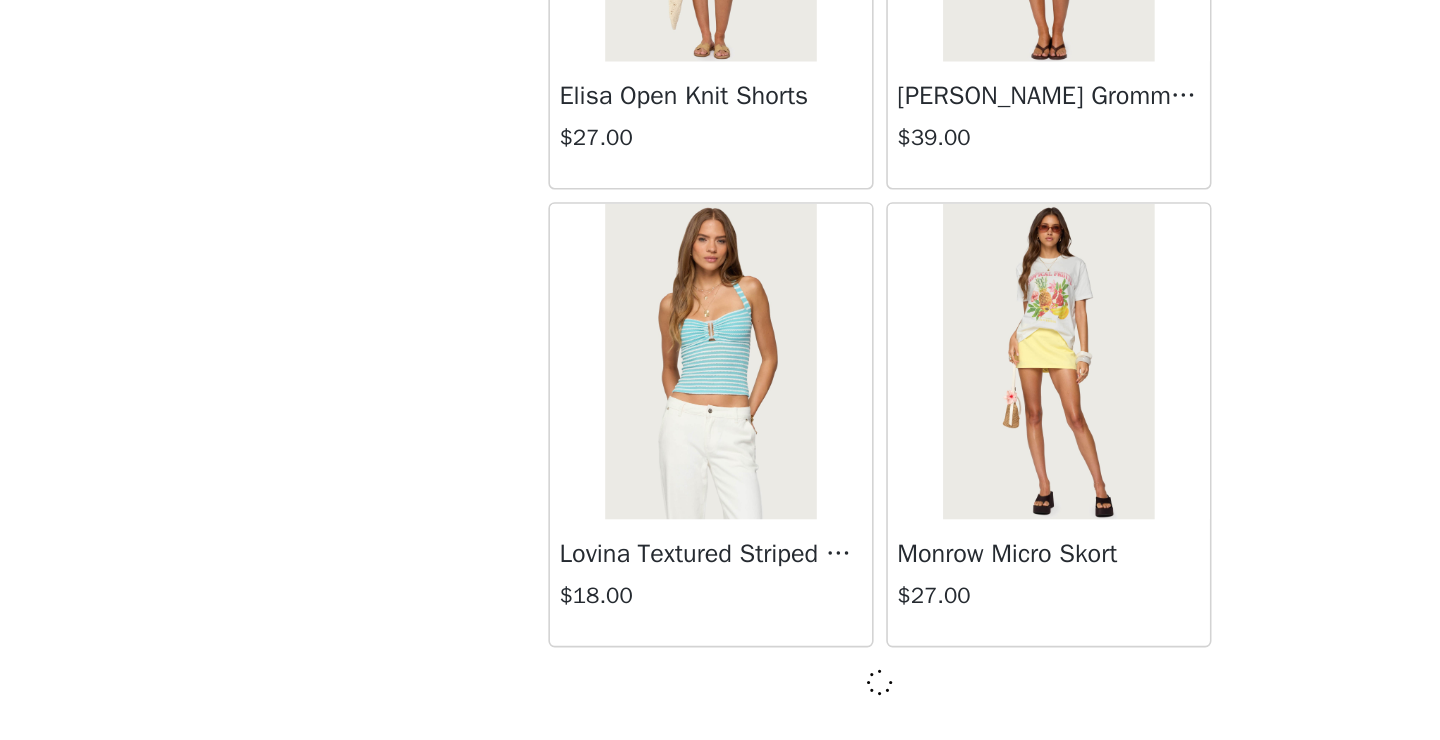 scroll, scrollTop: 11011, scrollLeft: 0, axis: vertical 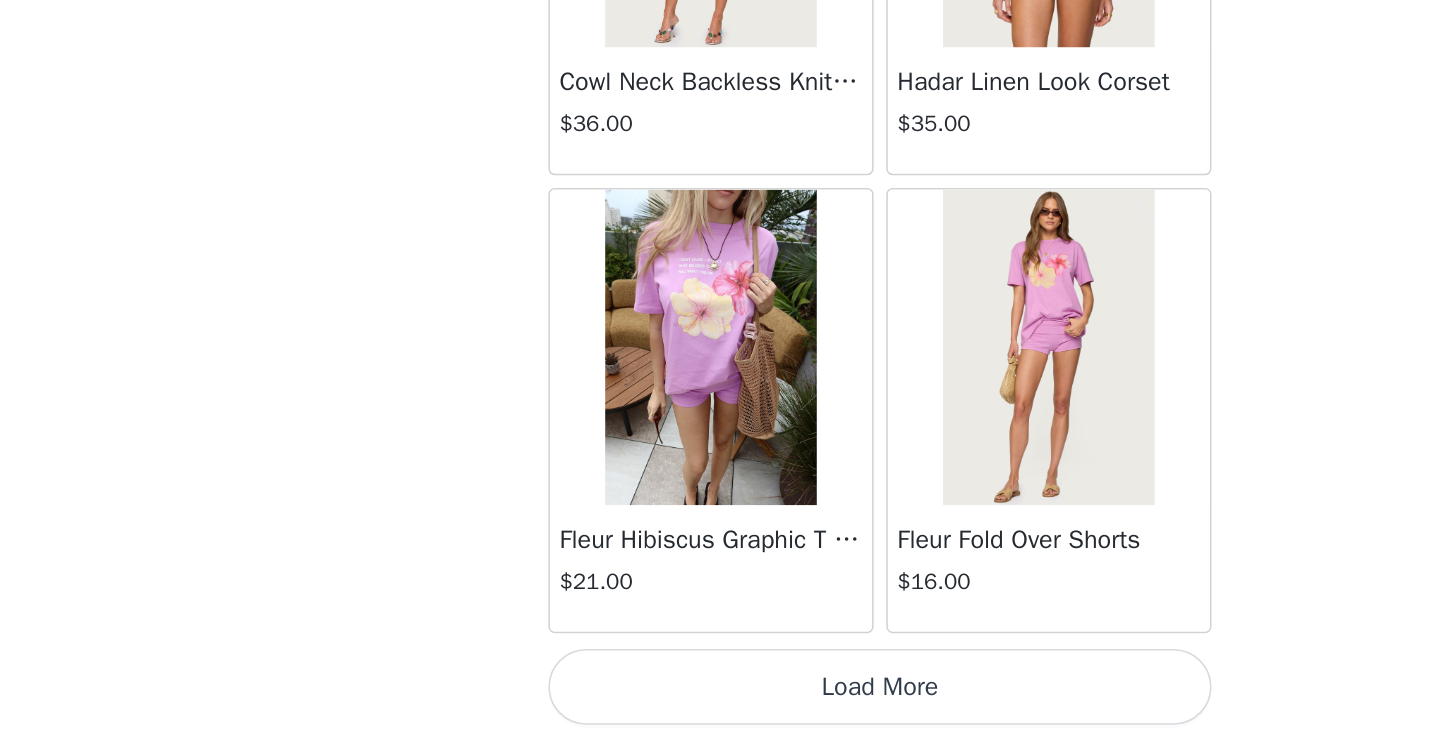 click on "Load More" at bounding box center [720, 706] 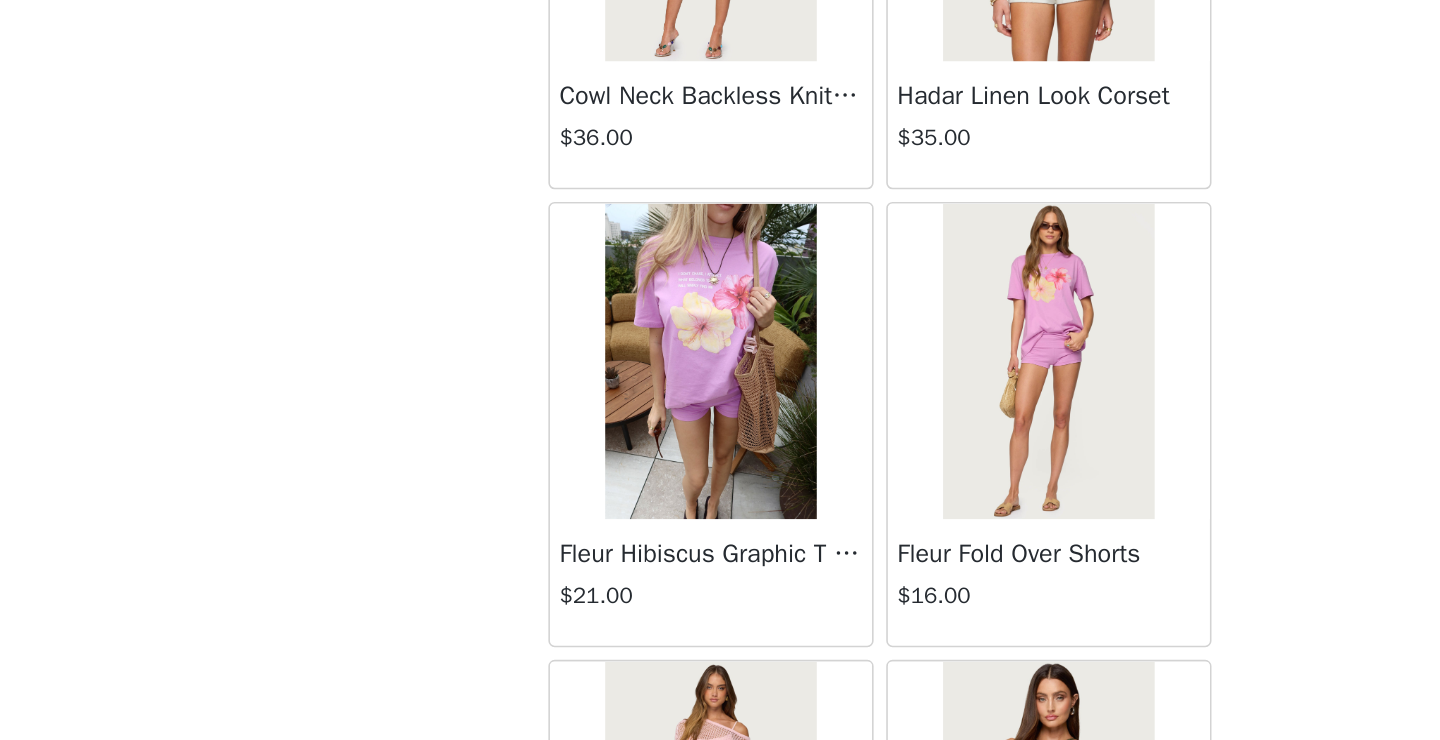 scroll, scrollTop: 1585, scrollLeft: 0, axis: vertical 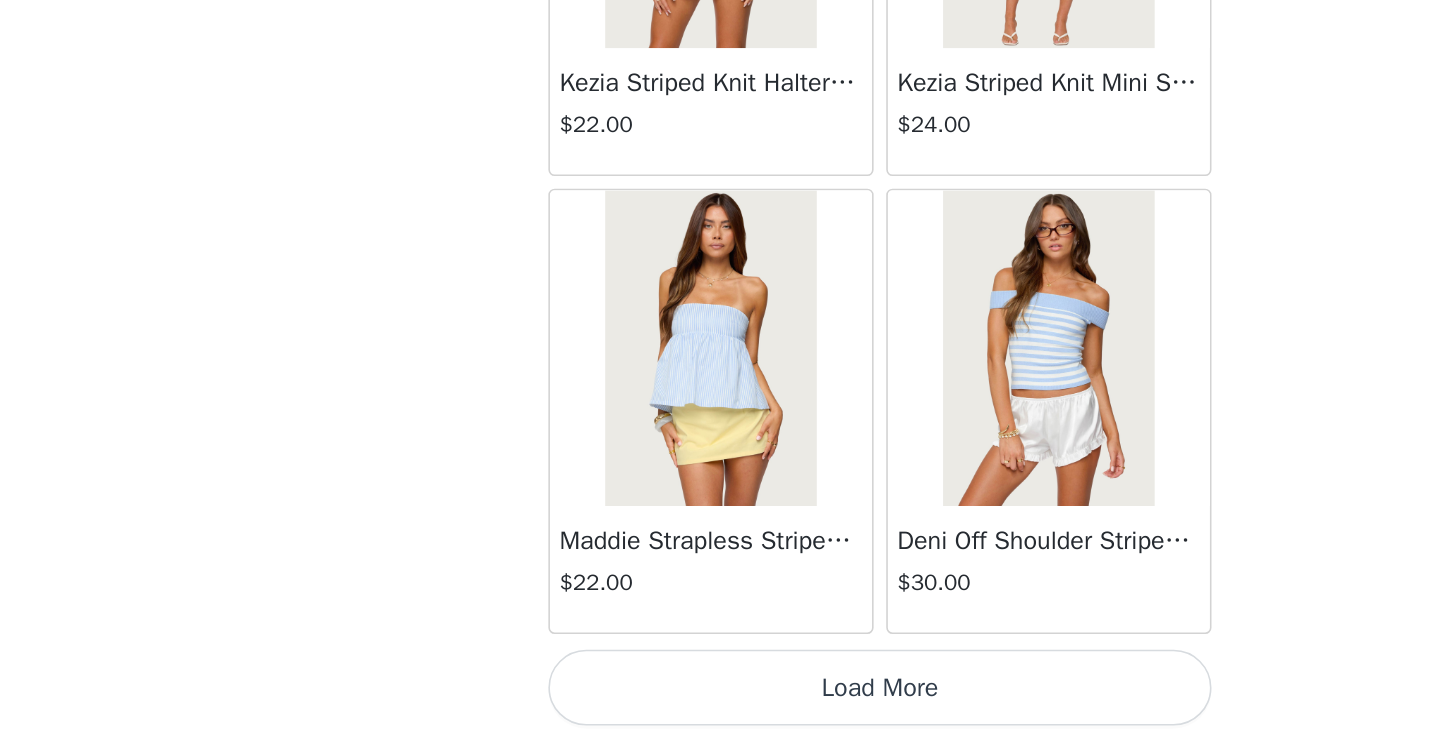 click on "Load More" at bounding box center (720, 706) 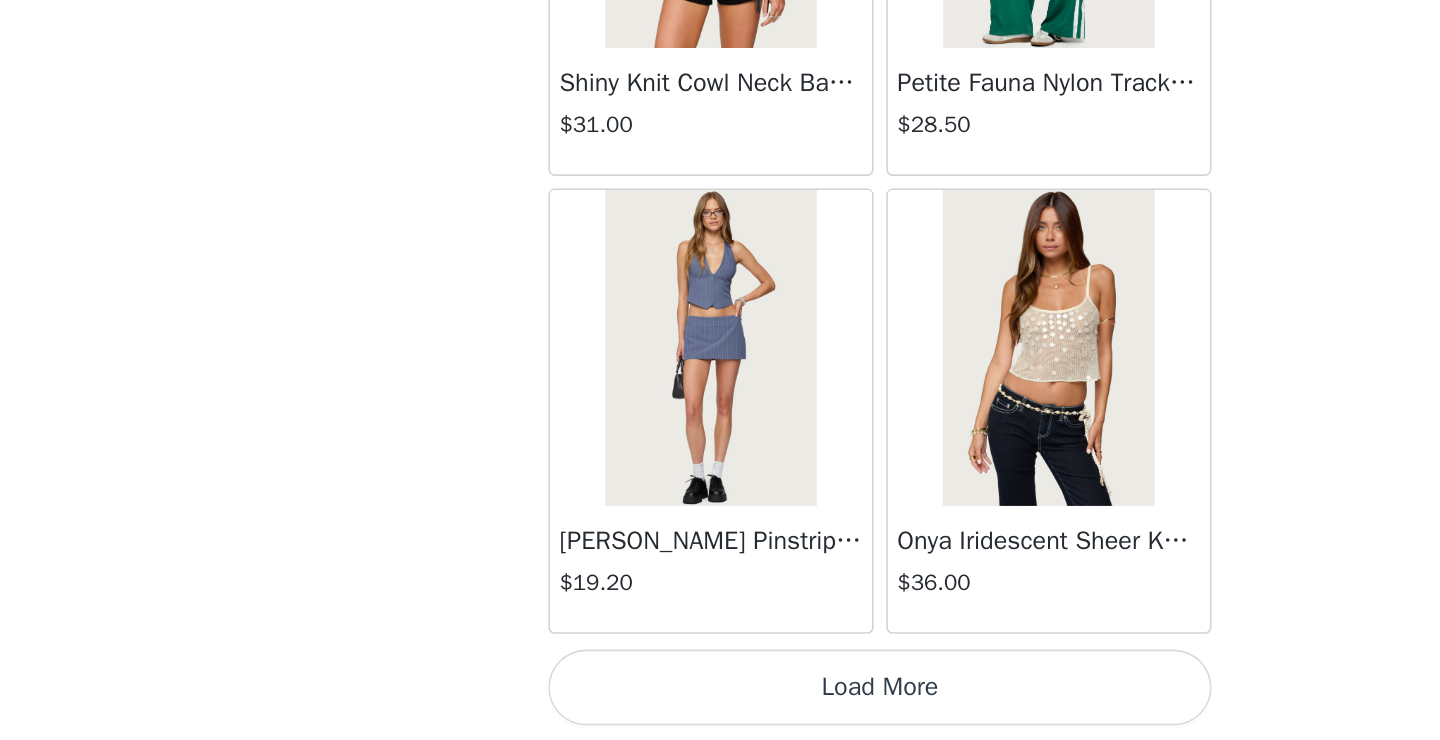 scroll, scrollTop: 19721, scrollLeft: 0, axis: vertical 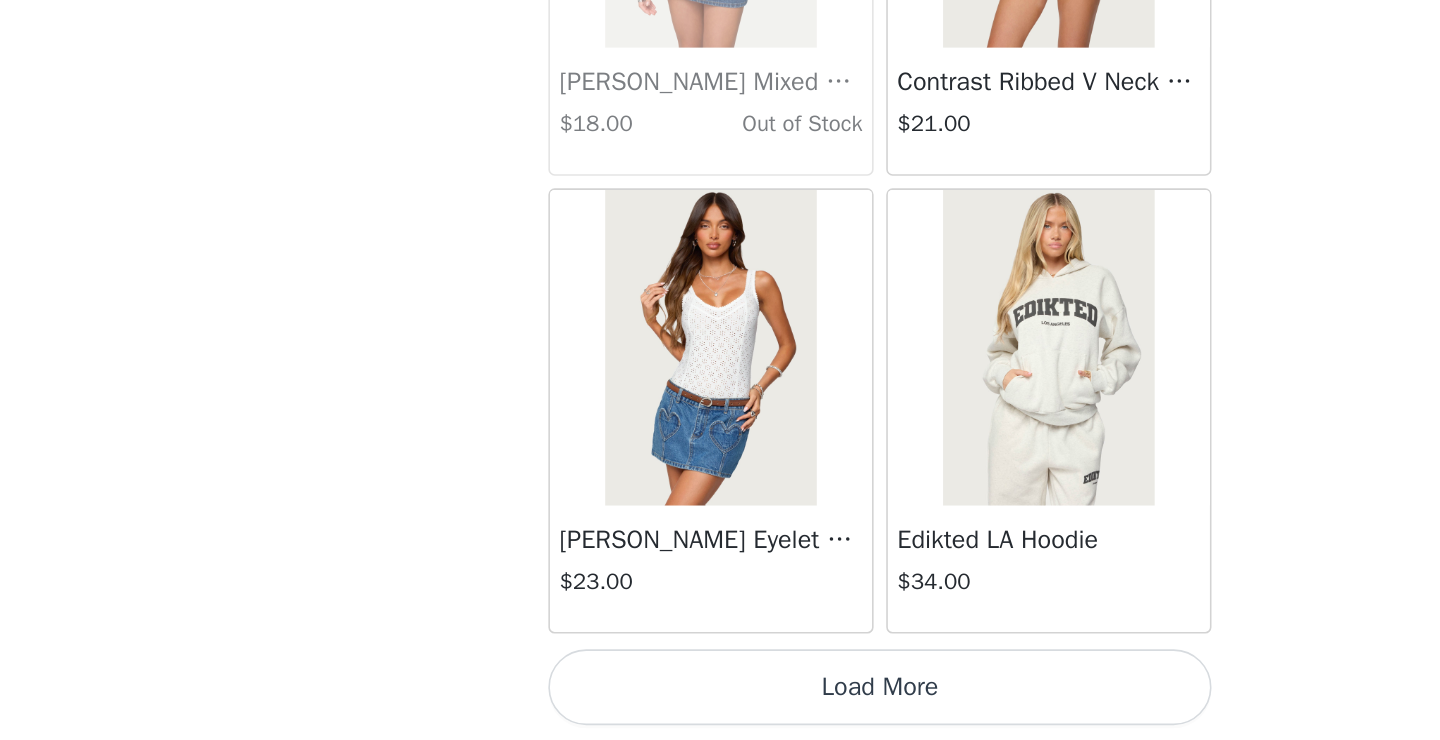 click on "Load More" at bounding box center [720, 706] 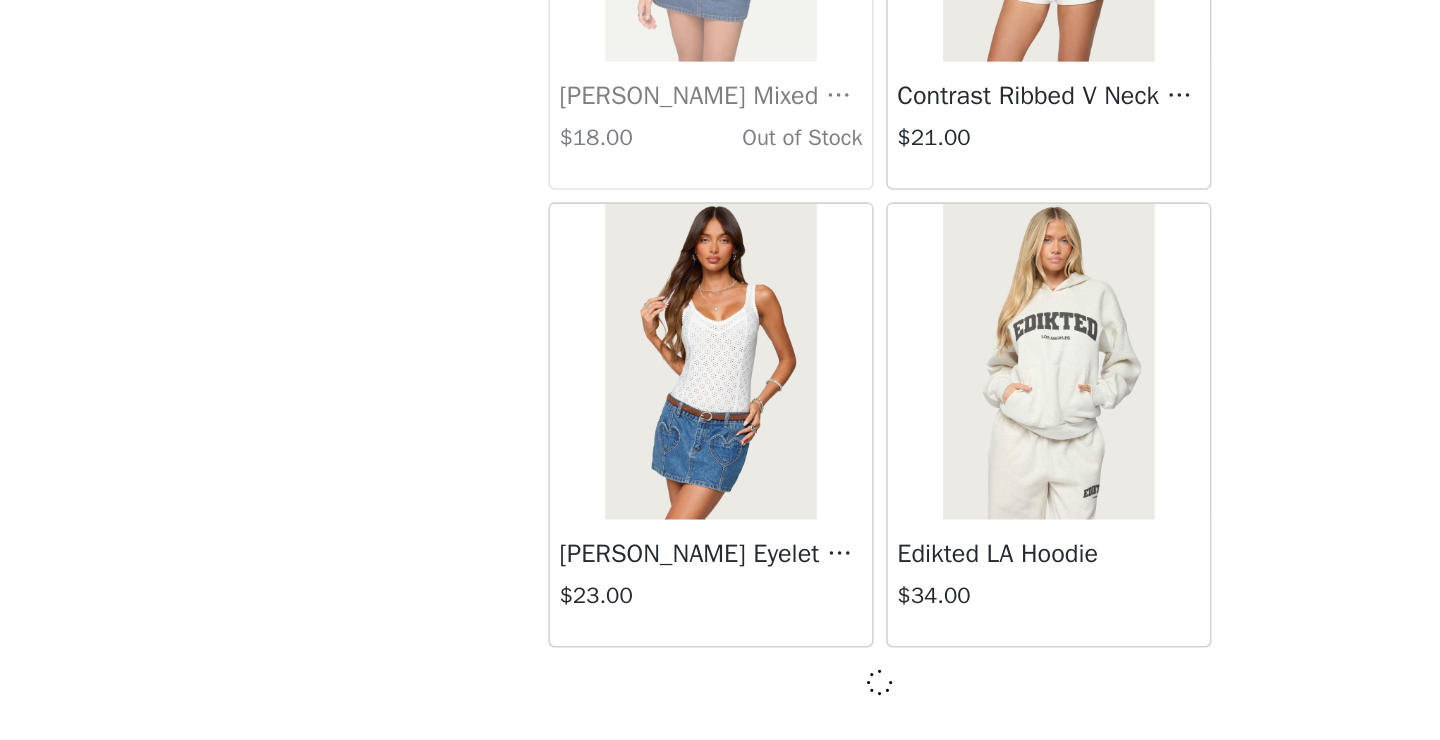 scroll, scrollTop: 22611, scrollLeft: 0, axis: vertical 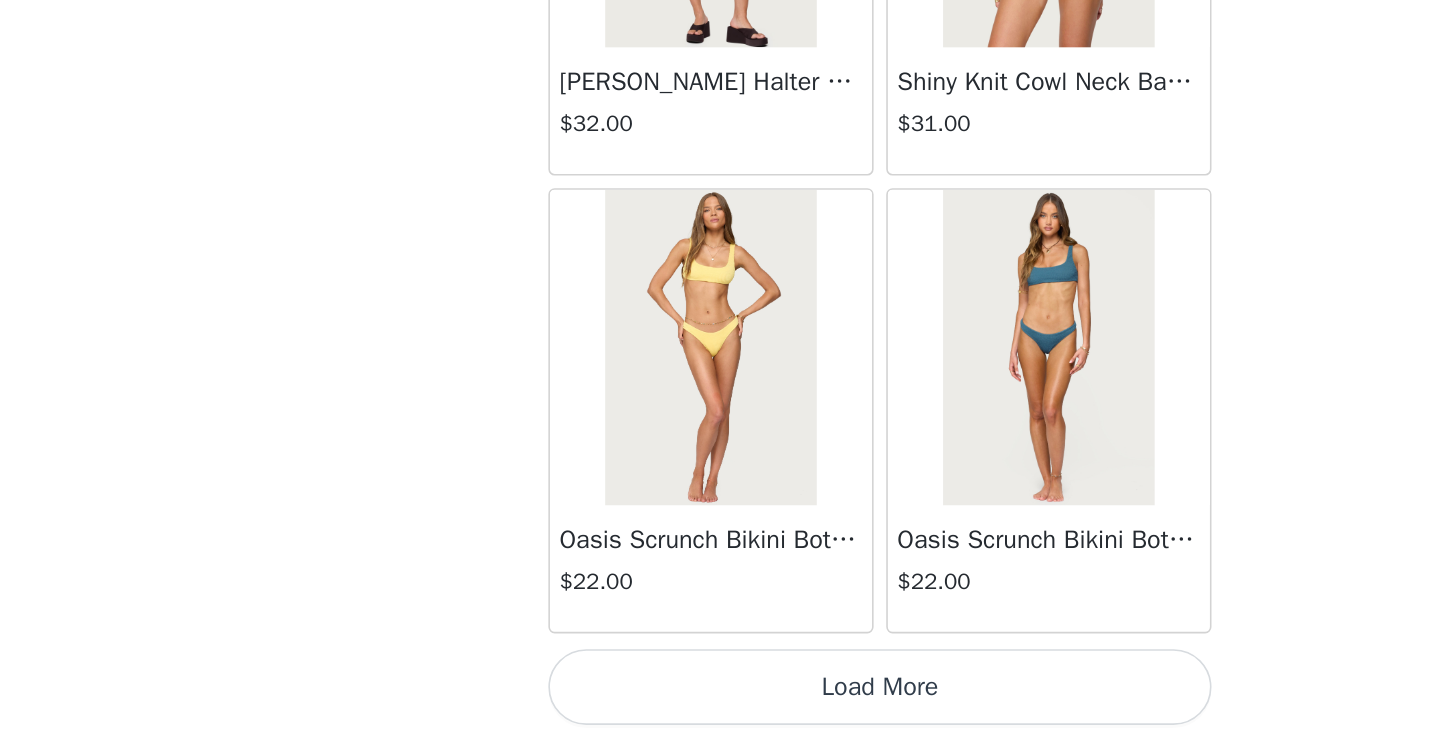 click on "Load More" at bounding box center [720, 706] 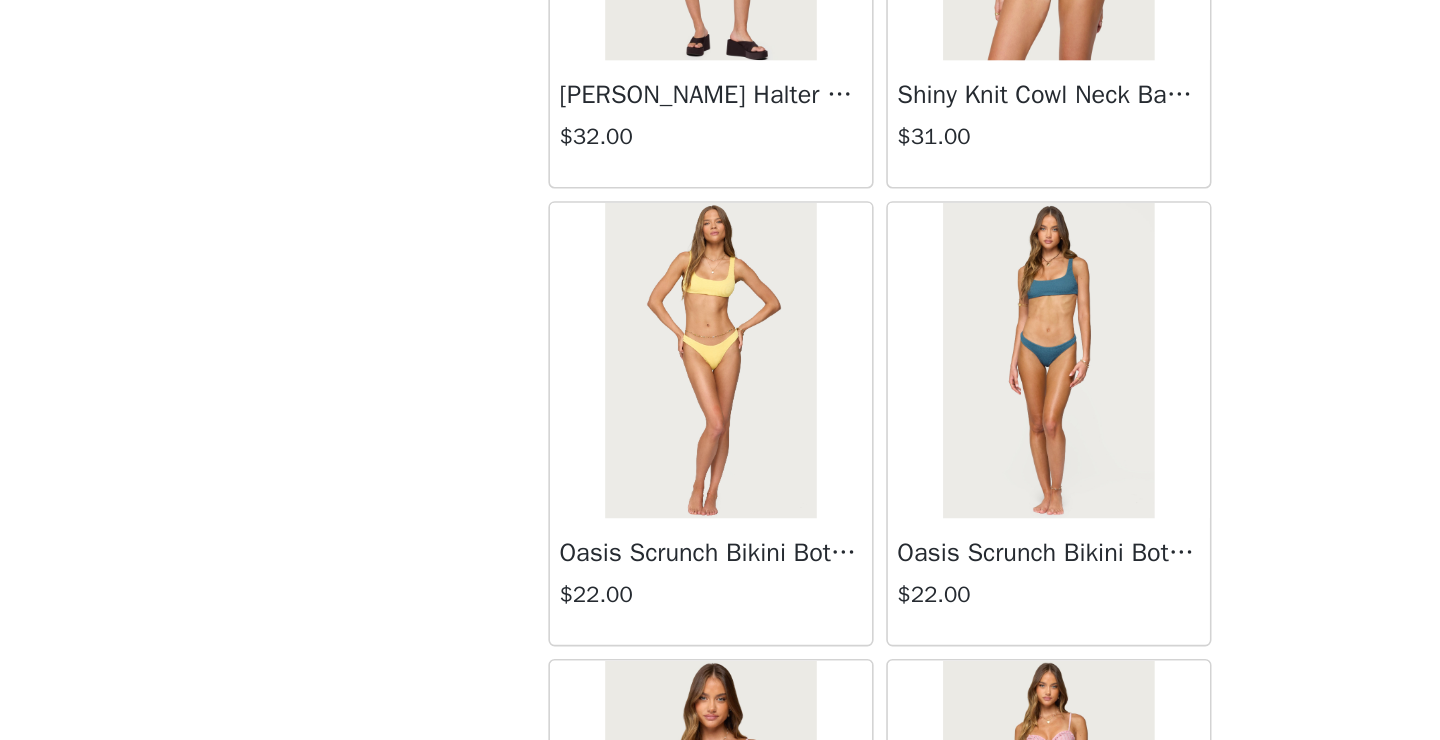 scroll, scrollTop: 1585, scrollLeft: 0, axis: vertical 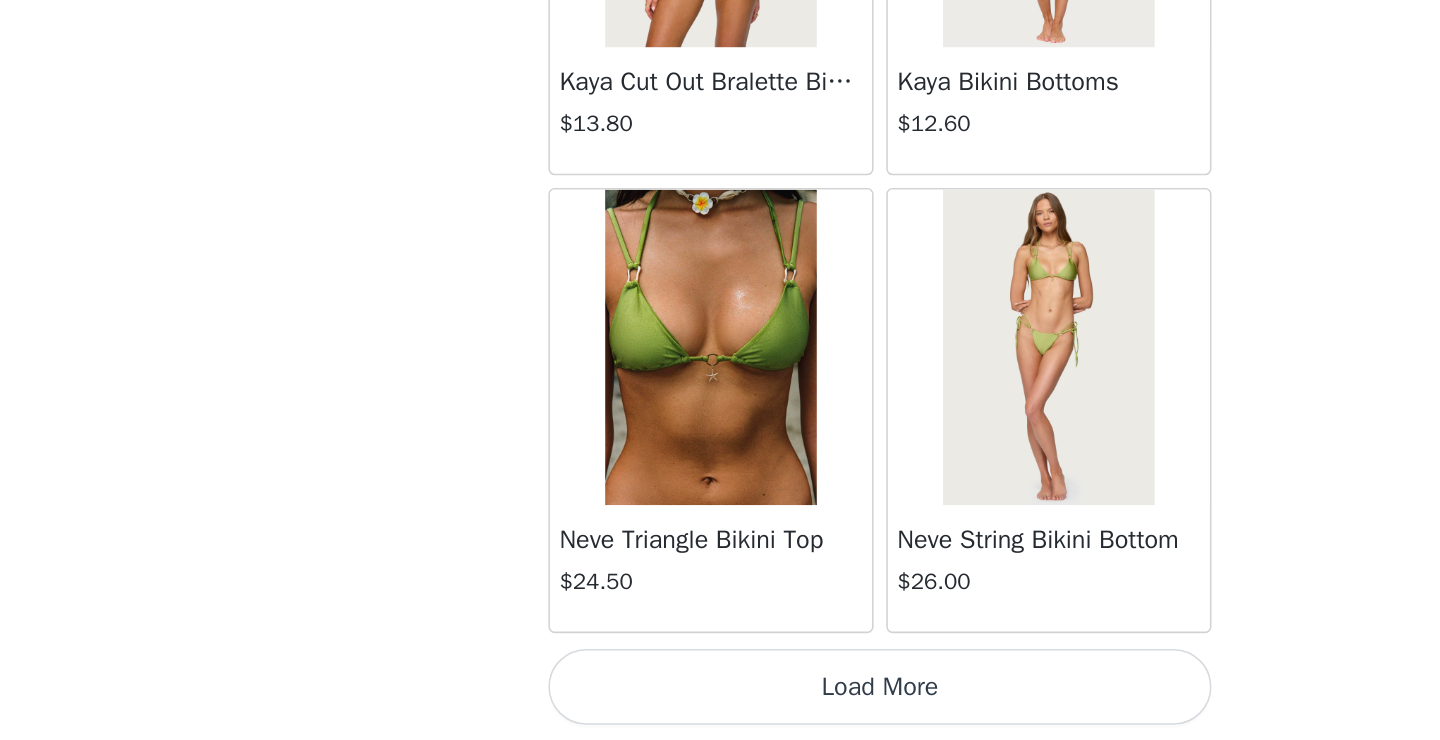 click on "Load More" at bounding box center (720, 706) 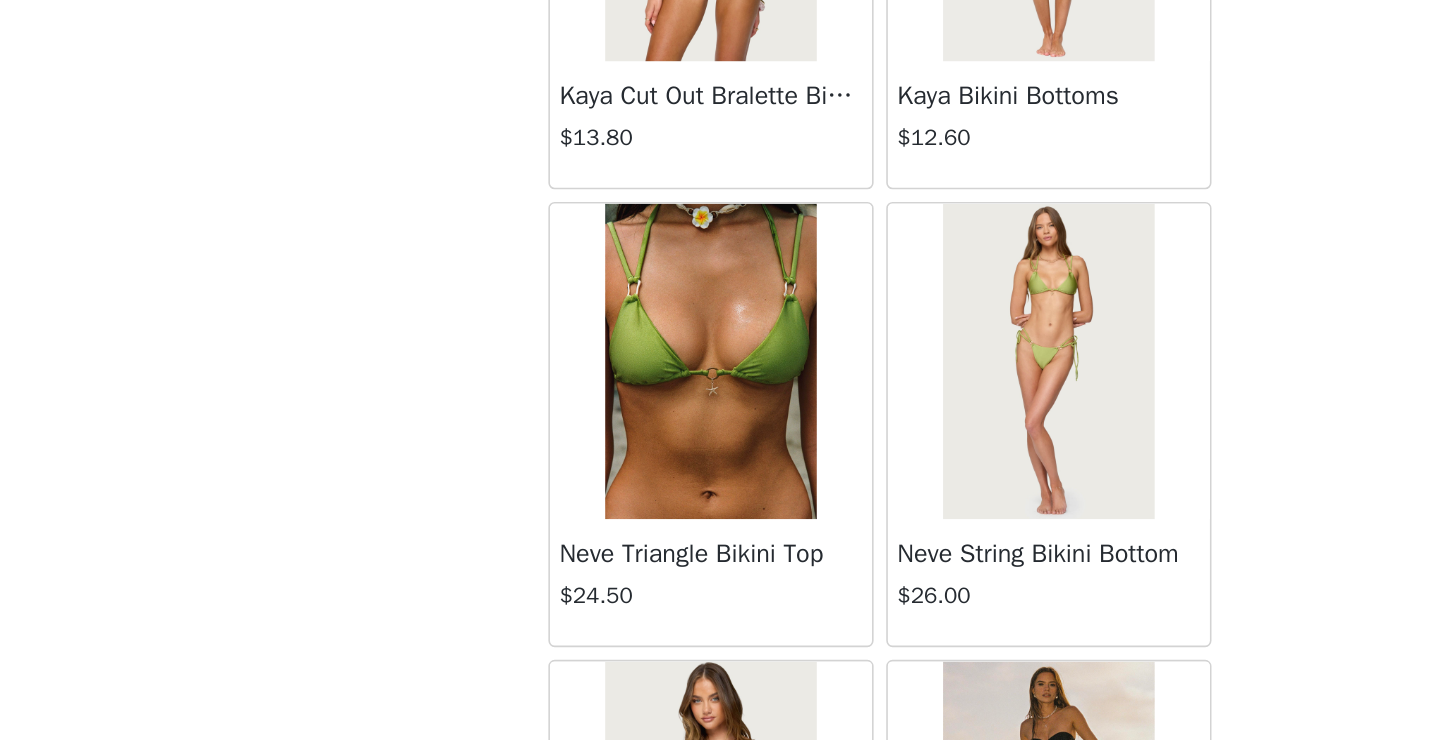 scroll, scrollTop: 1585, scrollLeft: 0, axis: vertical 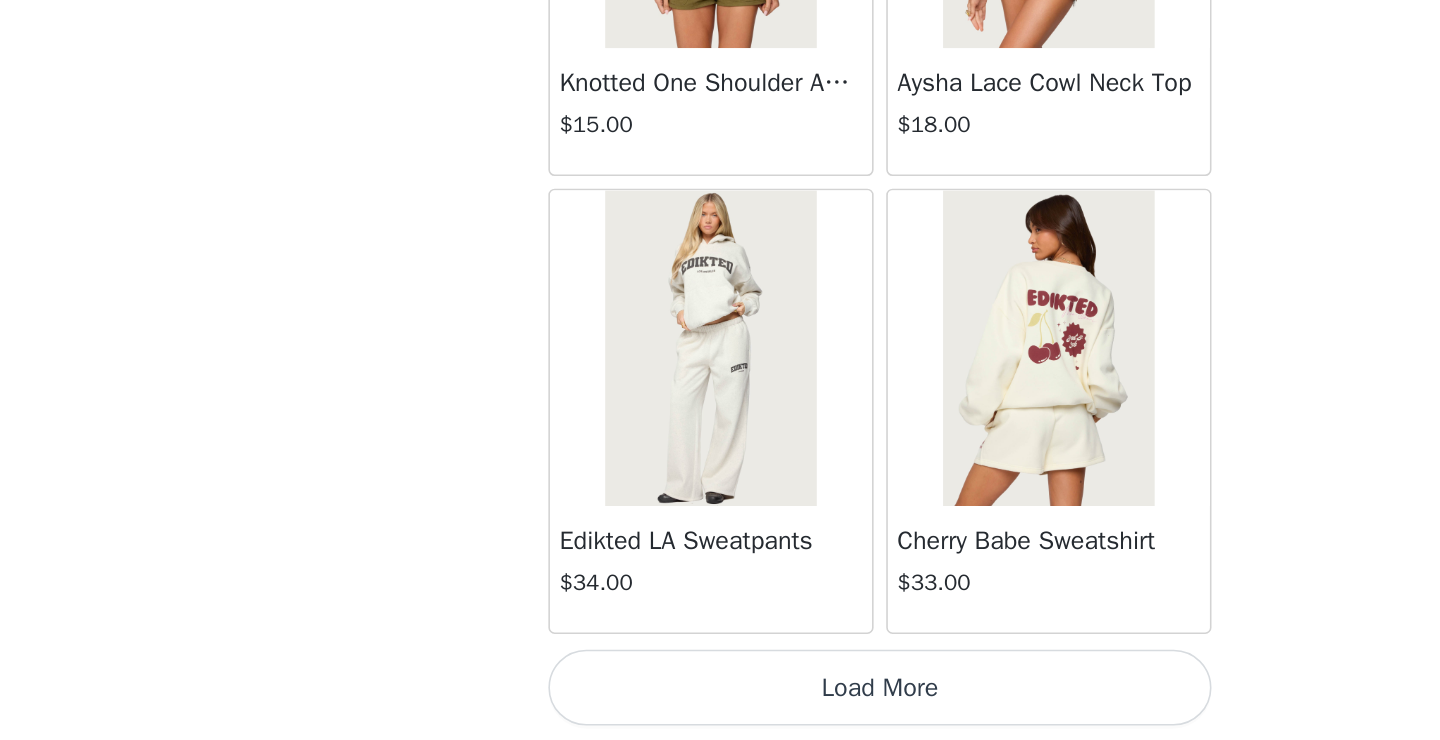 click on "Load More" at bounding box center [720, 706] 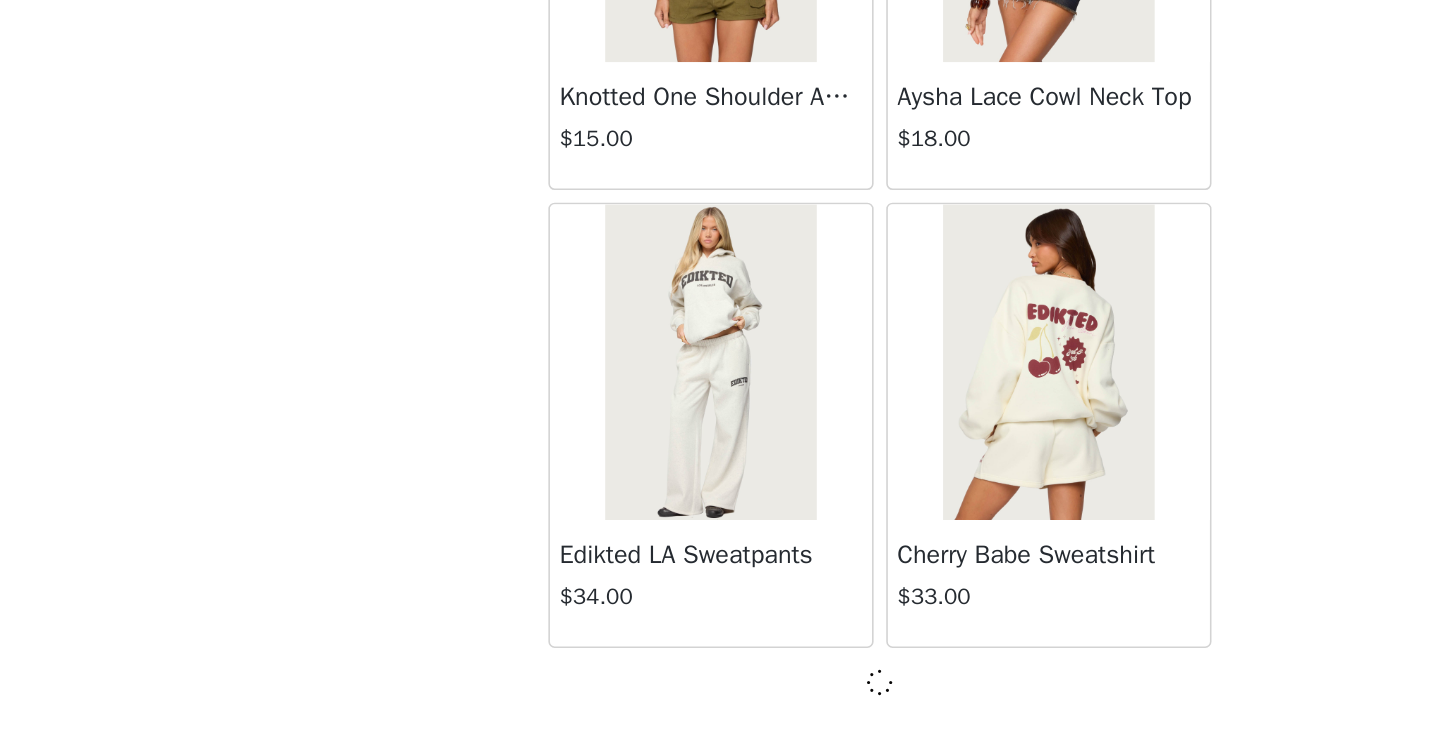 scroll, scrollTop: 31311, scrollLeft: 0, axis: vertical 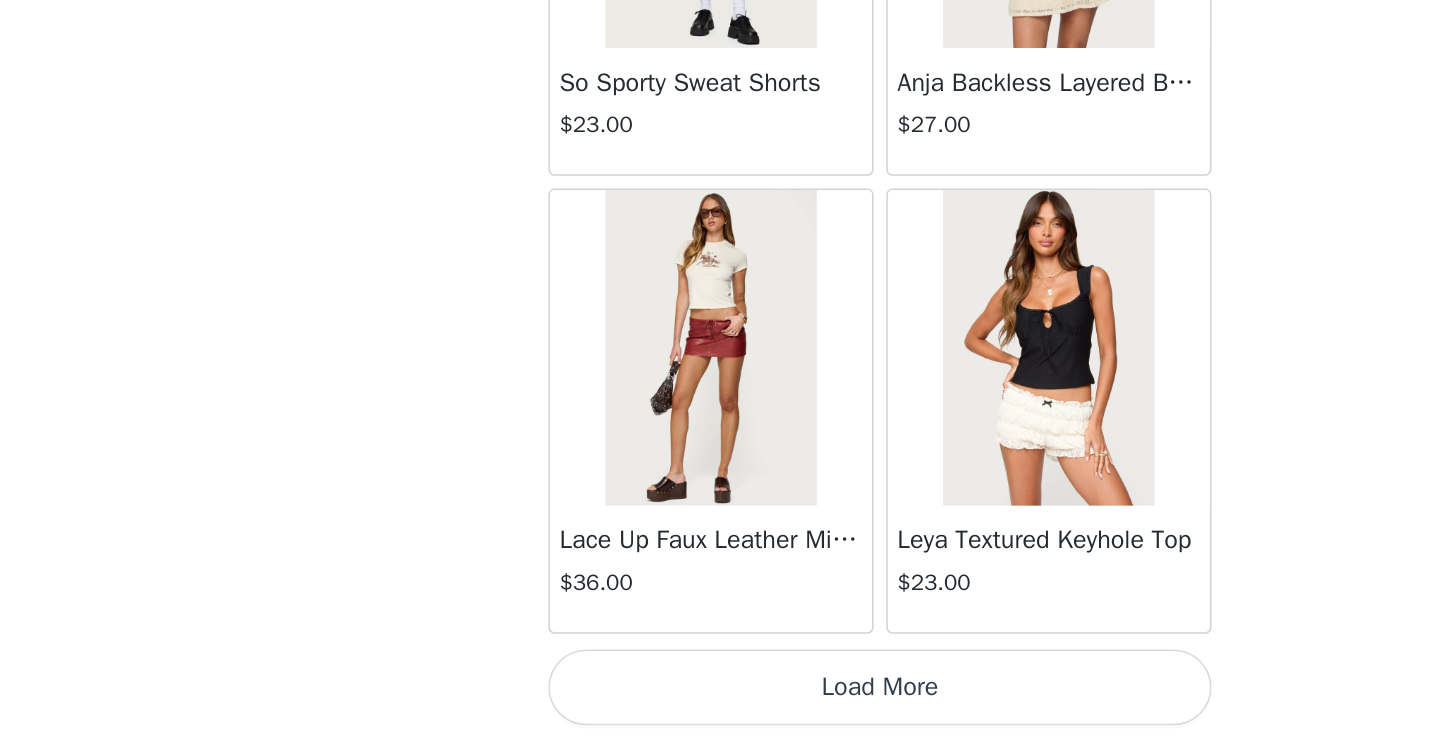 click on "Load More" at bounding box center (720, 706) 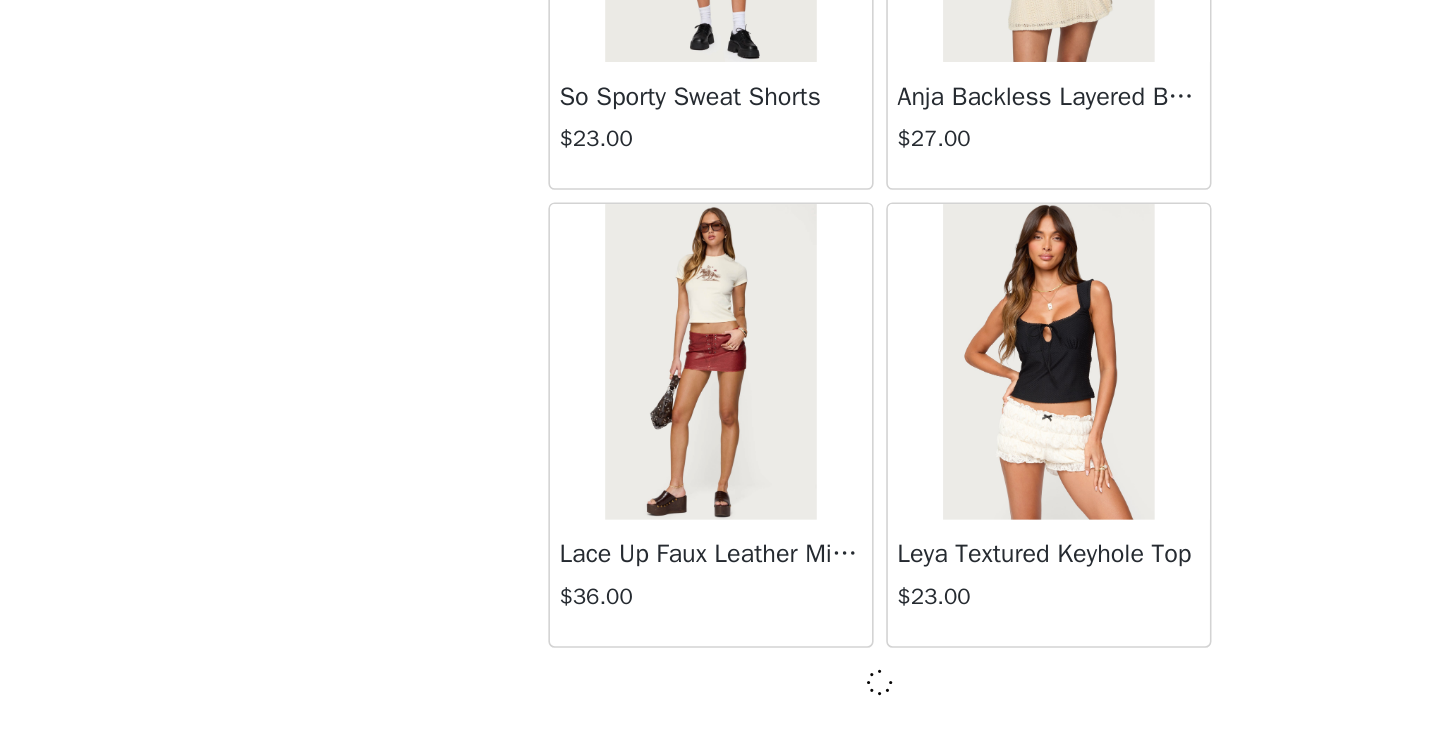 scroll, scrollTop: 34211, scrollLeft: 0, axis: vertical 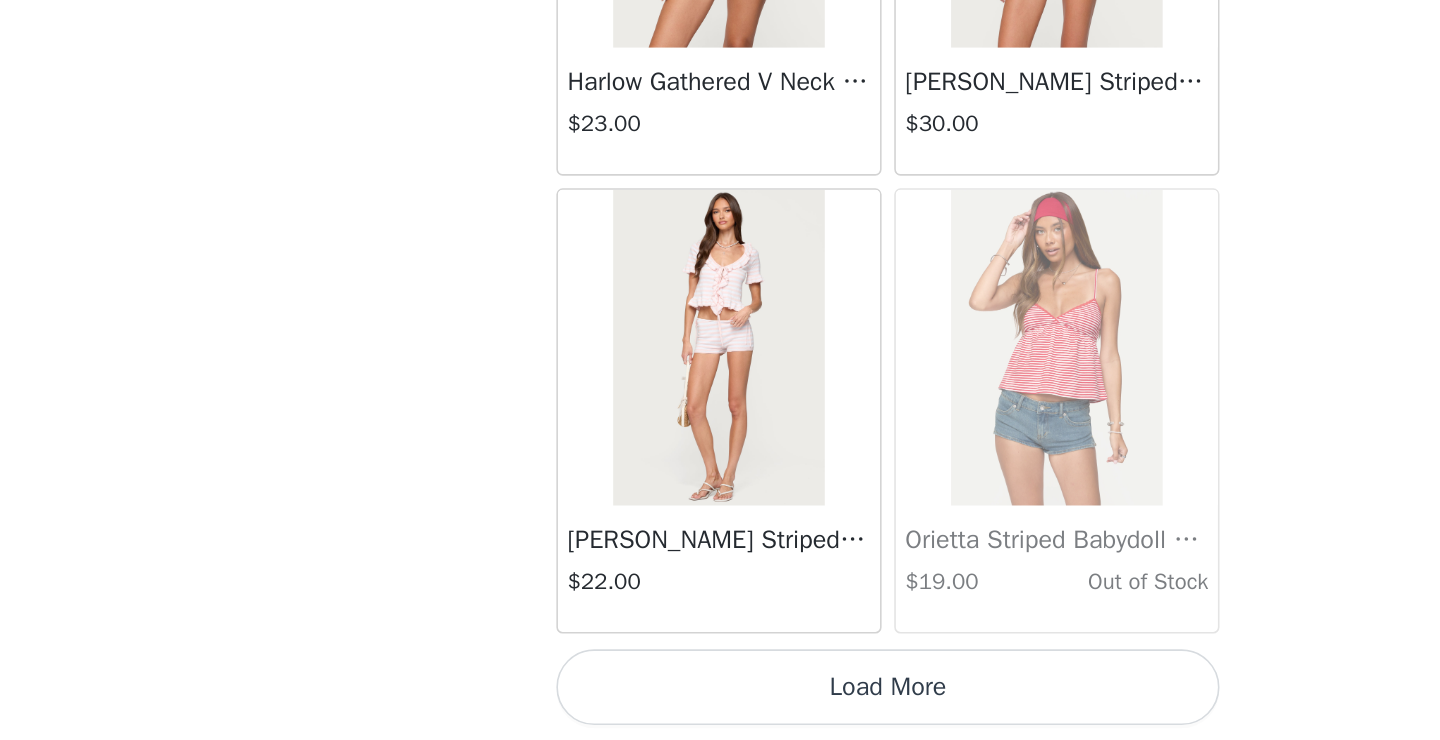 click on "Load More" at bounding box center [720, 706] 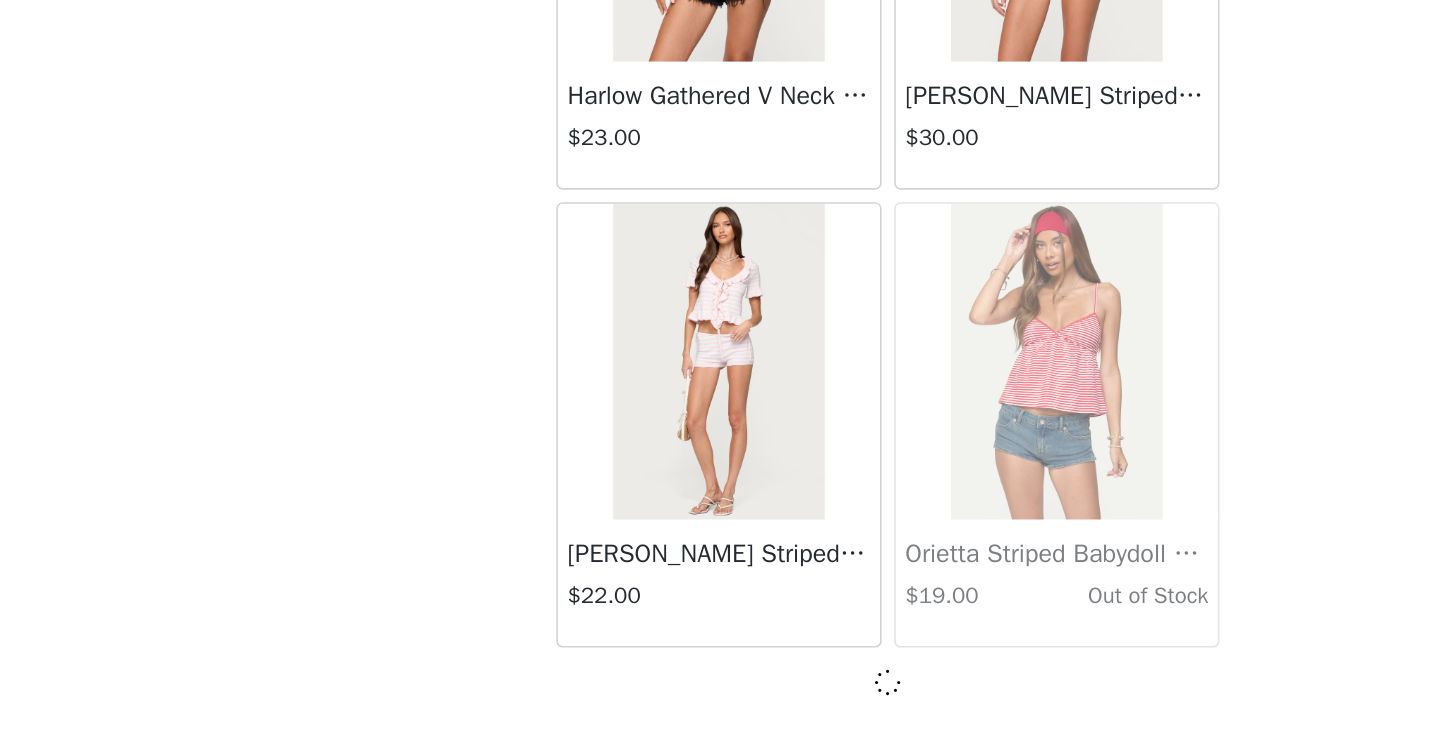 scroll, scrollTop: 37111, scrollLeft: 0, axis: vertical 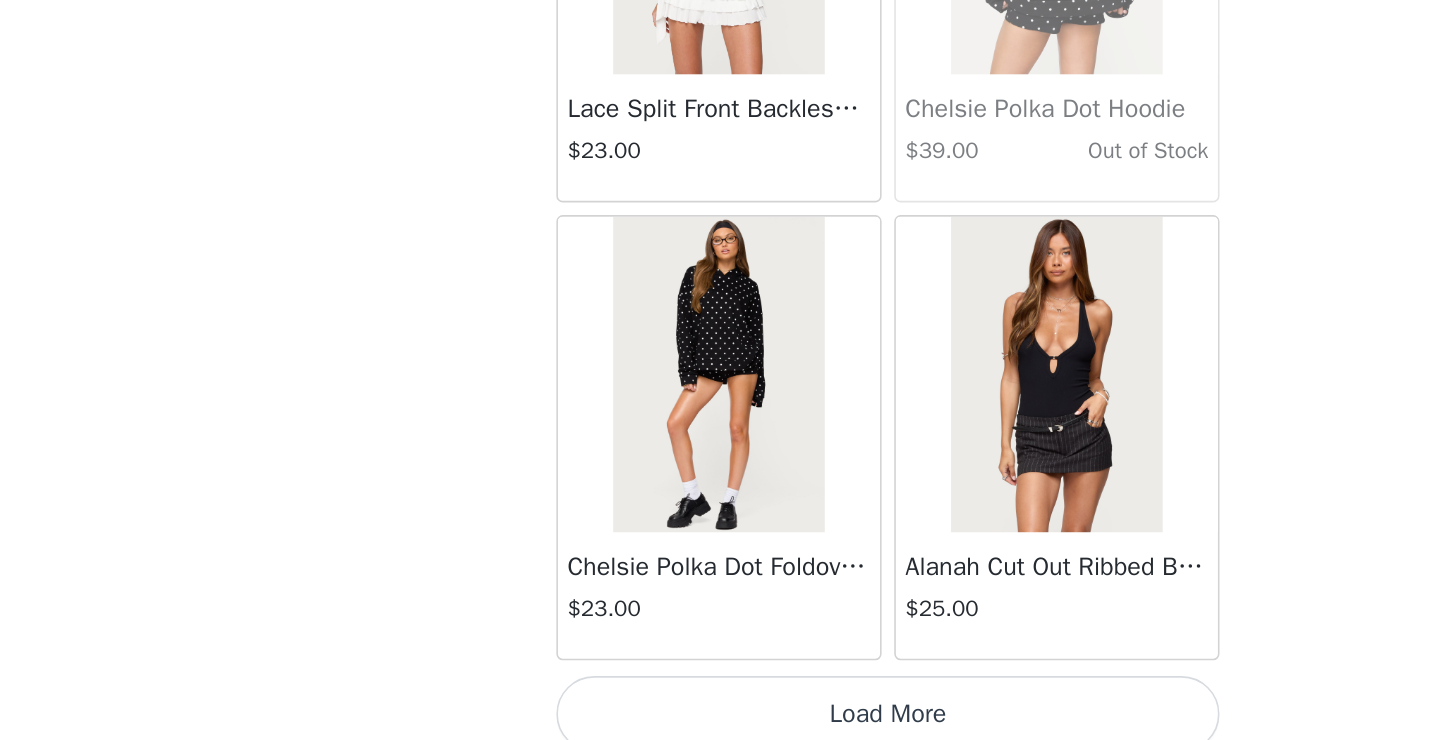 click on "Load More" at bounding box center [720, 723] 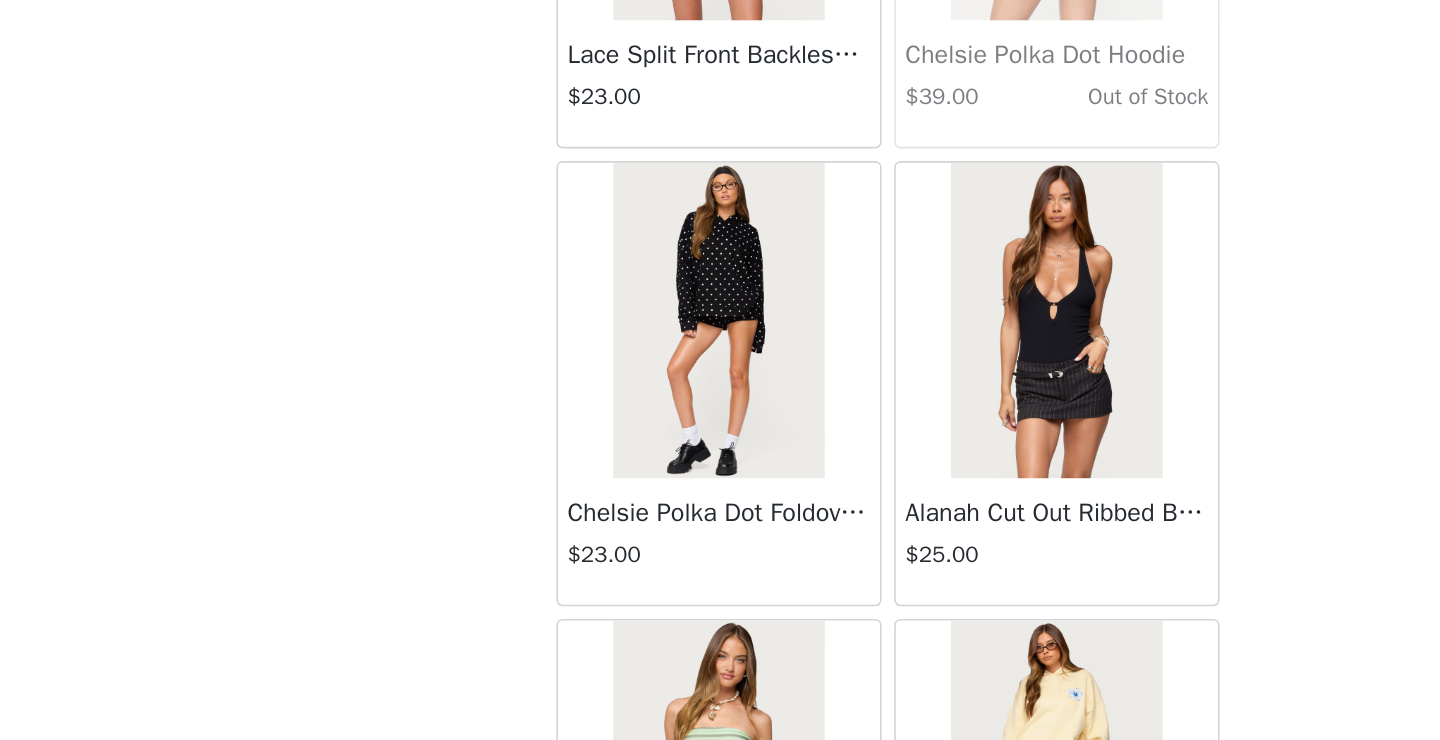 scroll, scrollTop: 40045, scrollLeft: 0, axis: vertical 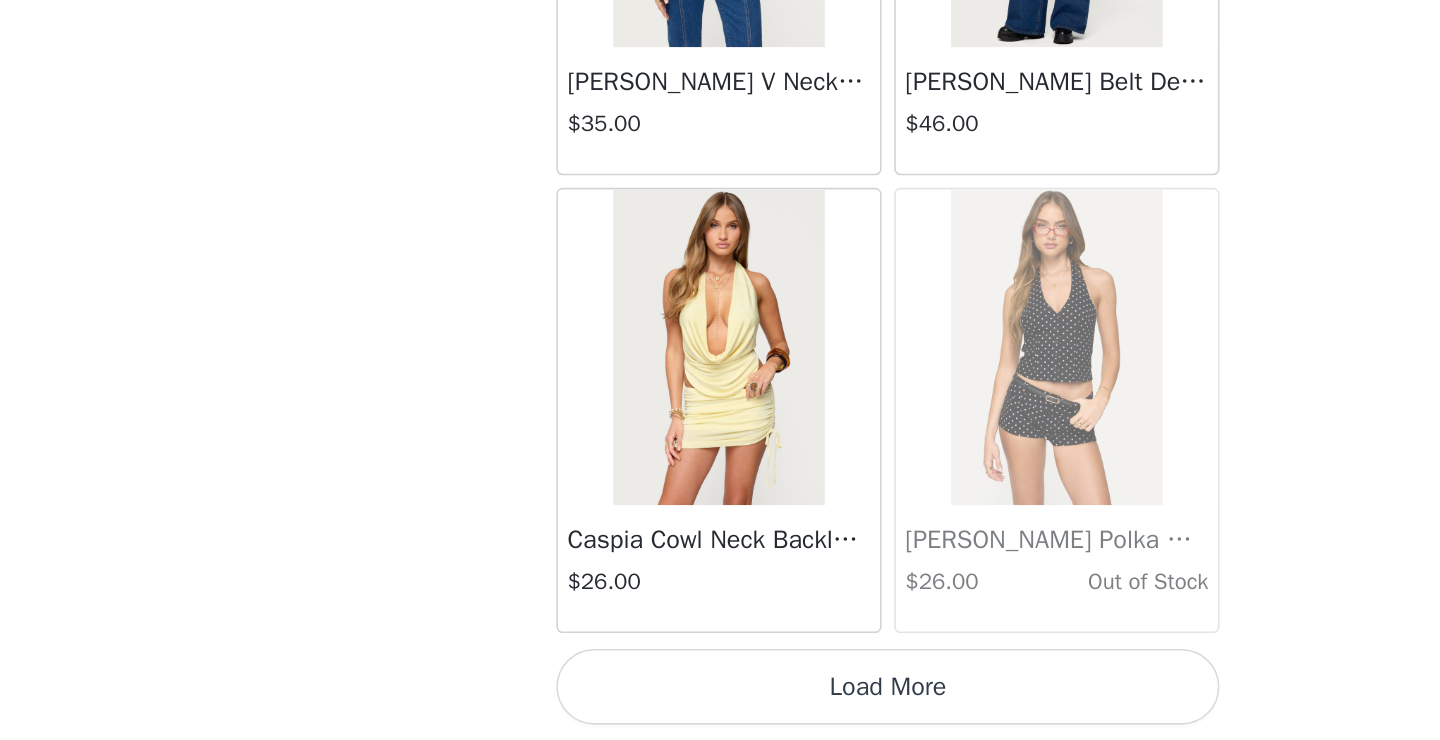 click on "Load More" at bounding box center [720, 706] 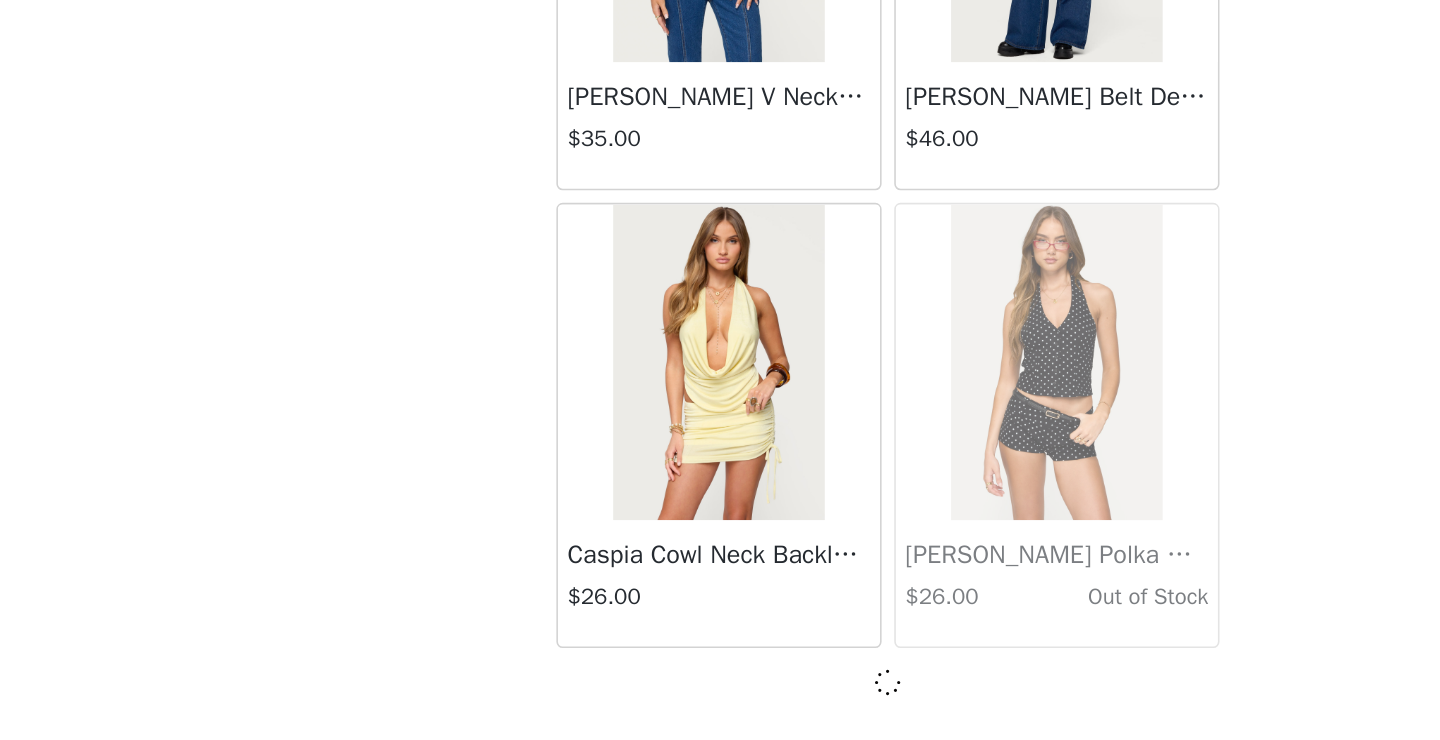 scroll, scrollTop: 42911, scrollLeft: 0, axis: vertical 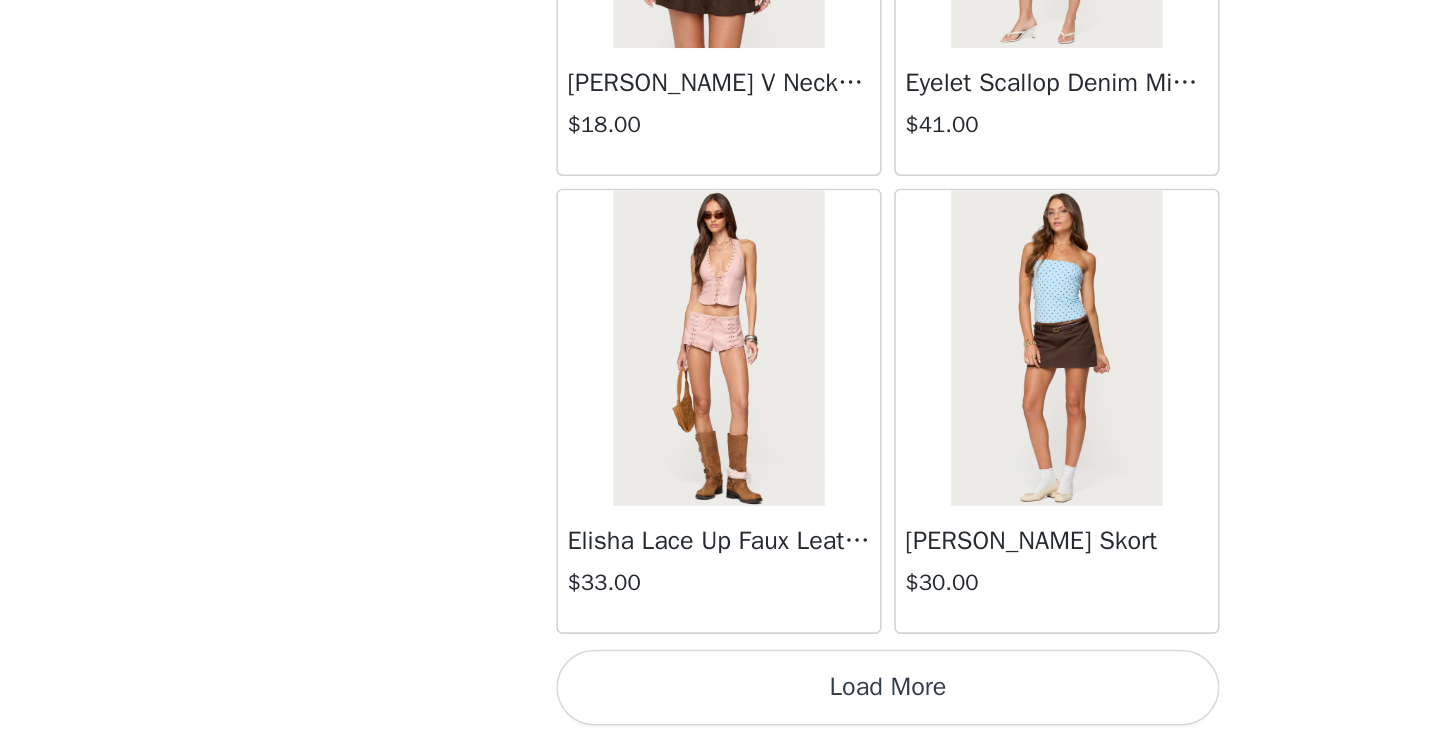 click on "Load More" at bounding box center (720, 706) 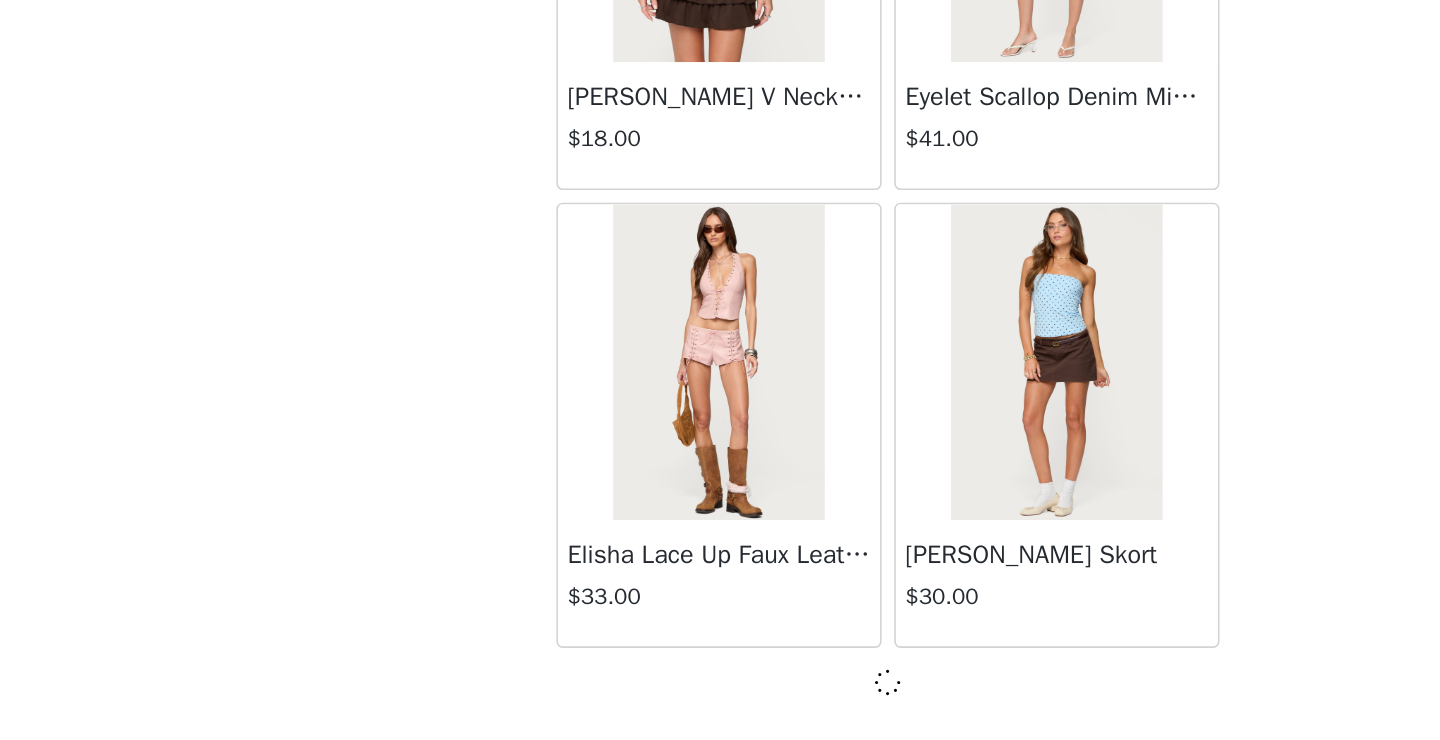 scroll, scrollTop: 45811, scrollLeft: 0, axis: vertical 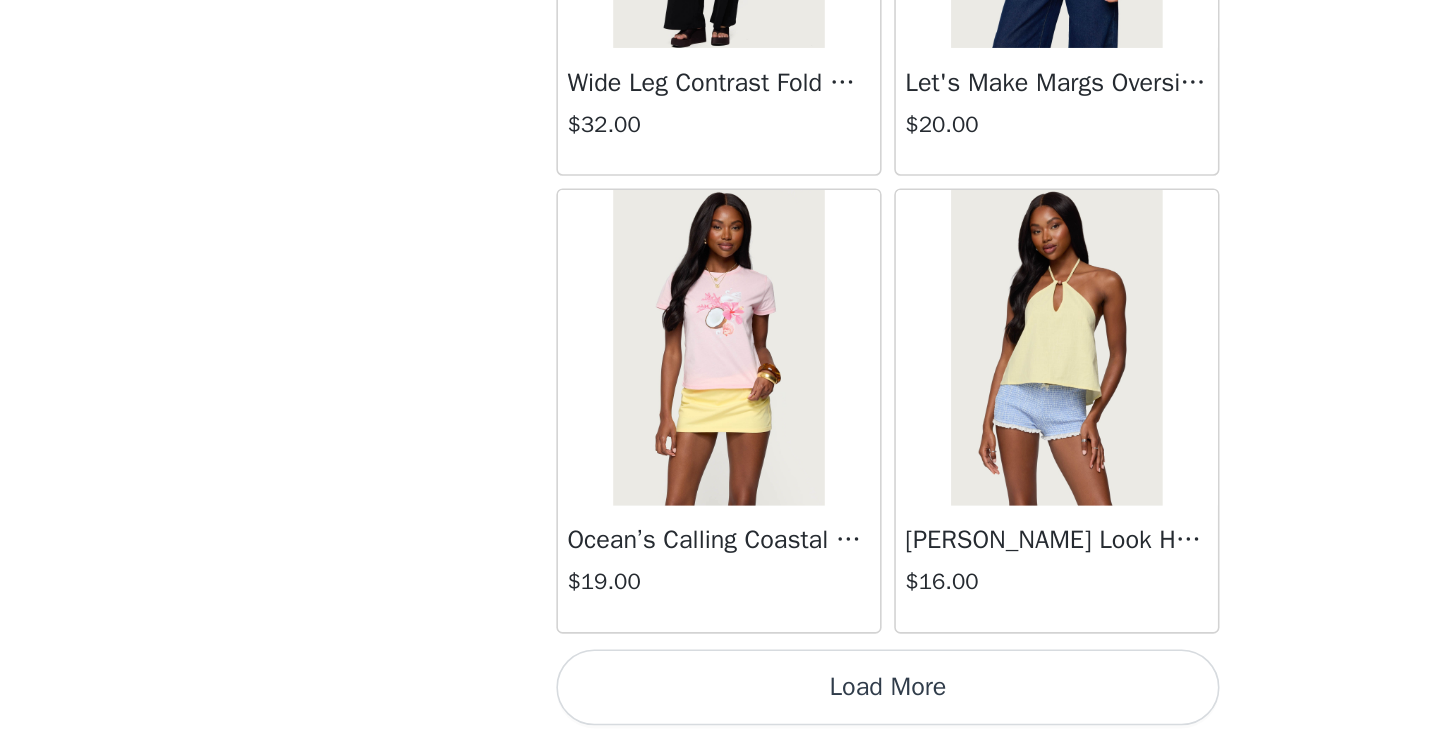 click on "Load More" at bounding box center [720, 706] 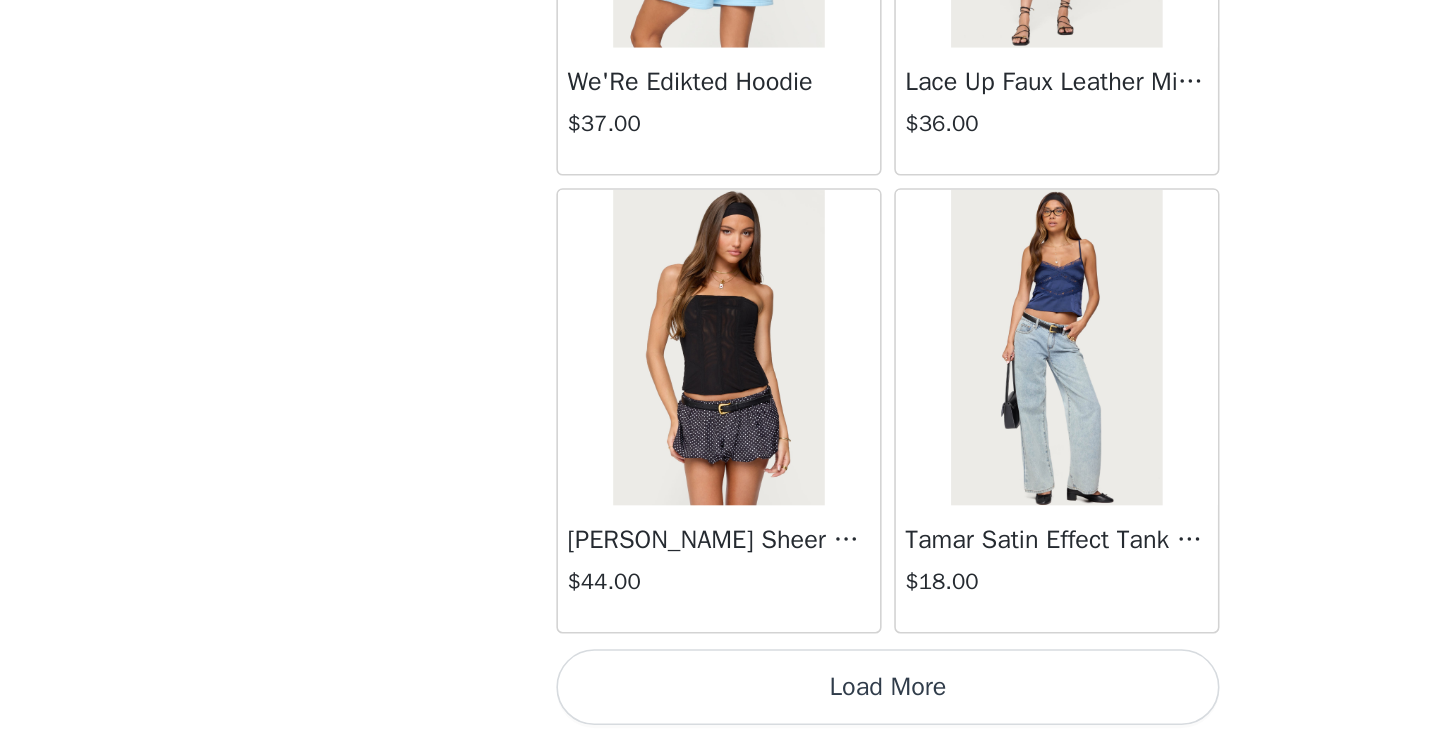 scroll, scrollTop: 51620, scrollLeft: 0, axis: vertical 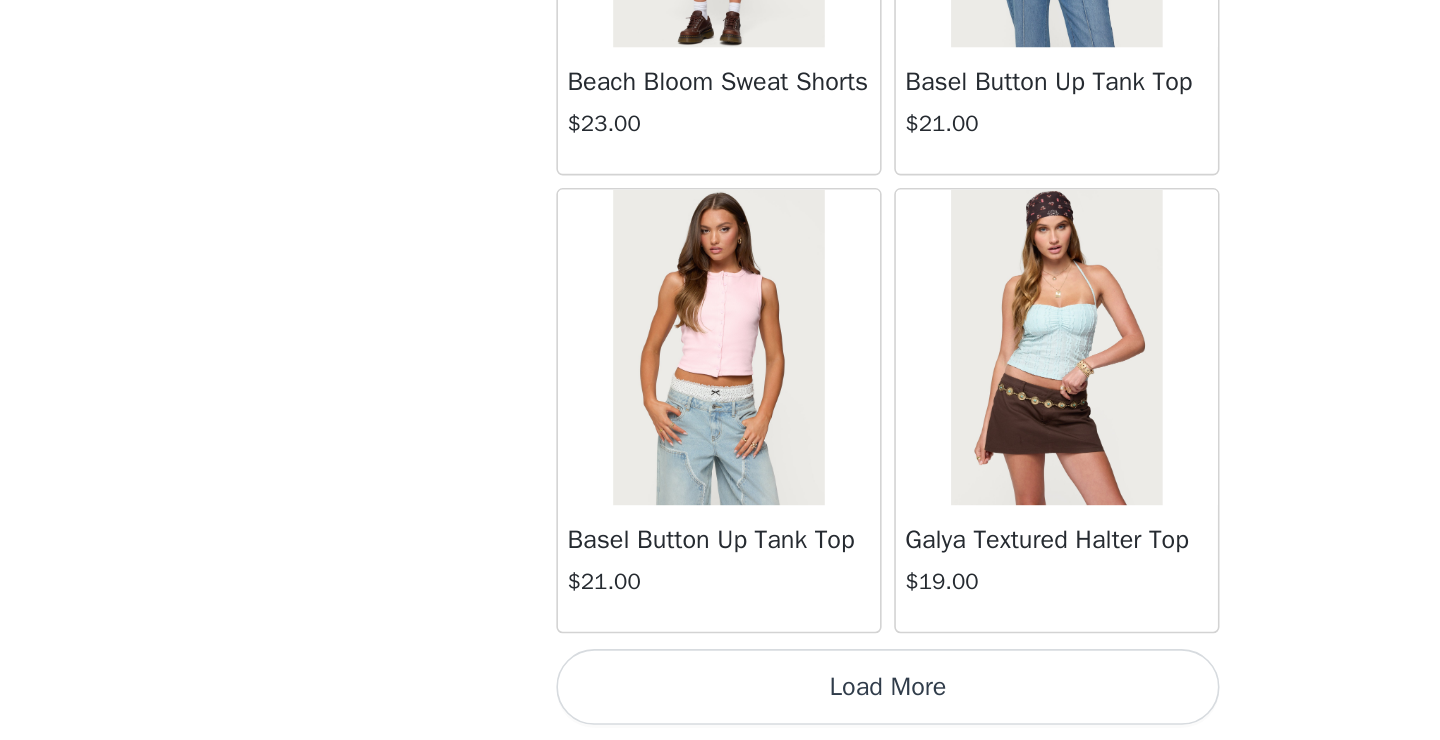 click on "Load More" at bounding box center (720, 706) 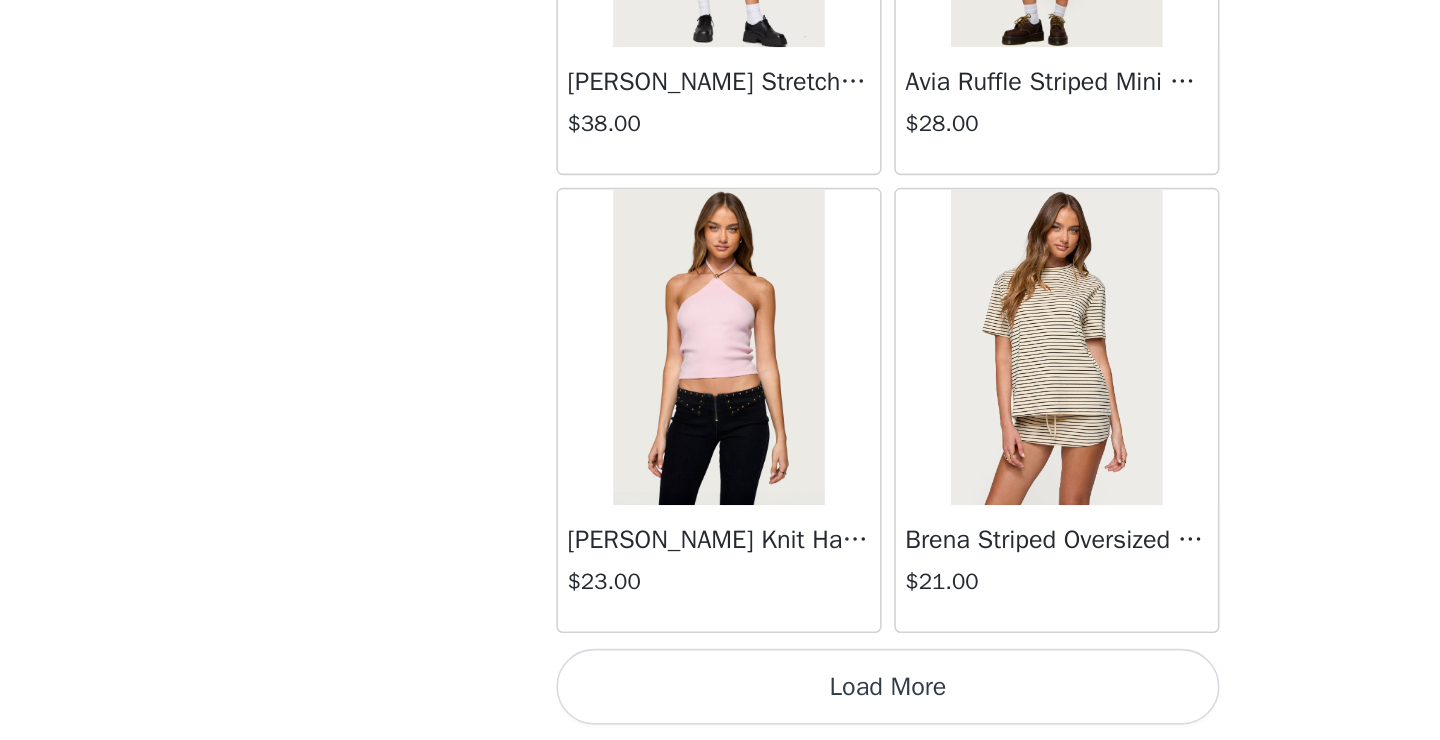 scroll, scrollTop: 57420, scrollLeft: 0, axis: vertical 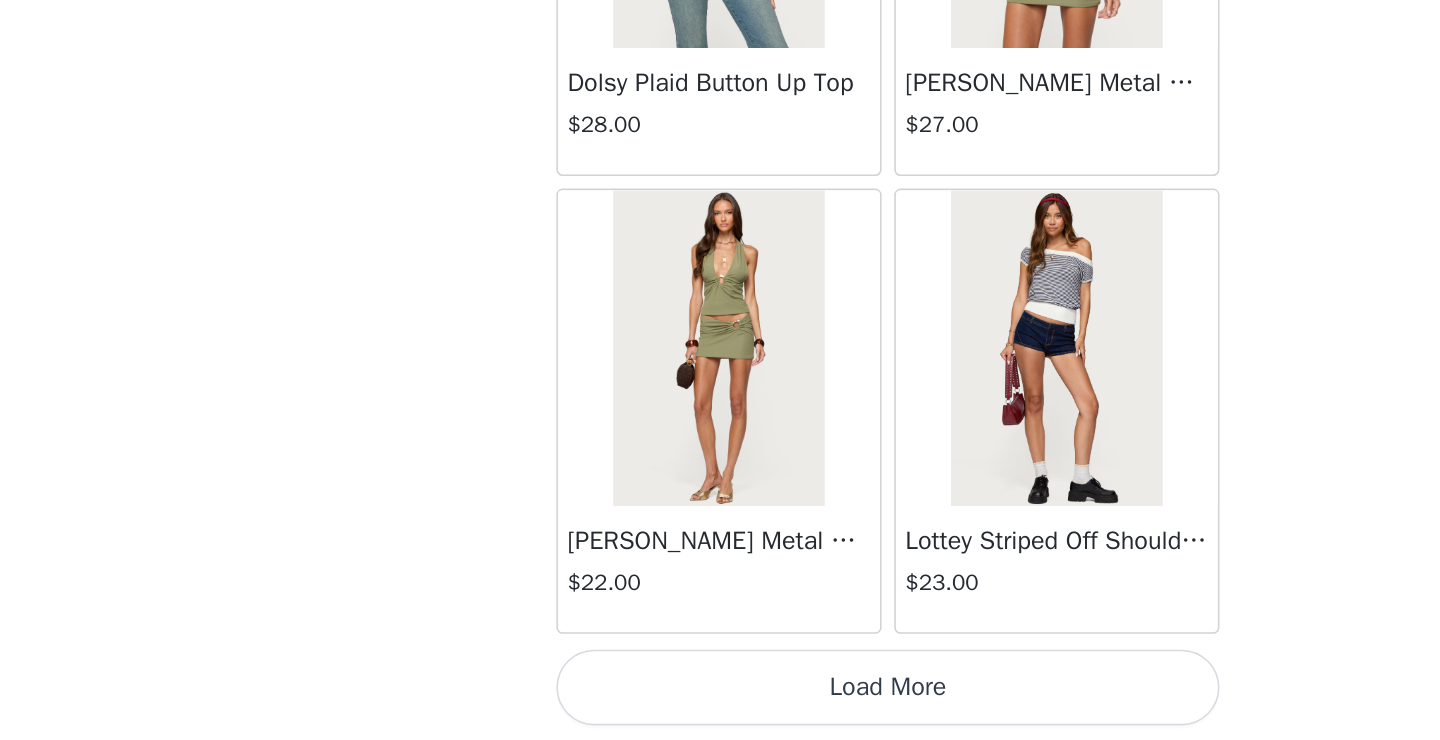click on "Load More" at bounding box center (720, 706) 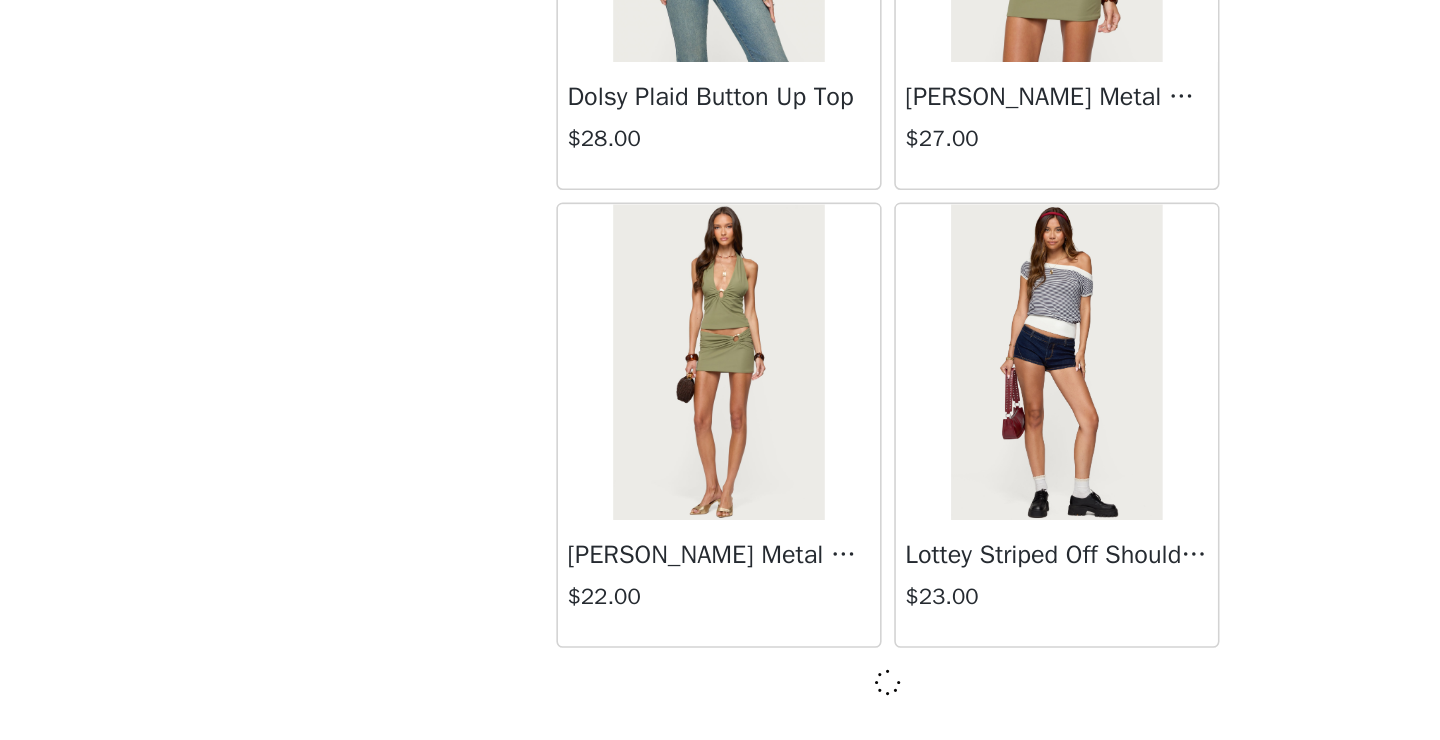 scroll, scrollTop: 60311, scrollLeft: 0, axis: vertical 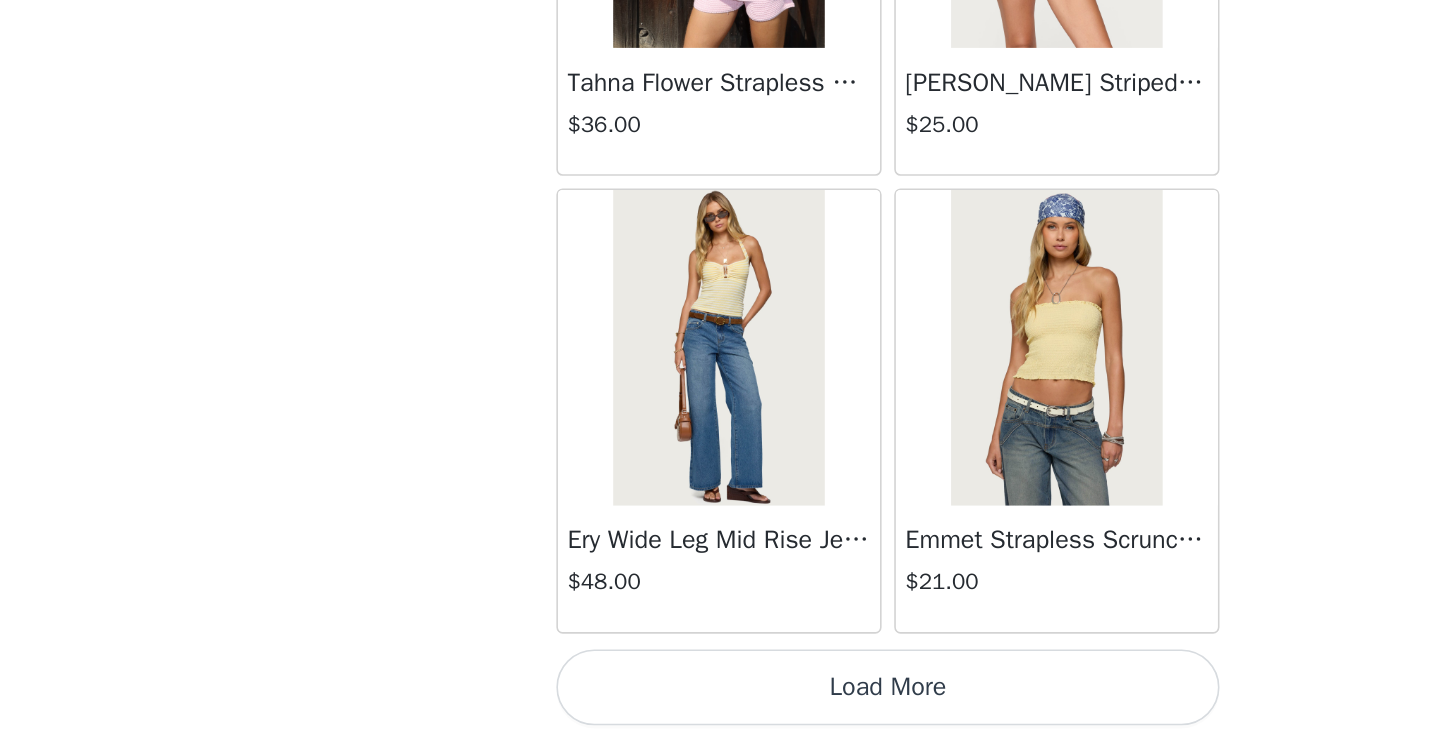 click on "Load More" at bounding box center [720, 706] 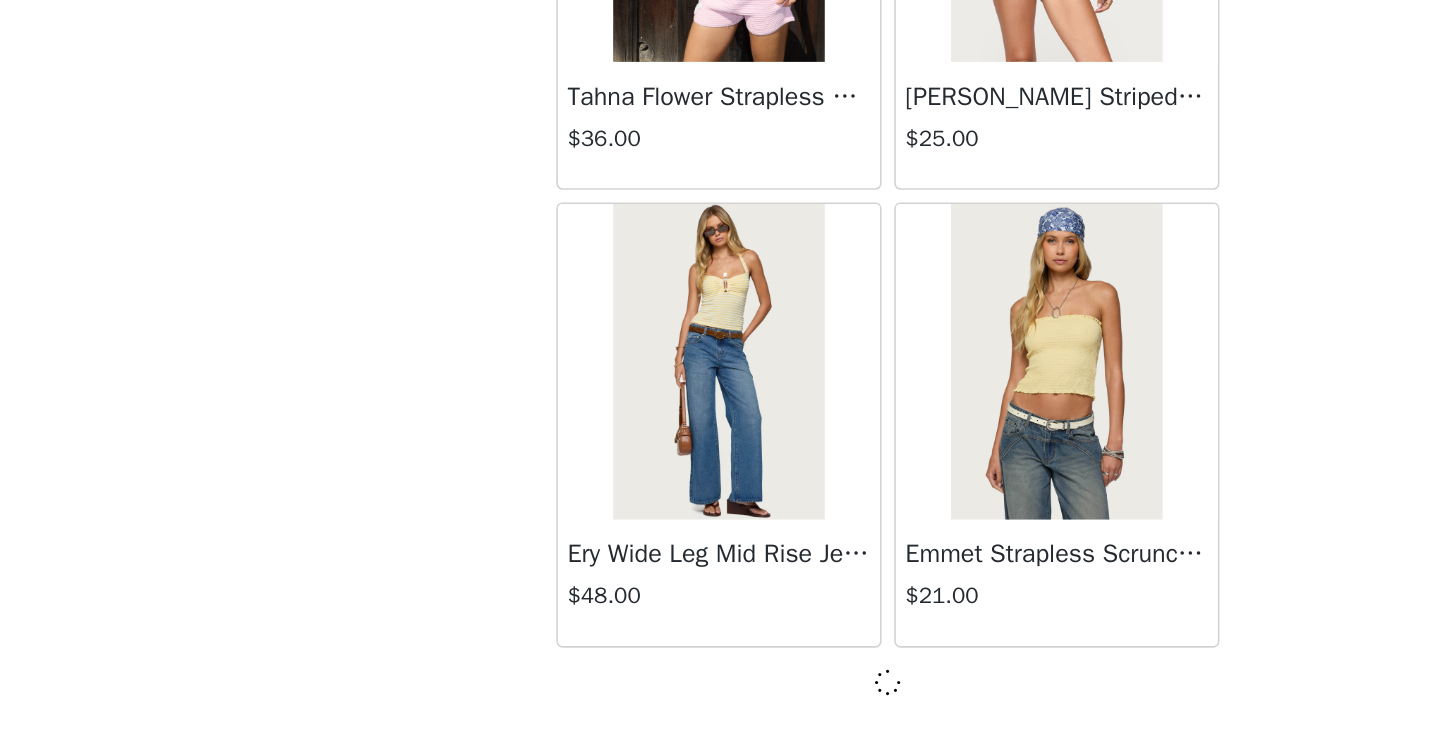 scroll, scrollTop: 63211, scrollLeft: 0, axis: vertical 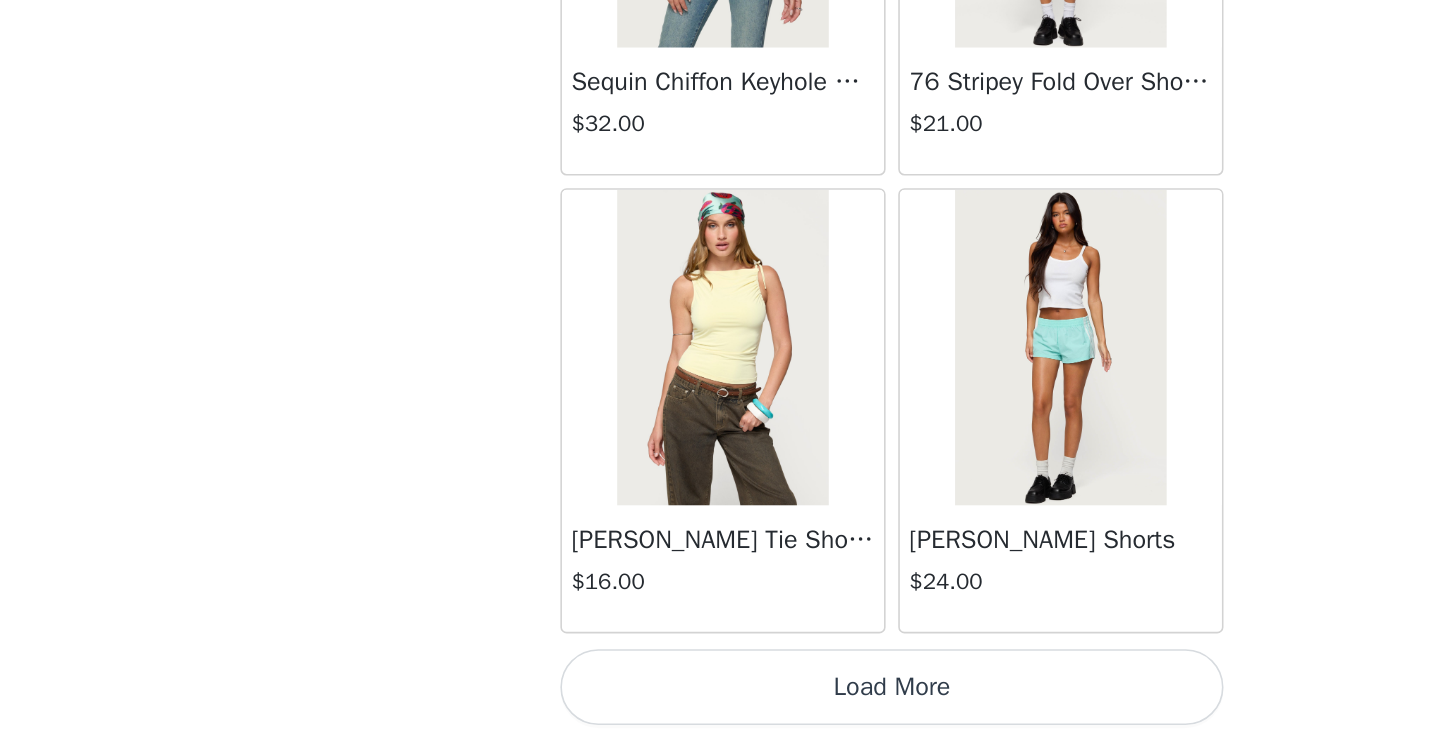 click on "Load More" at bounding box center [720, 706] 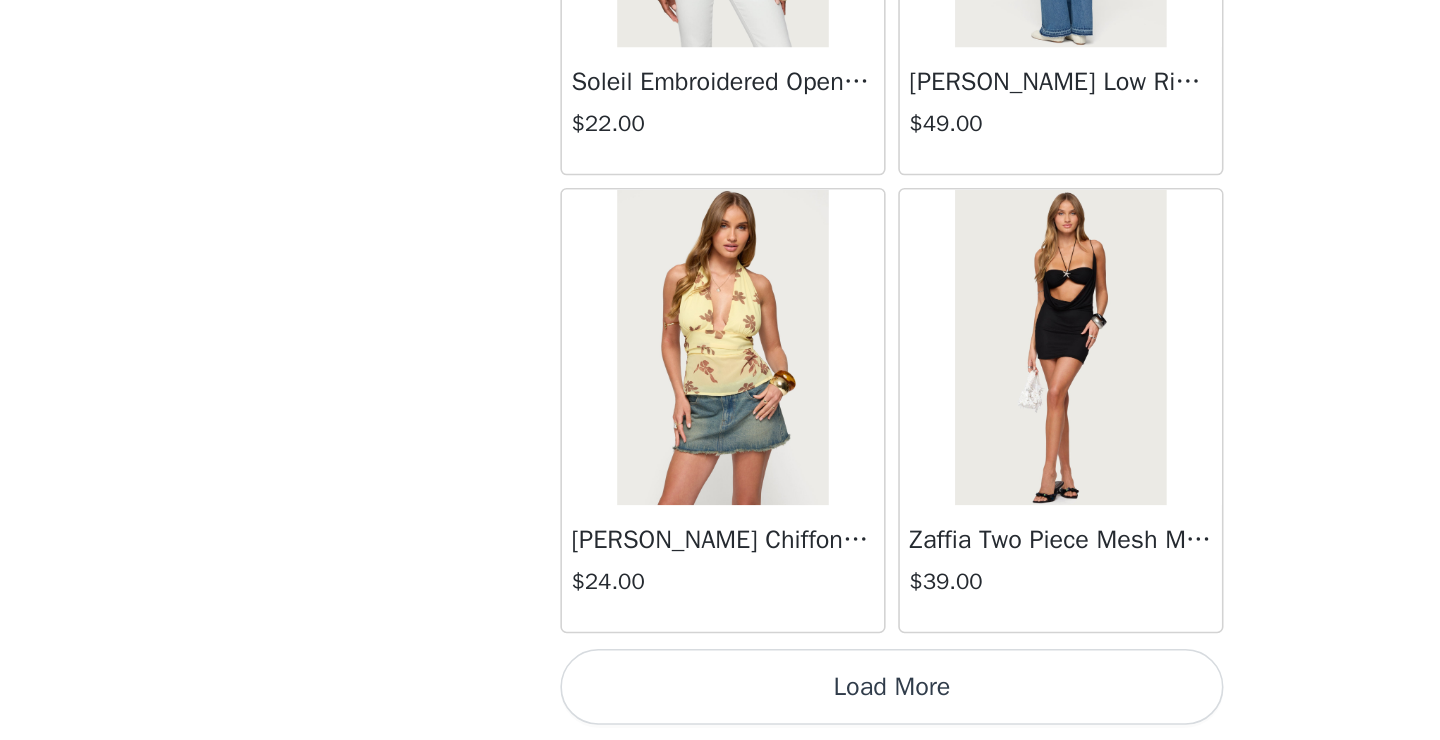 scroll, scrollTop: 69020, scrollLeft: 0, axis: vertical 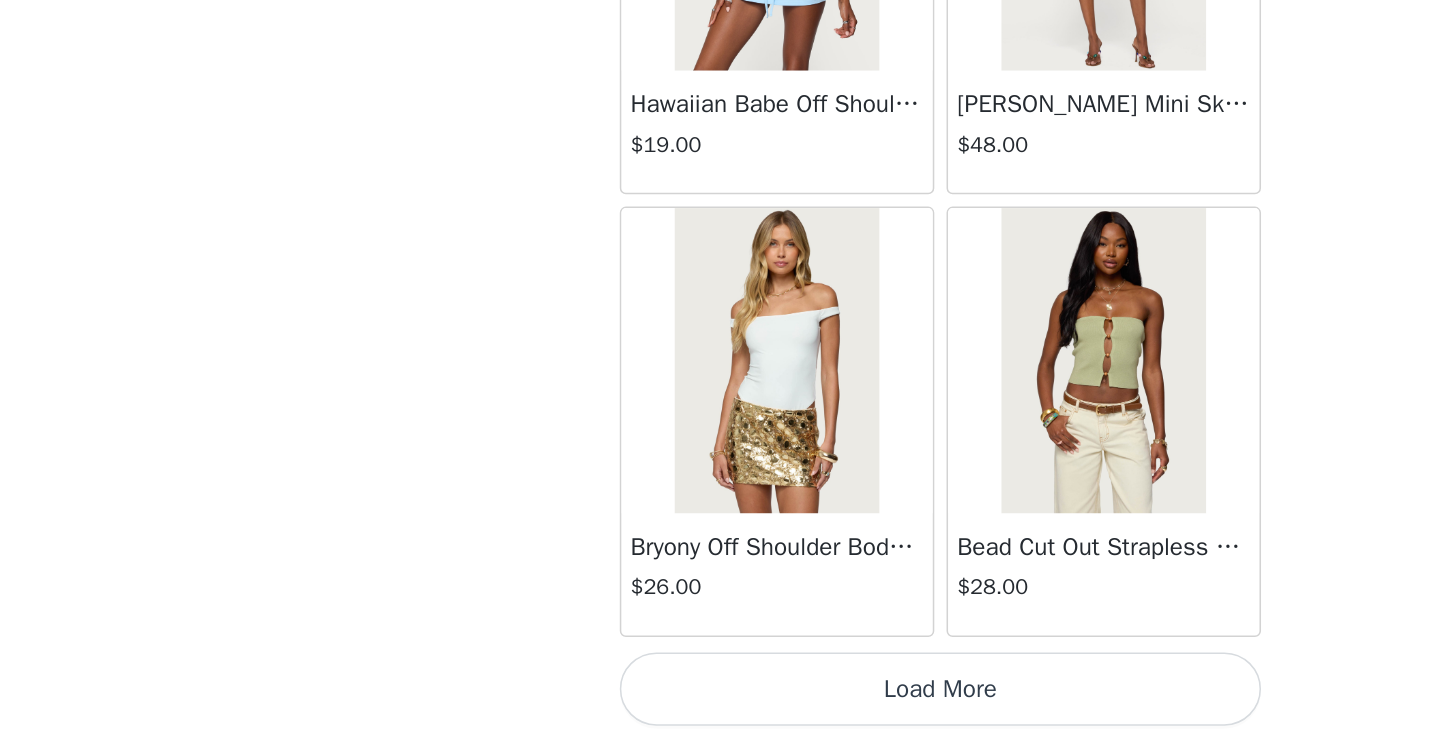 click on "Load More" at bounding box center (720, 706) 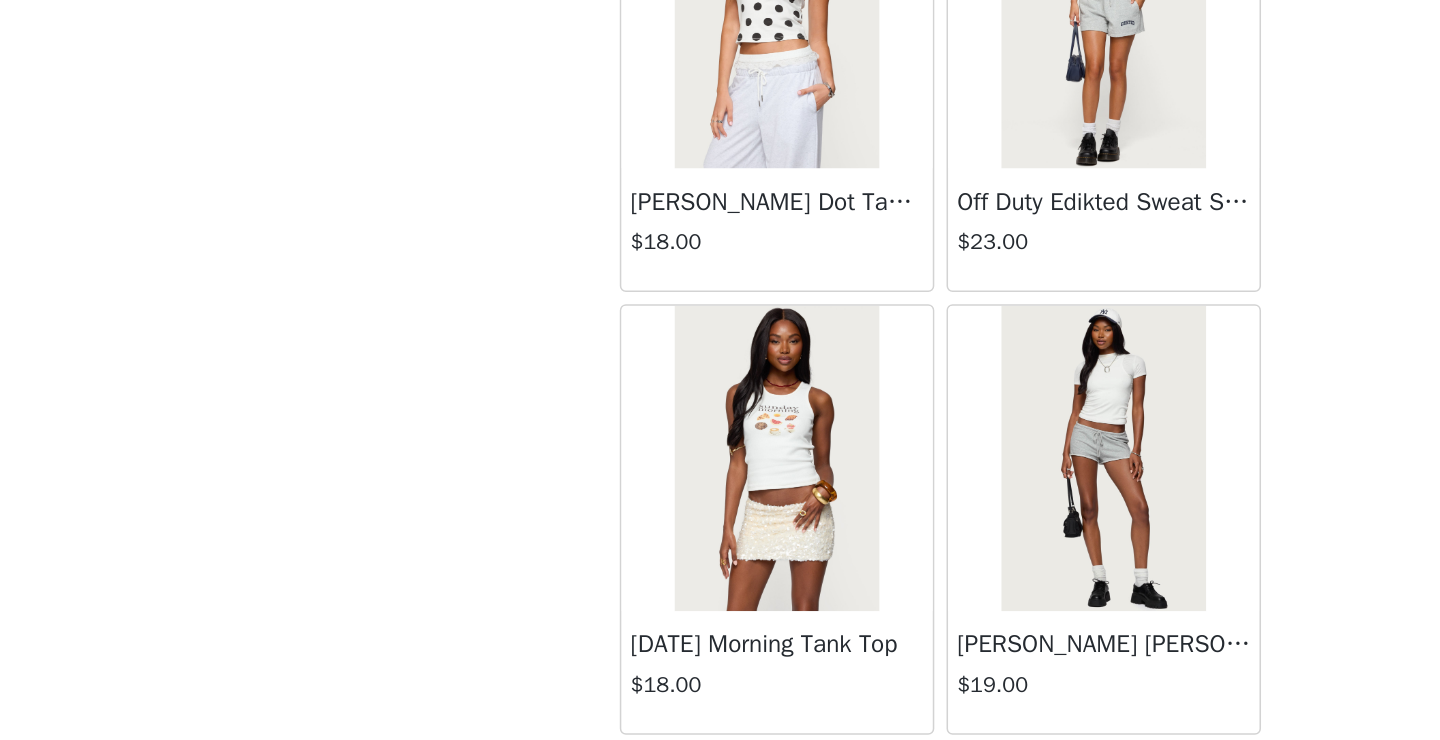 scroll, scrollTop: 73307, scrollLeft: 0, axis: vertical 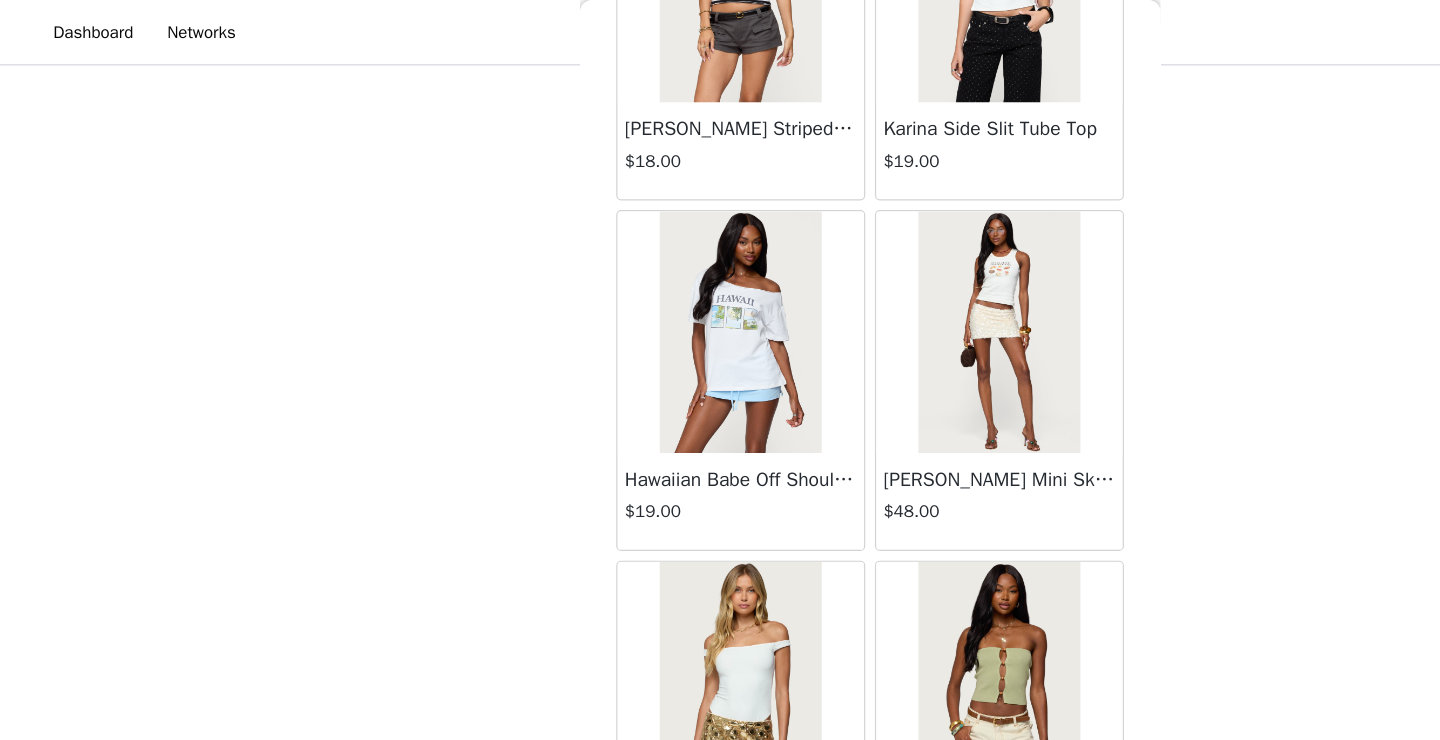 click at bounding box center [826, 275] 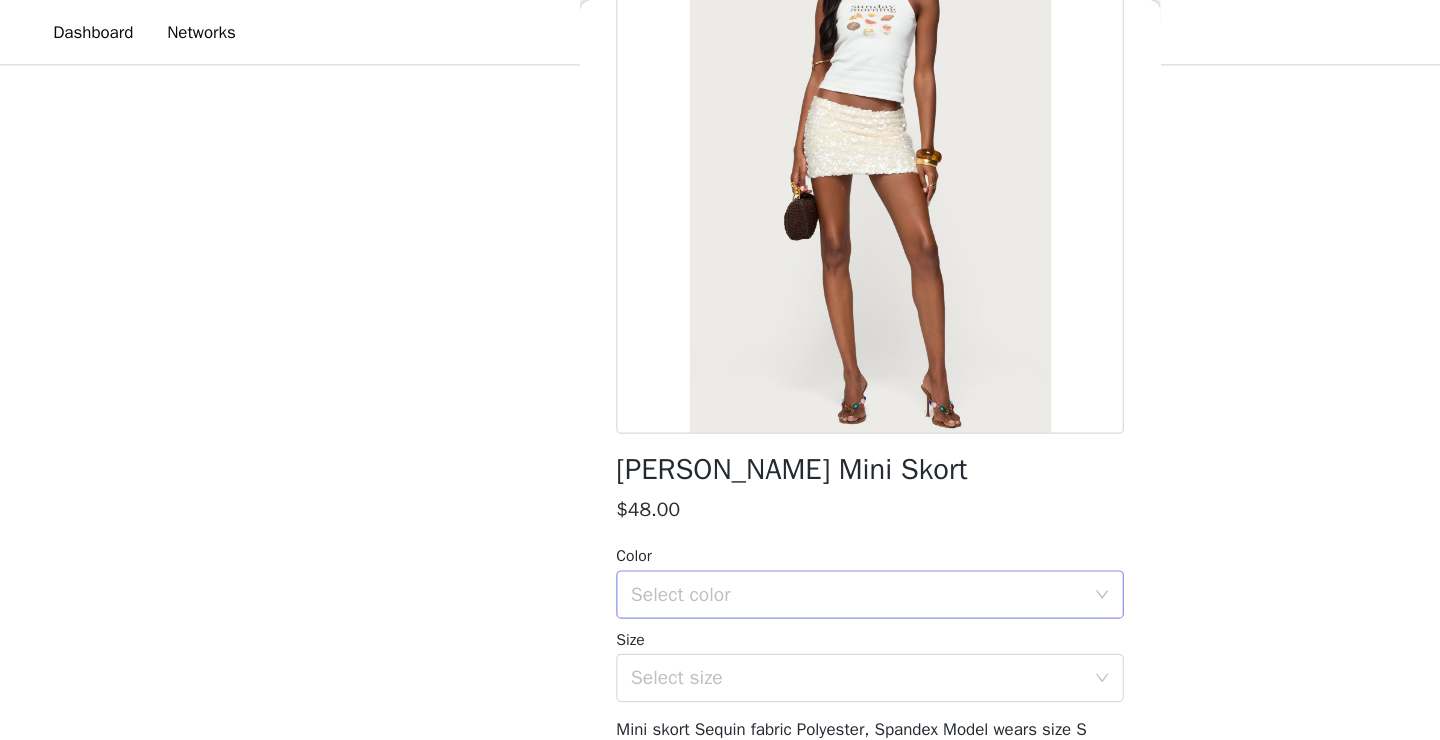 scroll, scrollTop: 190, scrollLeft: 0, axis: vertical 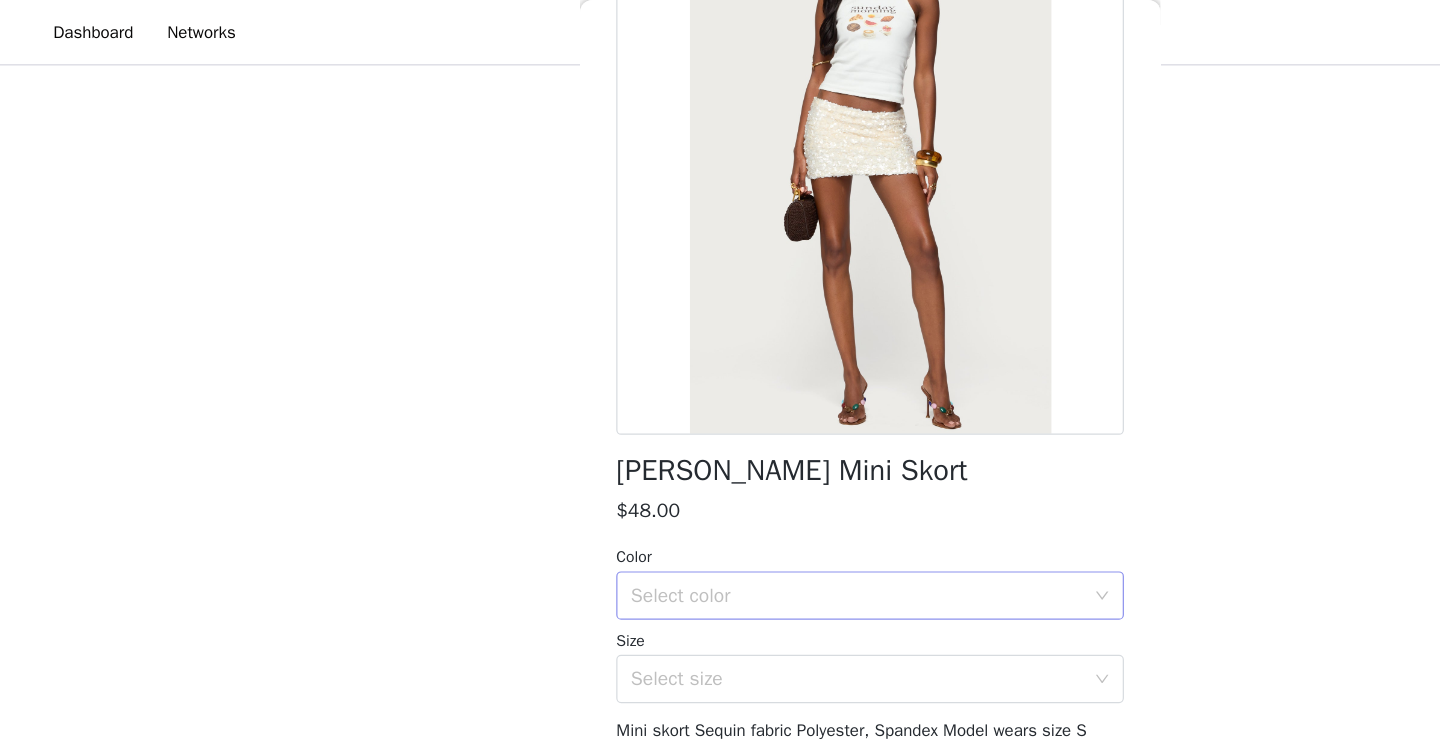 click on "Select color" at bounding box center [709, 493] 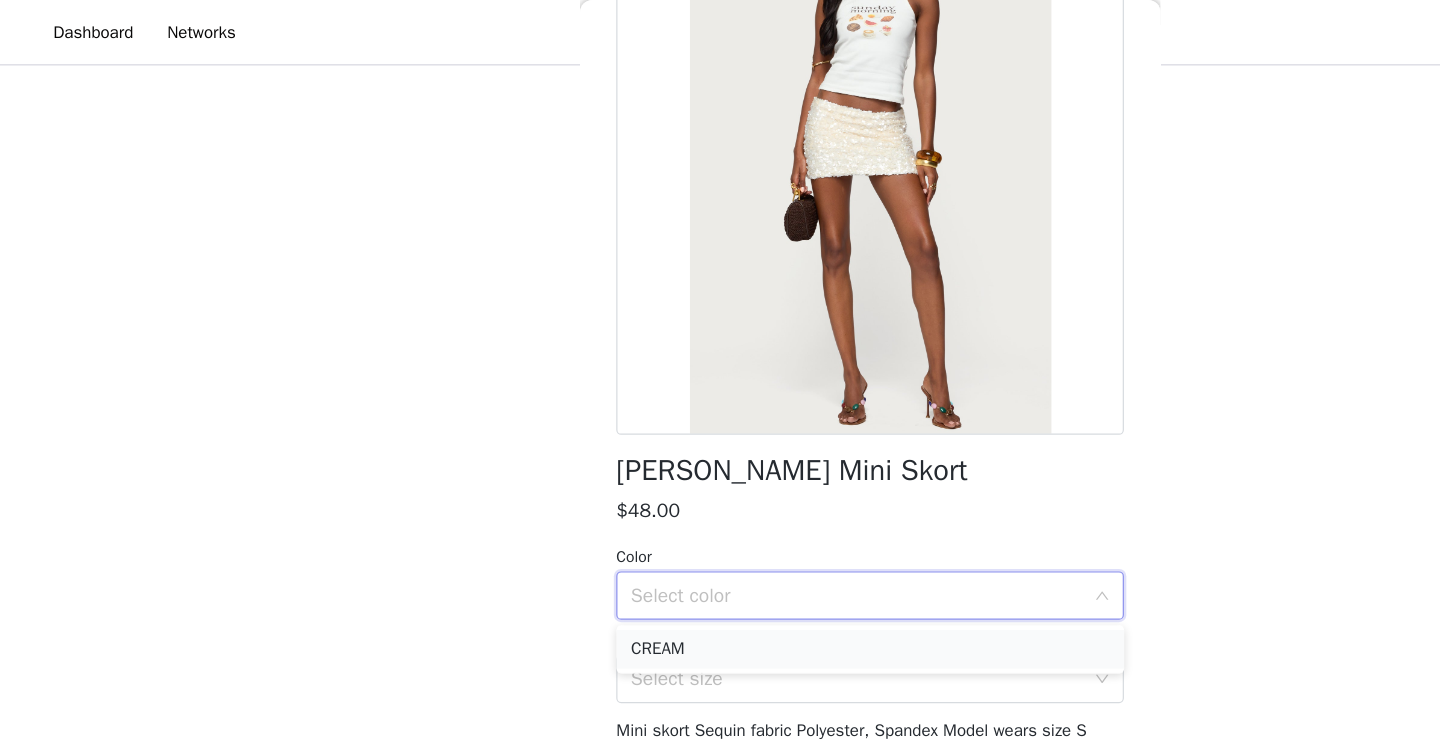click on "CREAM" at bounding box center (720, 537) 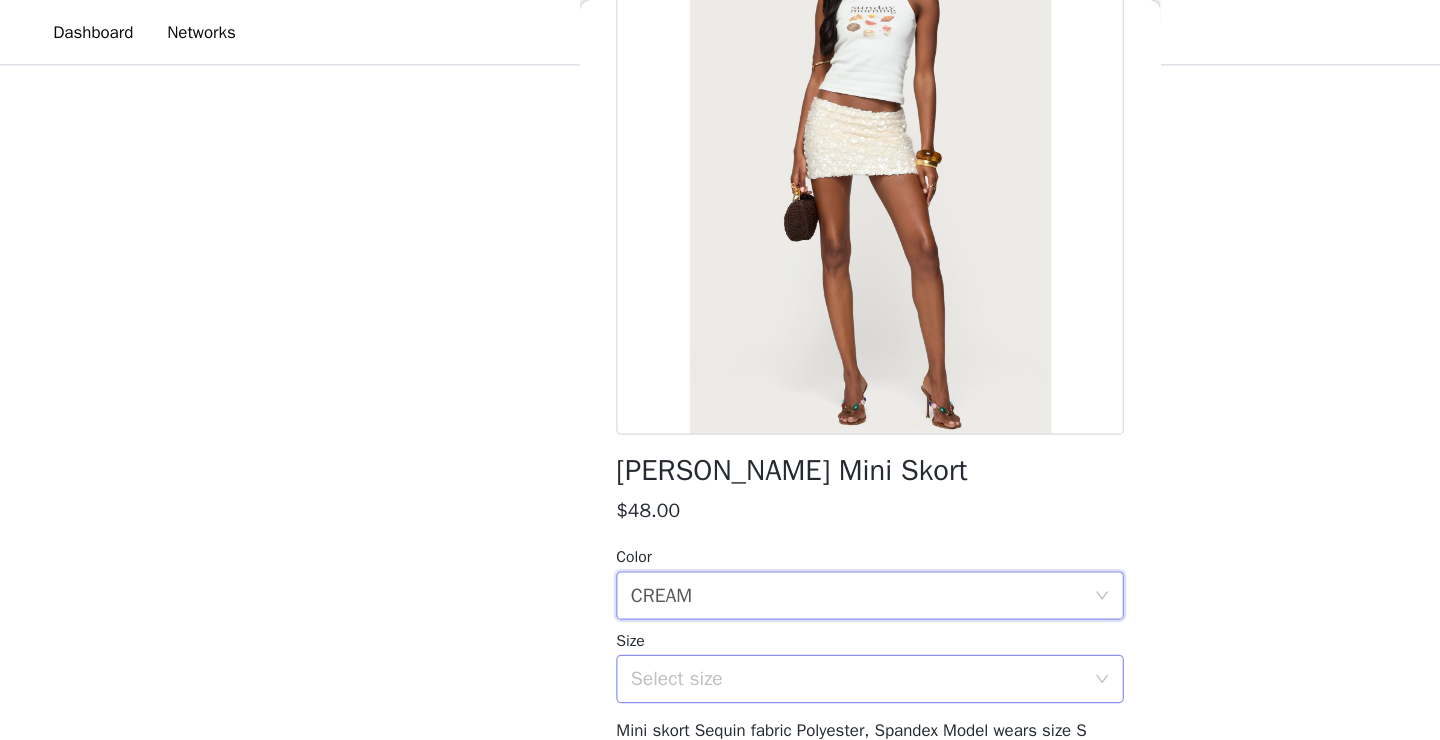 click on "Select size" at bounding box center [709, 562] 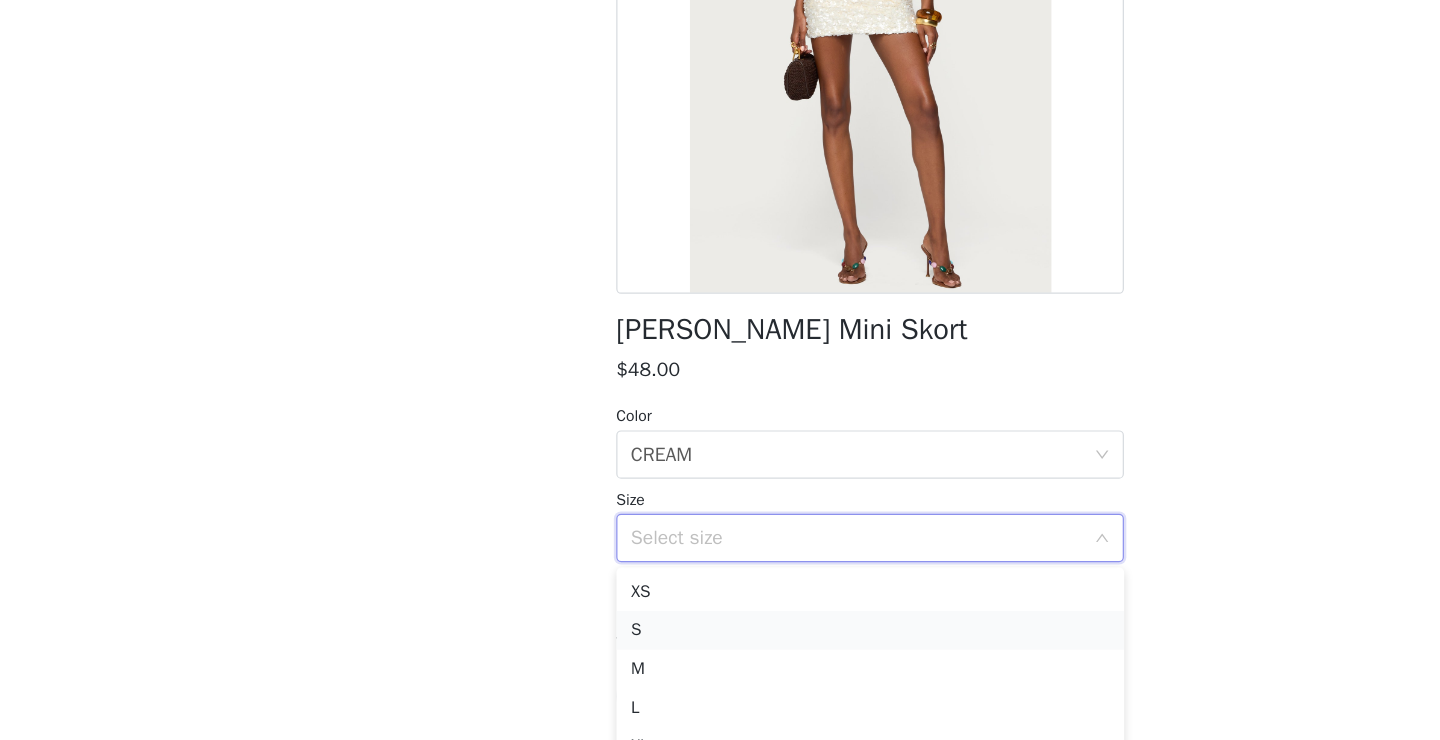 click on "S" at bounding box center [720, 638] 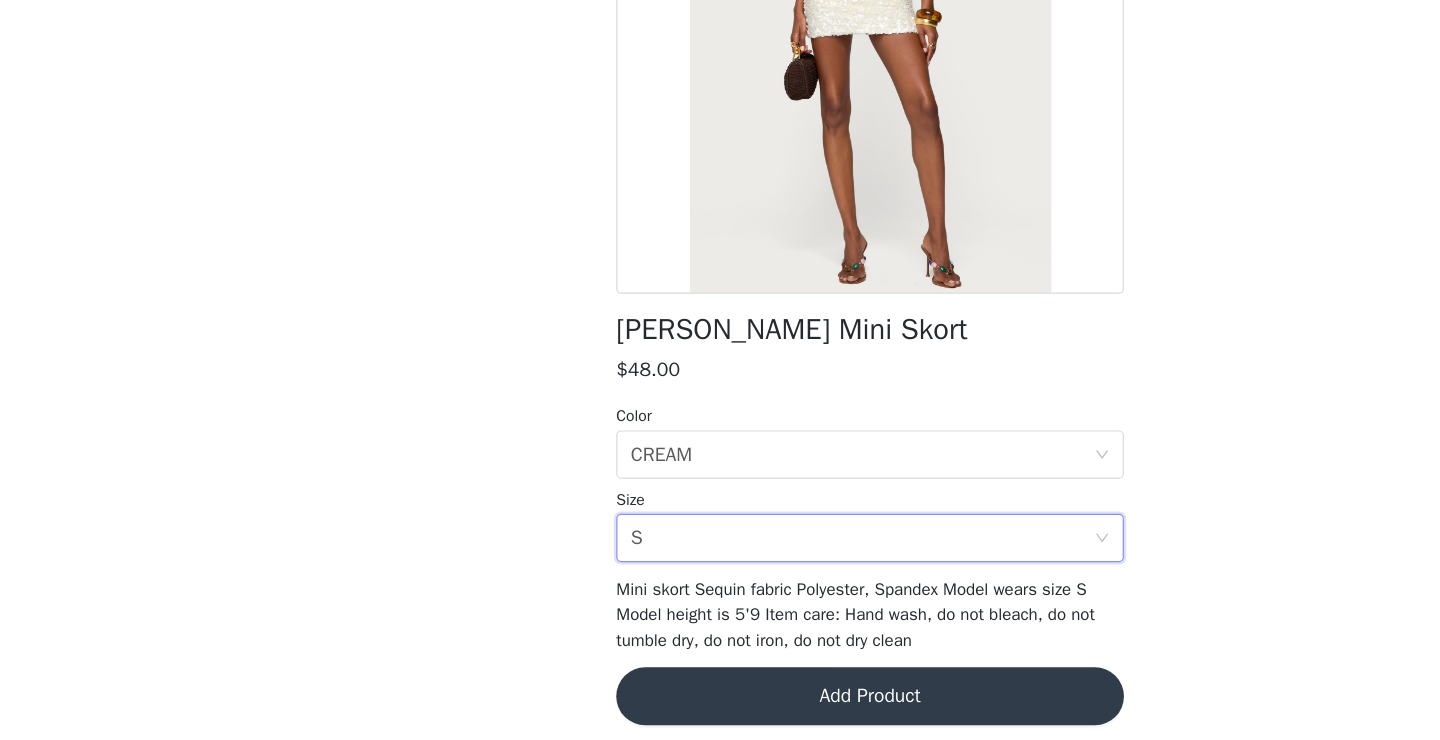 click on "Add Product" at bounding box center [720, 693] 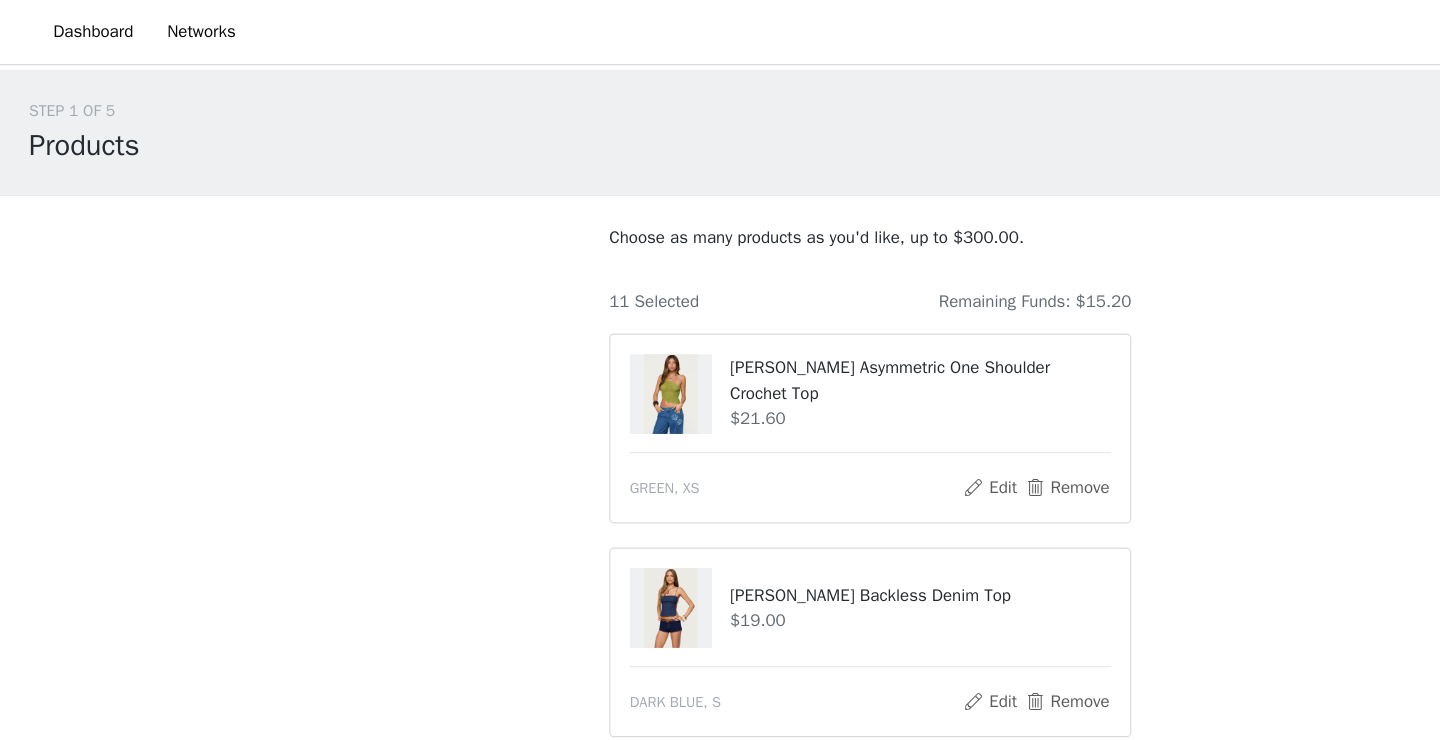 scroll, scrollTop: 0, scrollLeft: 0, axis: both 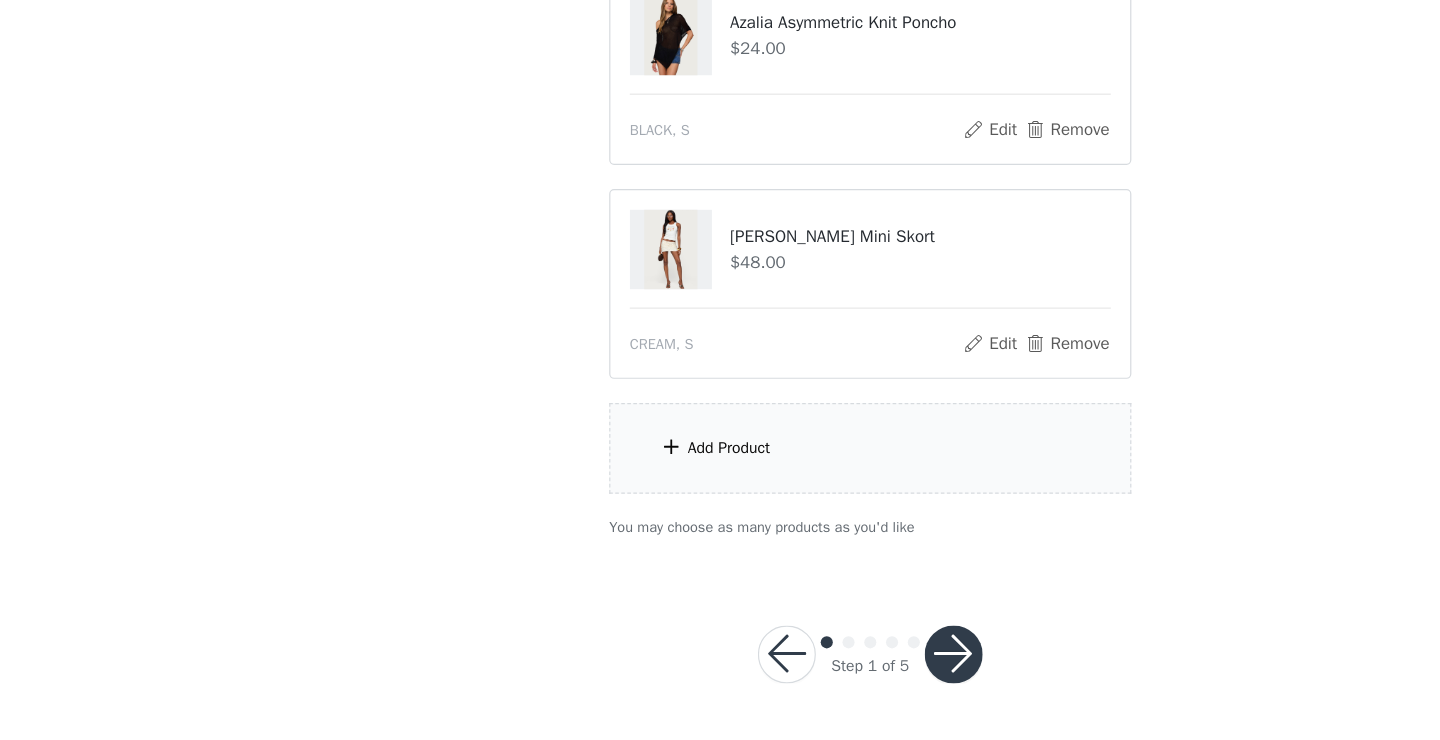 click on "Add Product" at bounding box center (720, 498) 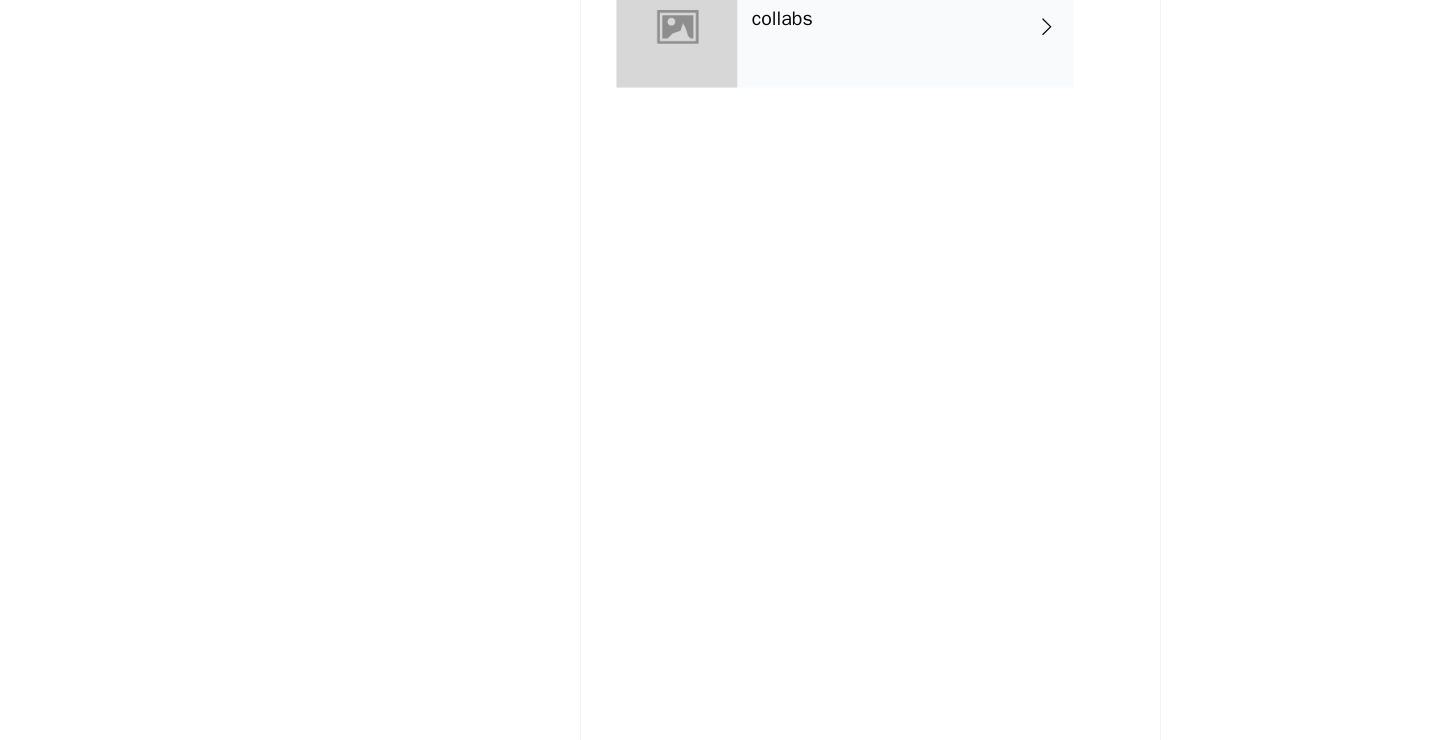 click on "collabs" at bounding box center [749, 150] 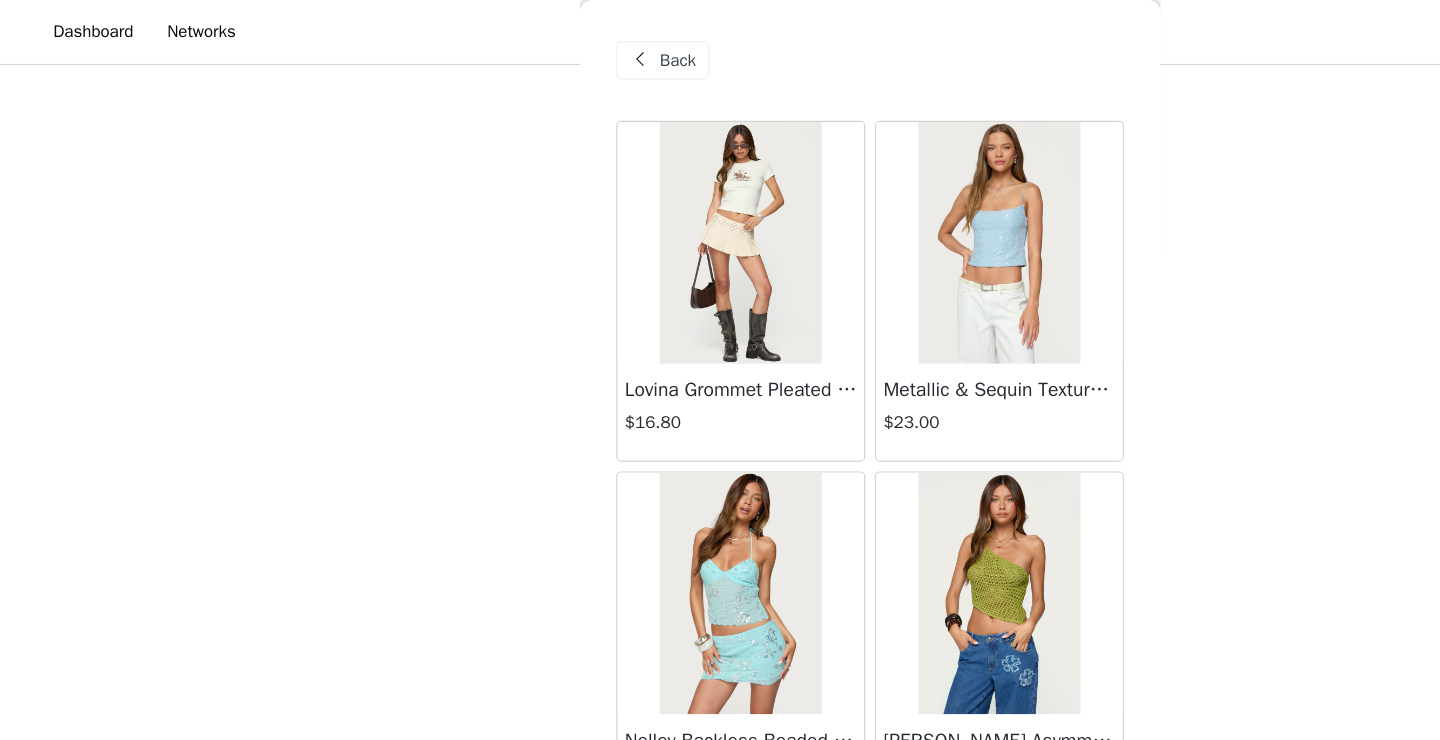 scroll, scrollTop: 1652, scrollLeft: 0, axis: vertical 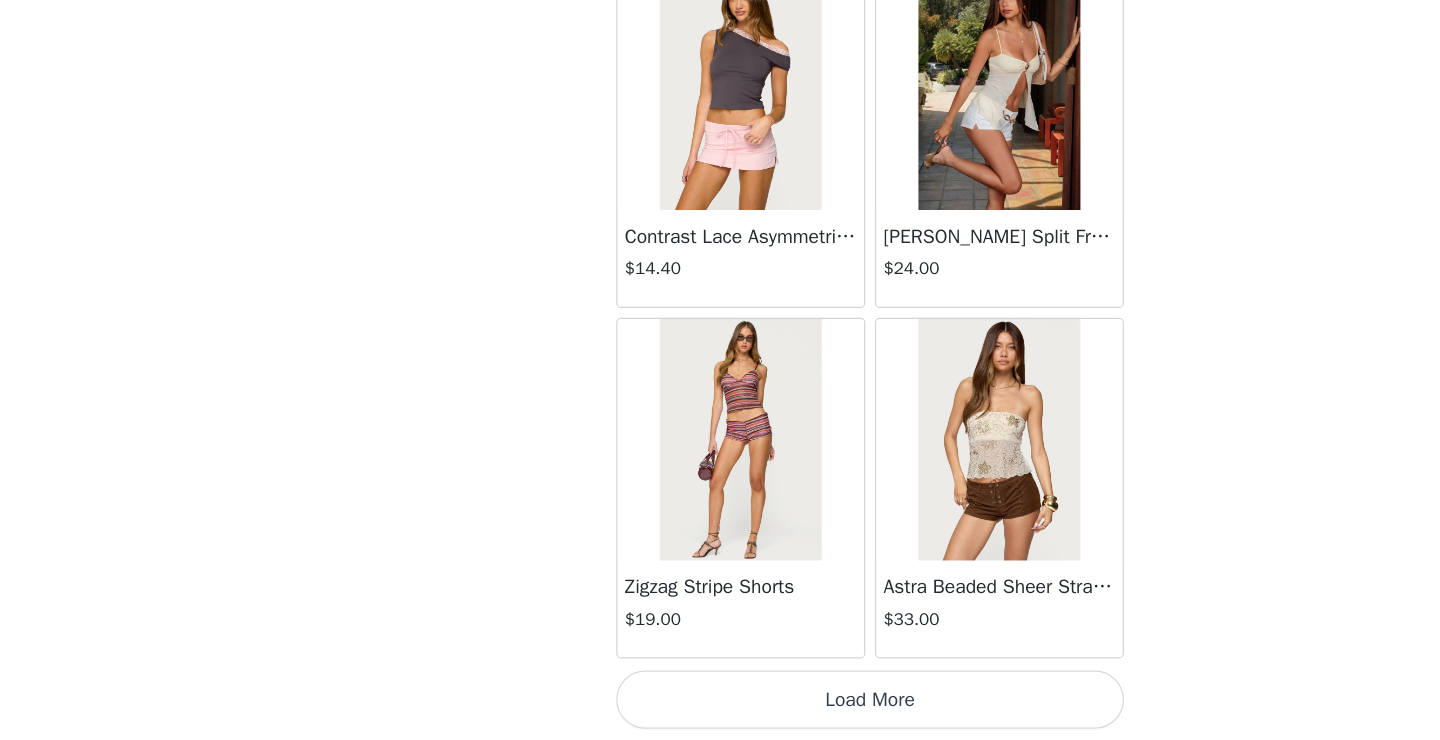 click on "Load More" at bounding box center [720, 706] 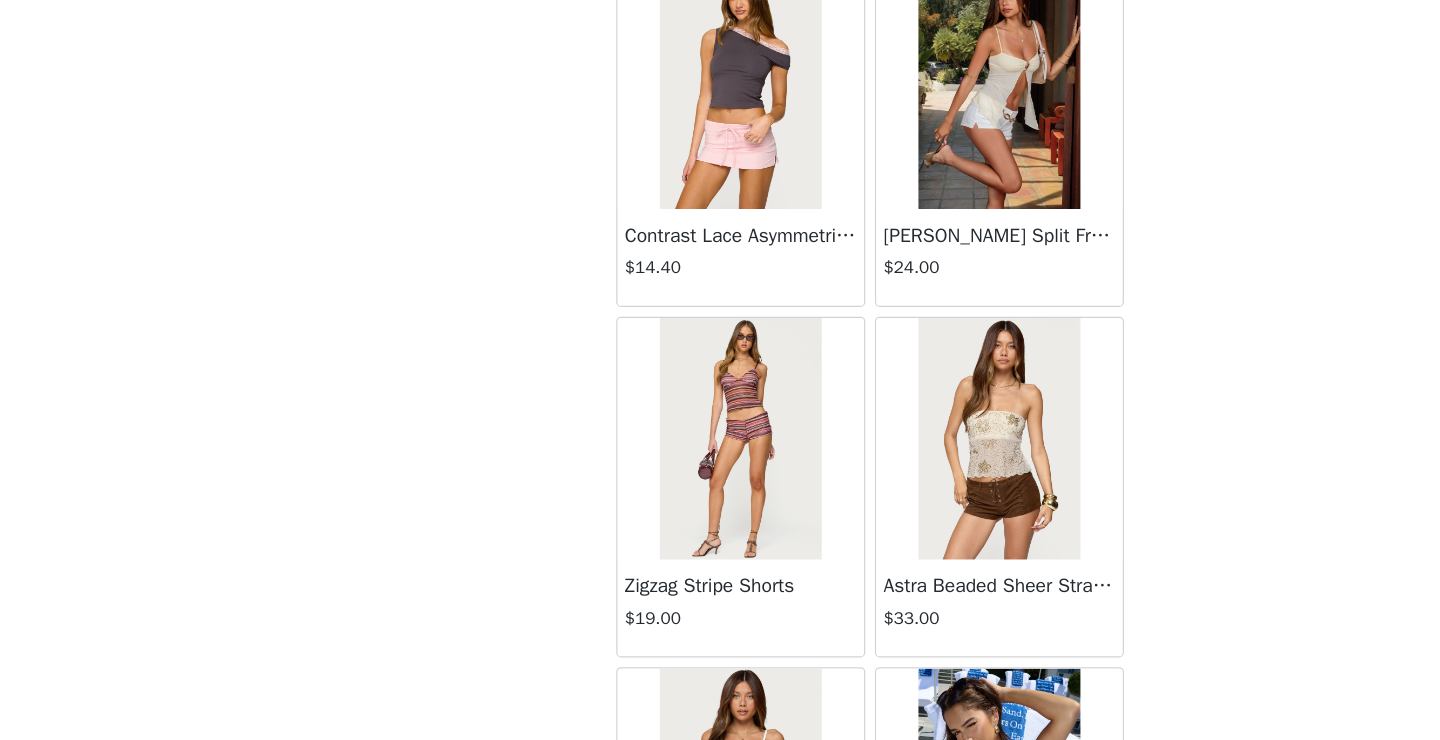 scroll, scrollTop: 1762, scrollLeft: 0, axis: vertical 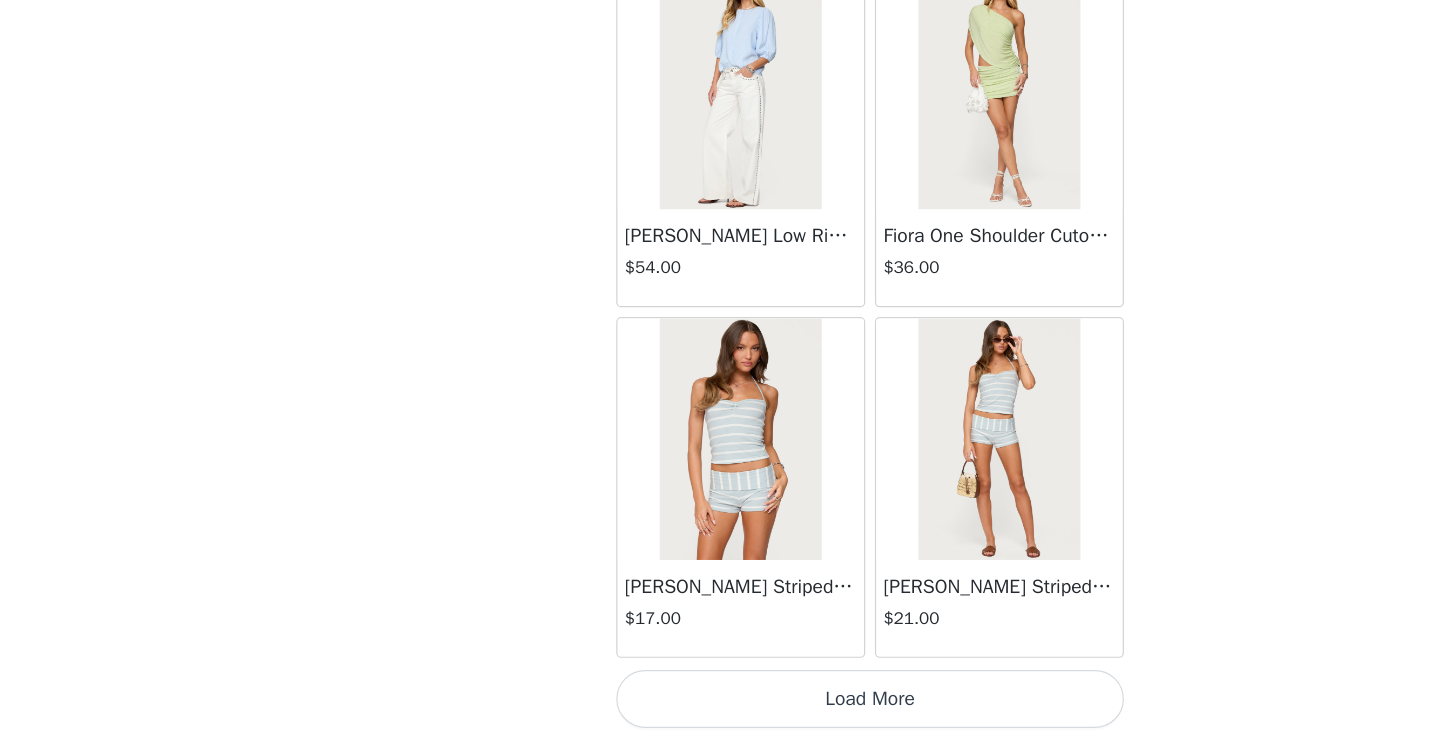 click on "Load More" at bounding box center (720, 706) 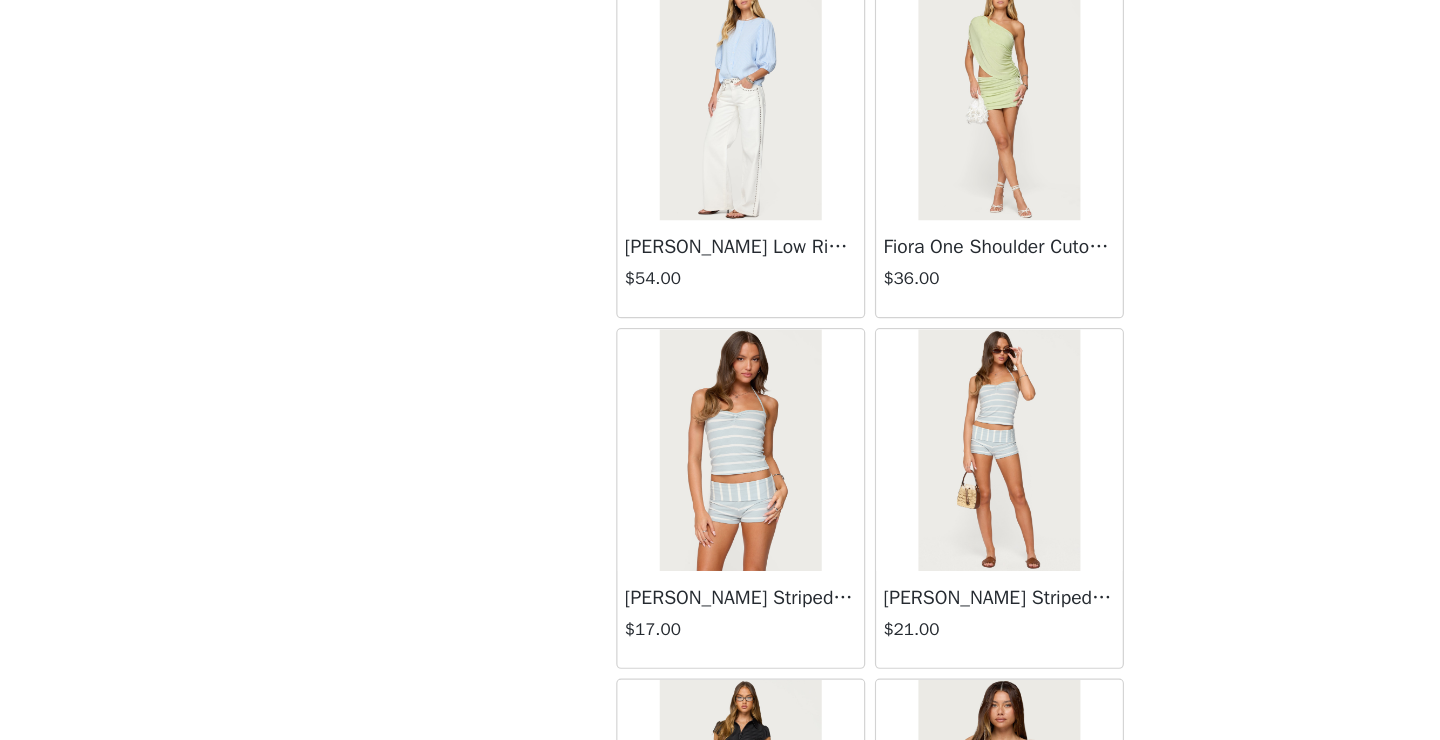 scroll, scrollTop: 1762, scrollLeft: 0, axis: vertical 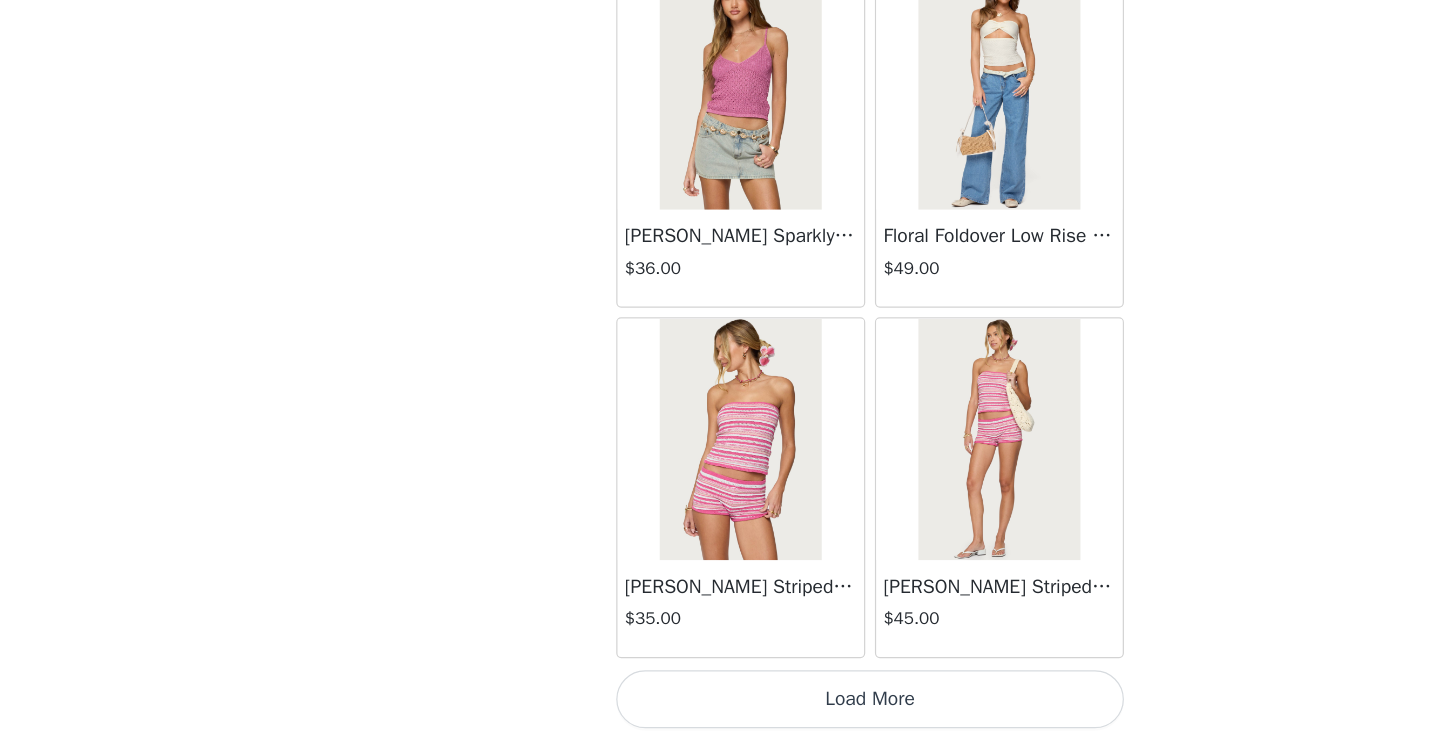 click on "Load More" at bounding box center [720, 706] 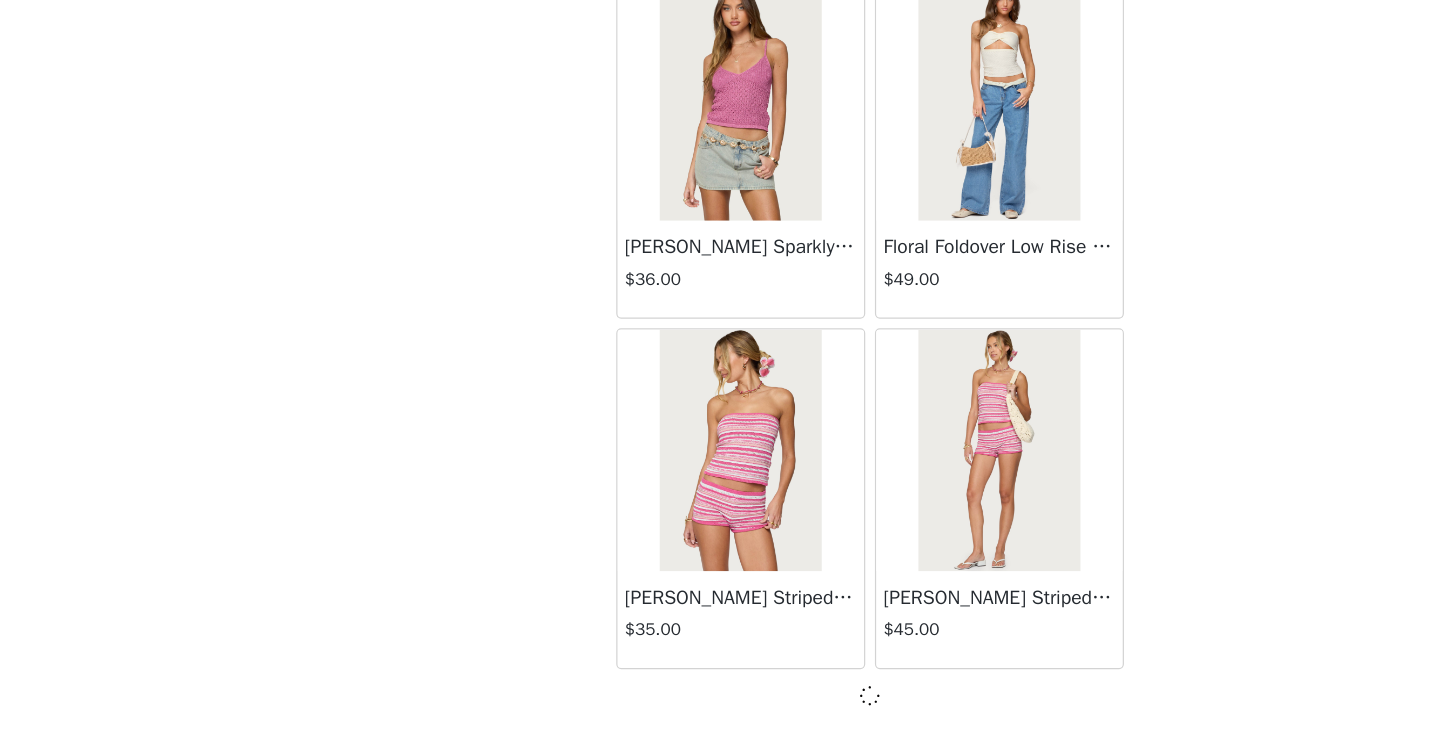 scroll, scrollTop: 8111, scrollLeft: 0, axis: vertical 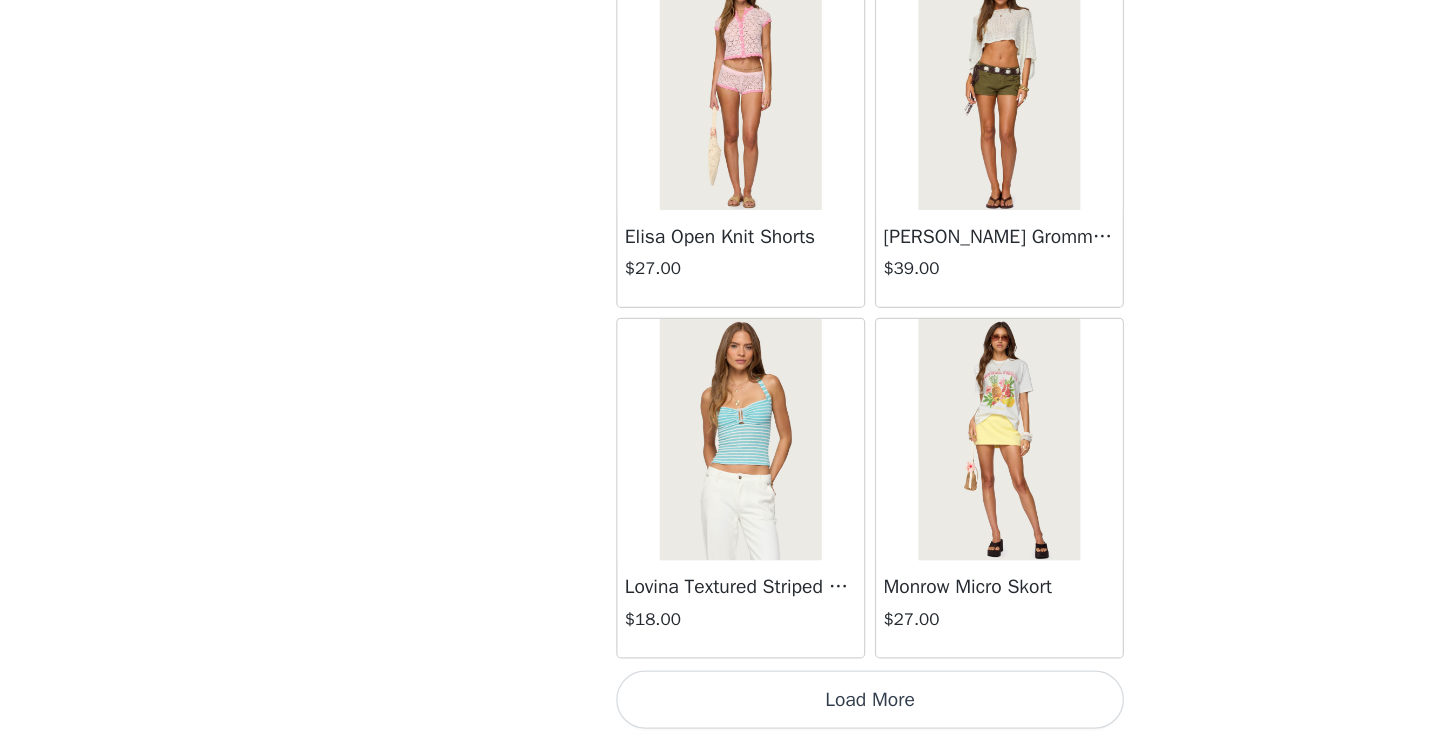 click on "Load More" at bounding box center (720, 706) 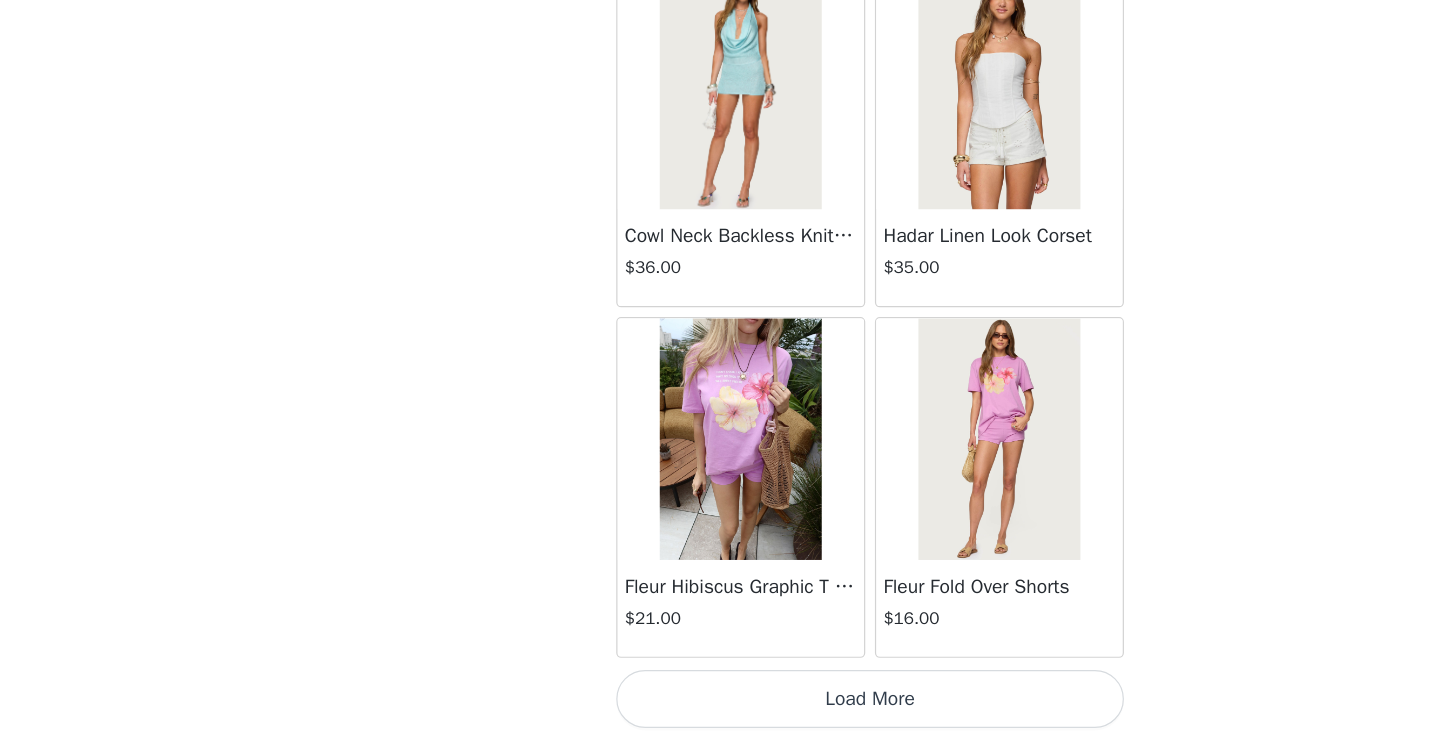 scroll, scrollTop: 13920, scrollLeft: 0, axis: vertical 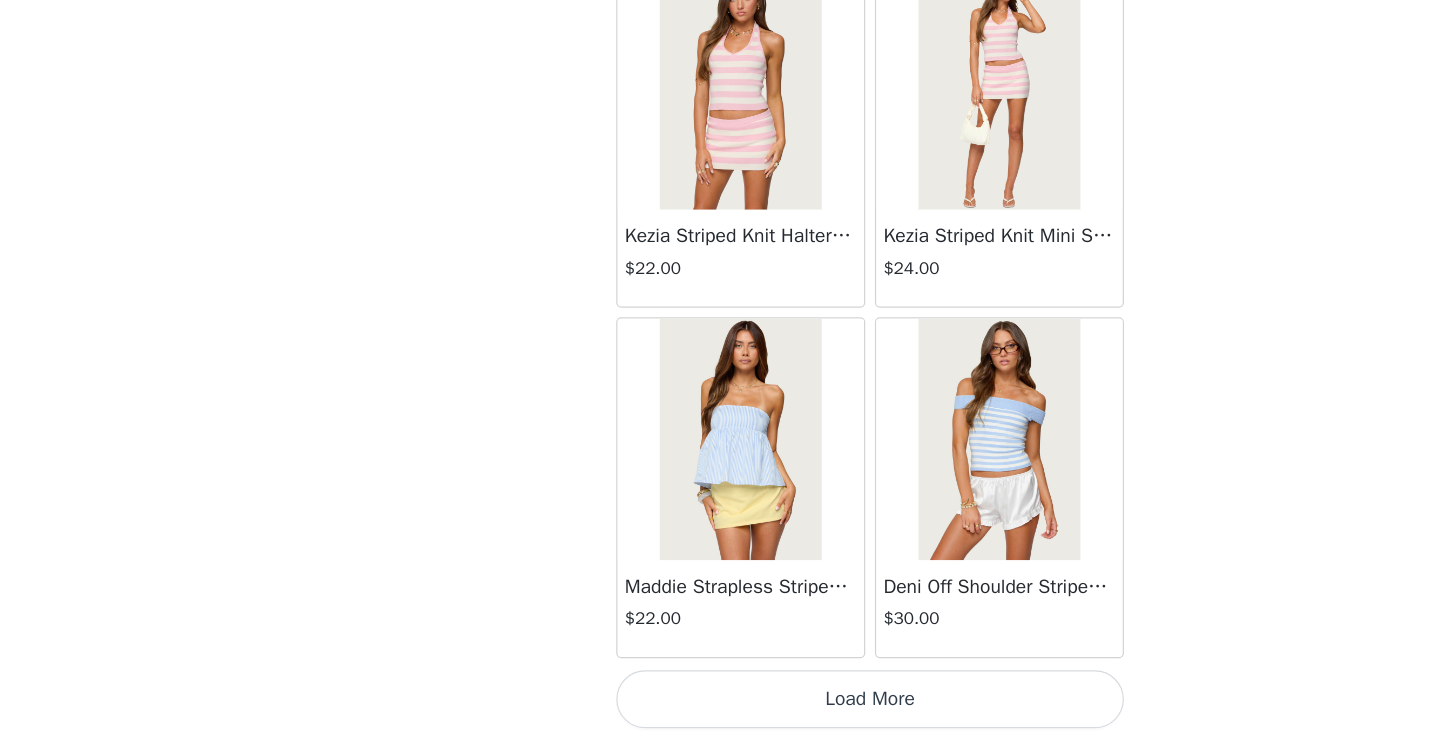 click on "Load More" at bounding box center [720, 706] 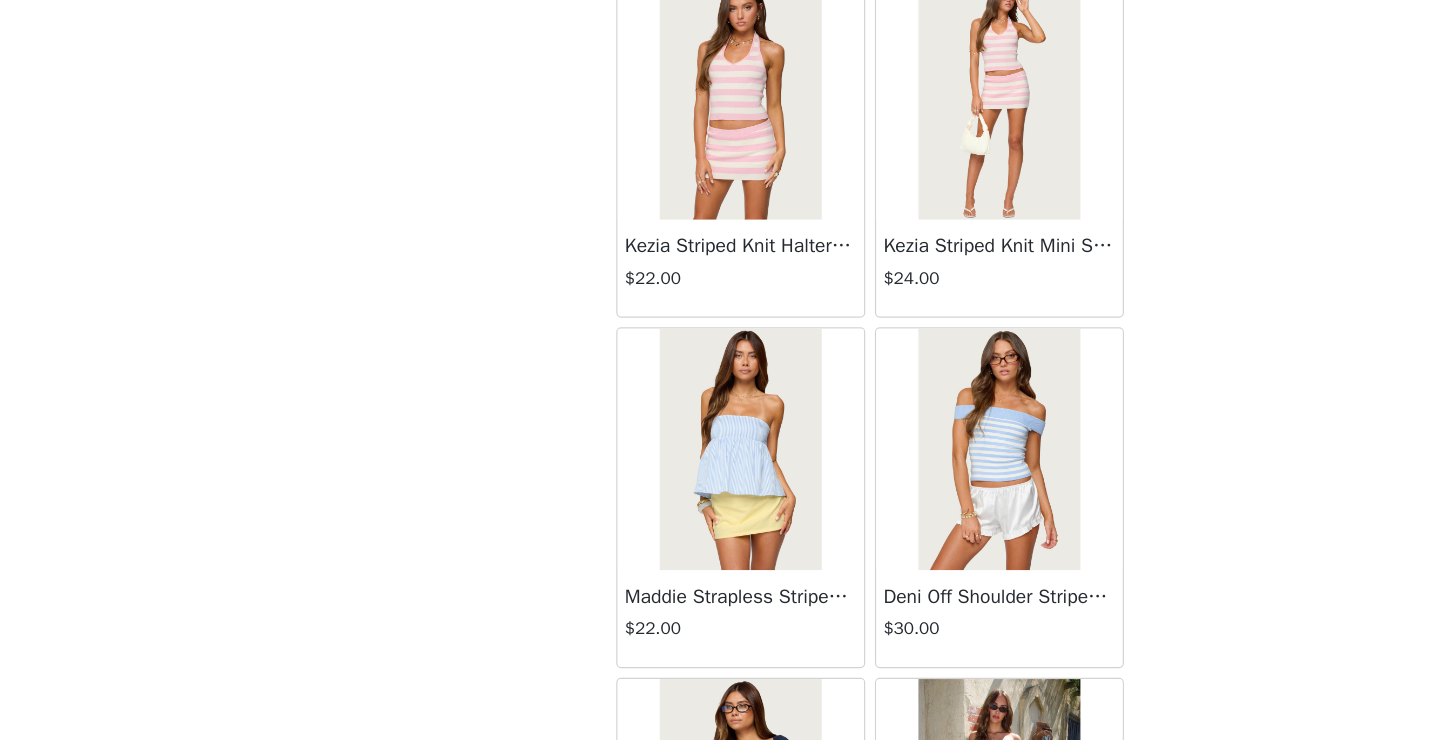 scroll, scrollTop: 1762, scrollLeft: 0, axis: vertical 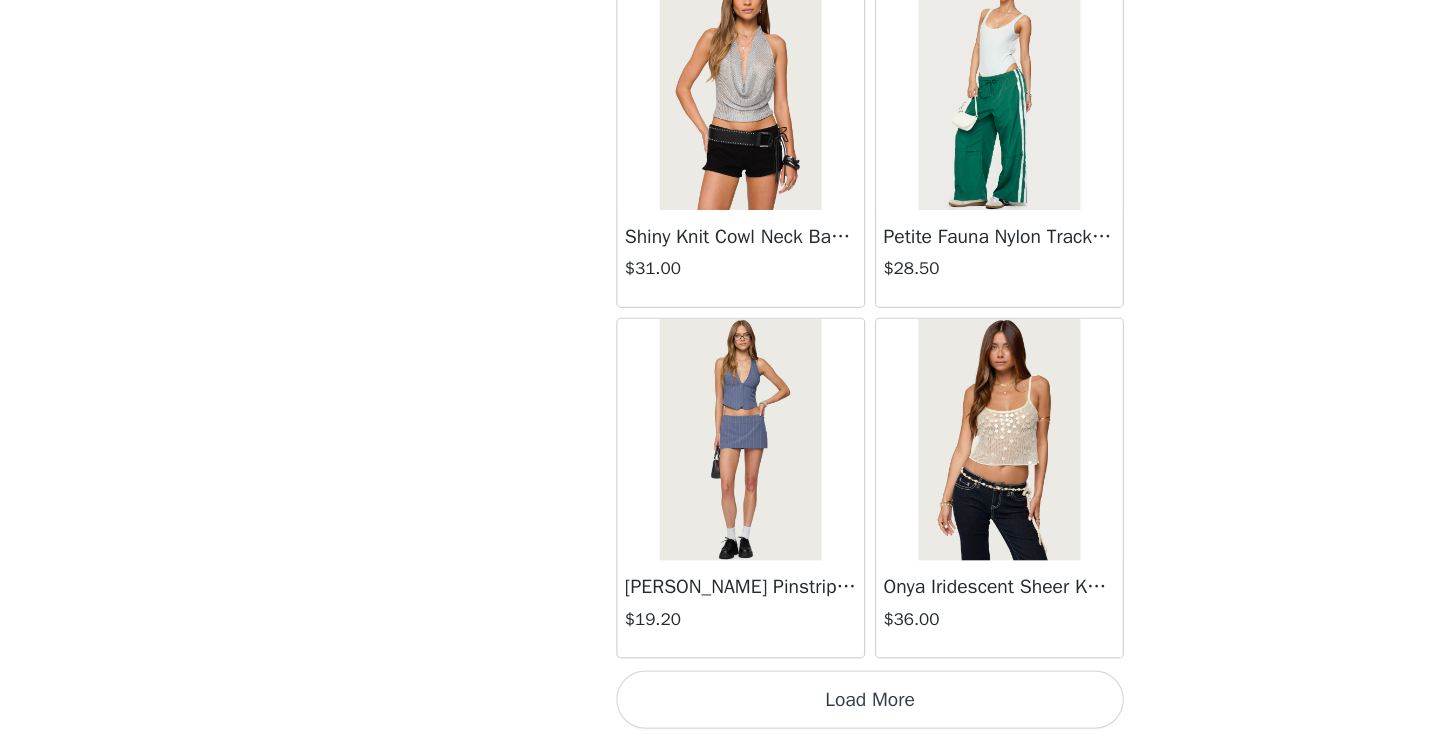 click on "Load More" at bounding box center [720, 706] 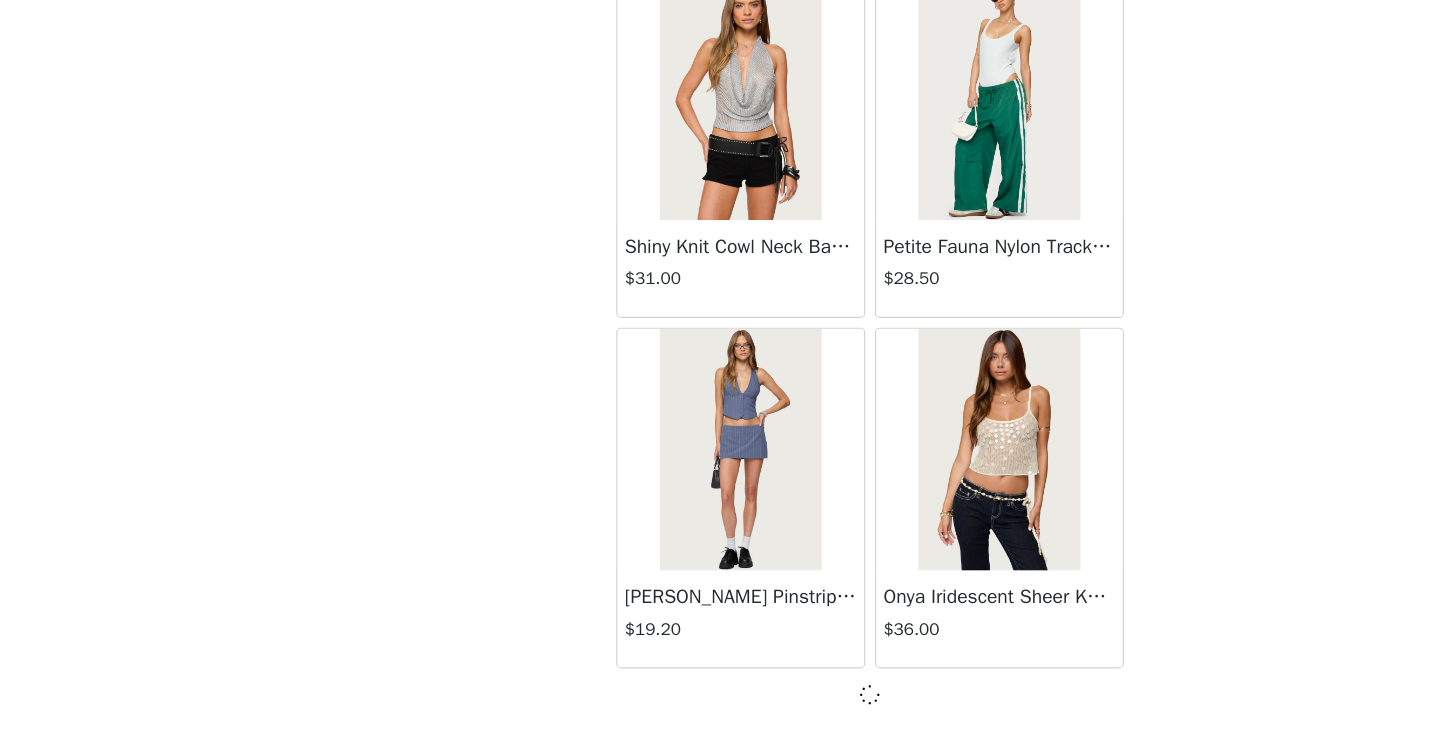 scroll, scrollTop: 19711, scrollLeft: 0, axis: vertical 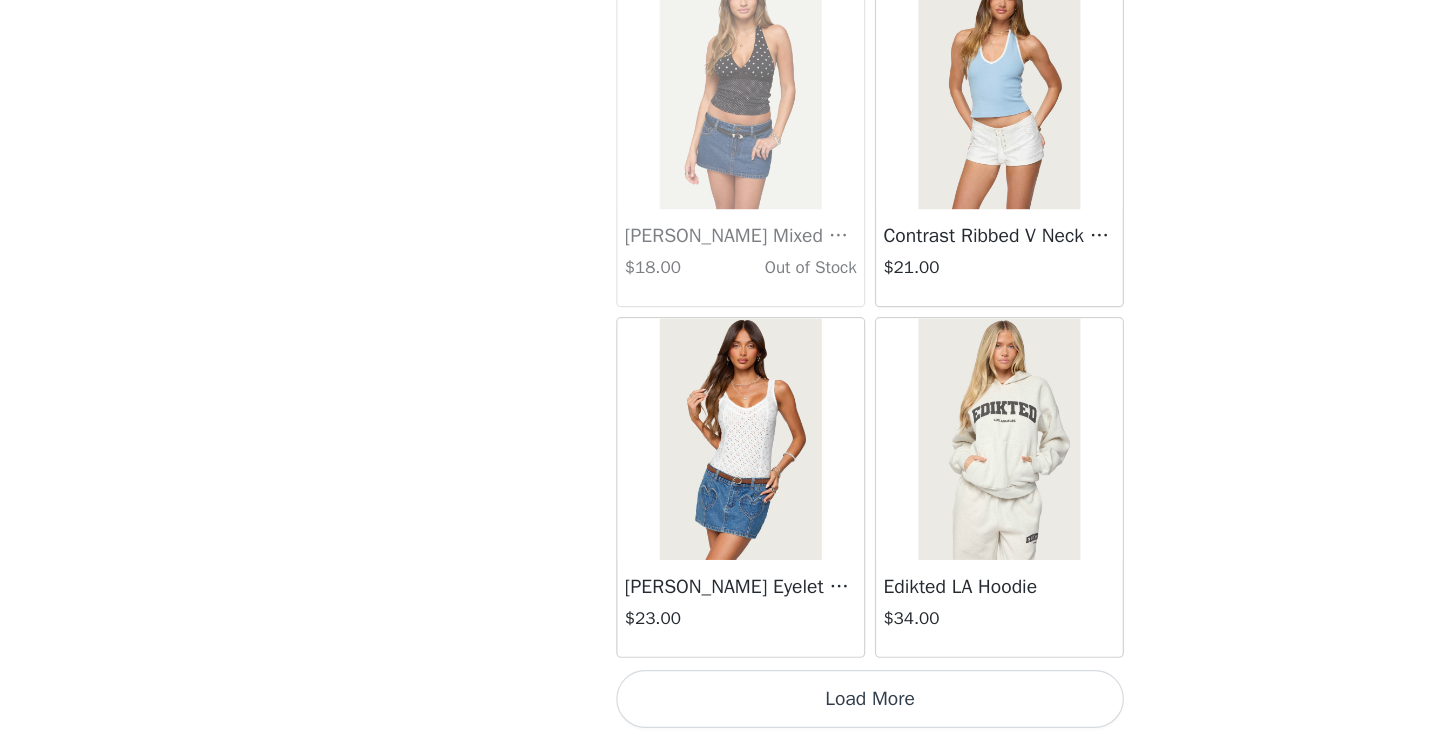 click on "Load More" at bounding box center (720, 706) 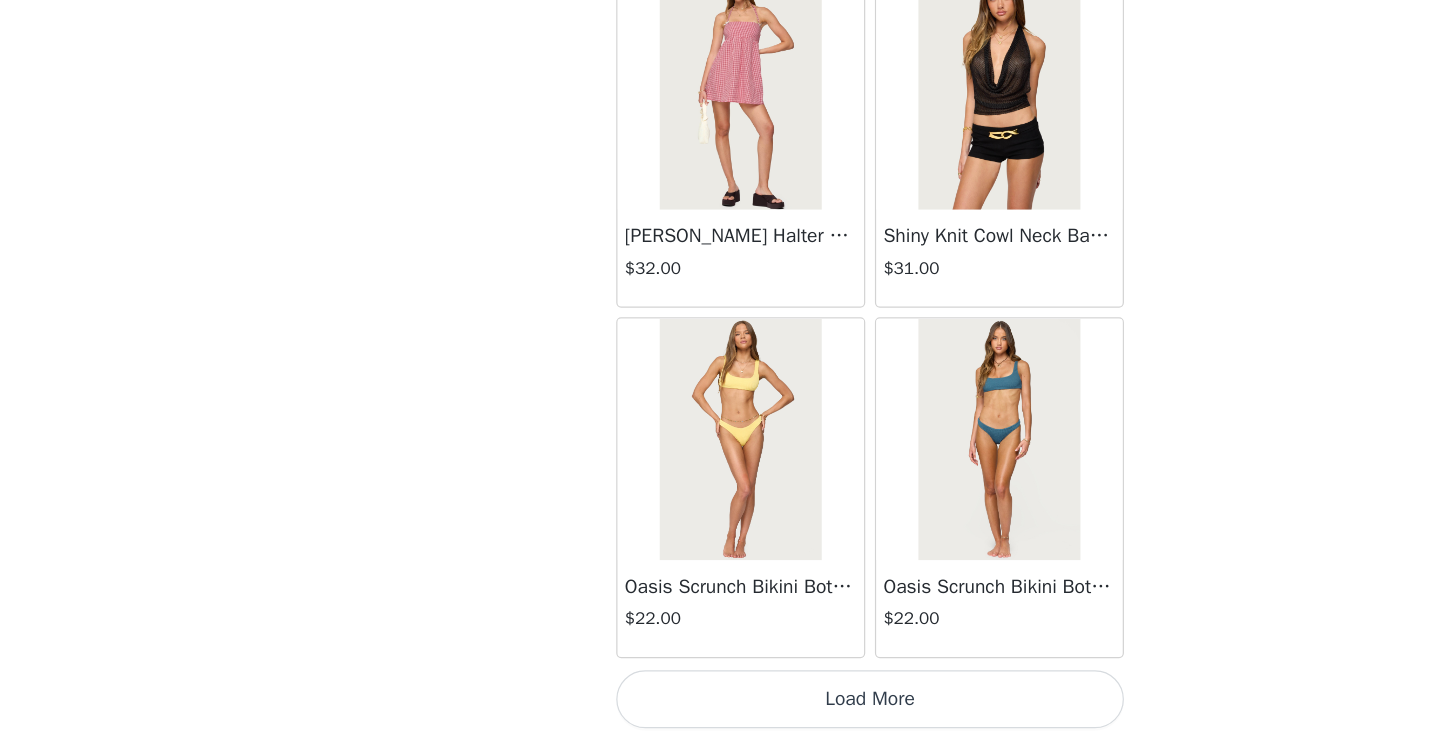 scroll, scrollTop: 25520, scrollLeft: 0, axis: vertical 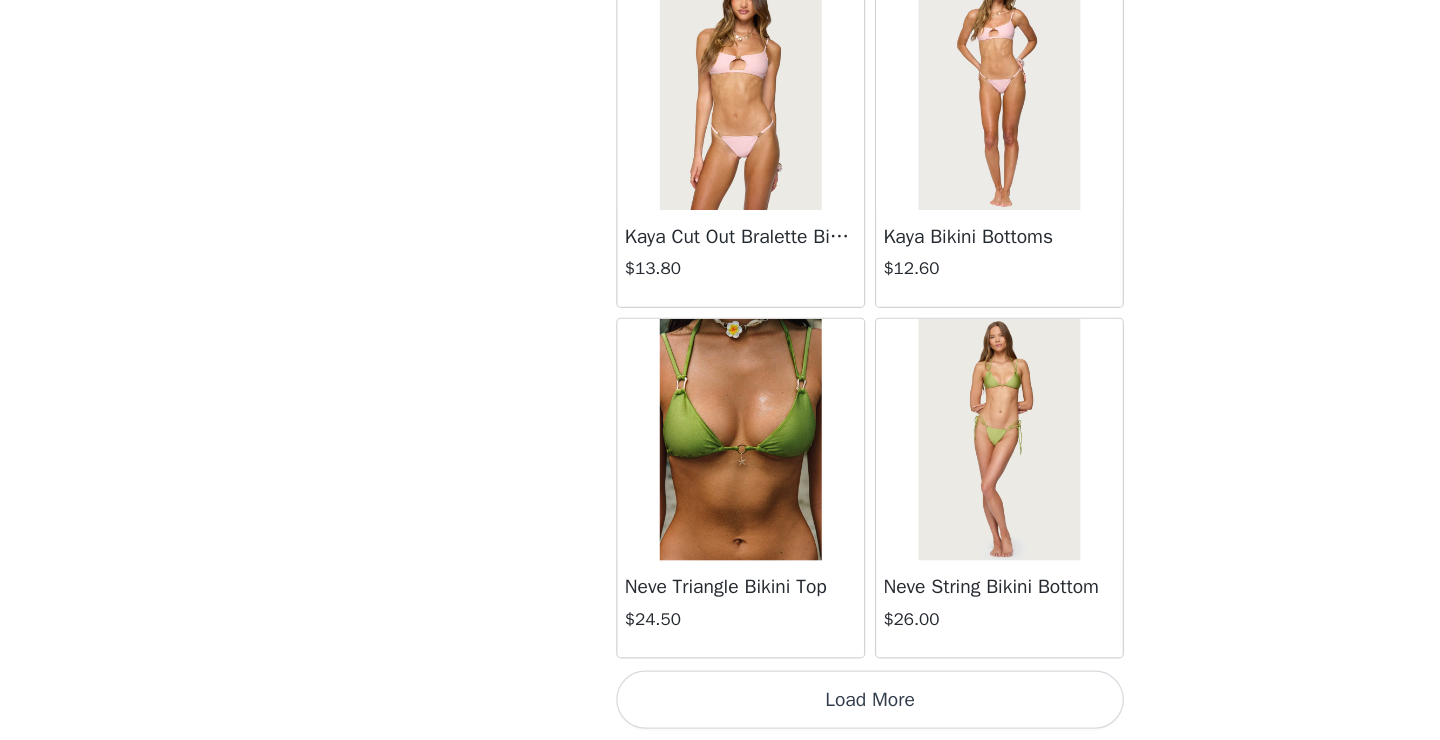 click on "Load More" at bounding box center (720, 706) 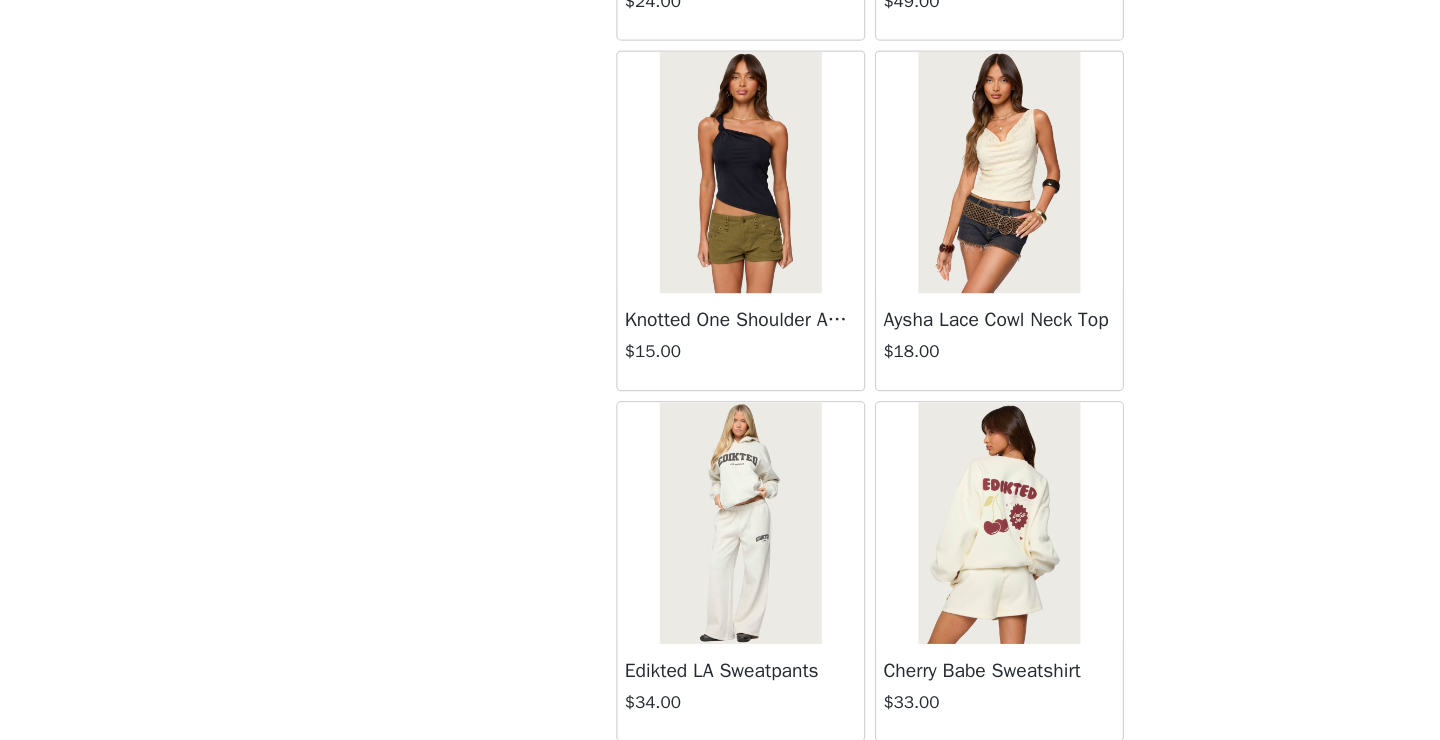 scroll, scrollTop: 31254, scrollLeft: 0, axis: vertical 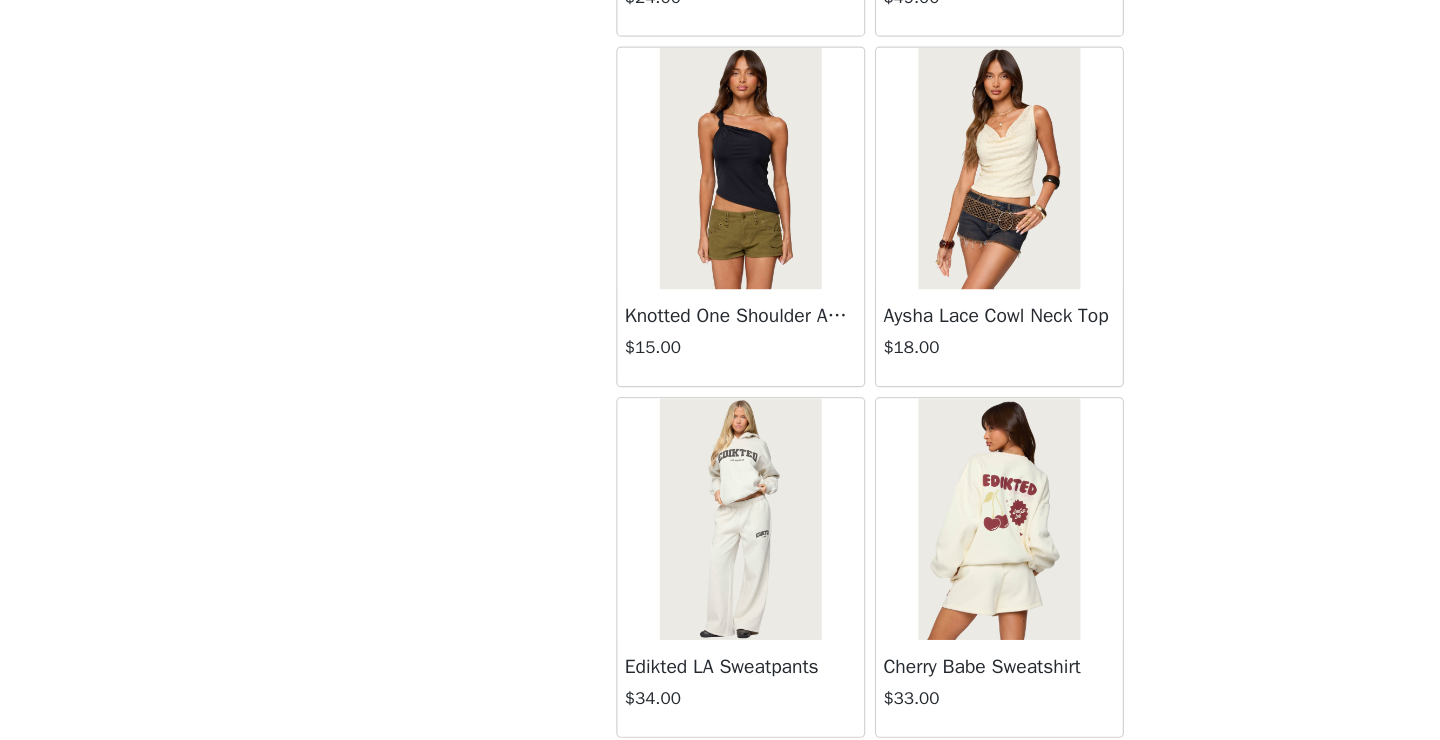 click at bounding box center (612, 267) 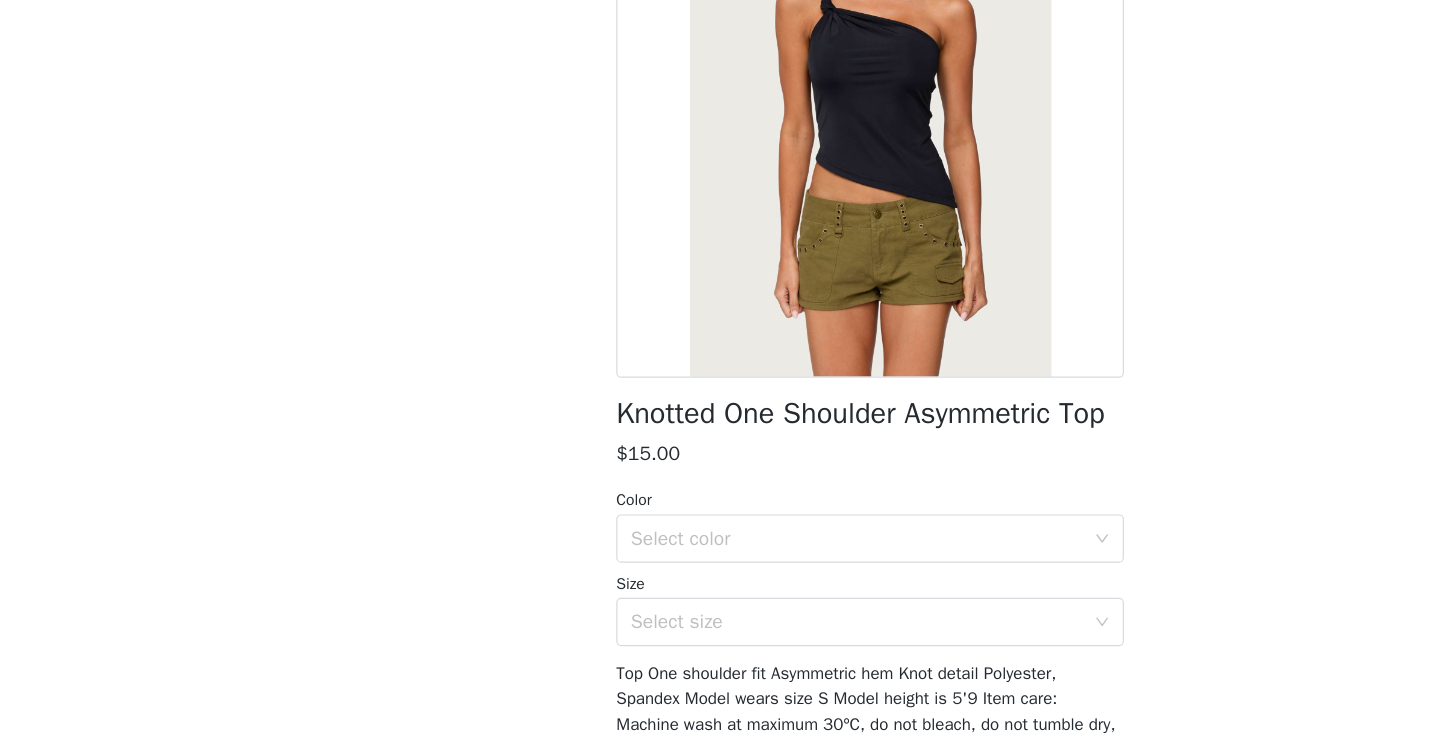 scroll, scrollTop: 124, scrollLeft: 0, axis: vertical 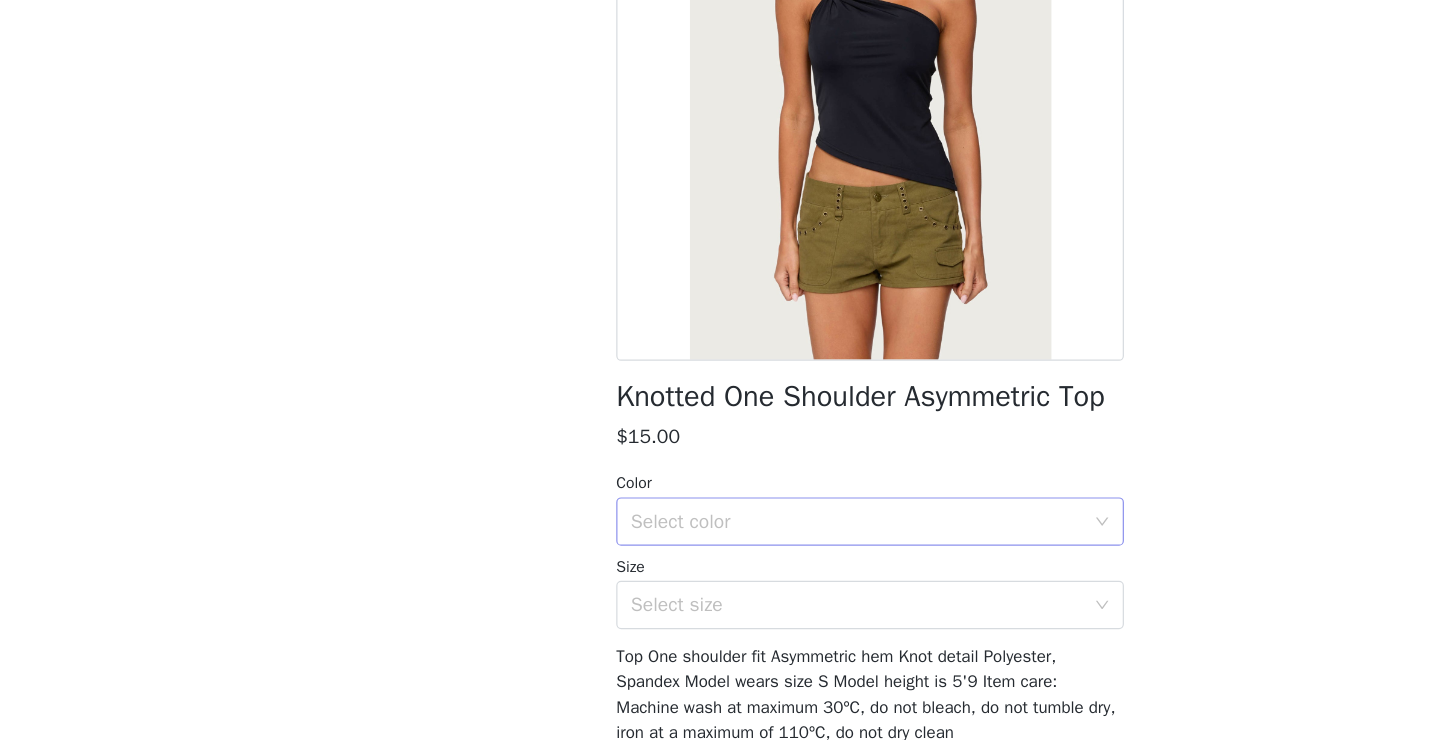 click on "Select color" at bounding box center (709, 559) 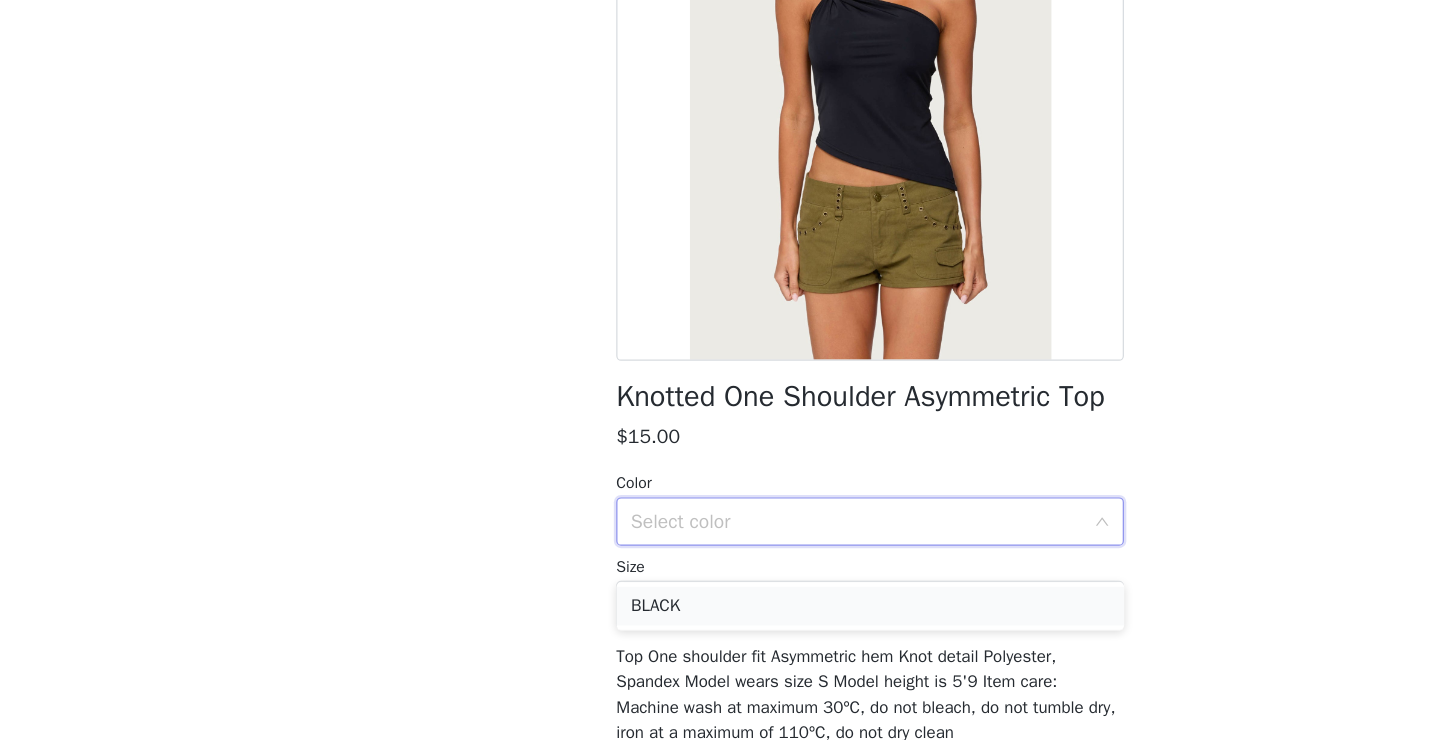 click on "BLACK" at bounding box center (720, 629) 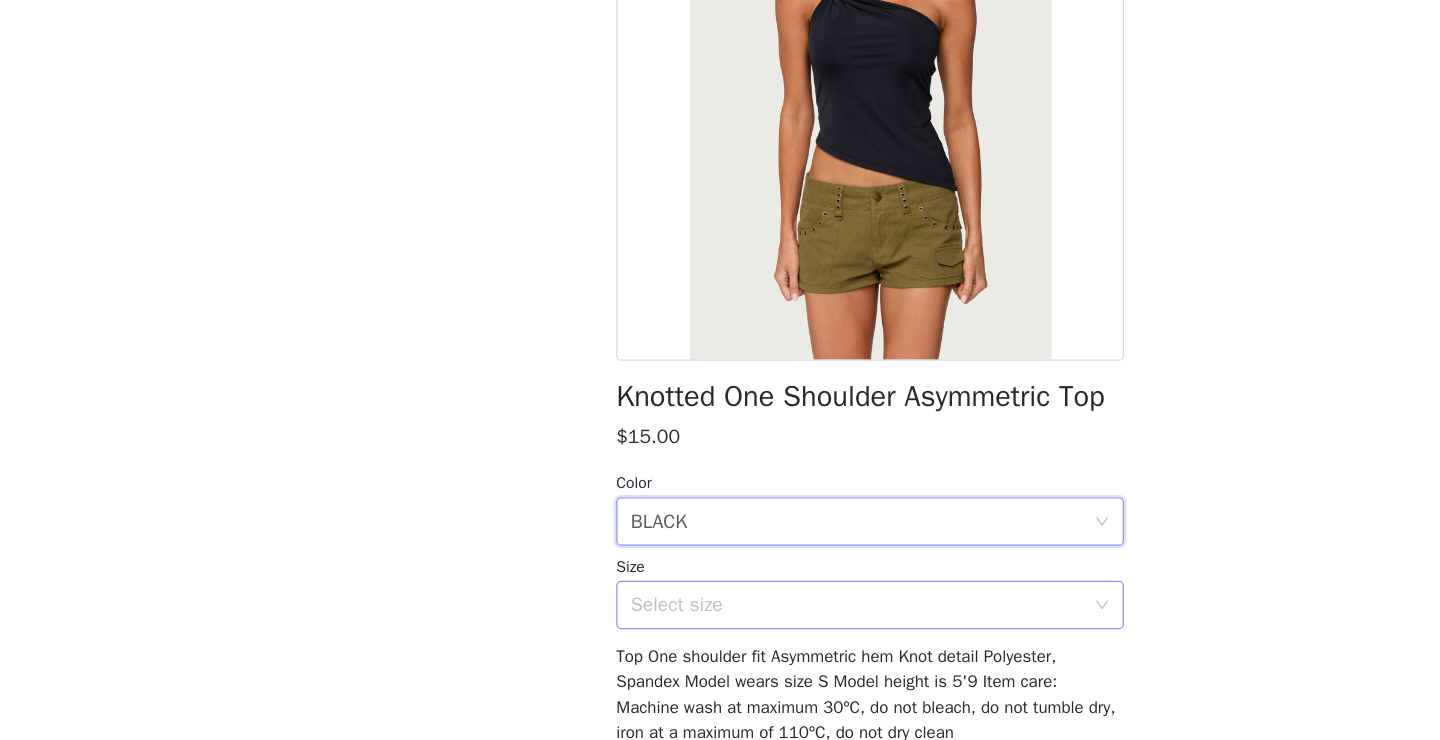 click on "Select size" at bounding box center (709, 628) 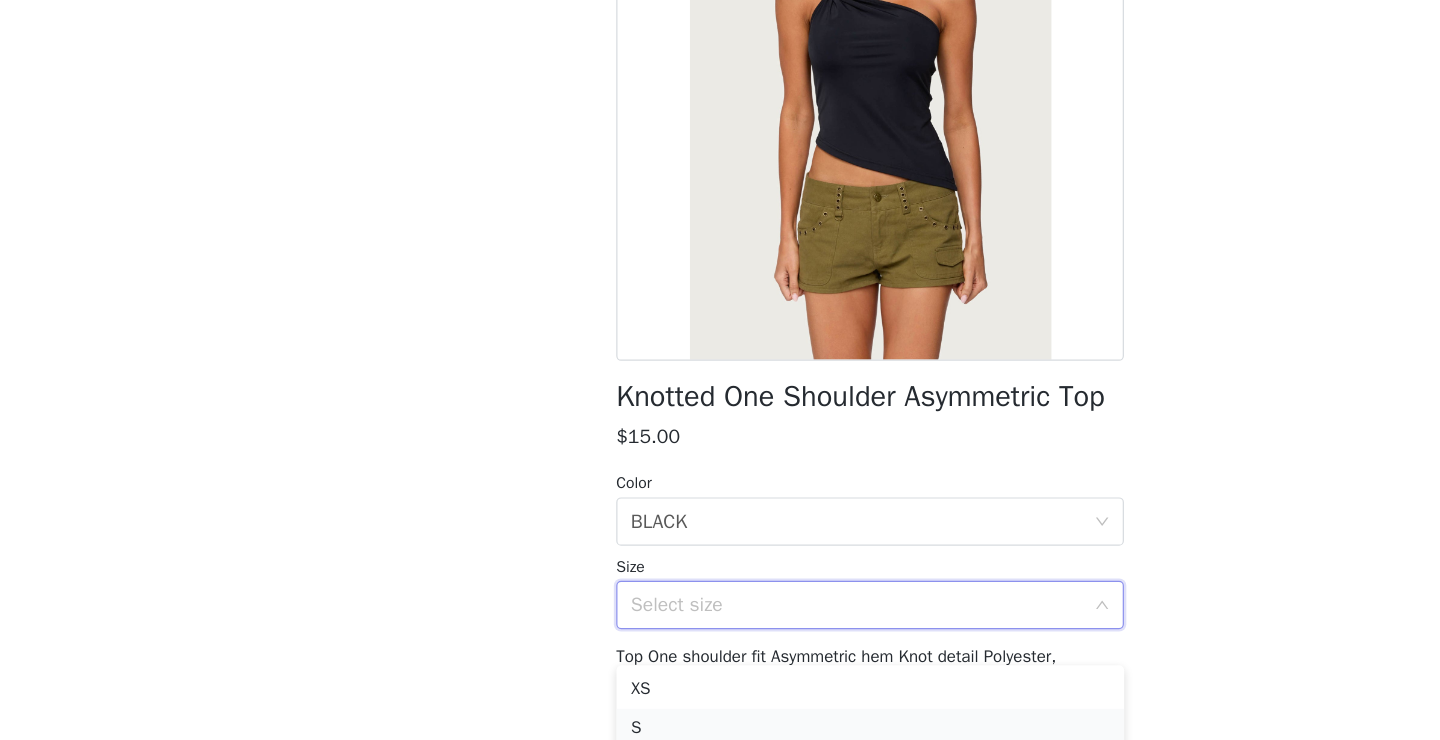 click on "S" at bounding box center [720, 730] 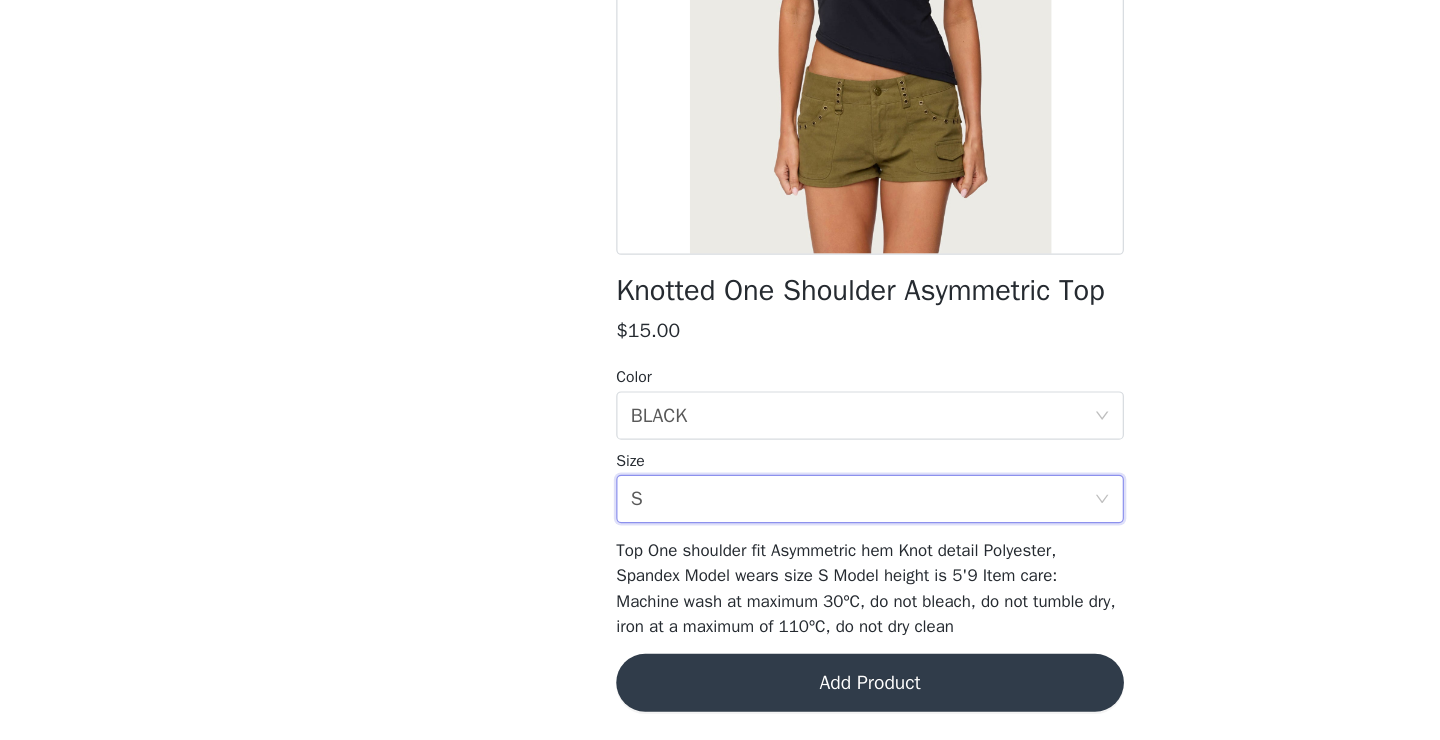 scroll, scrollTop: 238, scrollLeft: 0, axis: vertical 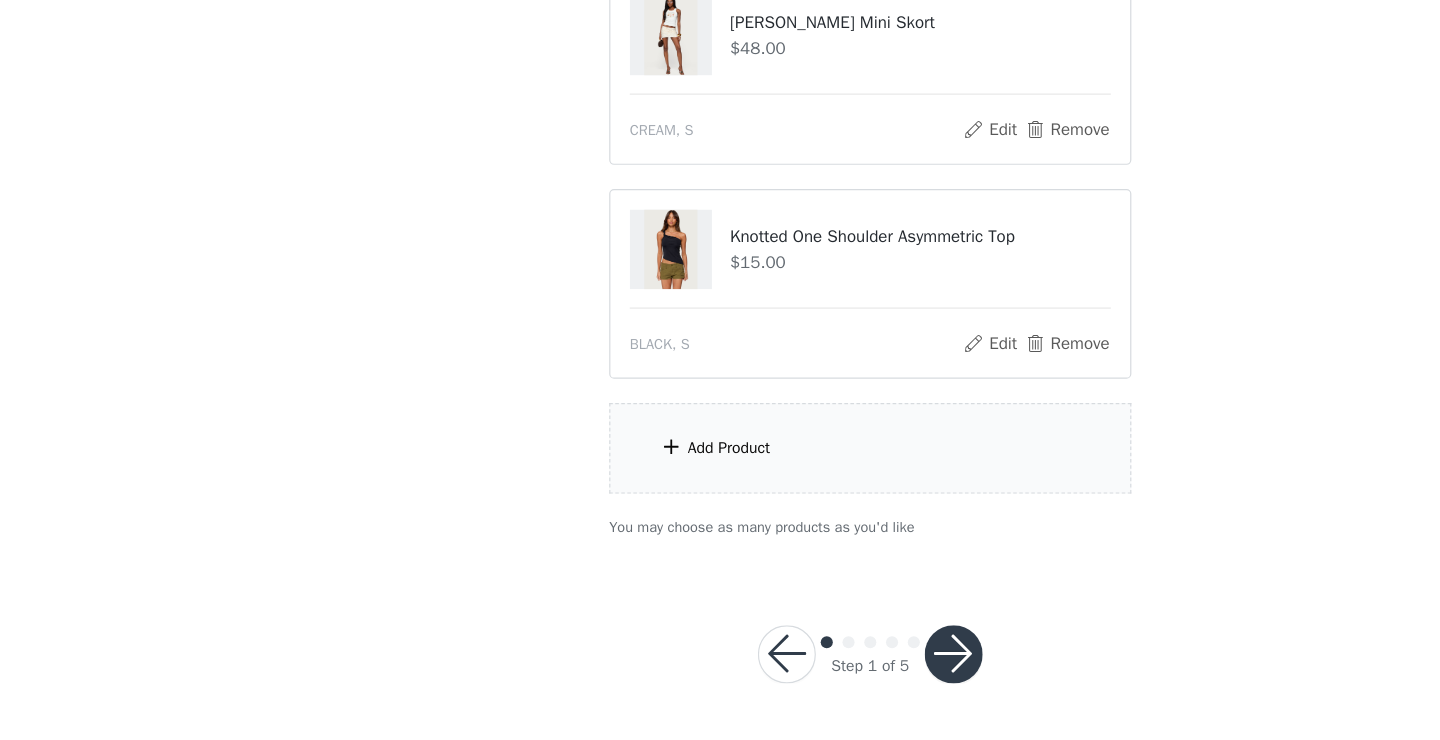 click at bounding box center [789, 669] 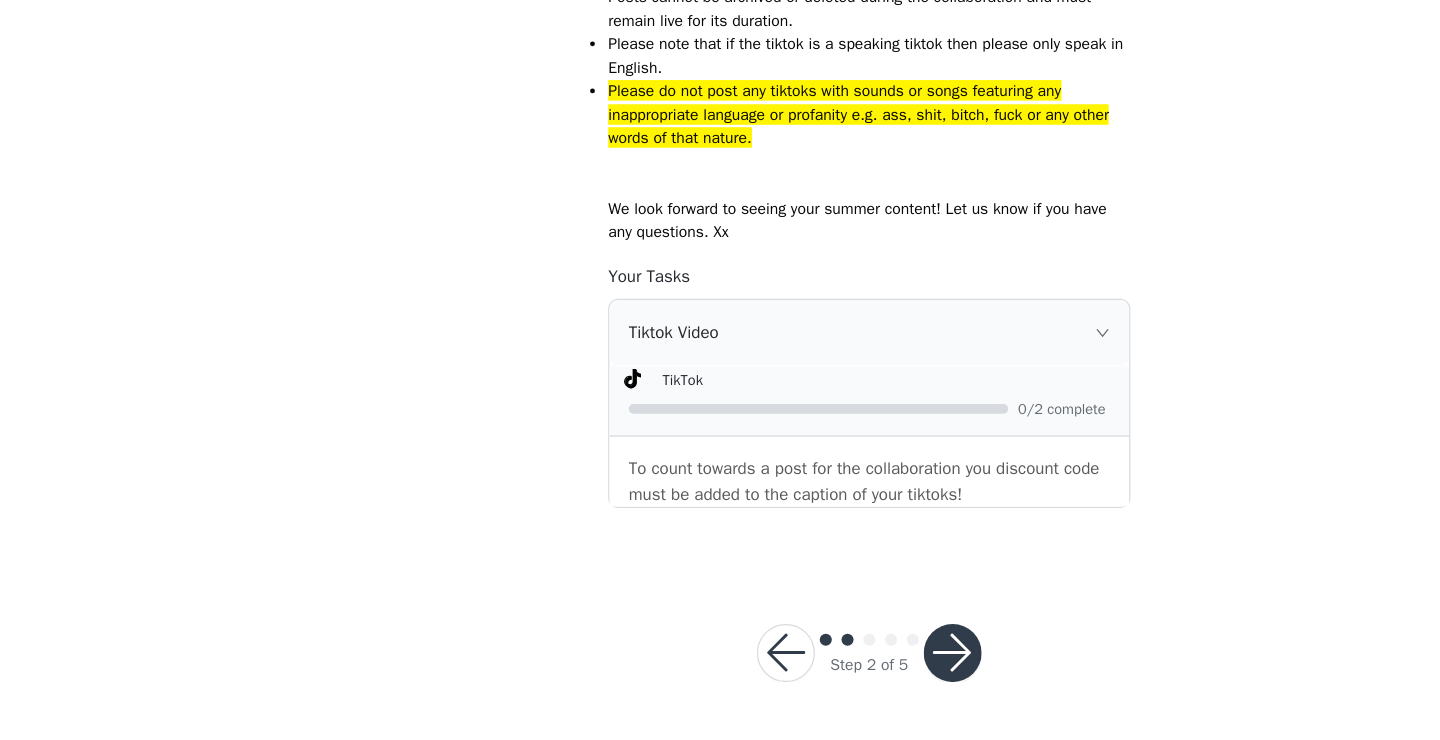 scroll, scrollTop: 927, scrollLeft: 0, axis: vertical 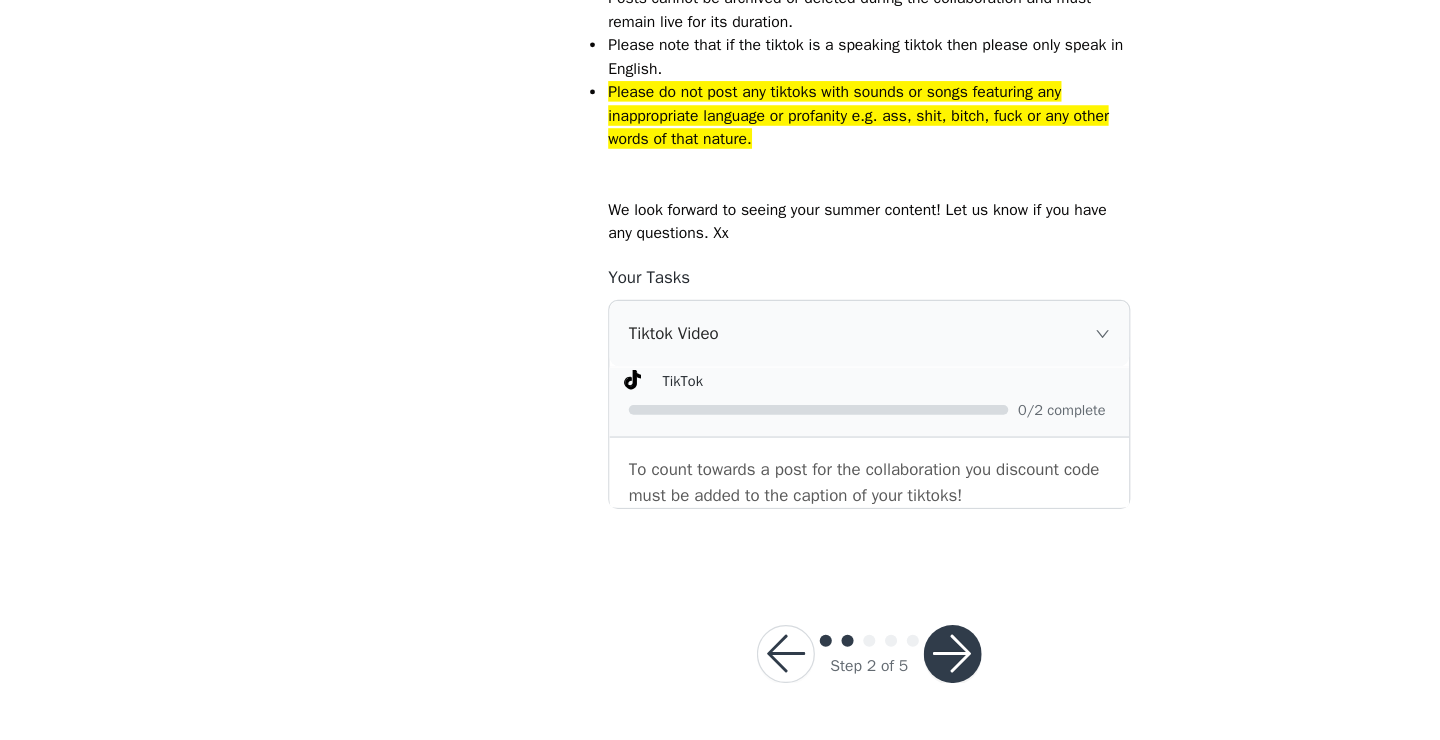 click 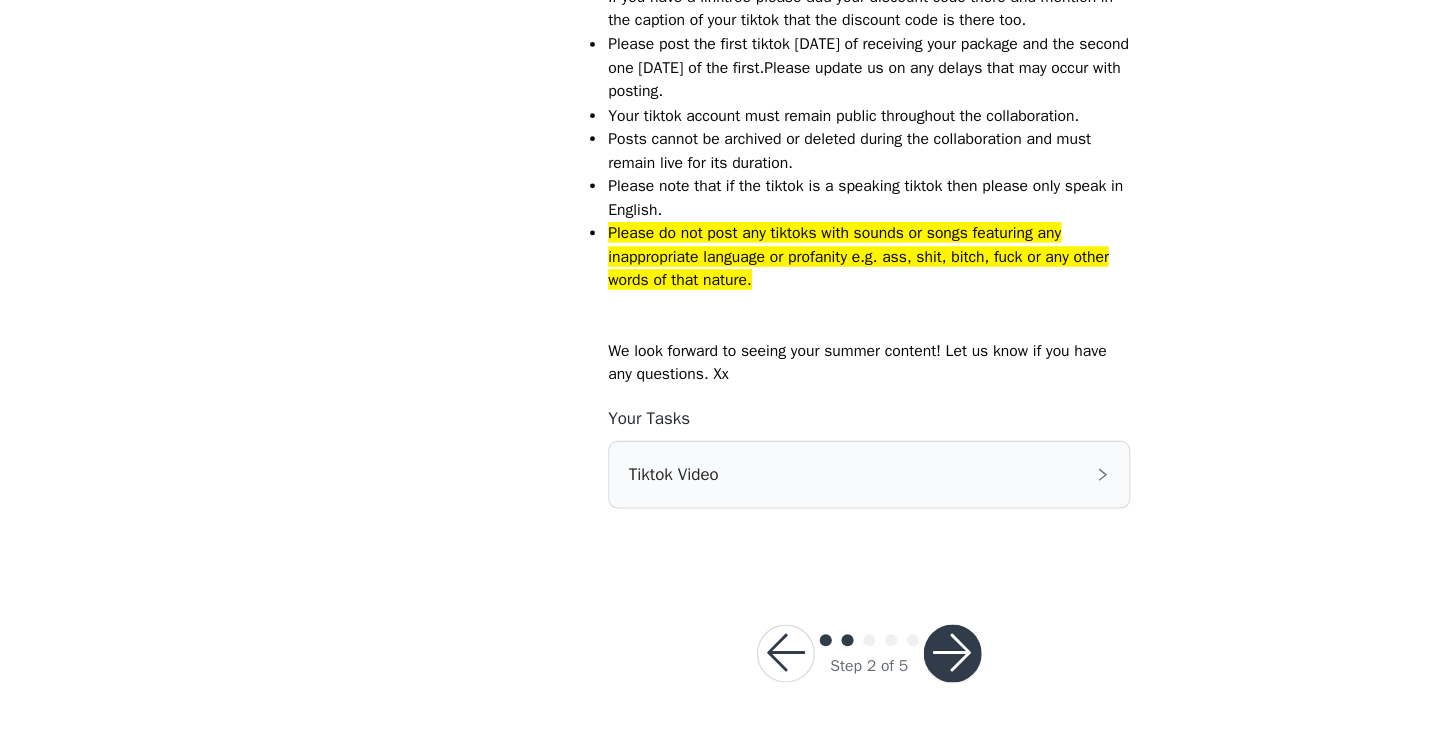 scroll, scrollTop: 810, scrollLeft: 0, axis: vertical 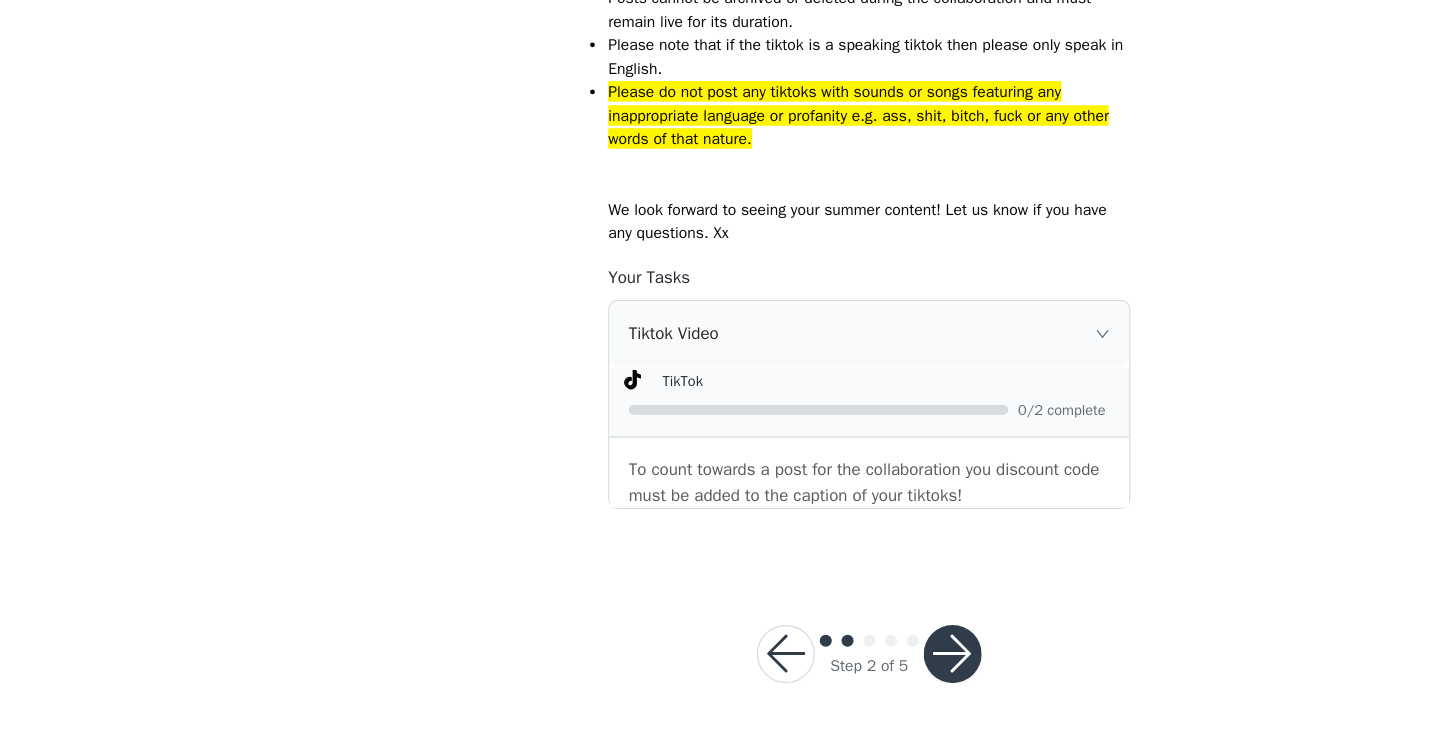 click at bounding box center (789, 668) 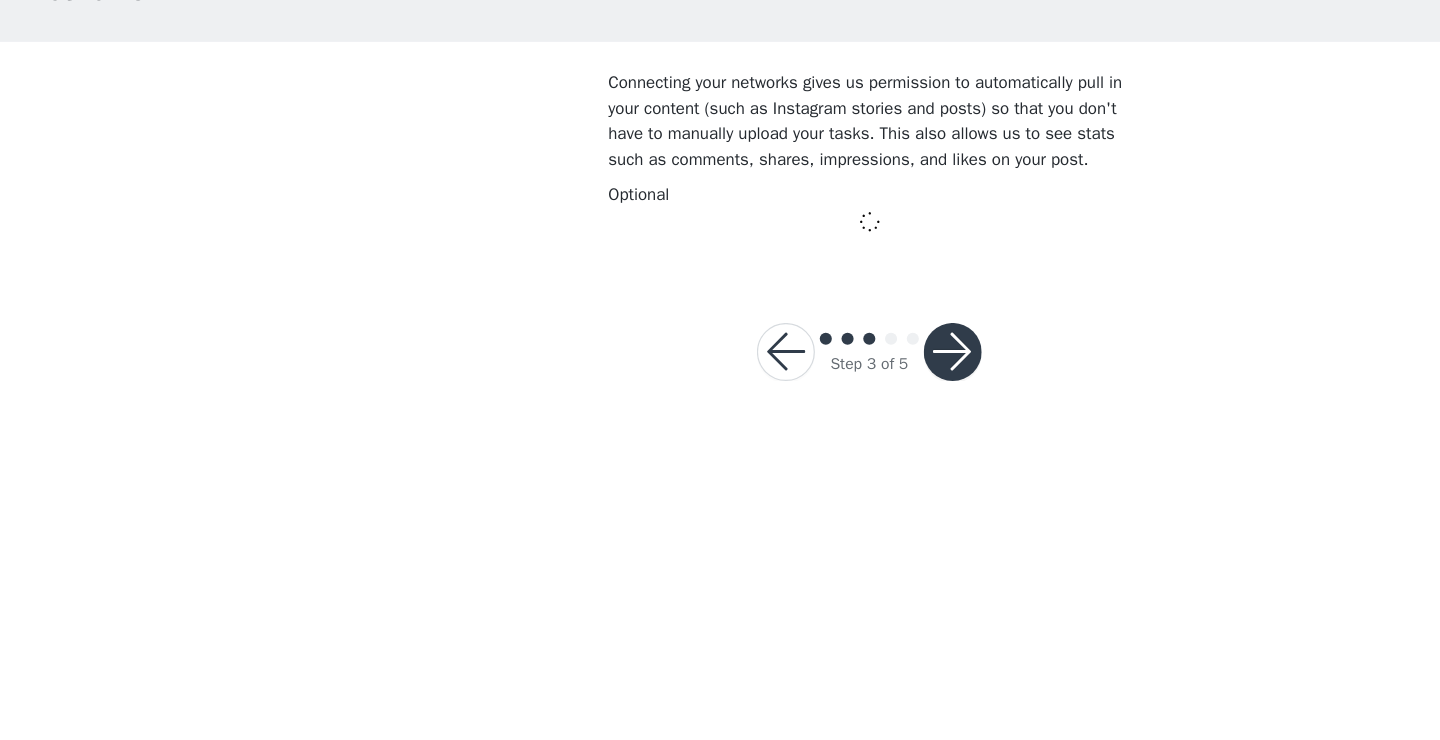 scroll, scrollTop: 0, scrollLeft: 0, axis: both 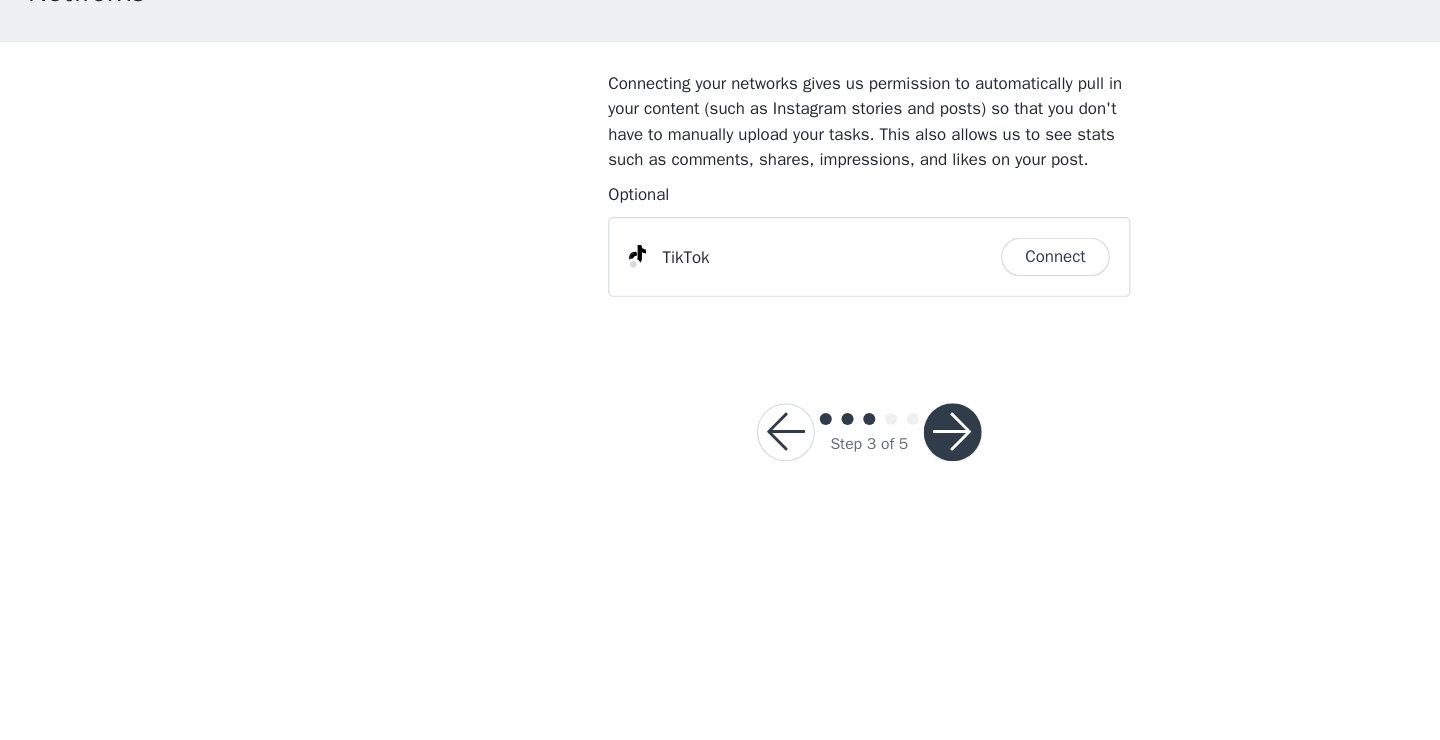 click on "Connect" at bounding box center [874, 340] 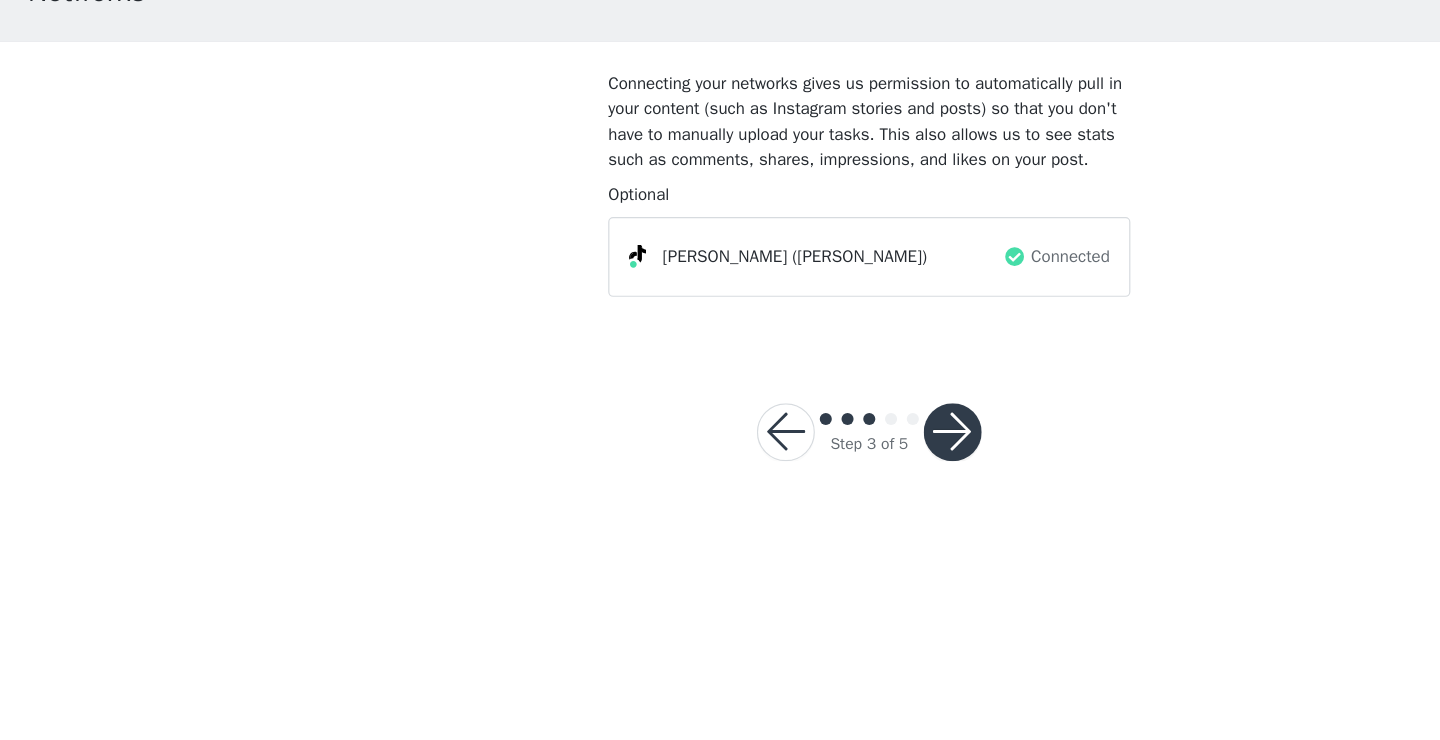 click at bounding box center (789, 485) 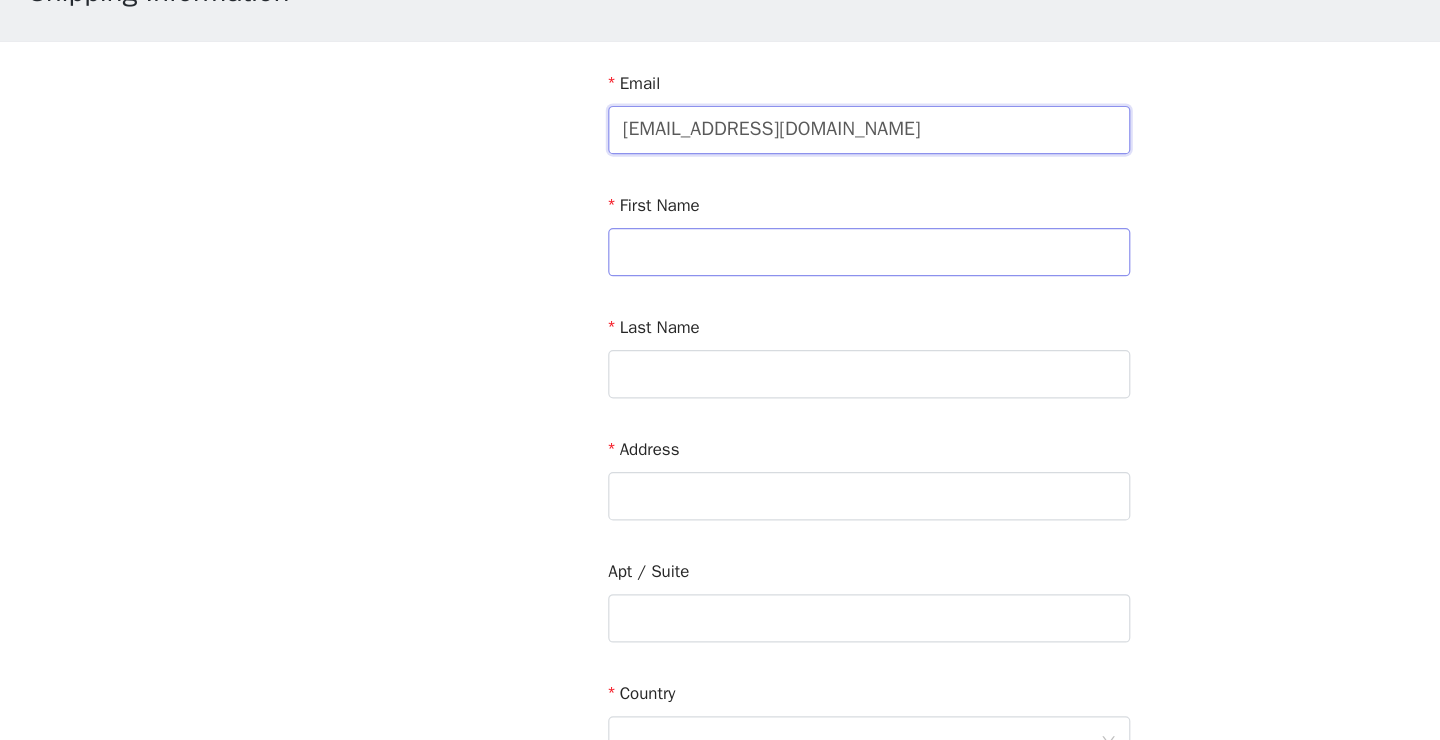 type on "[EMAIL_ADDRESS][DOMAIN_NAME]" 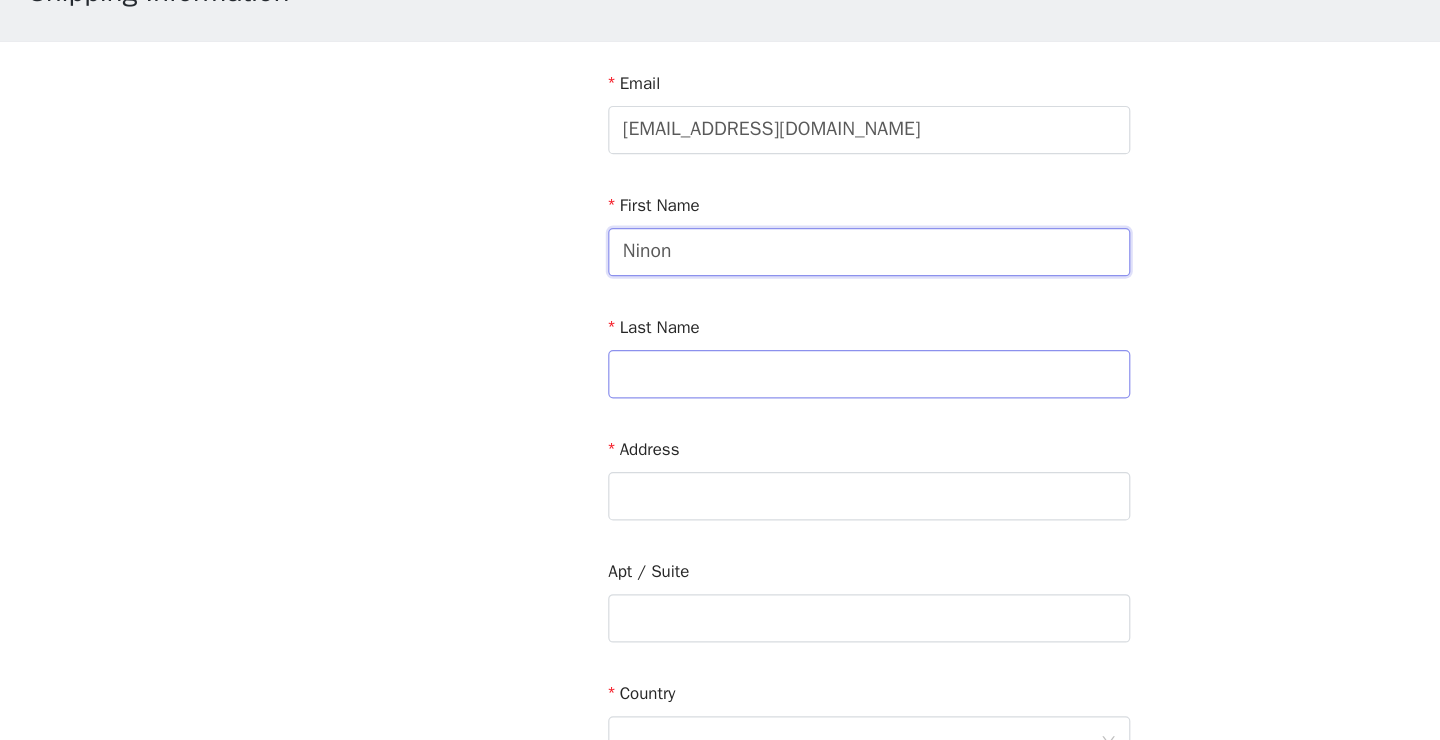 type on "Ninon" 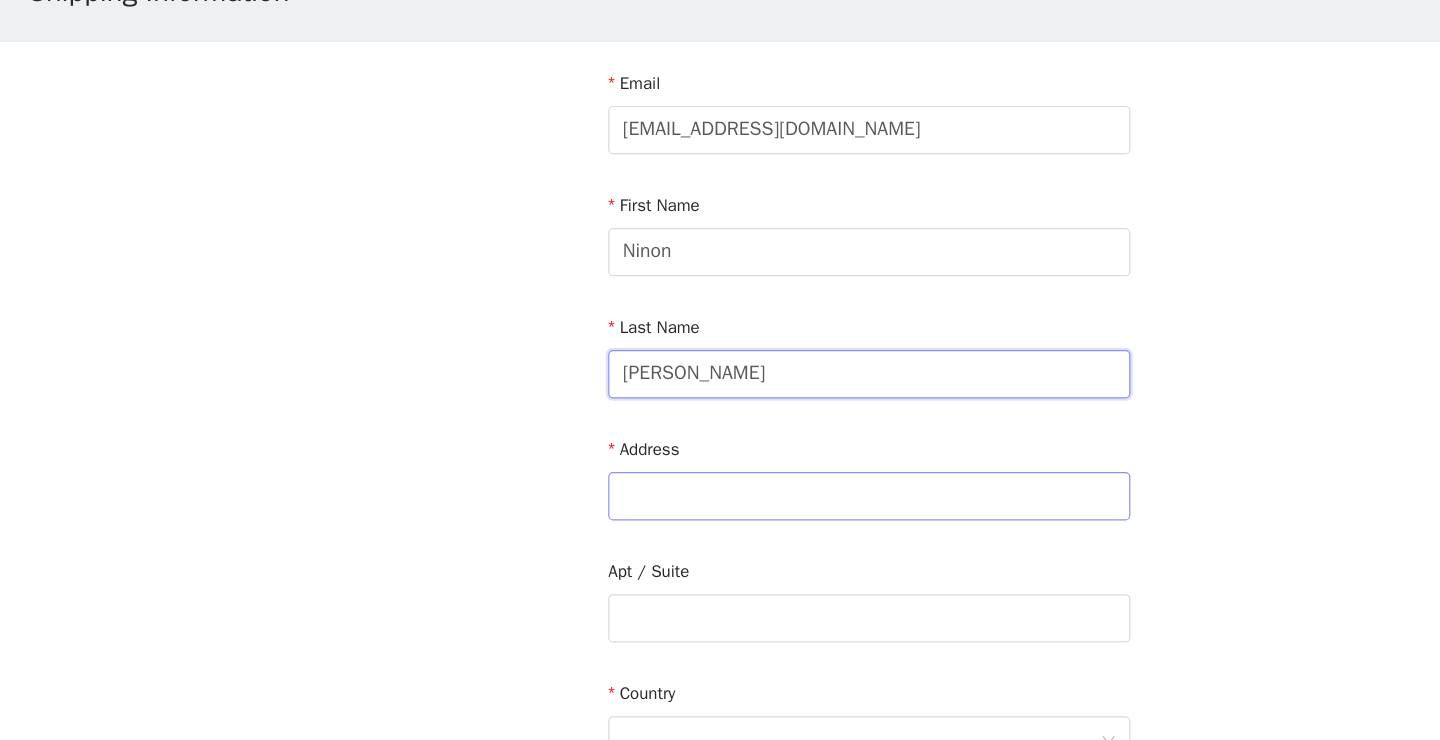 type on "[PERSON_NAME]" 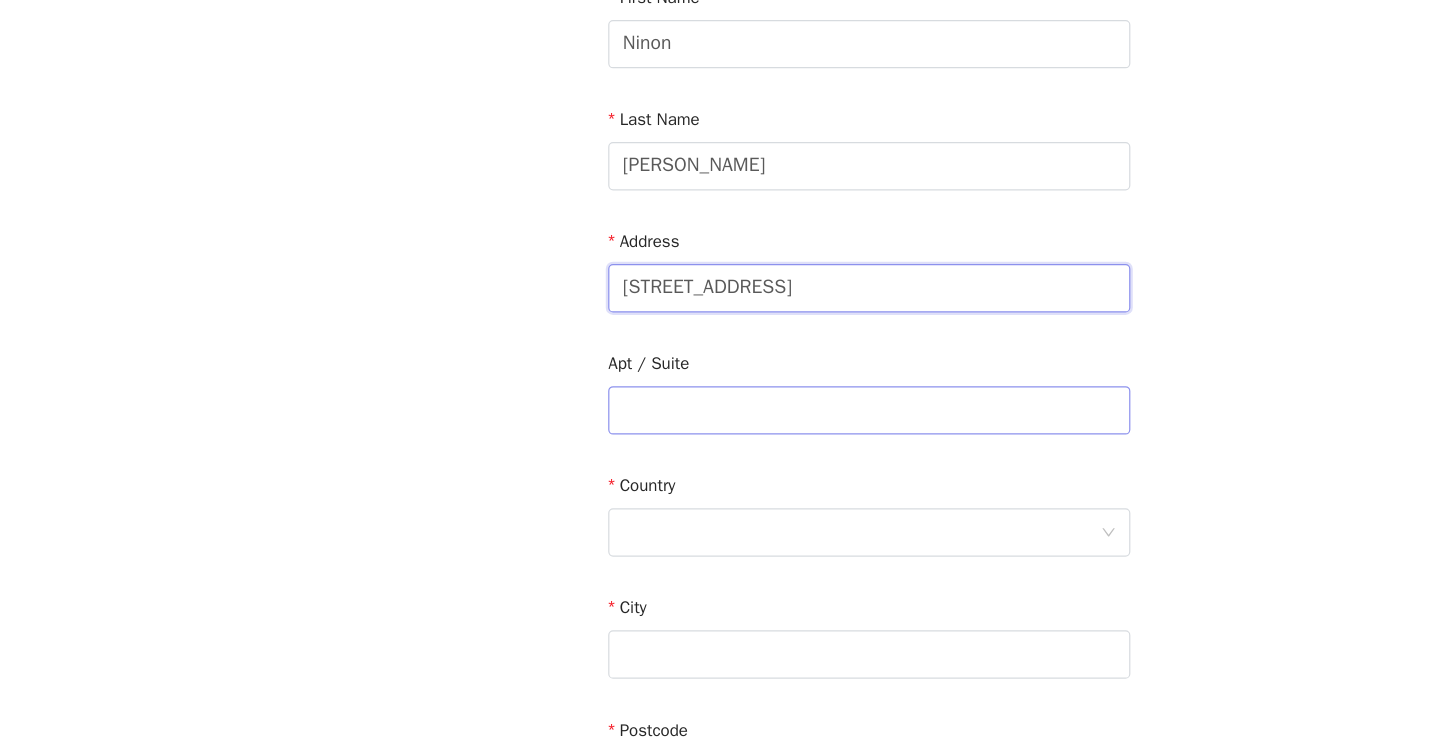scroll, scrollTop: 178, scrollLeft: 0, axis: vertical 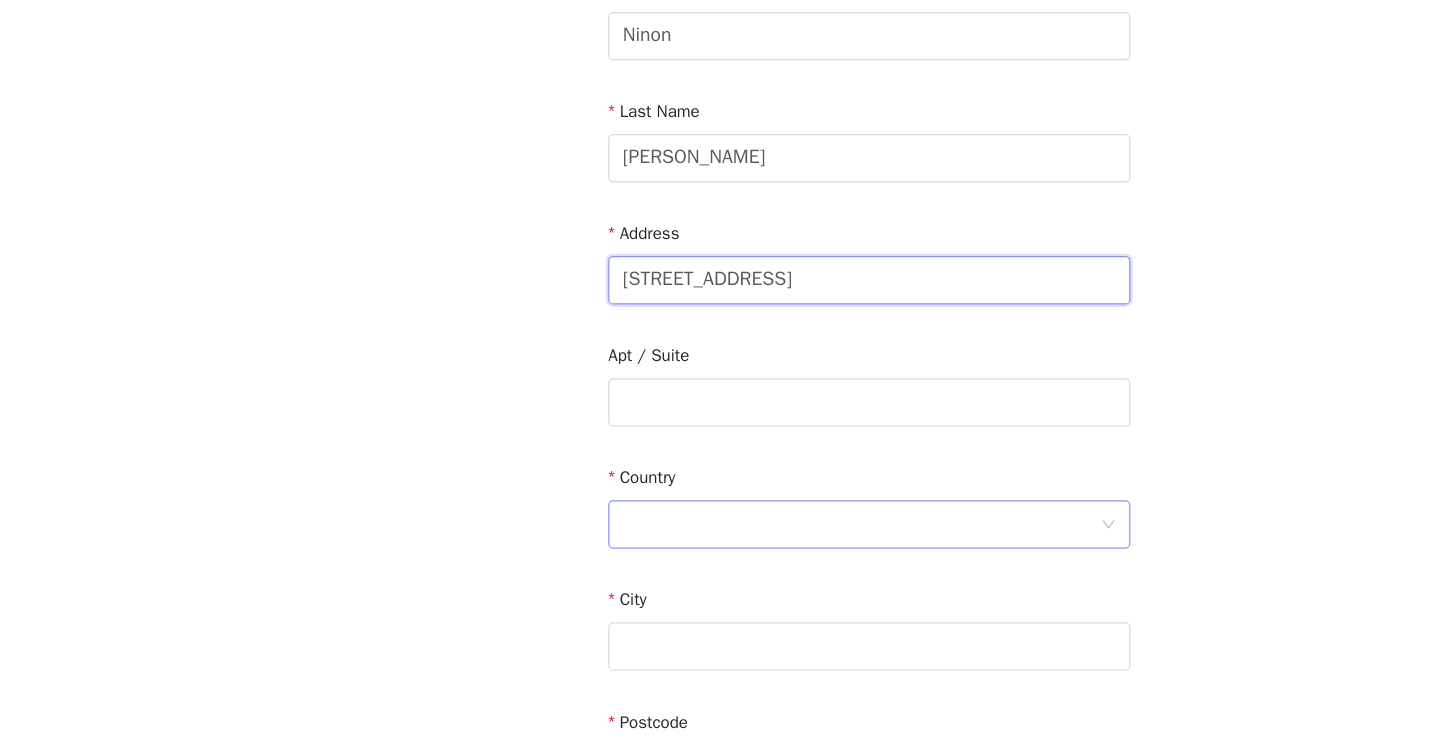 type on "[STREET_ADDRESS]" 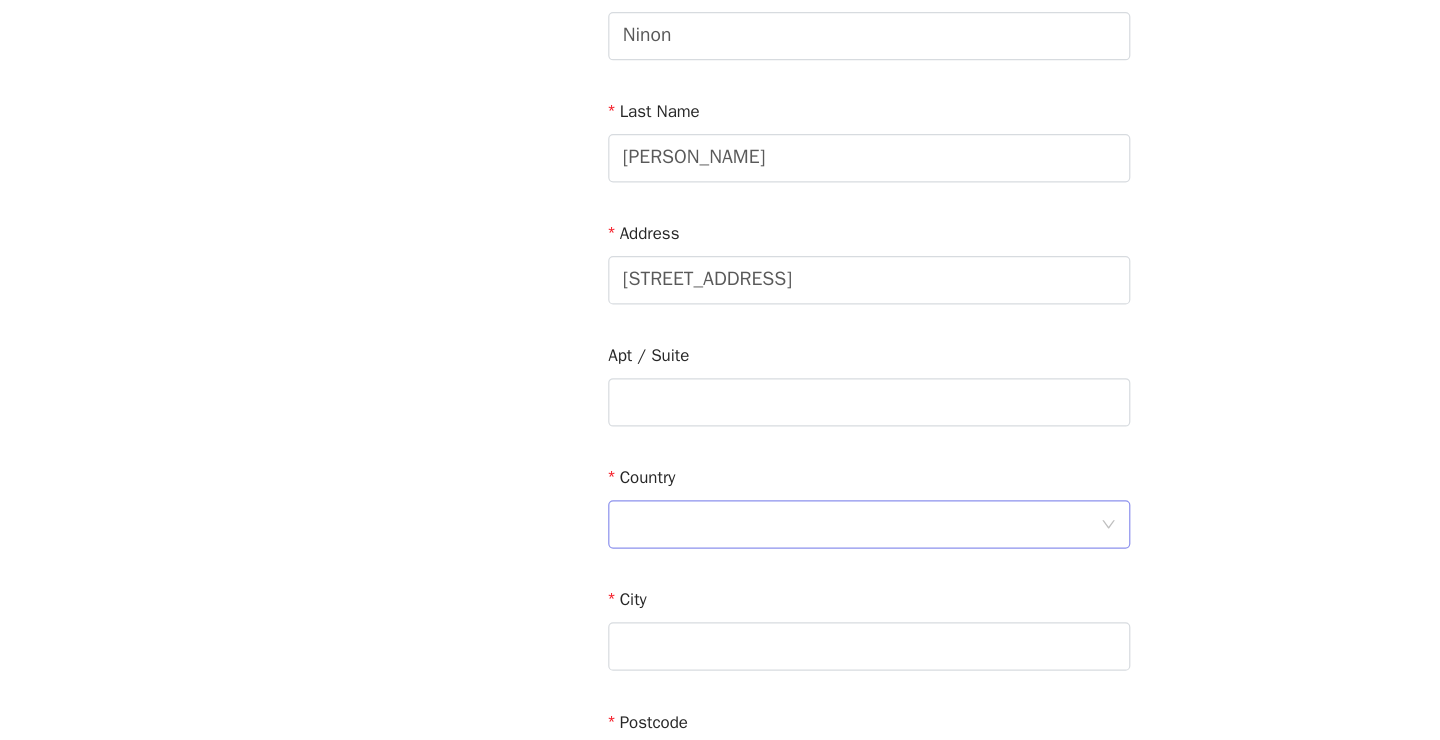 click at bounding box center [713, 562] 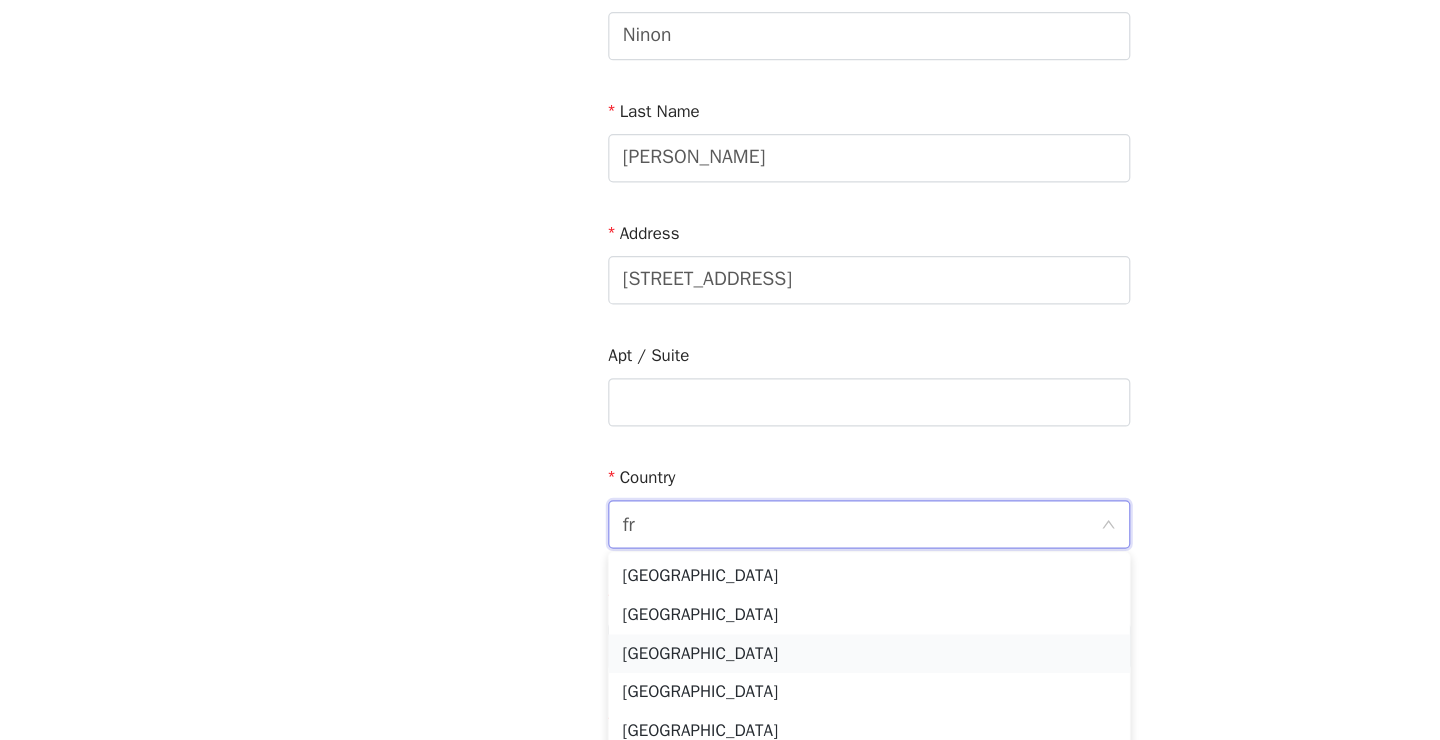 type on "fra" 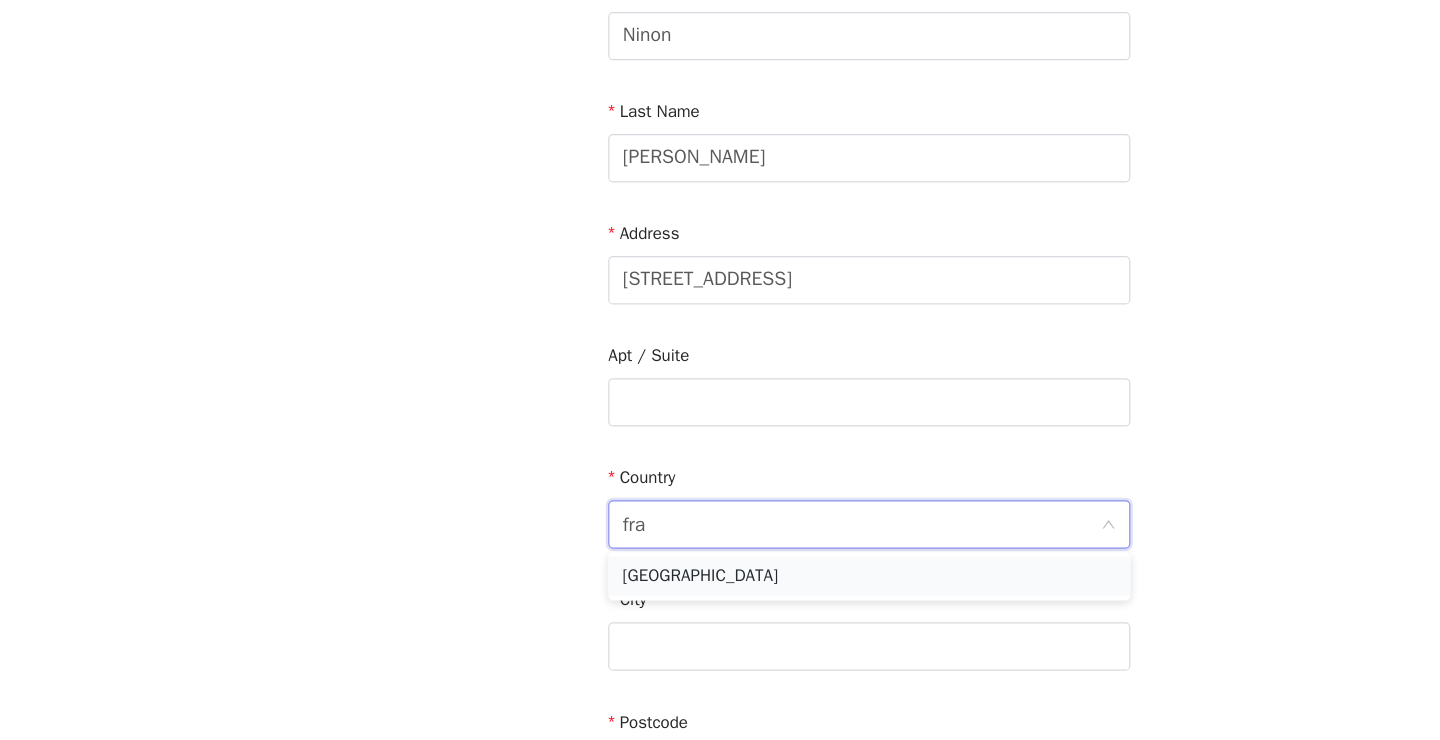 click on "[GEOGRAPHIC_DATA]" at bounding box center [720, 605] 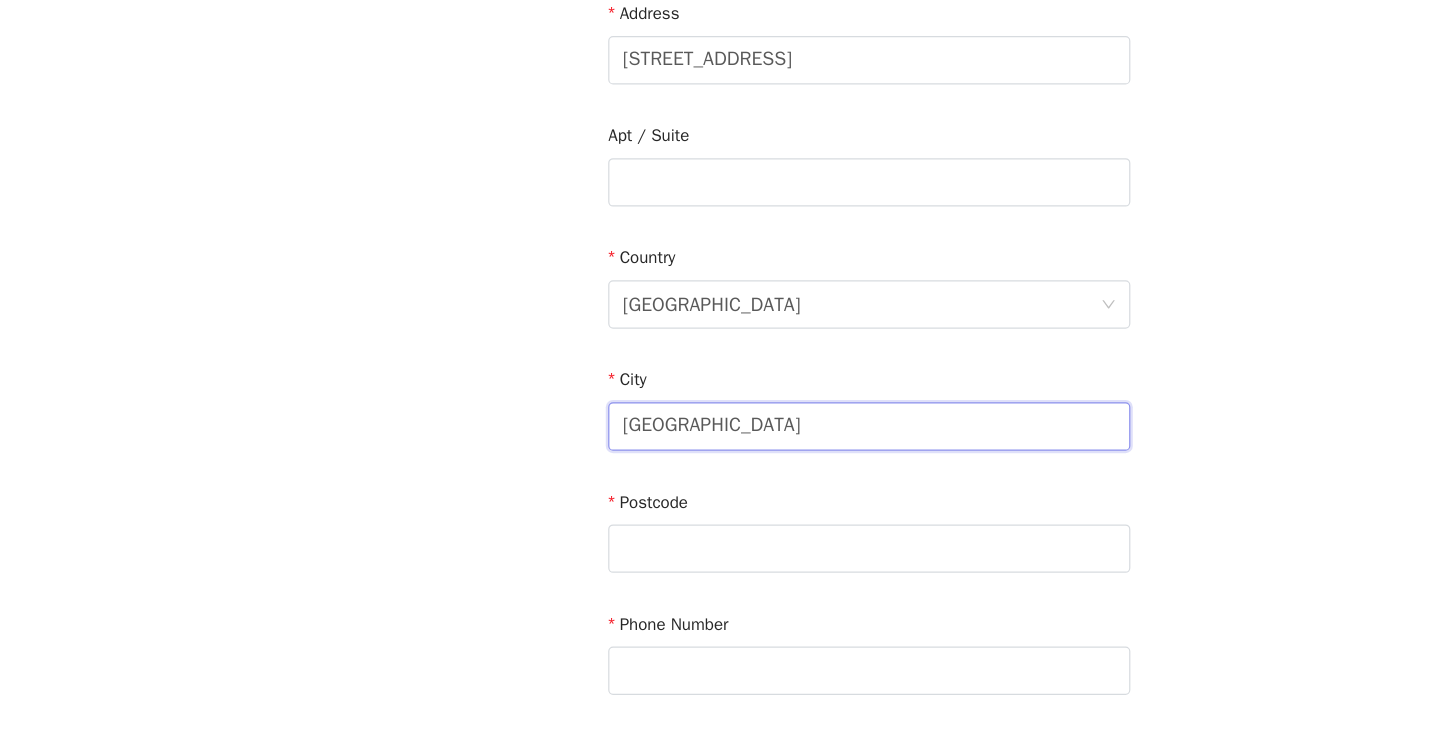scroll, scrollTop: 366, scrollLeft: 0, axis: vertical 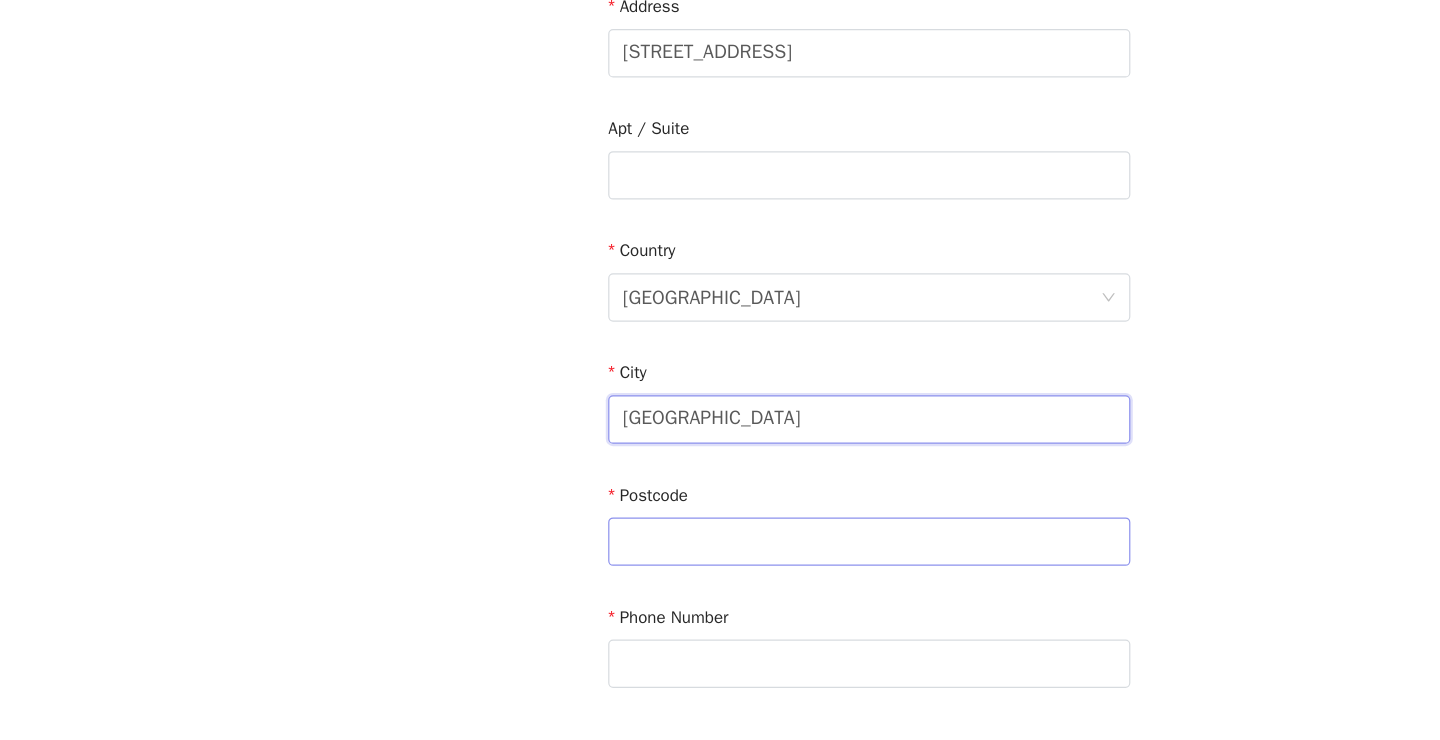 type on "[GEOGRAPHIC_DATA]" 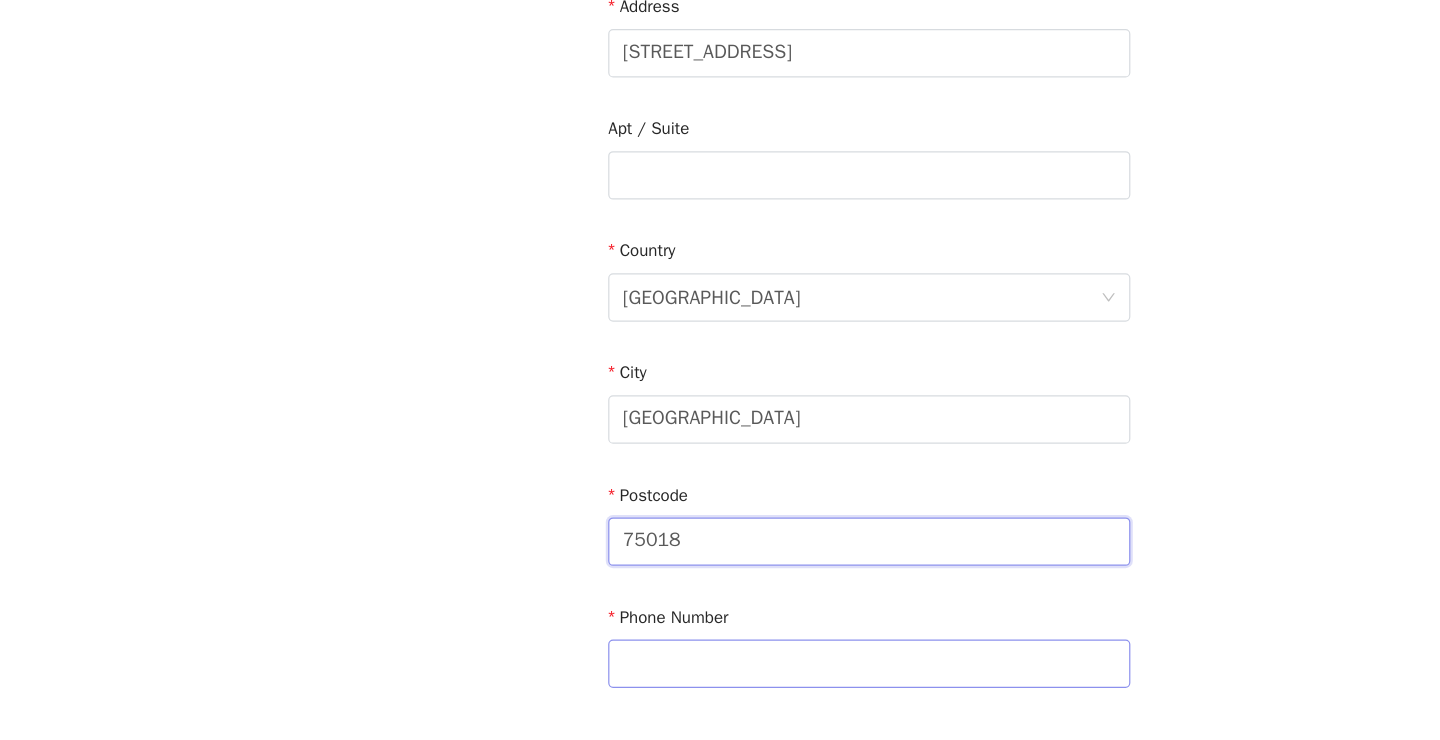 type on "75018" 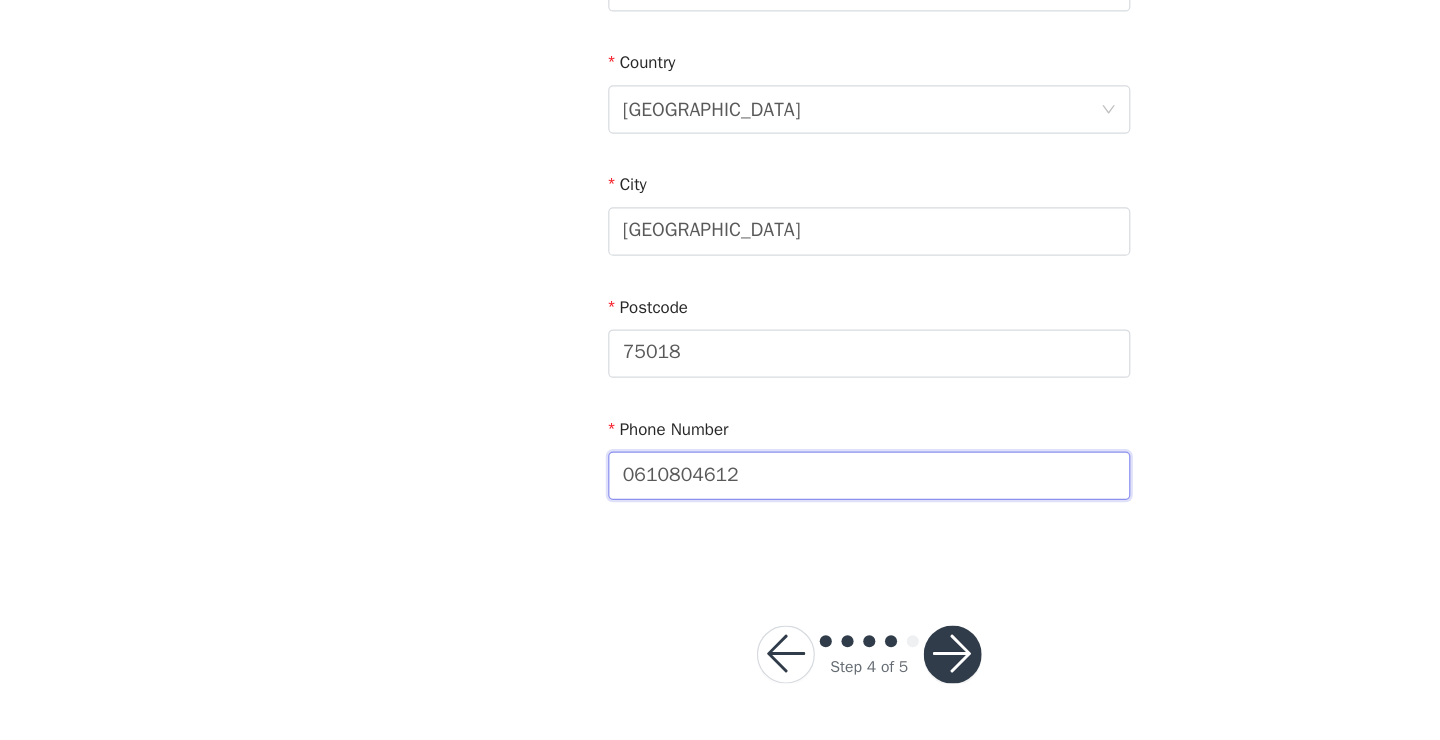 scroll, scrollTop: 522, scrollLeft: 0, axis: vertical 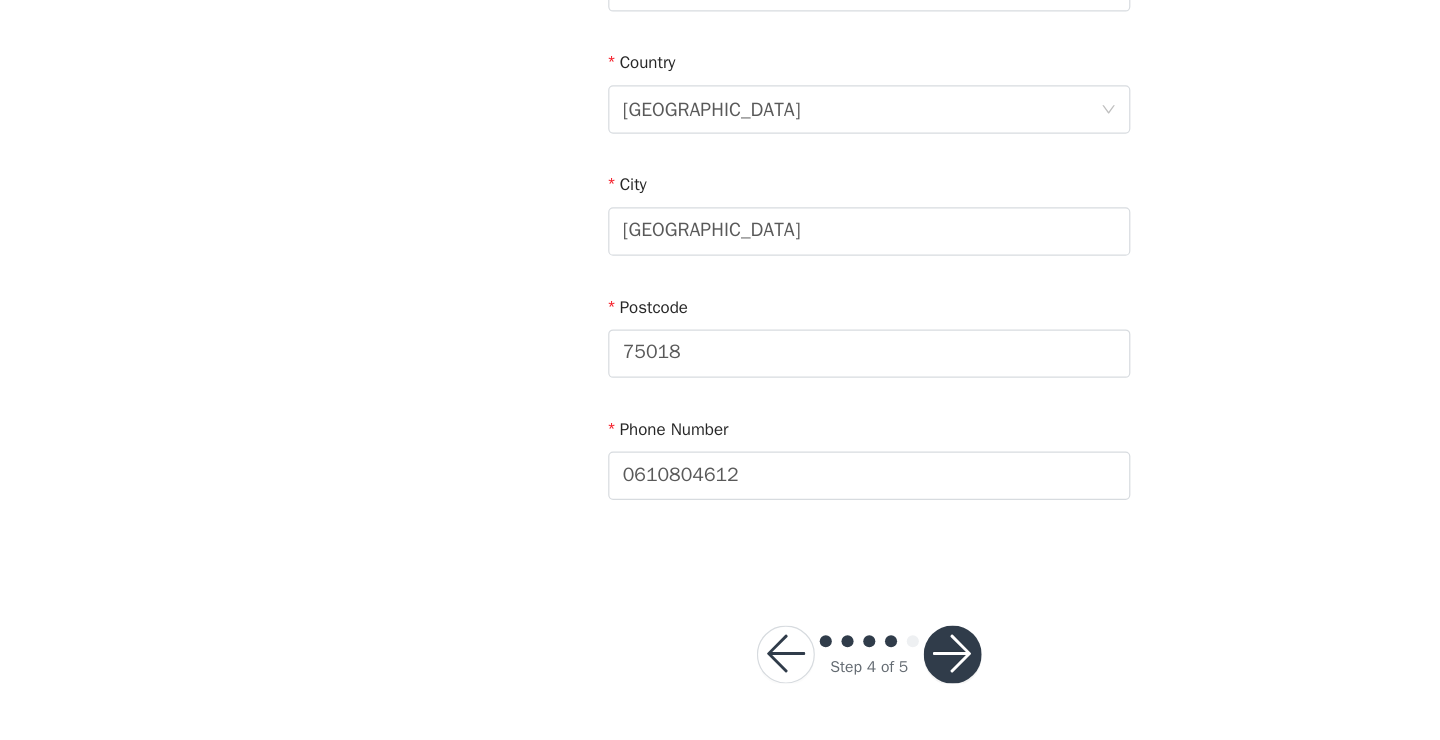 click at bounding box center [789, 669] 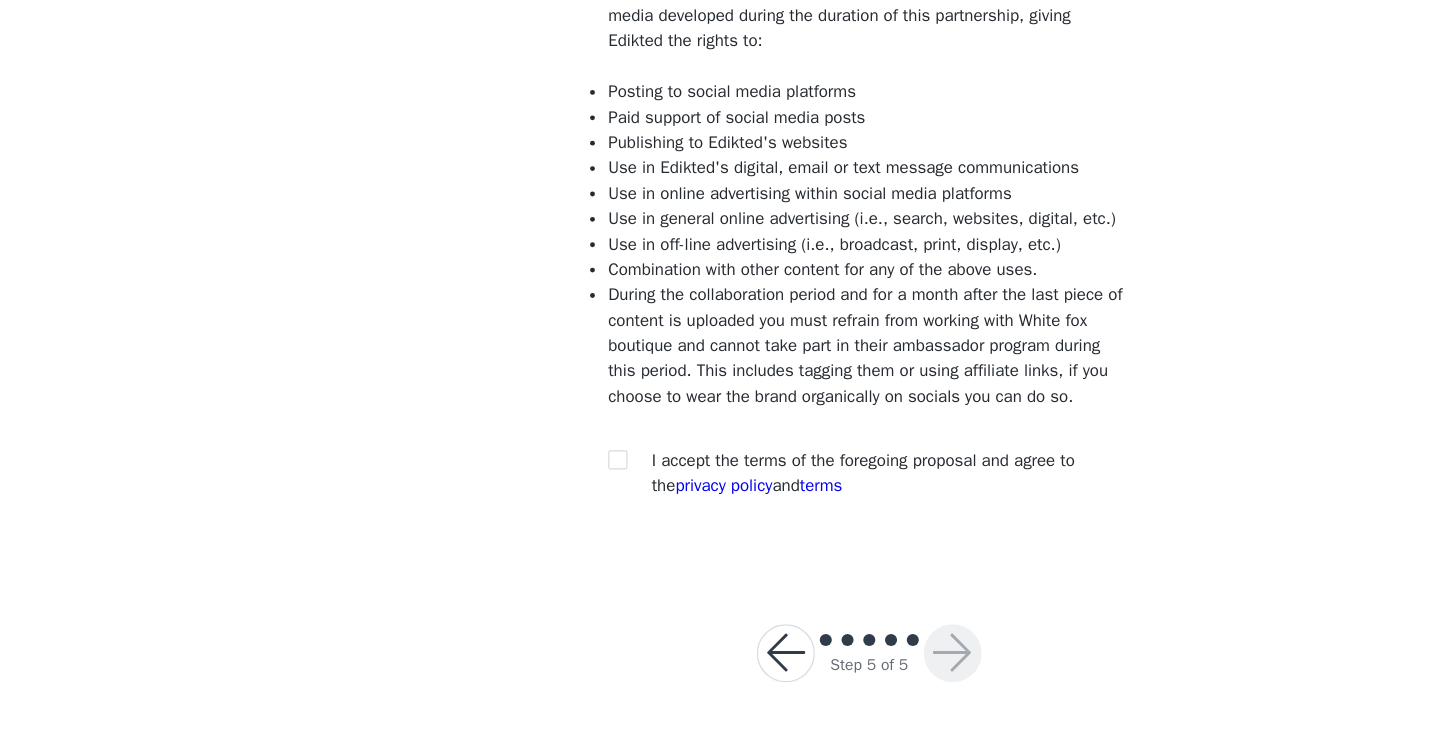 scroll, scrollTop: 184, scrollLeft: 0, axis: vertical 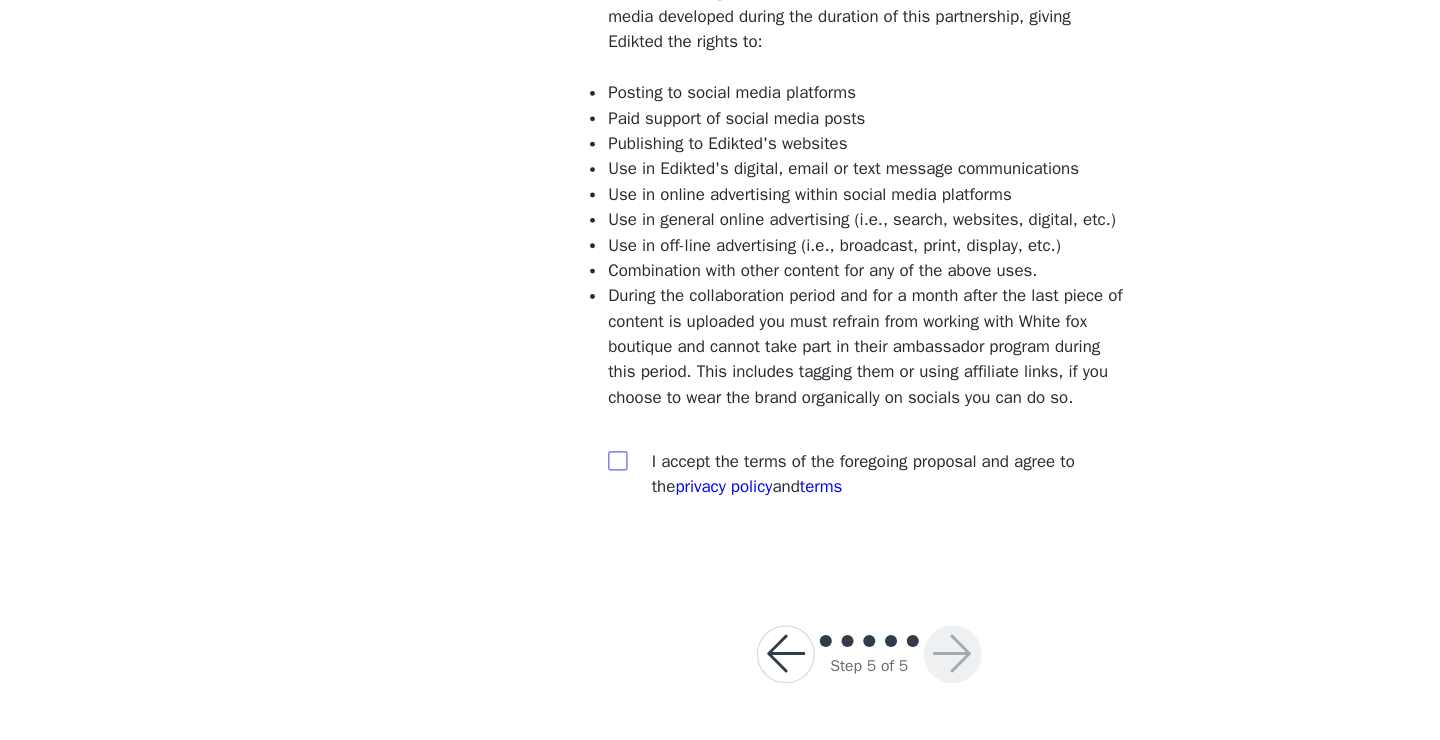 click at bounding box center (511, 507) 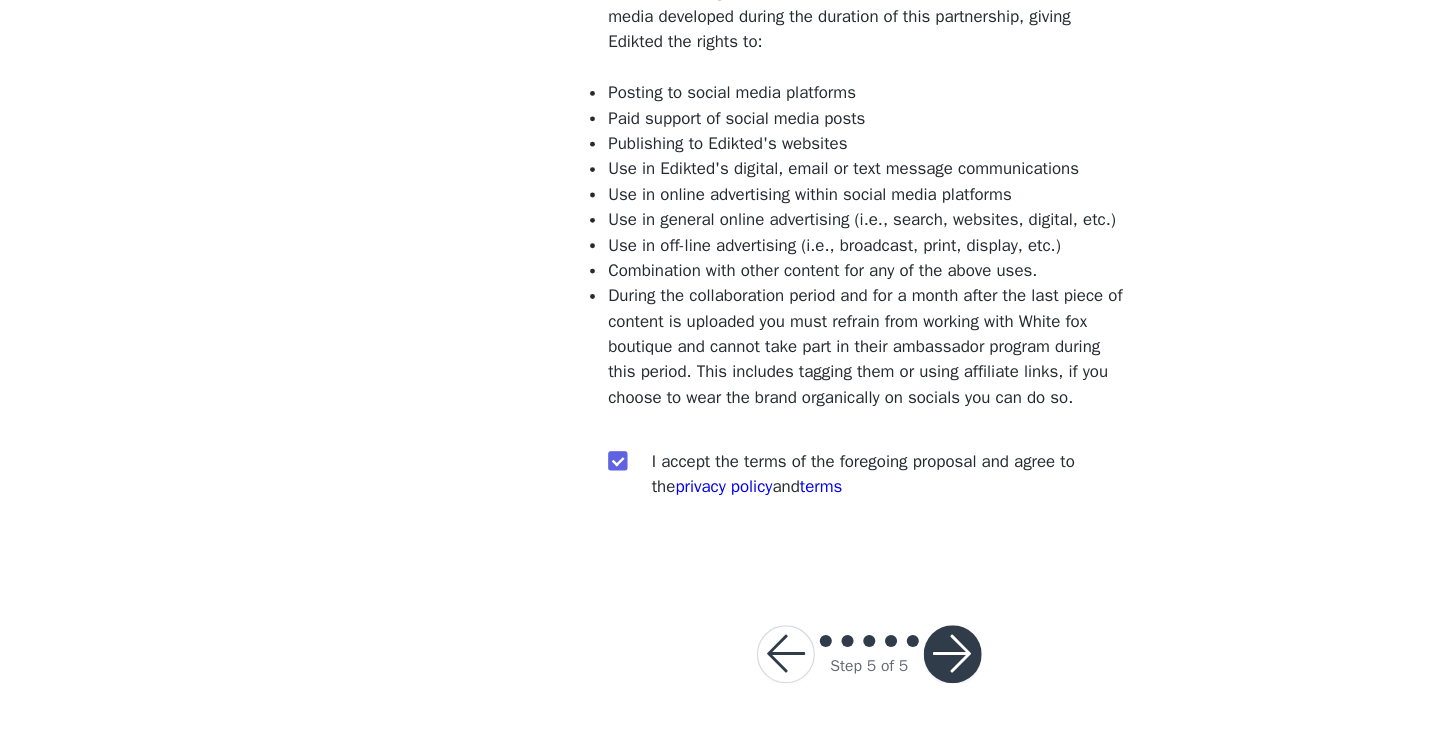 click at bounding box center [789, 668] 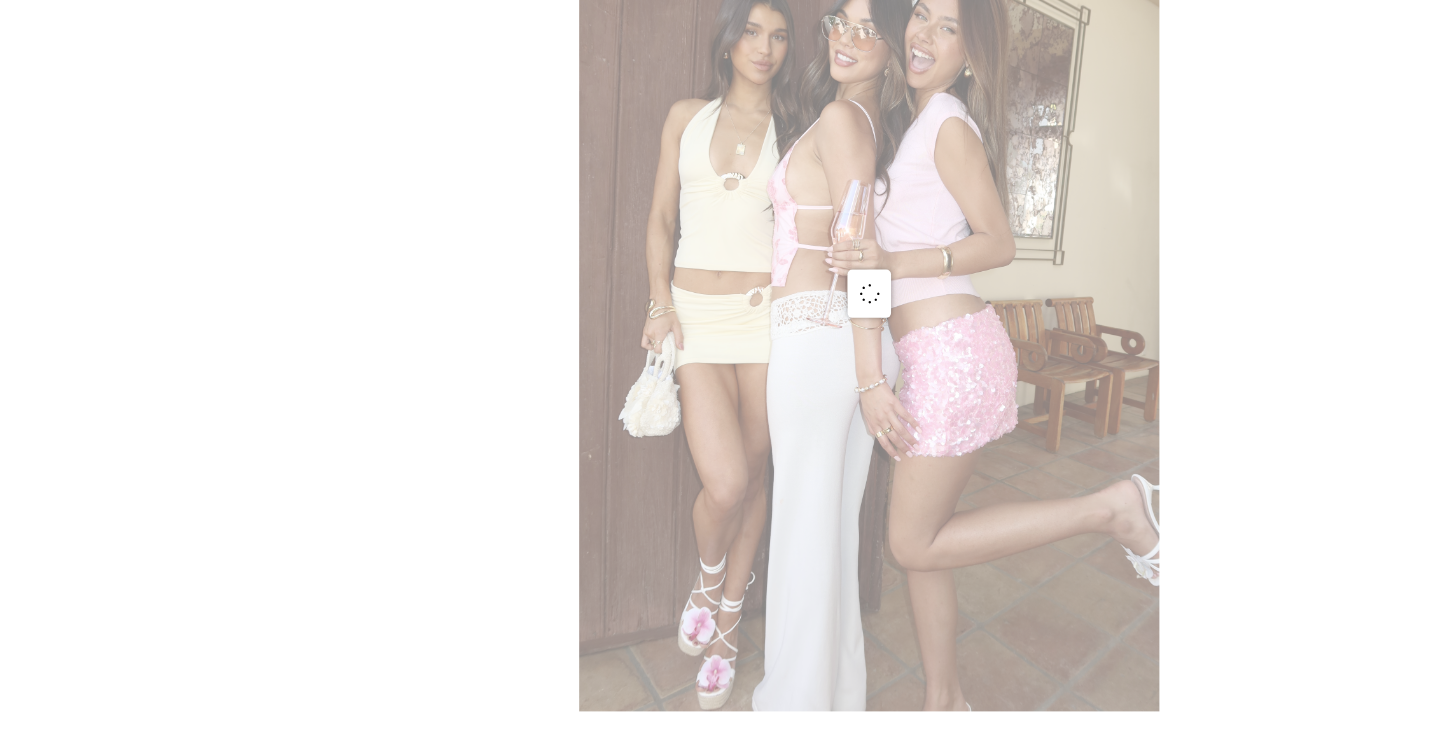 scroll, scrollTop: 62, scrollLeft: 0, axis: vertical 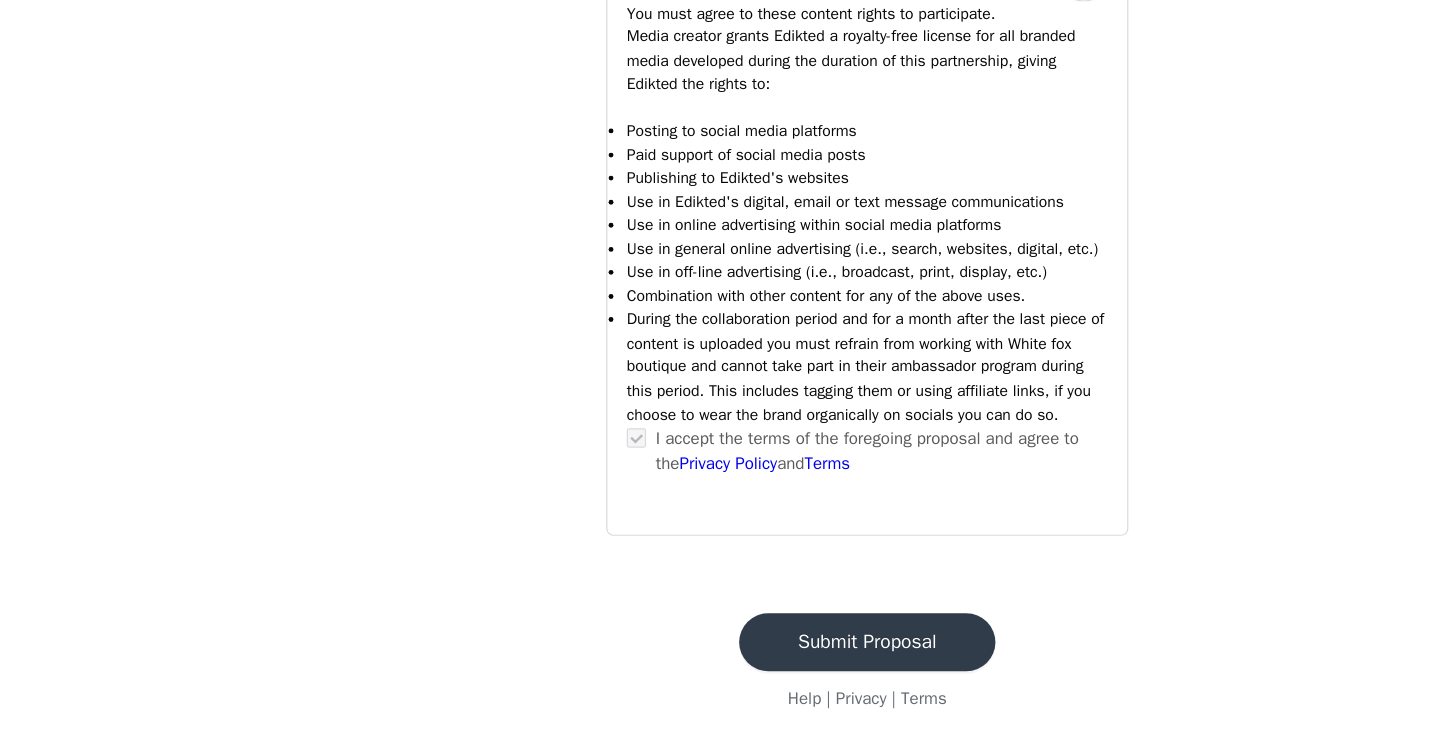 click on "Submit Proposal" at bounding box center (720, 659) 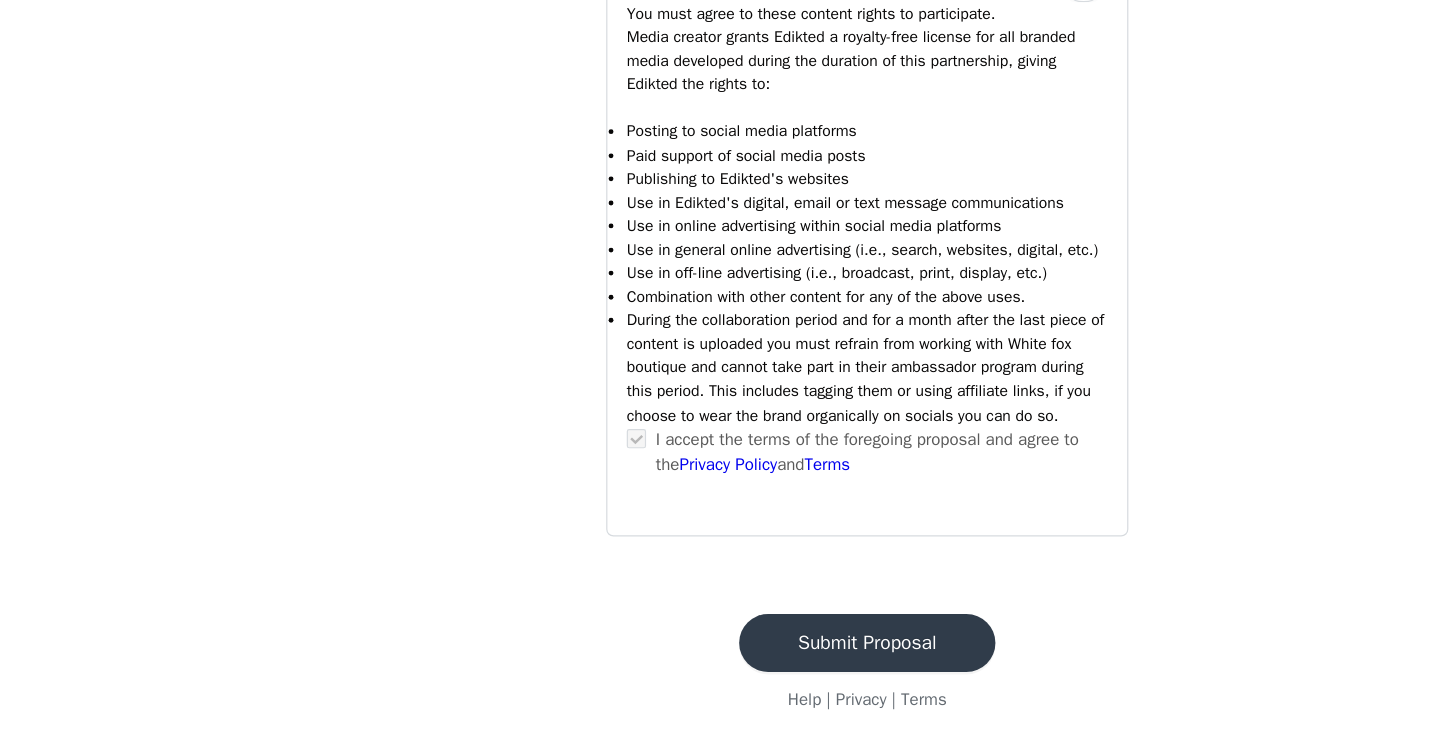 scroll, scrollTop: 0, scrollLeft: 0, axis: both 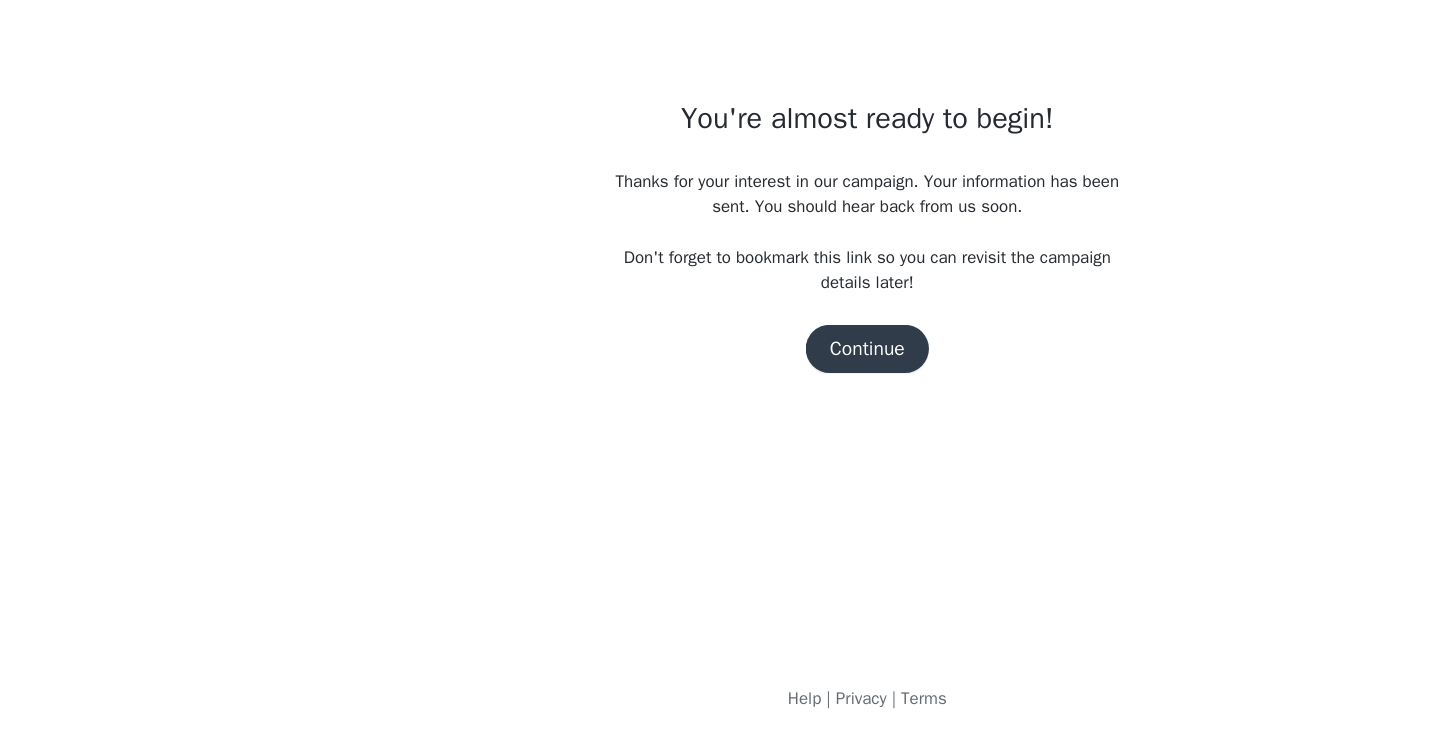 click on "Continue" at bounding box center [720, 416] 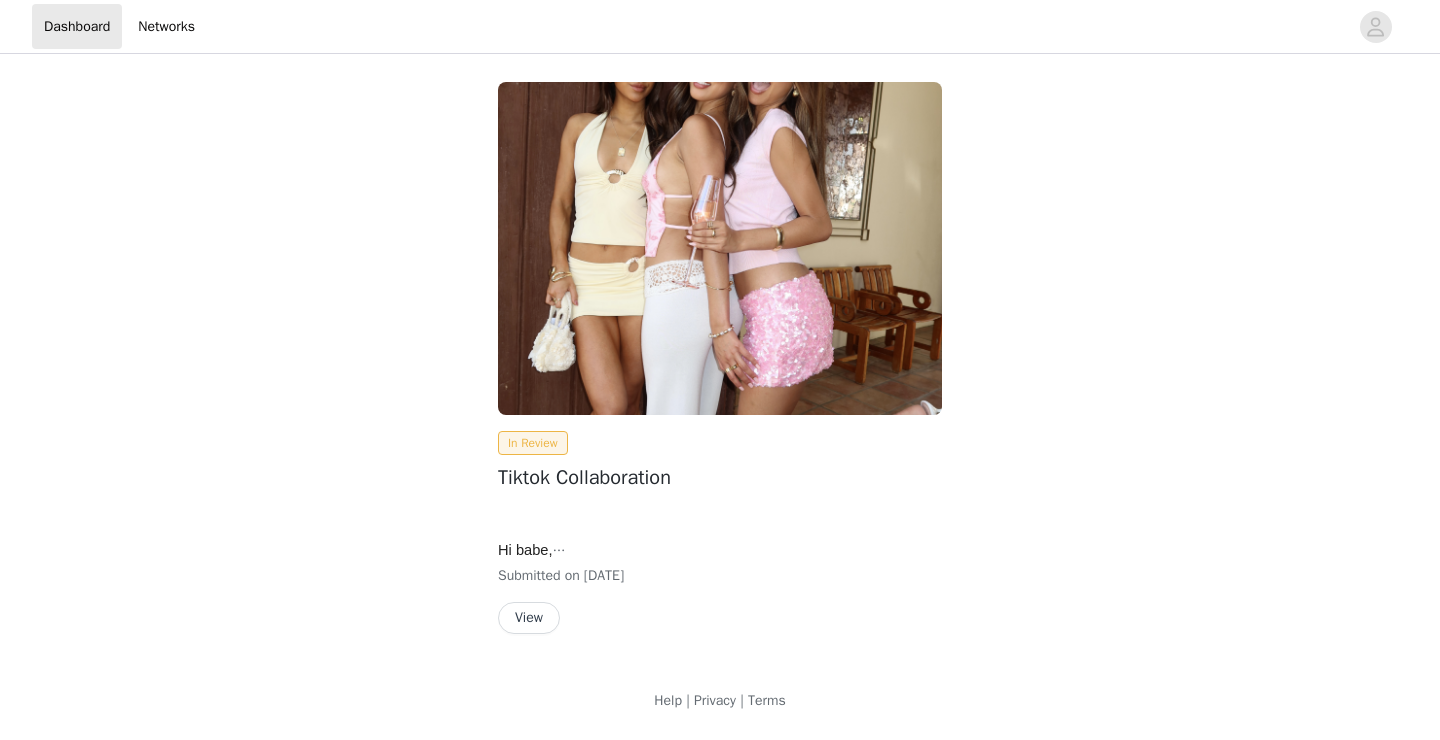 scroll, scrollTop: 0, scrollLeft: 0, axis: both 